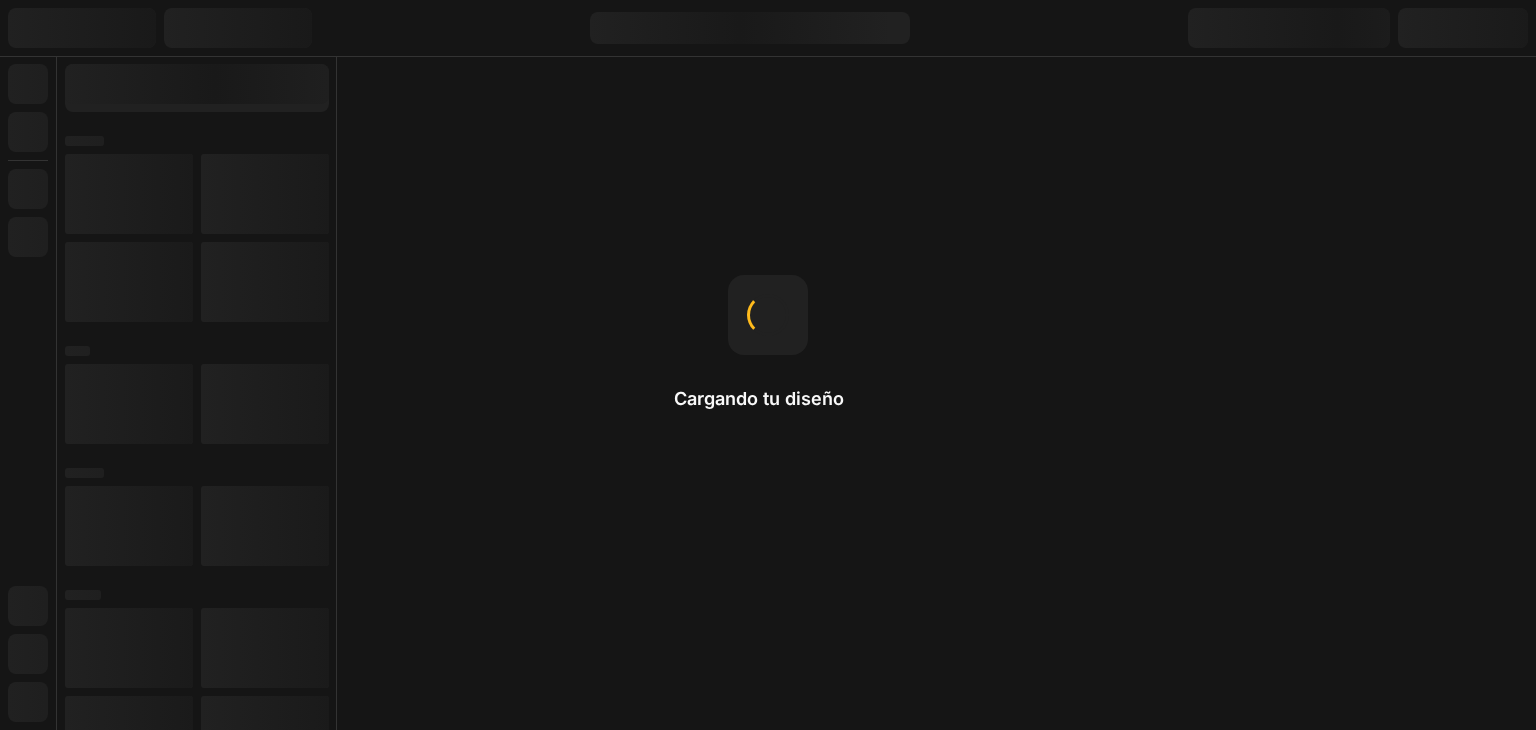 scroll, scrollTop: 0, scrollLeft: 0, axis: both 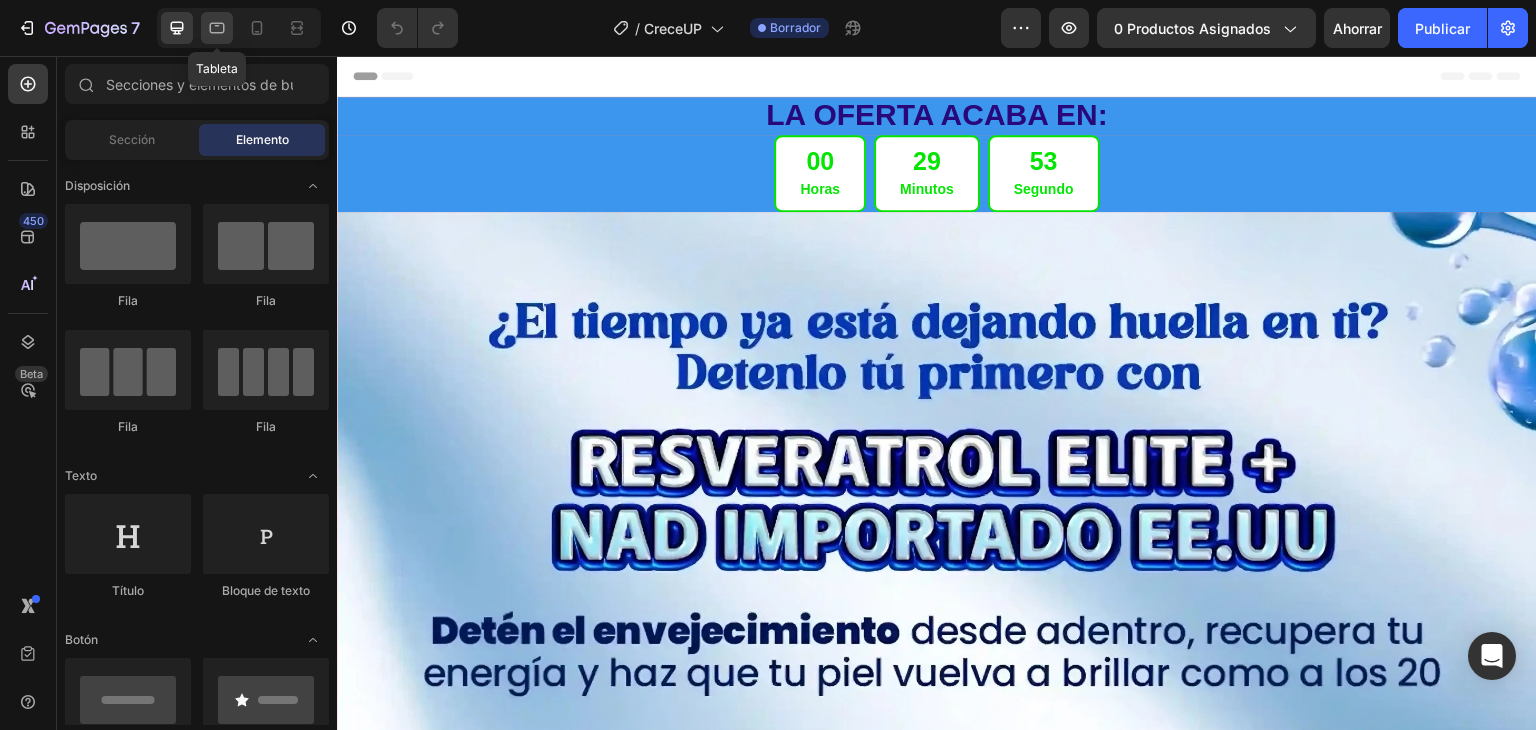 click 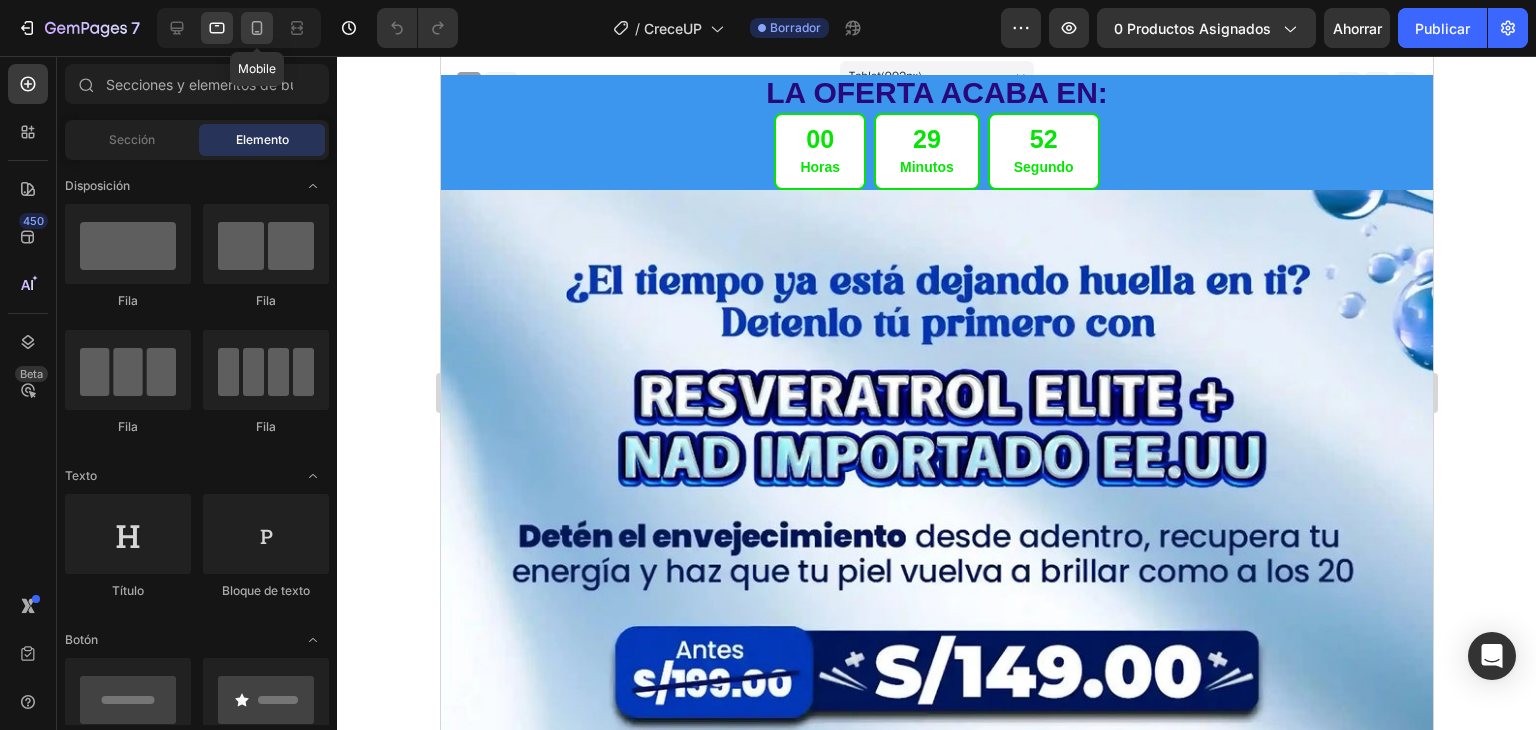 click 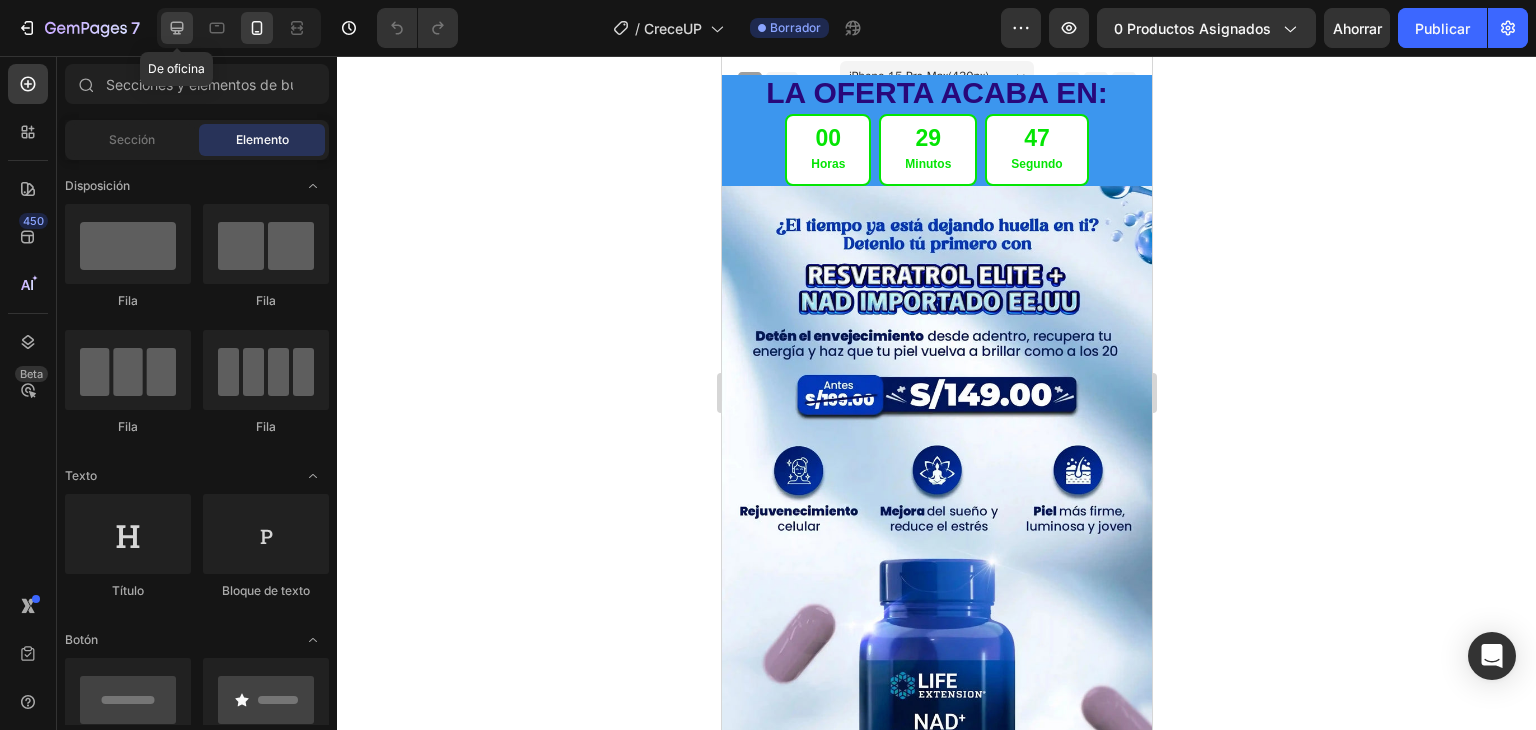 click 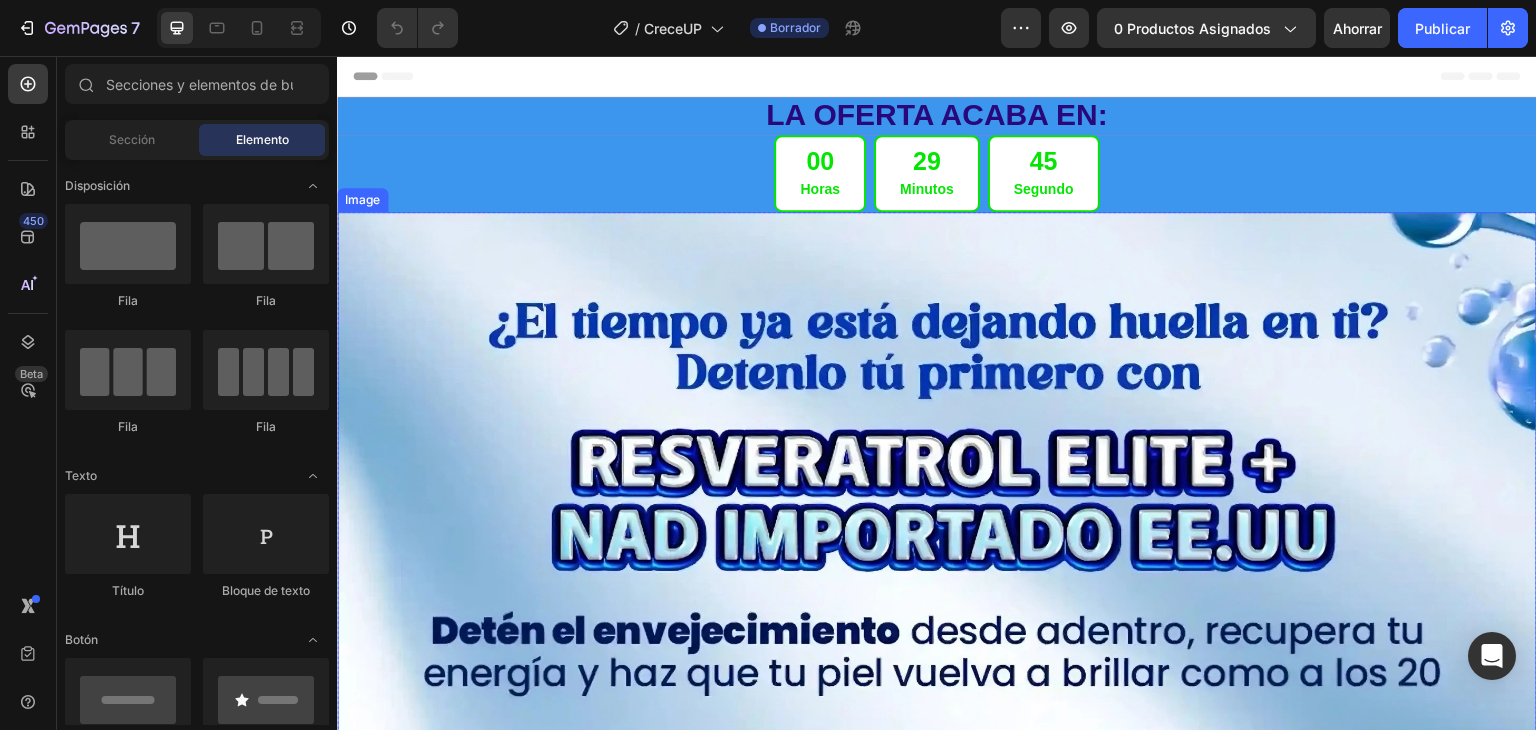 click on "[TIME] [TIME] [TIME]" at bounding box center (937, 174) 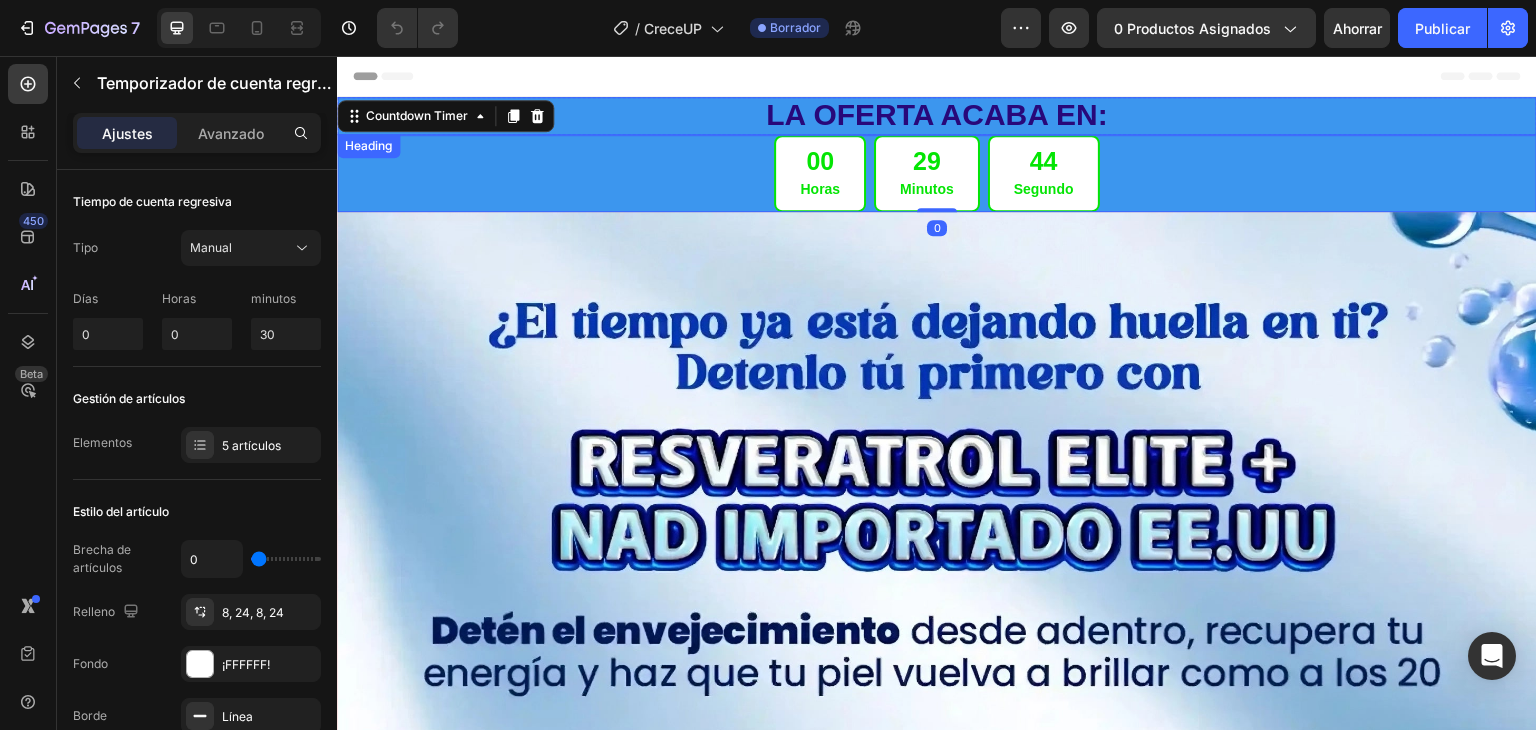 click on "LA OFERTA ACABA EN:" at bounding box center [937, 116] 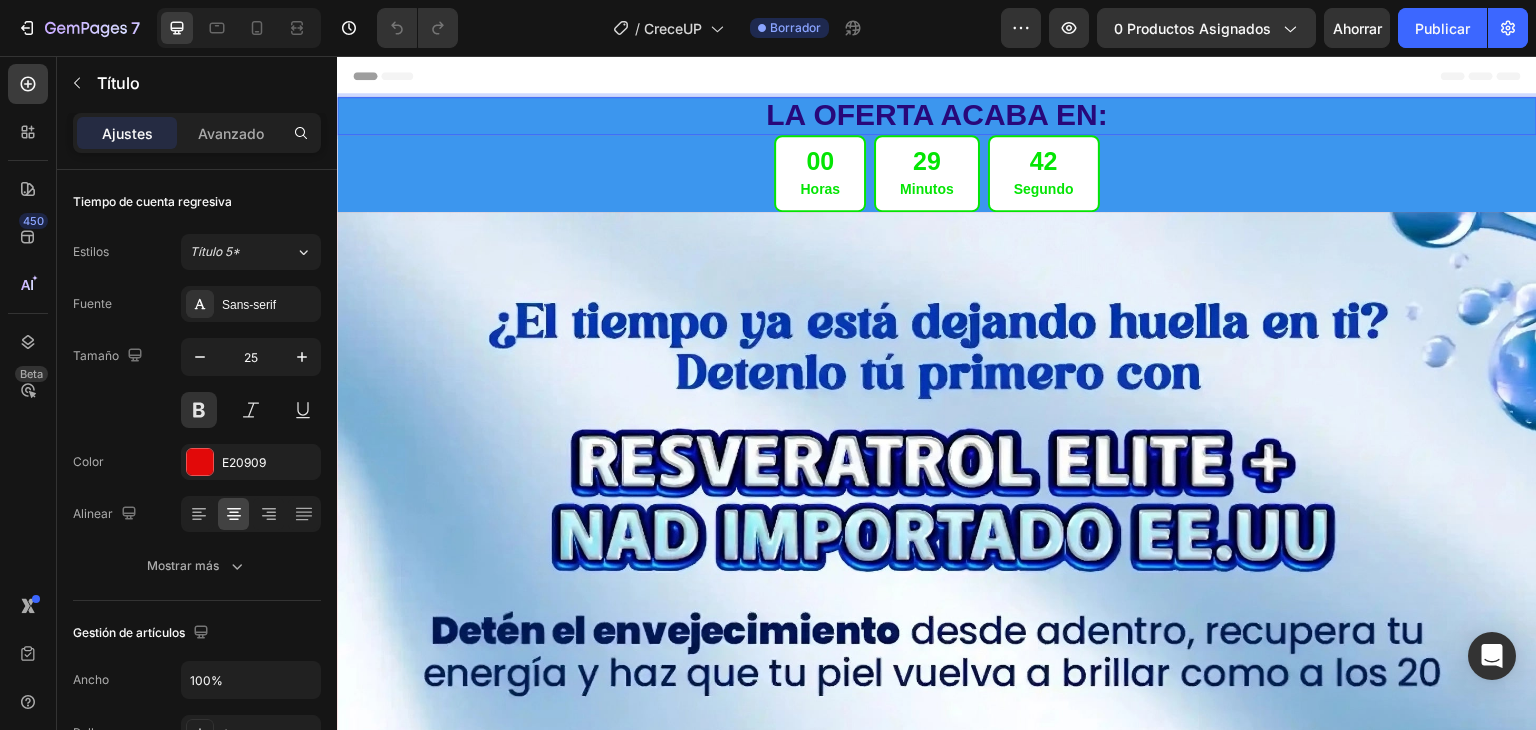 click on "LA OFERTA ACABA EN:" at bounding box center [937, 114] 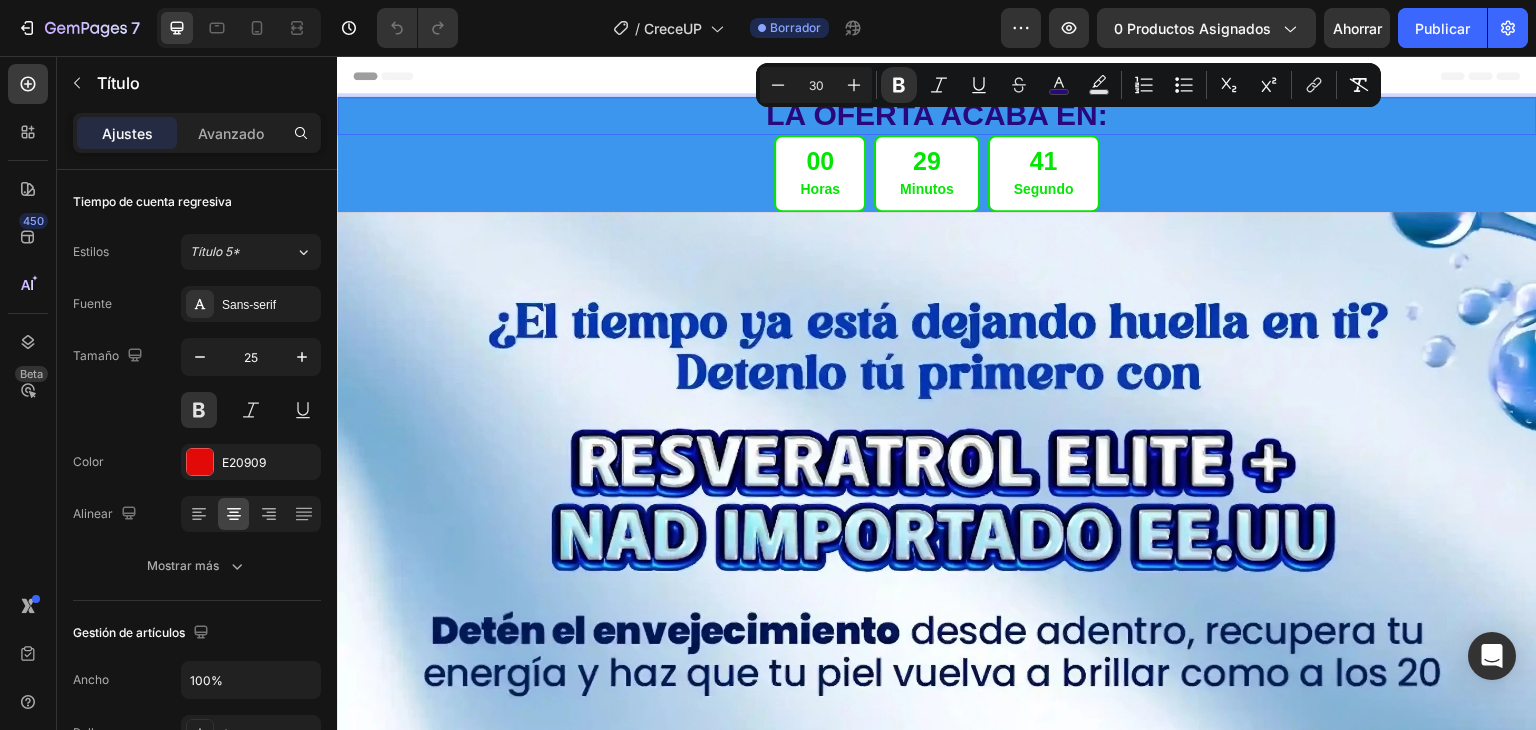 click on "LA OFERTA ACABA EN:" at bounding box center [937, 114] 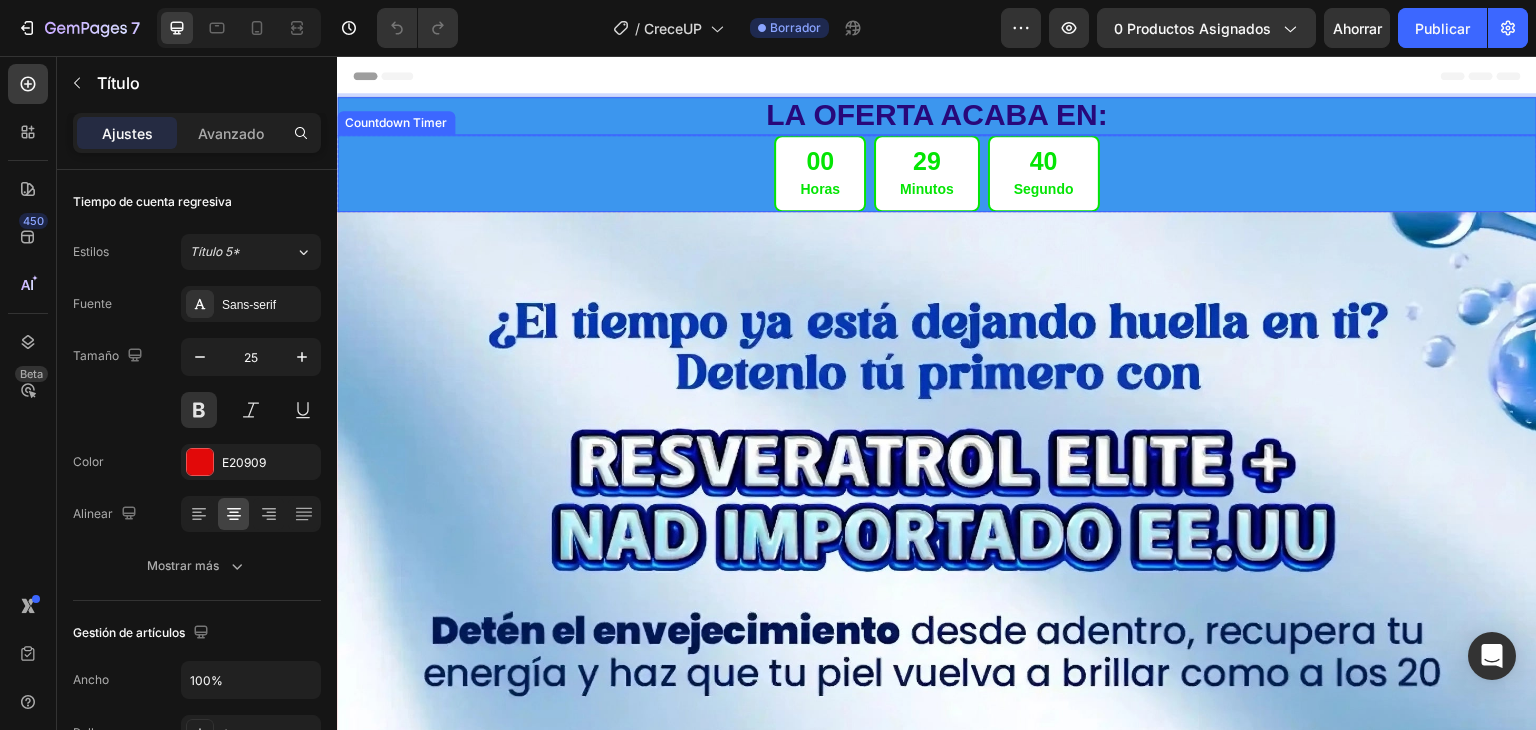 click on "[TIME] [TIME] [TIME]" at bounding box center (937, 174) 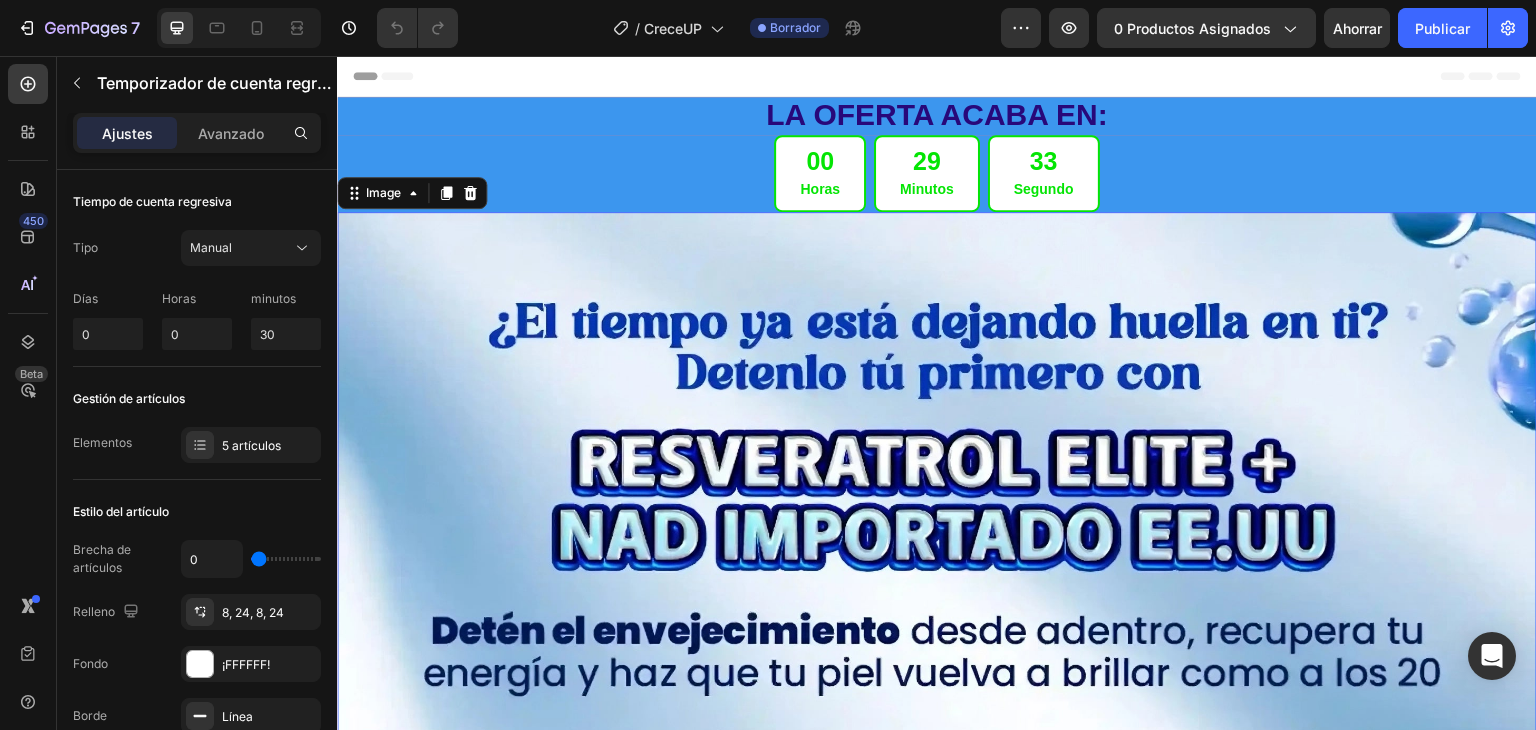 click at bounding box center [937, 1267] 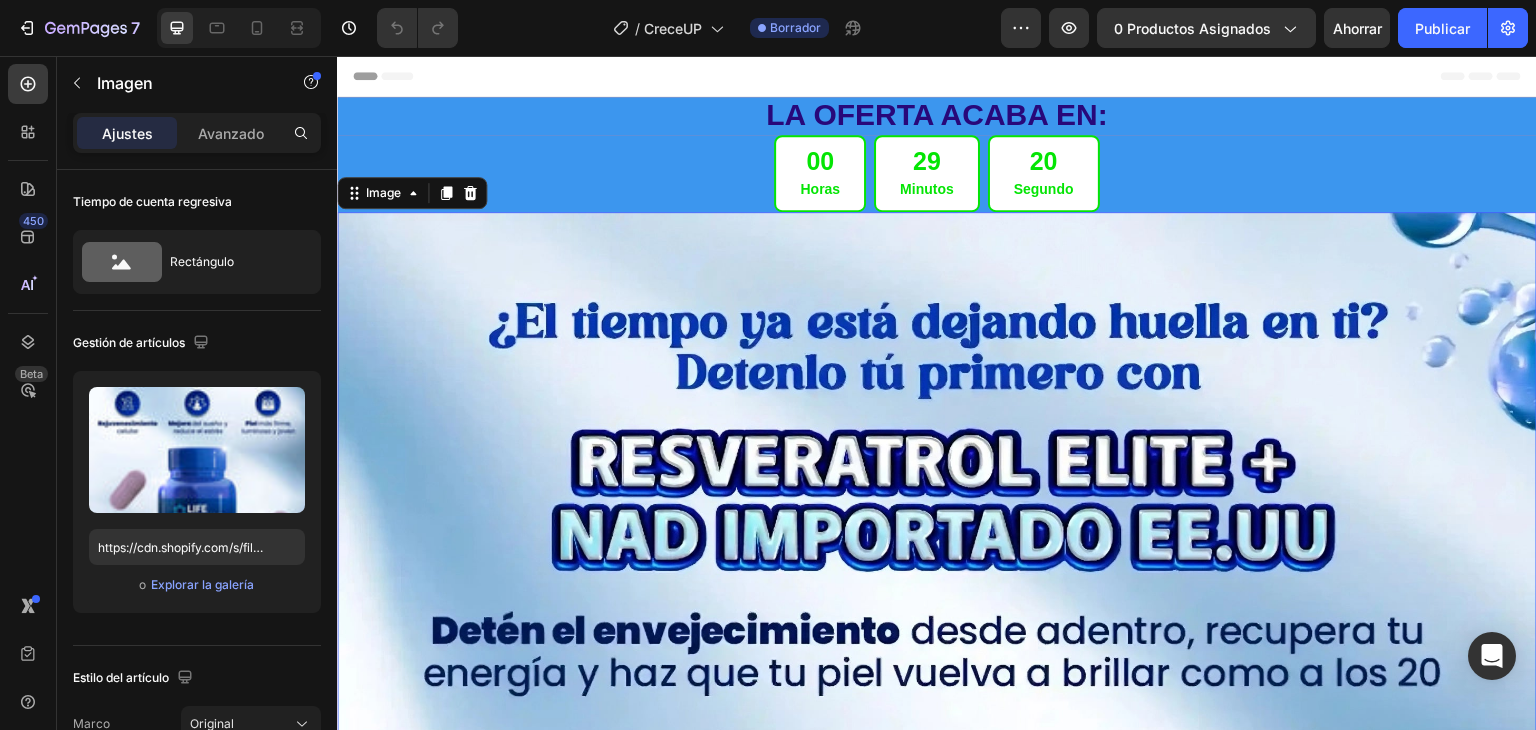 click at bounding box center (937, 1267) 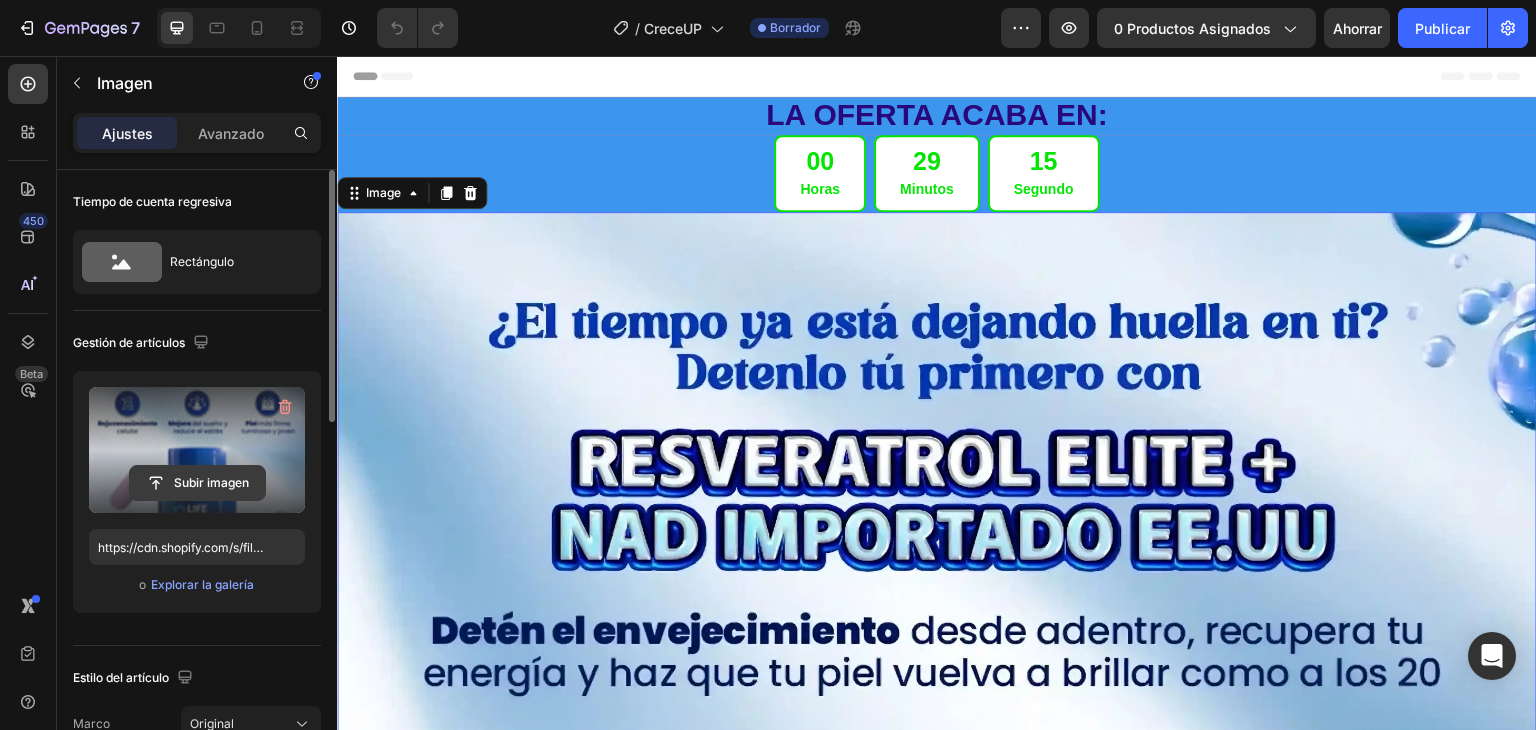 click 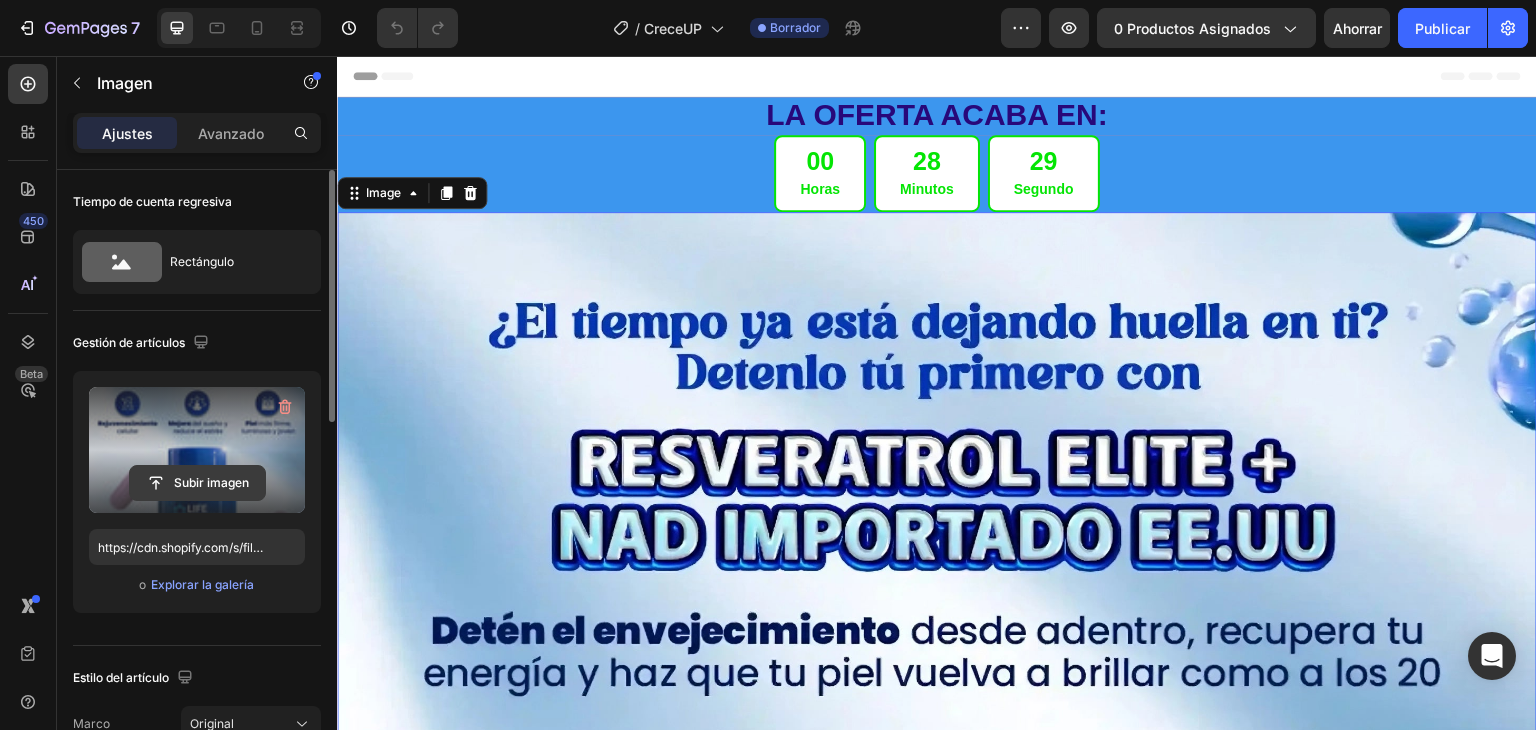 click 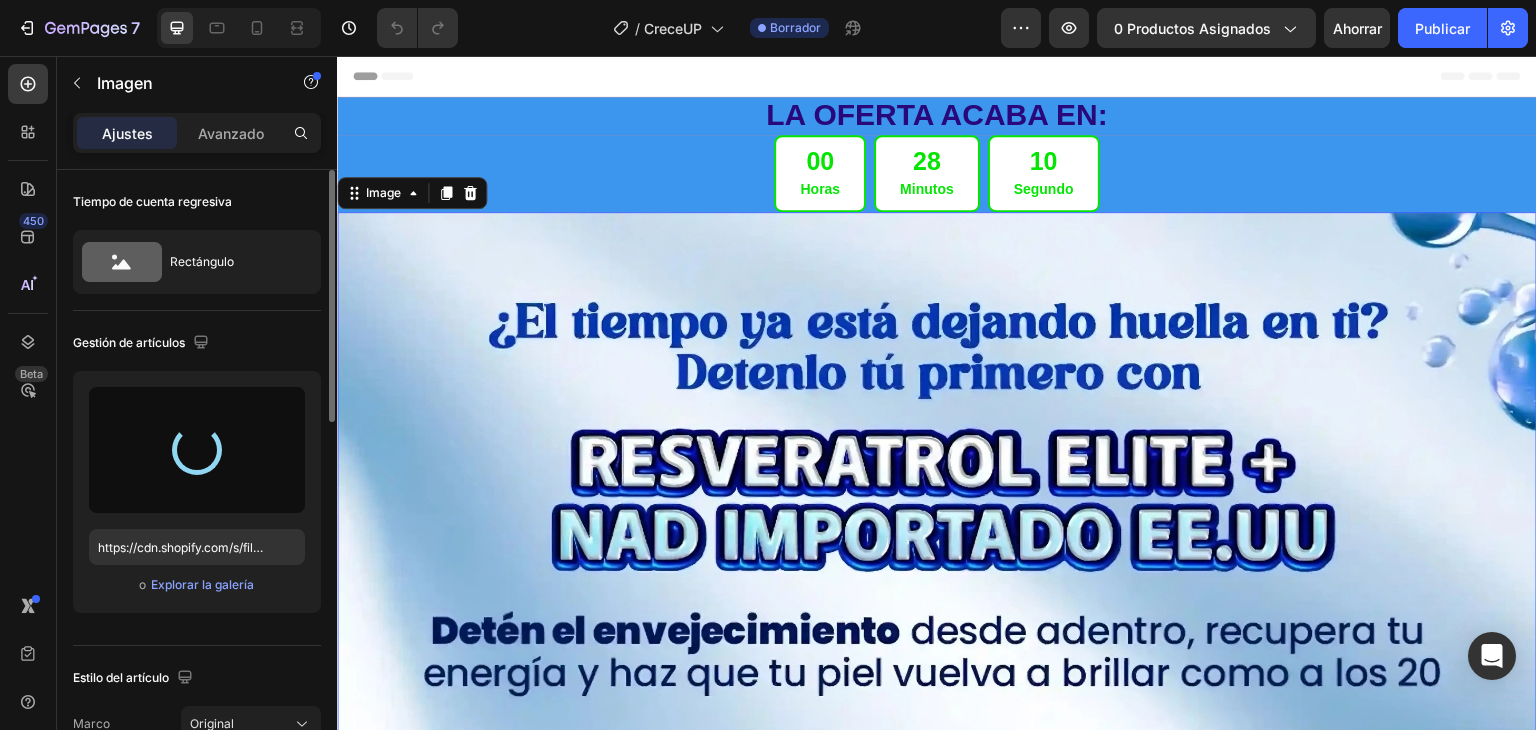 type on "https://cdn.shopify.com/s/files/1/0708/5346/0068/files/gempages_569050837007991829-f0403cf7-53f8-4de7-96c5-e86be524bc3e.webp" 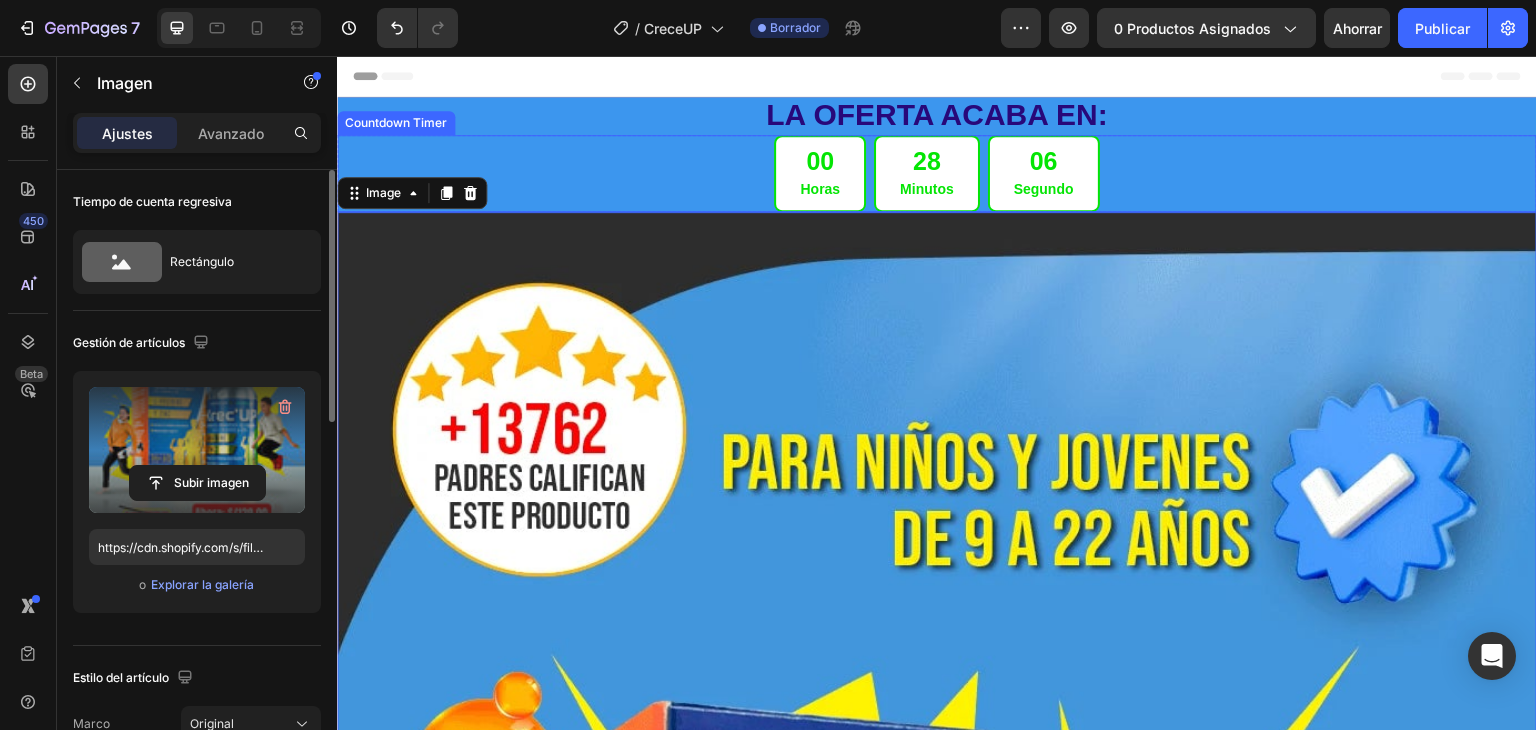 click on "[TIME] [TIME] [TIME]" at bounding box center (937, 174) 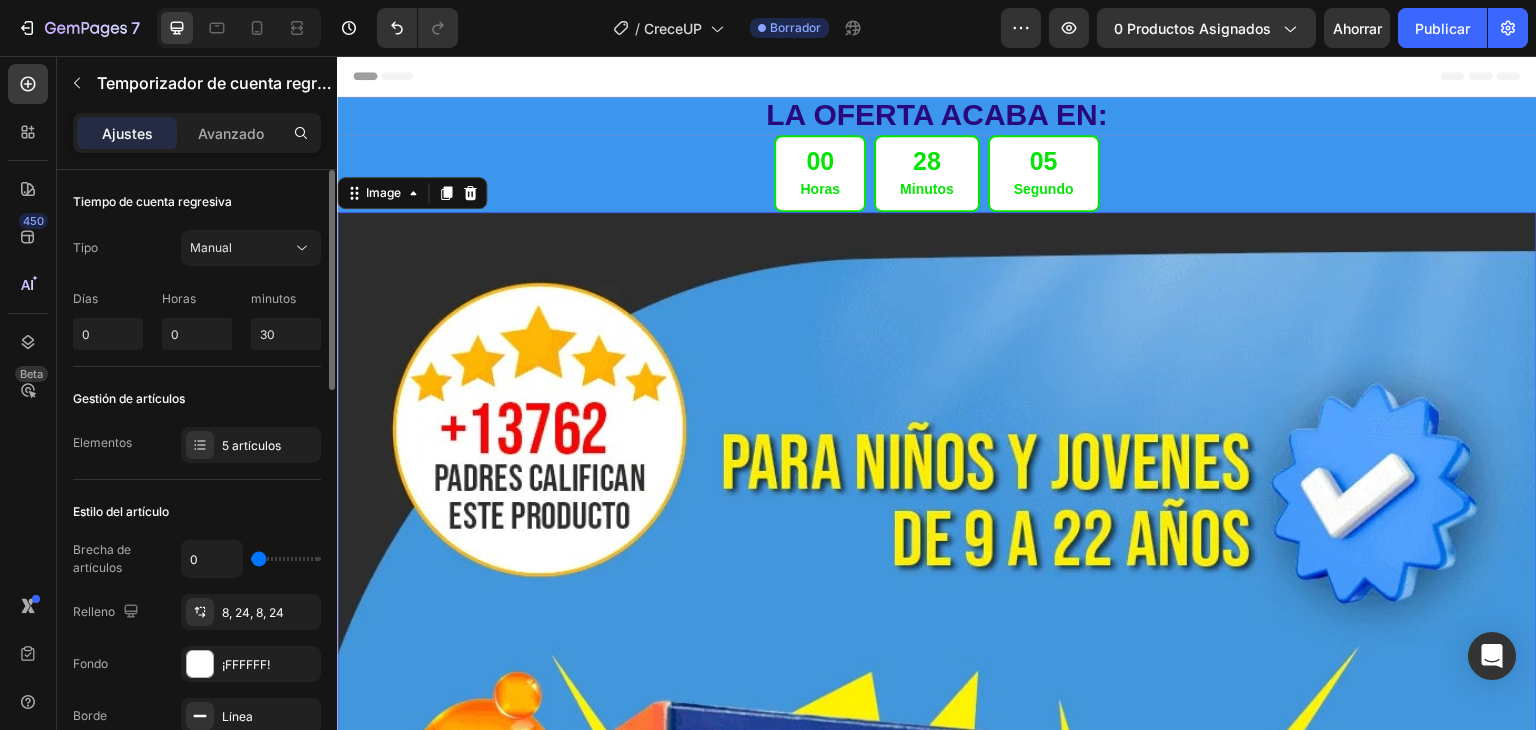 click at bounding box center (937, 1244) 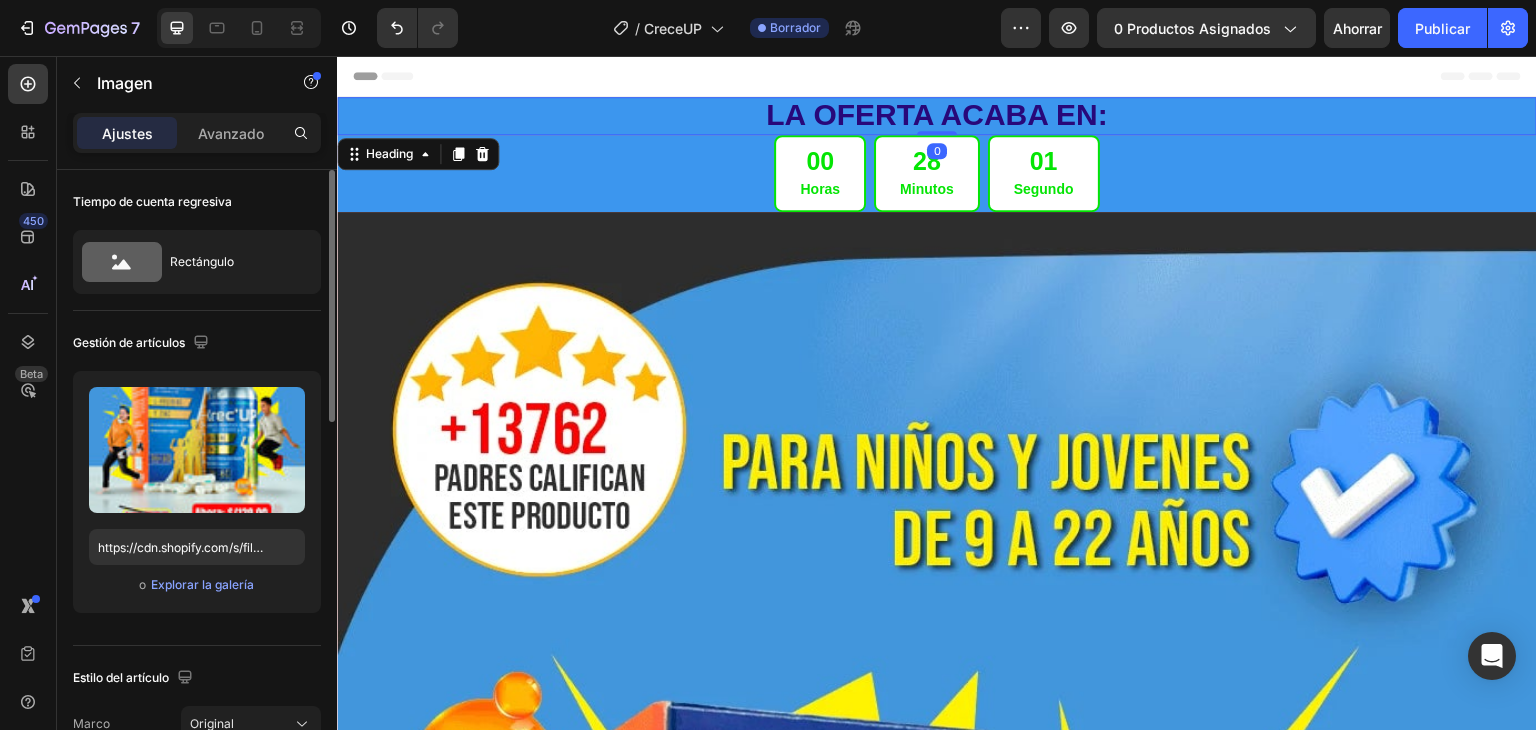 click on "LA OFERTA ACABA EN:" at bounding box center (937, 114) 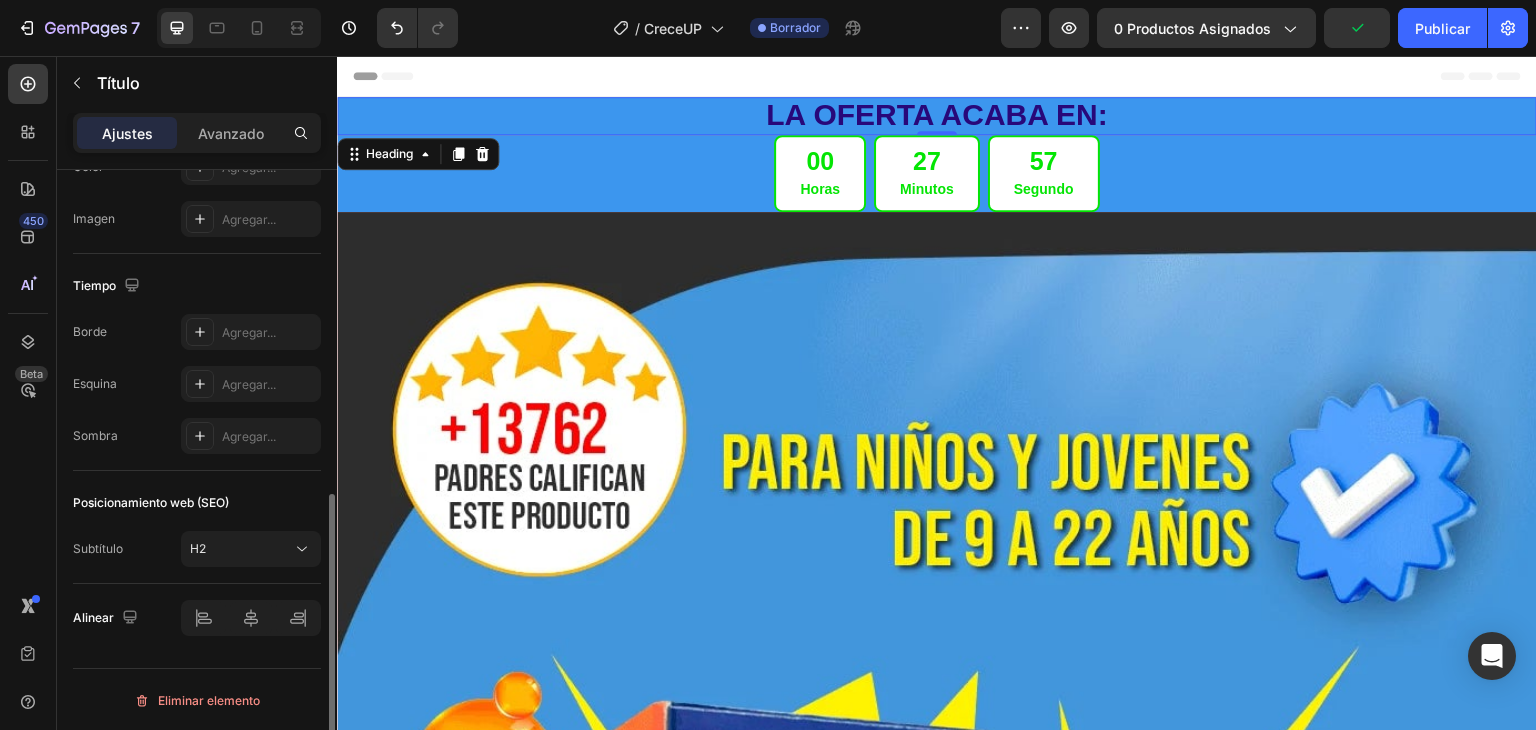scroll, scrollTop: 0, scrollLeft: 0, axis: both 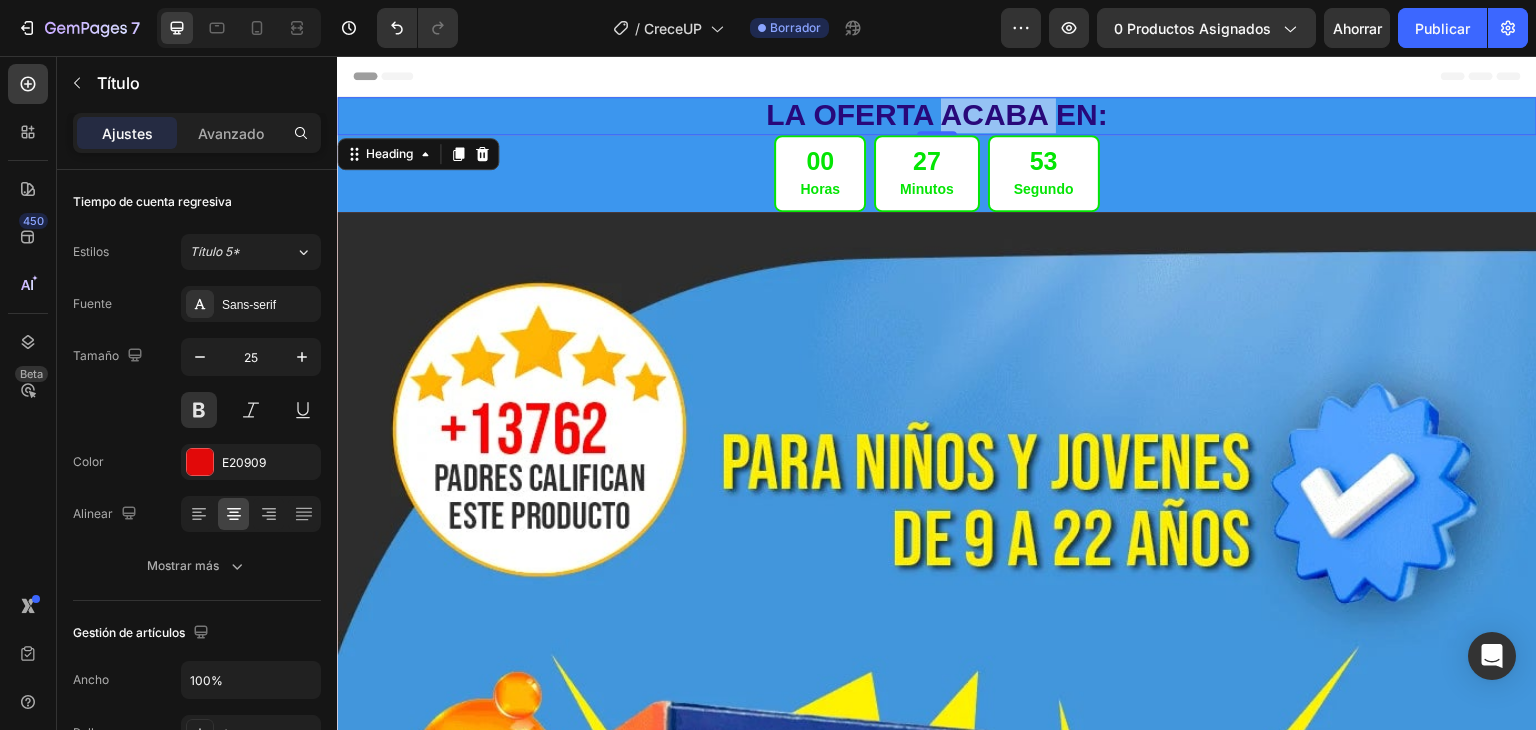 click on "LA OFERTA ACABA EN:" at bounding box center [937, 114] 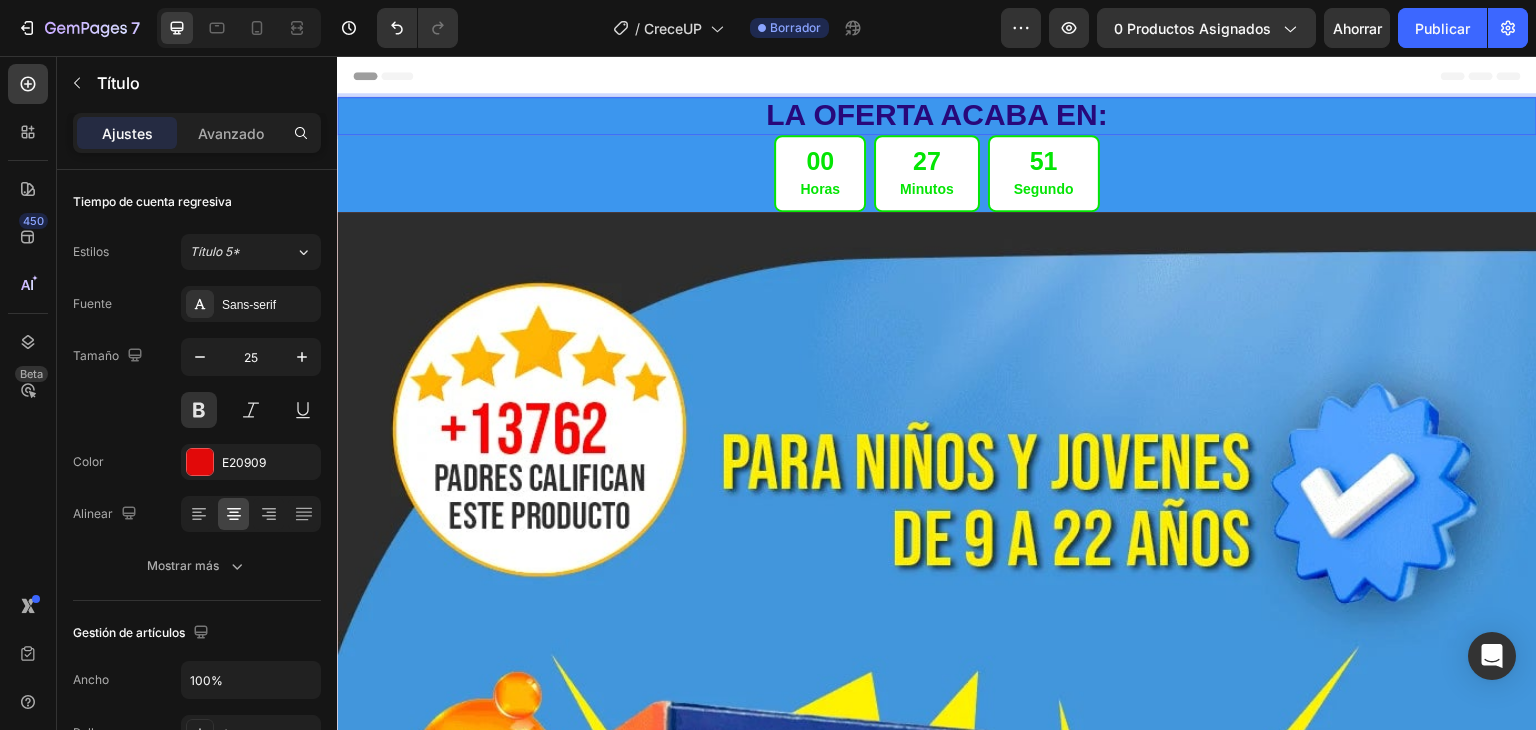 click on "LA OFERTA ACABA EN:" at bounding box center [937, 114] 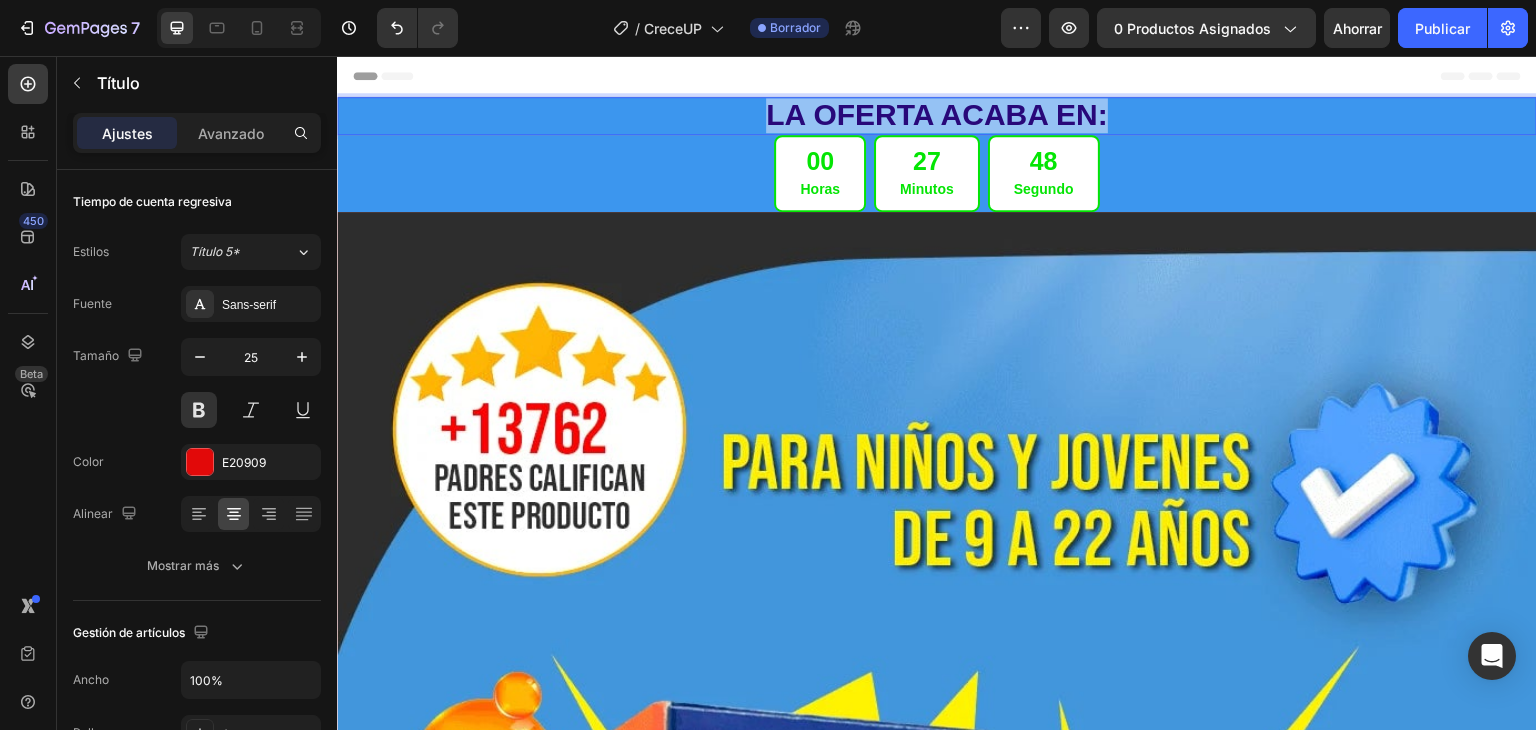 drag, startPoint x: 761, startPoint y: 118, endPoint x: 1107, endPoint y: 105, distance: 346.24414 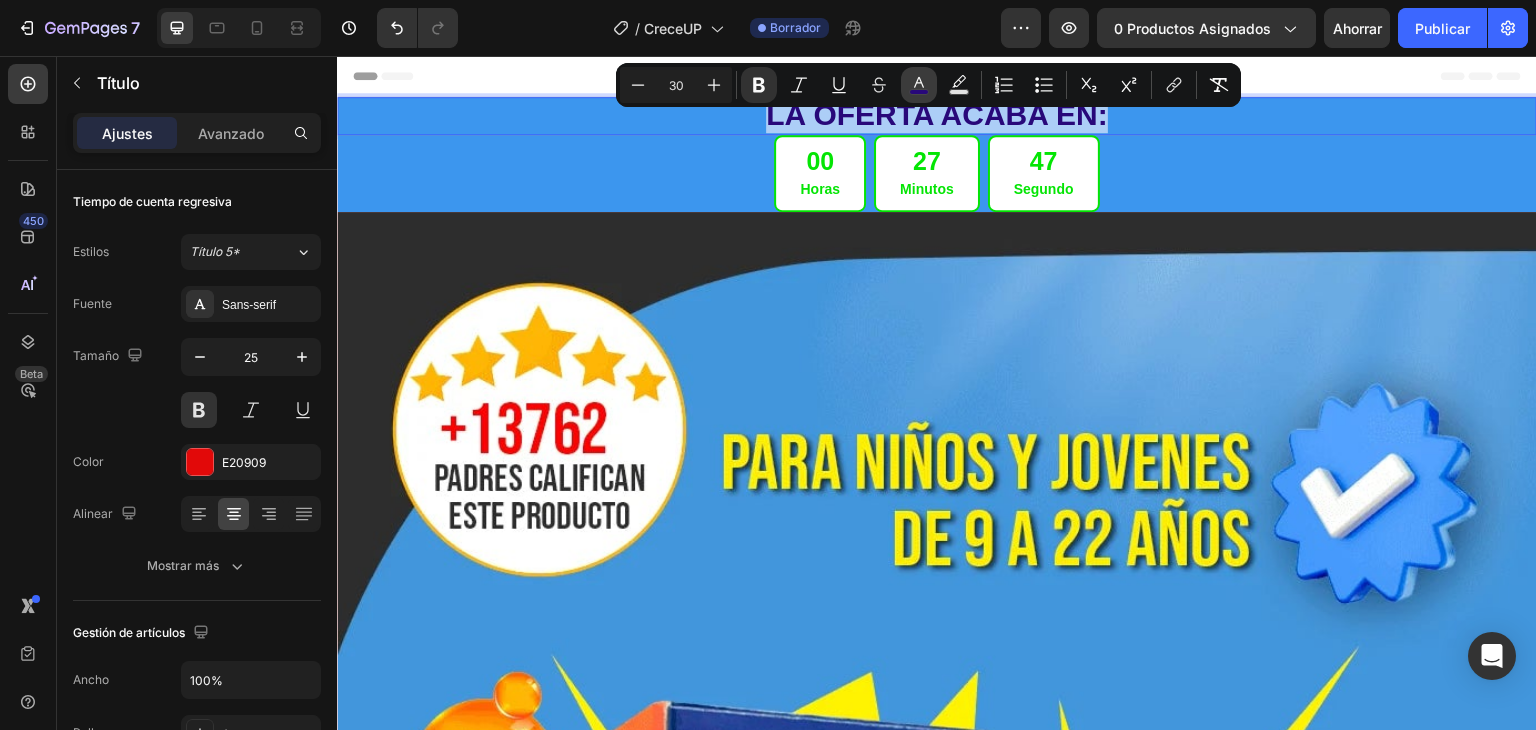 click 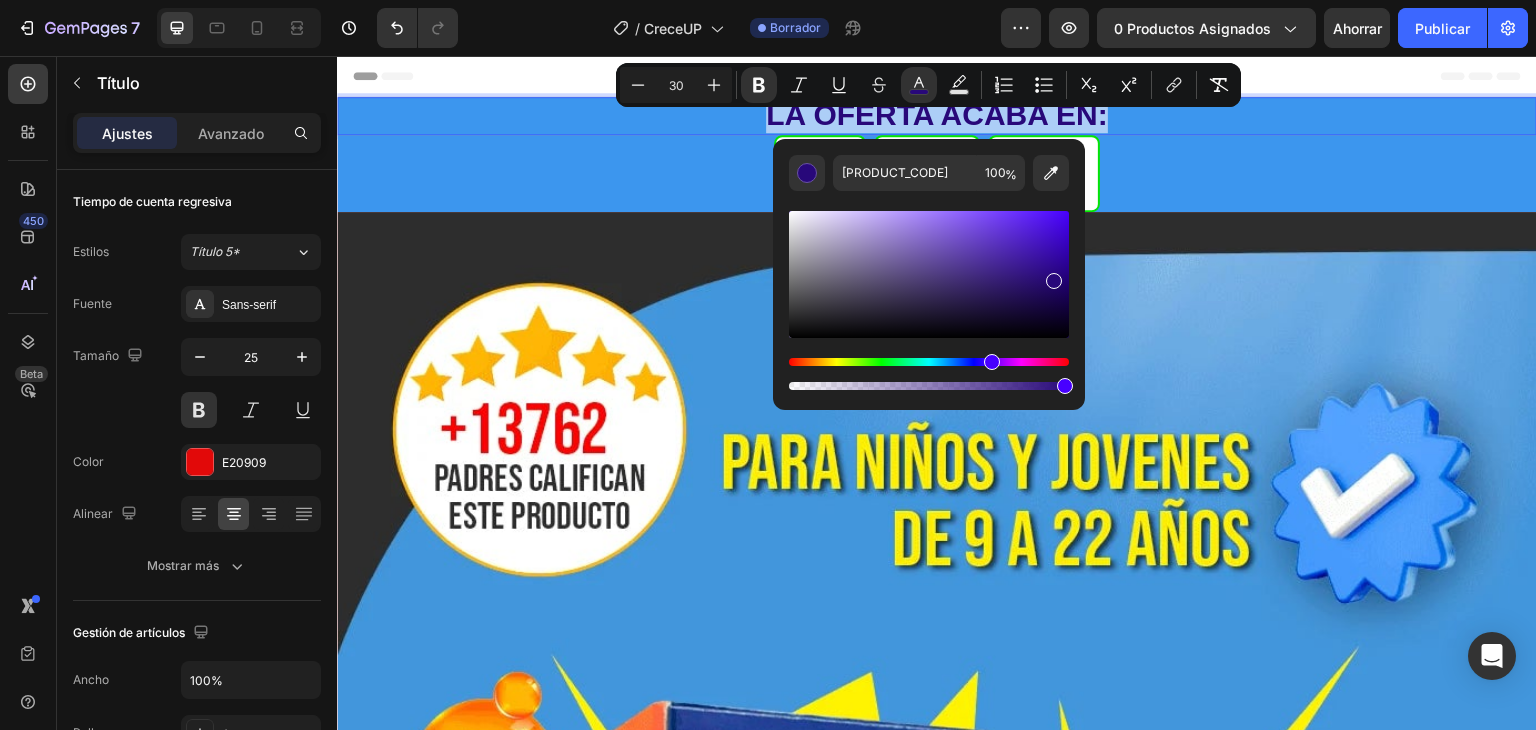 click at bounding box center [929, 362] 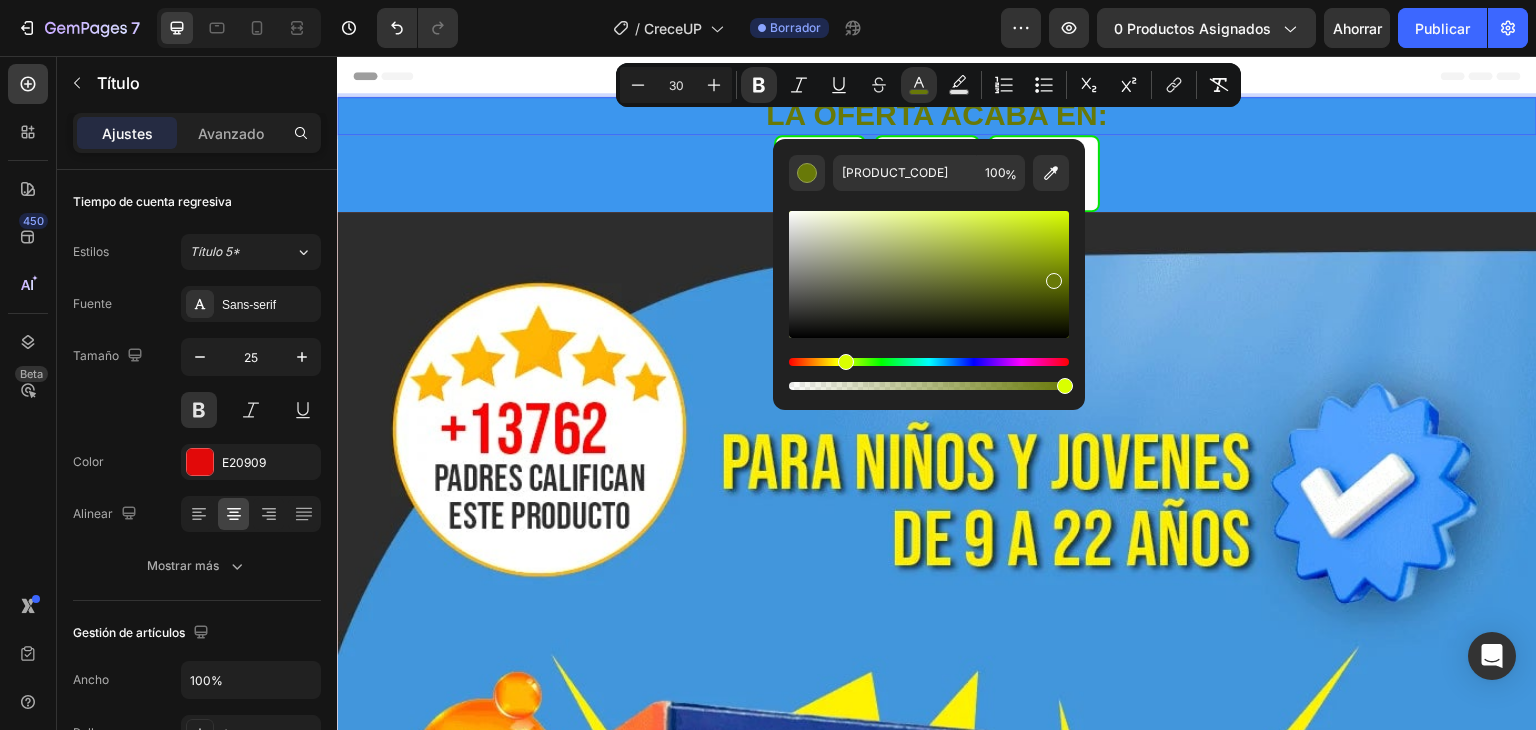 click at bounding box center (929, 362) 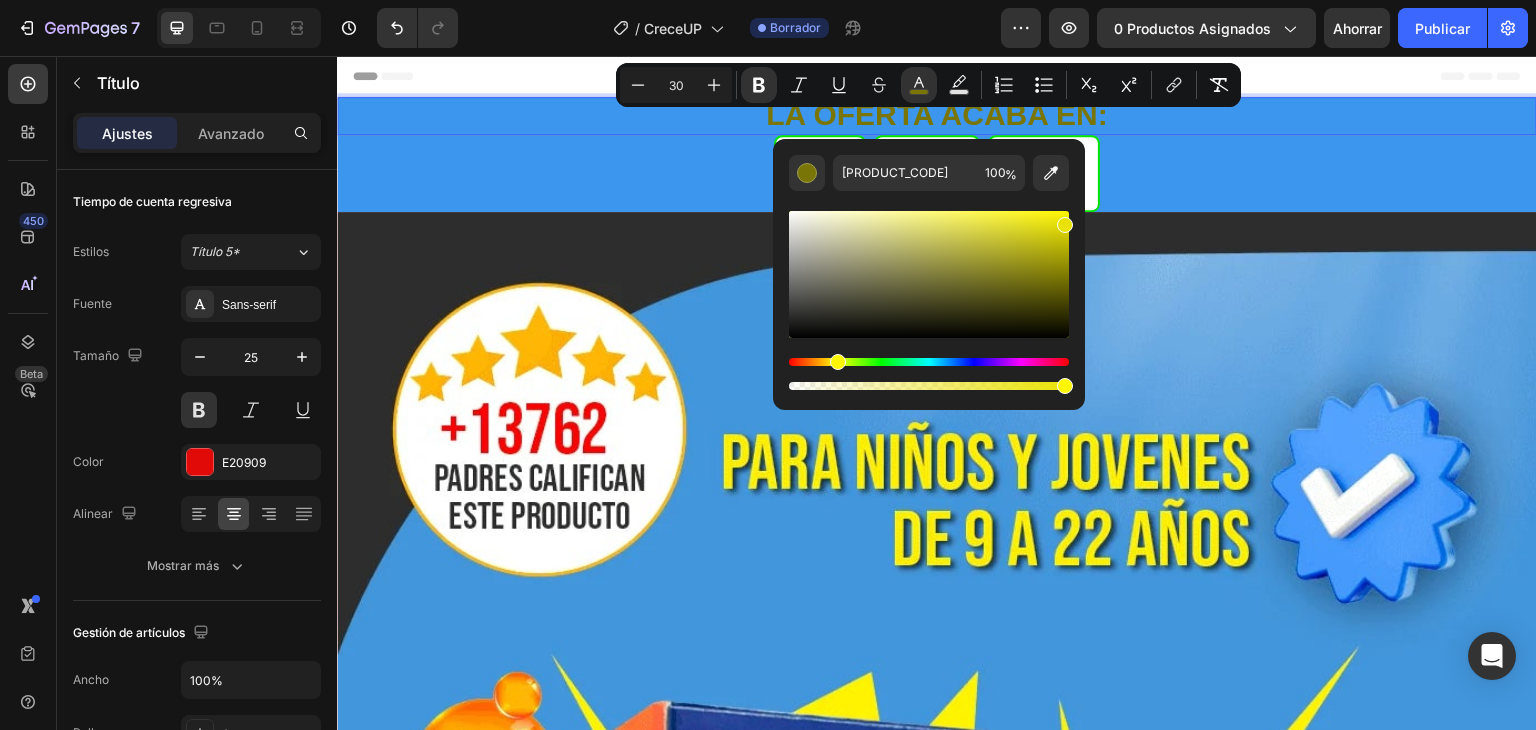 click at bounding box center [929, 274] 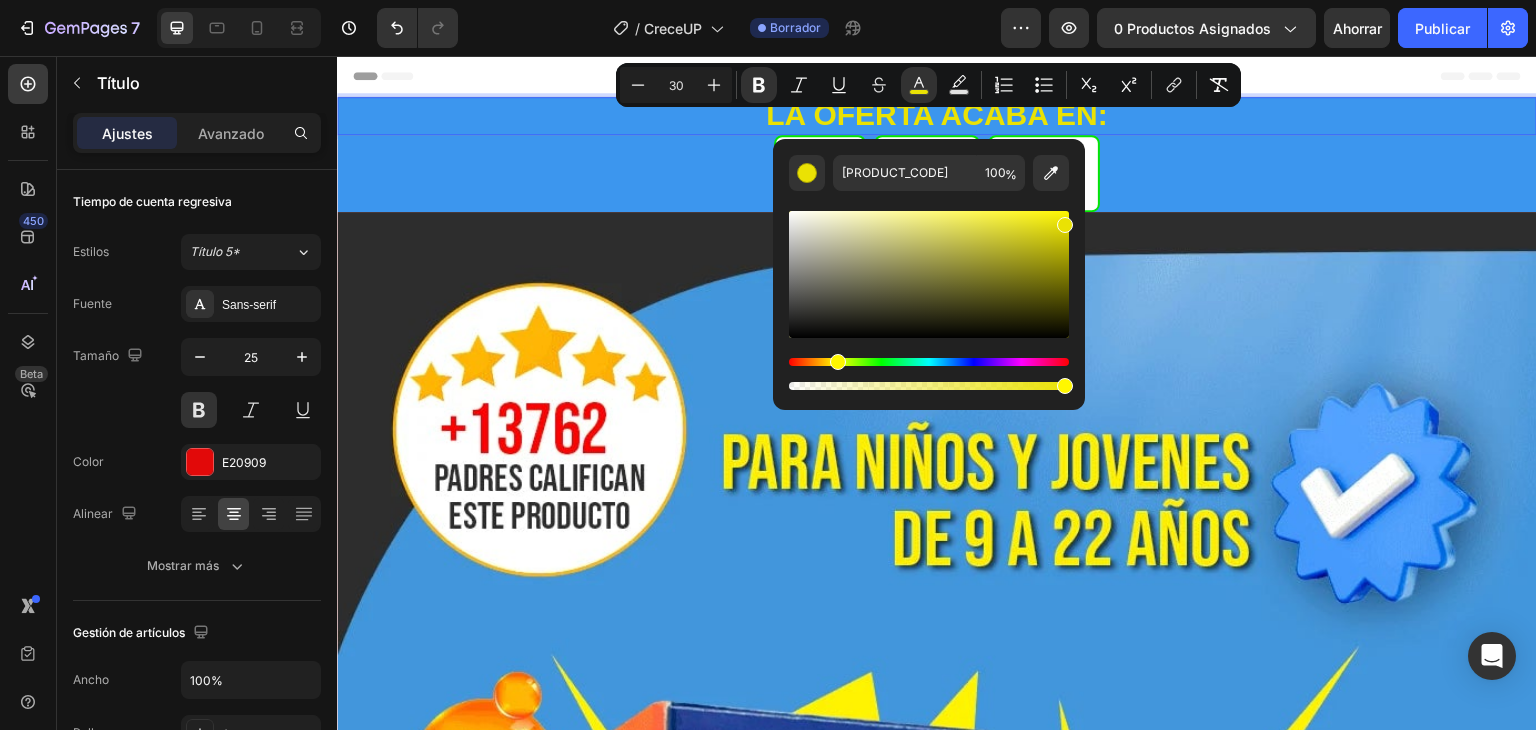 click at bounding box center (929, 274) 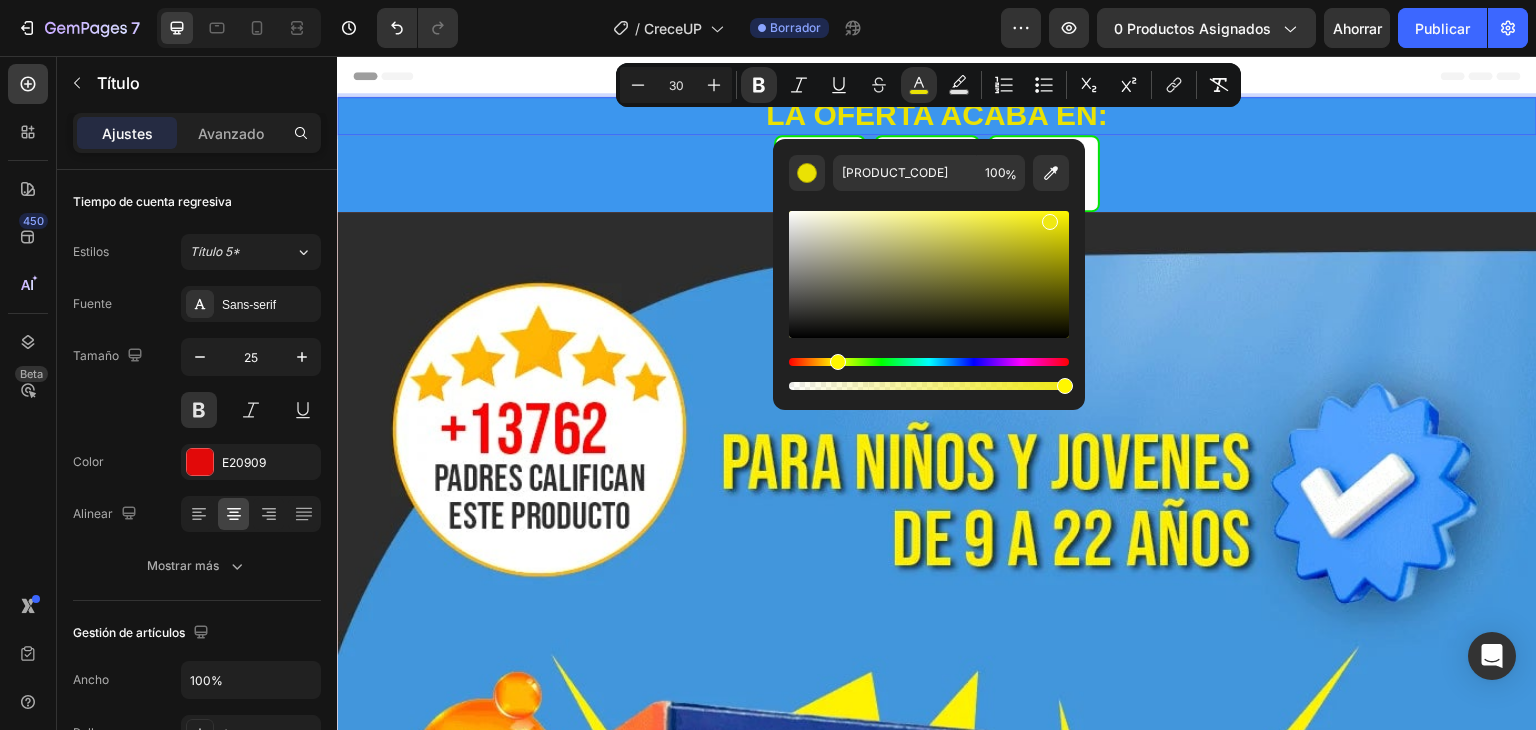 type on "EFE813" 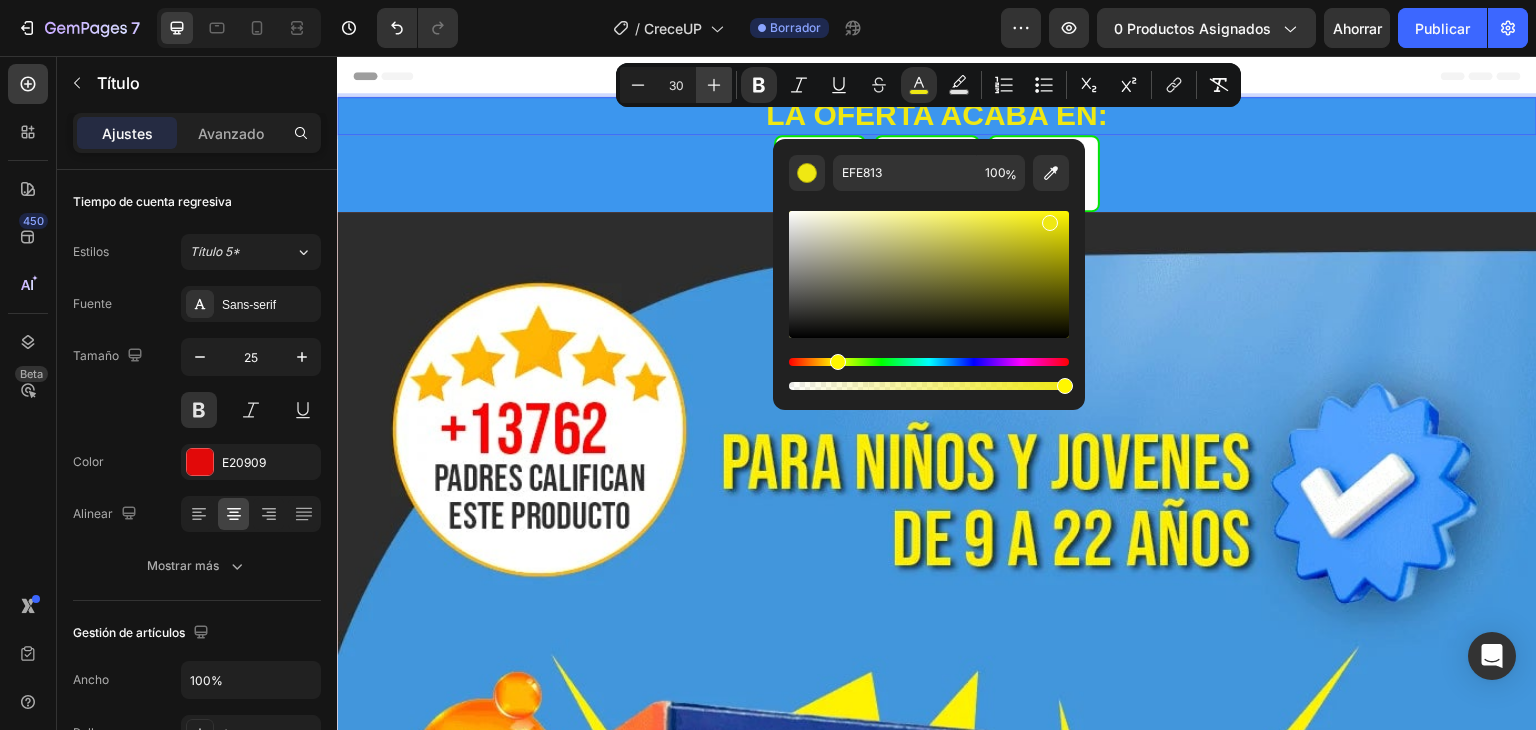 click 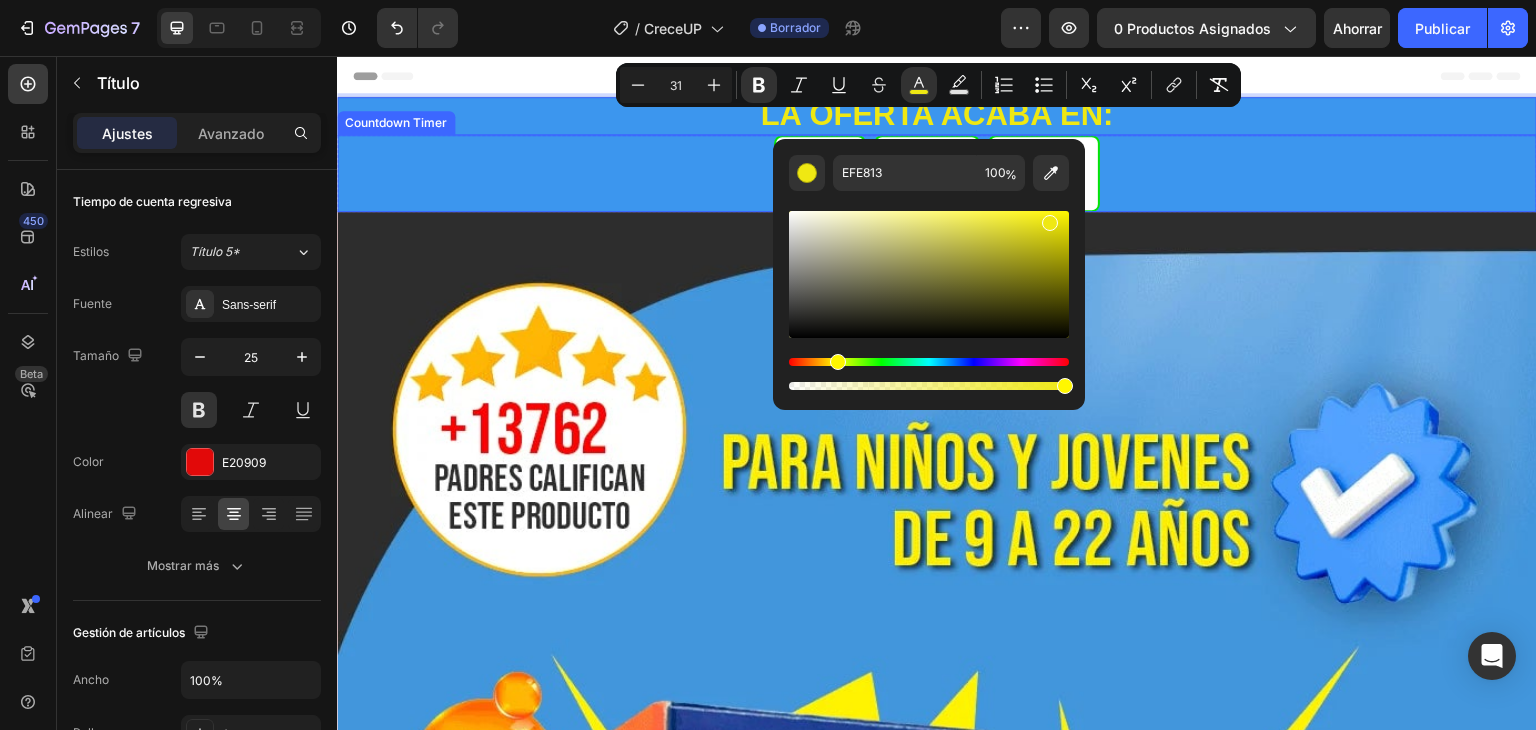 click on "[TIME] [TIME] [TIME]" at bounding box center [937, 174] 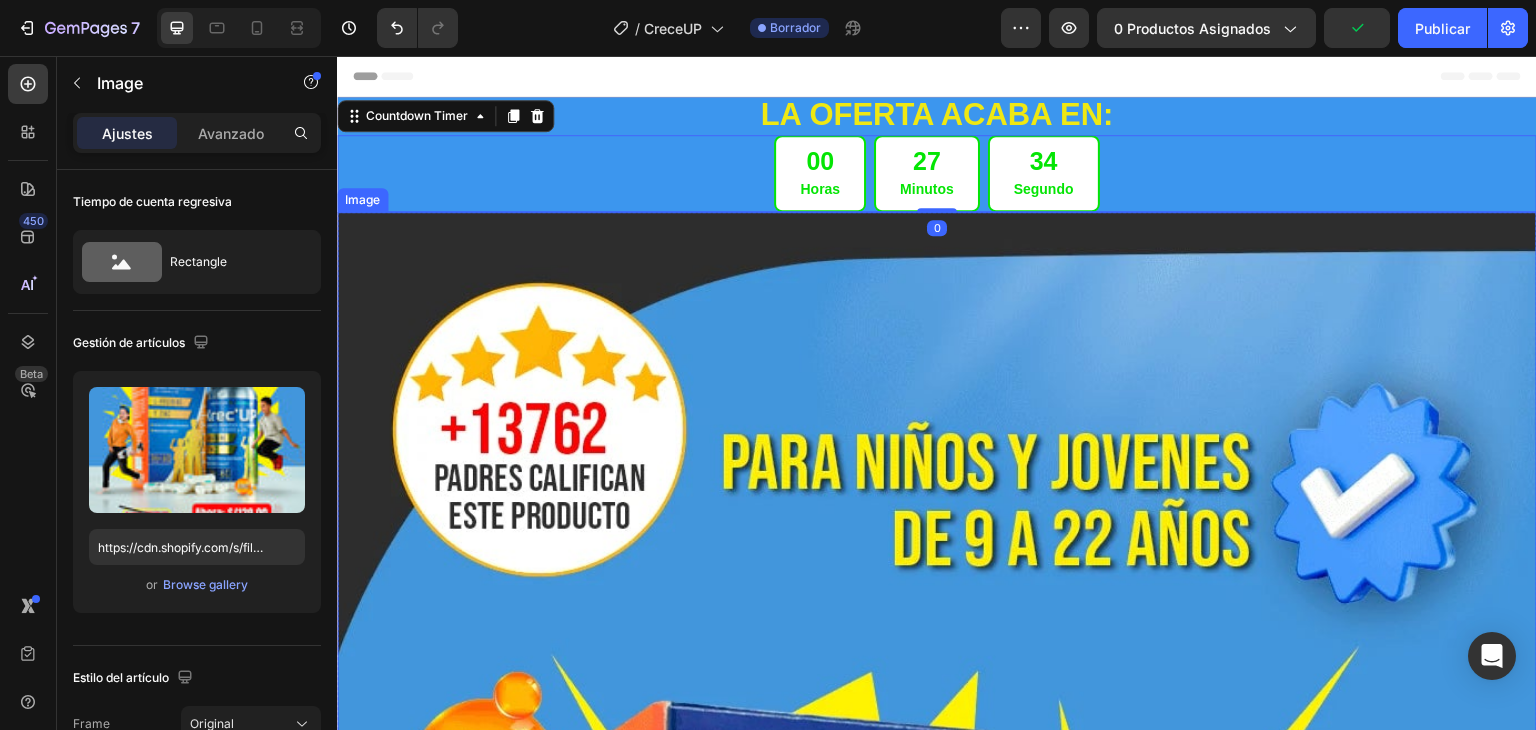 click at bounding box center (937, 1244) 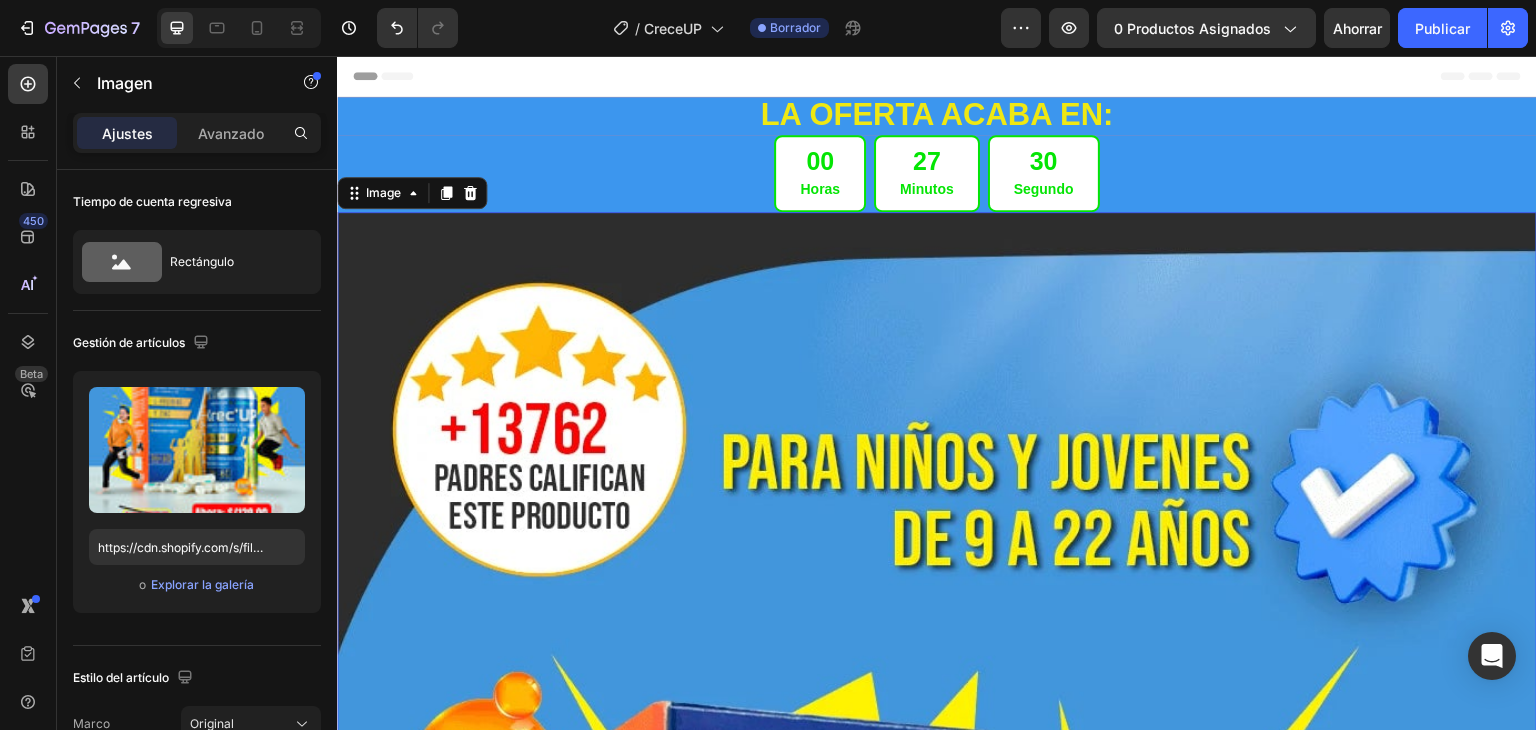 click at bounding box center [937, 1244] 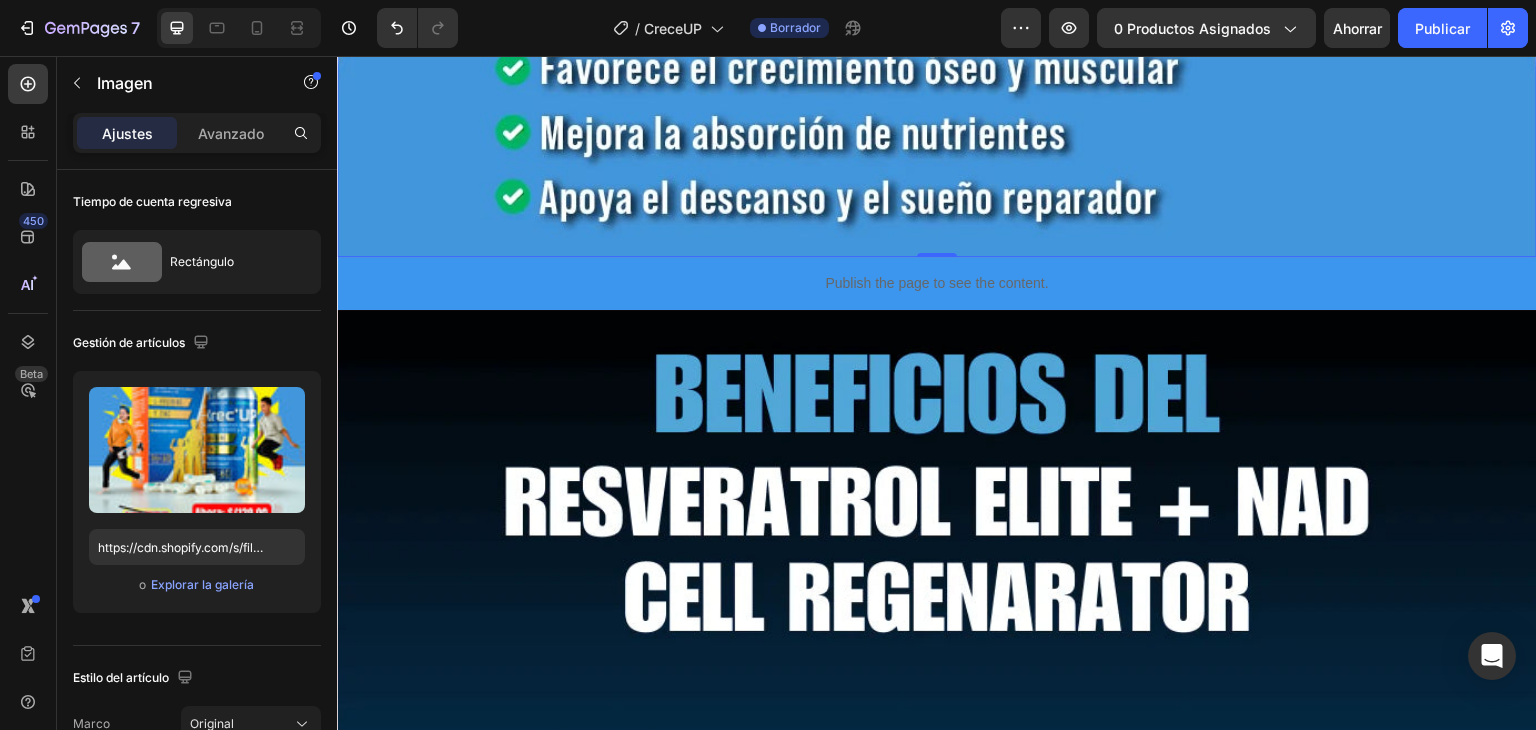 scroll, scrollTop: 2022, scrollLeft: 0, axis: vertical 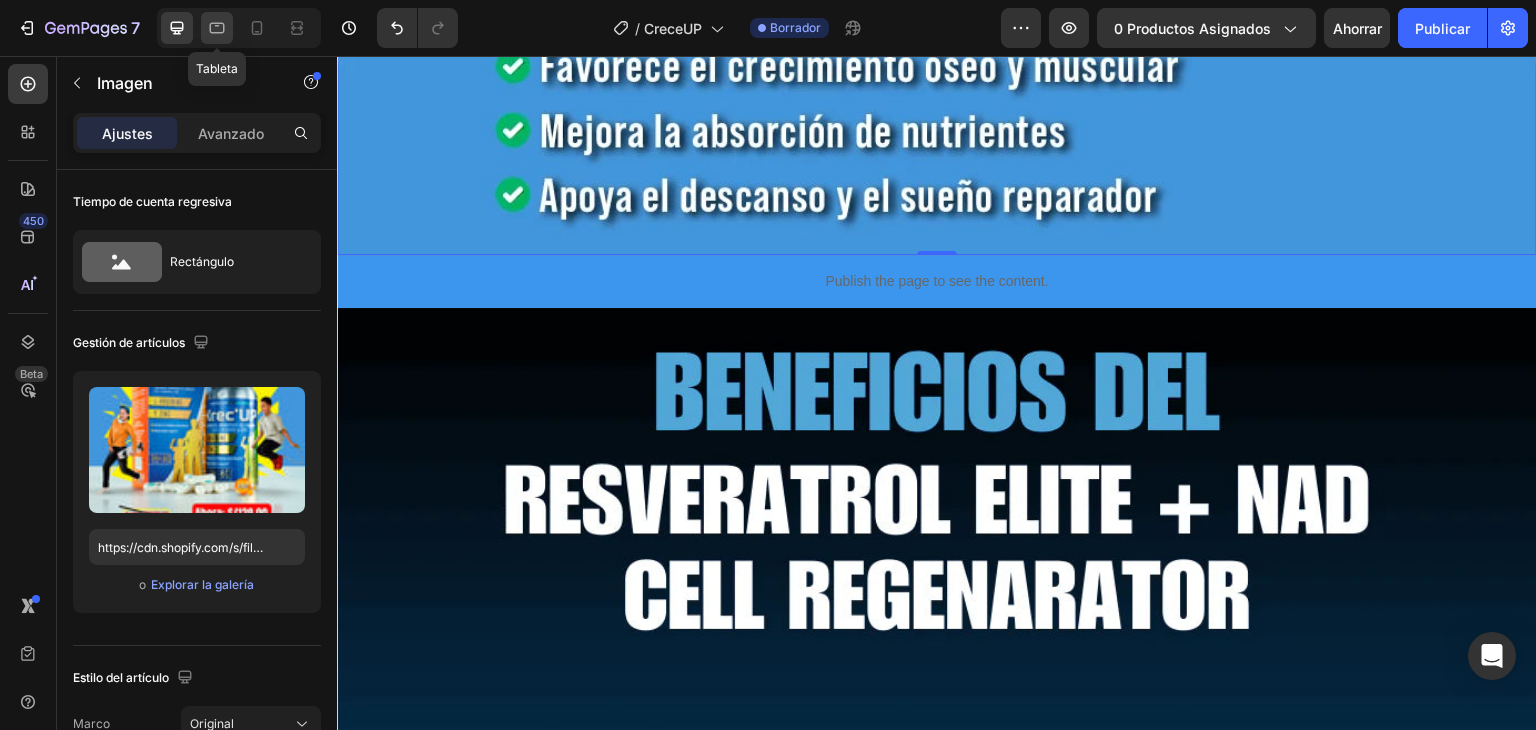click 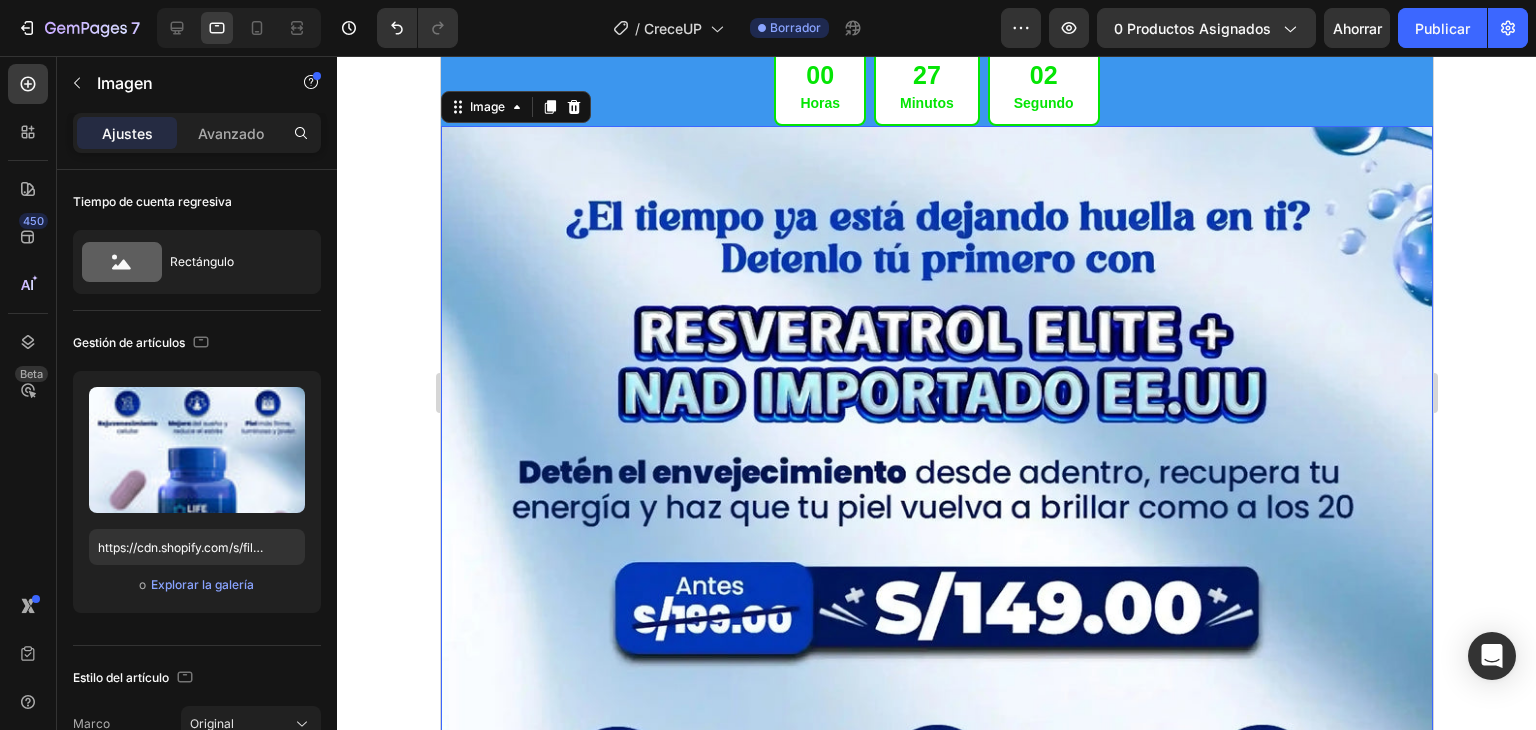 scroll, scrollTop: 0, scrollLeft: 0, axis: both 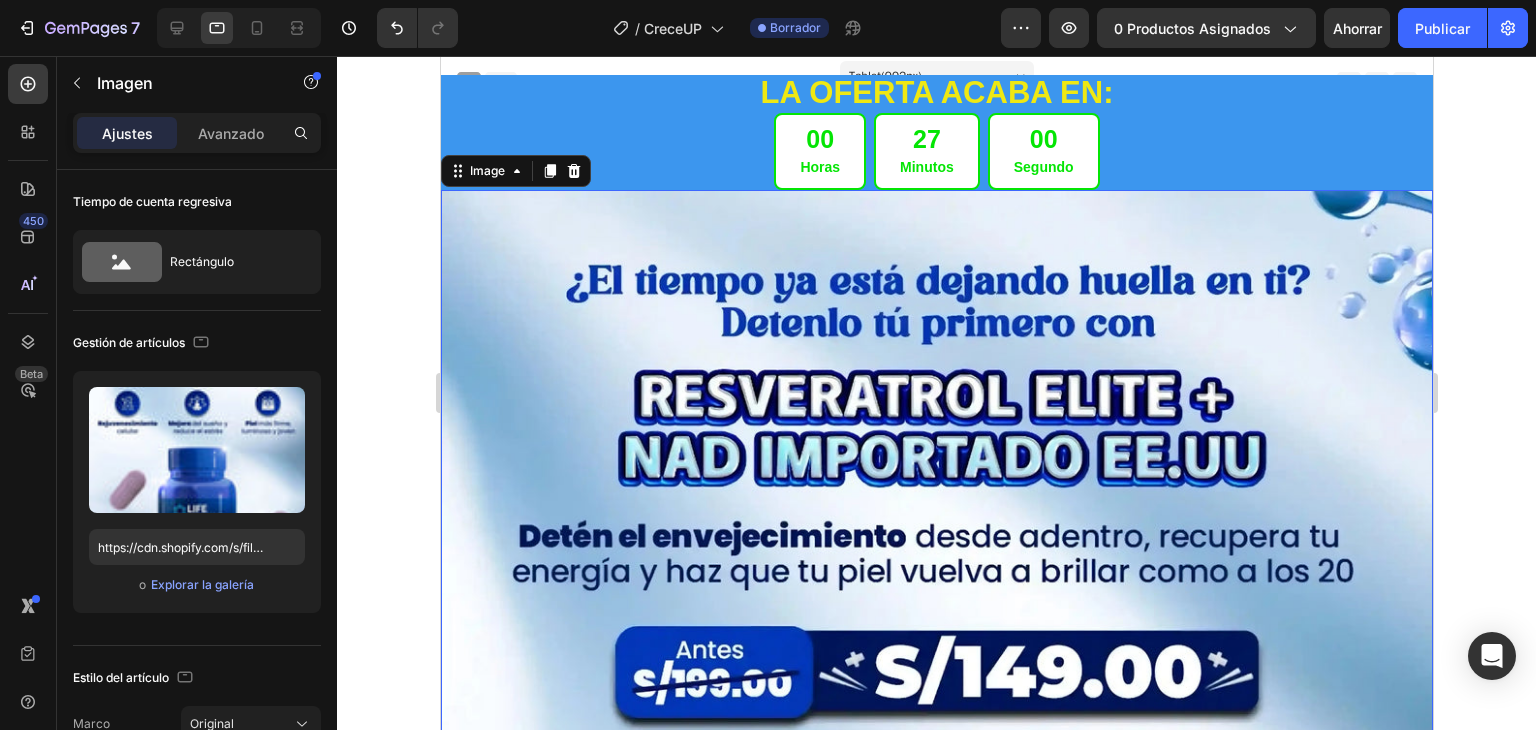 click at bounding box center (936, 1062) 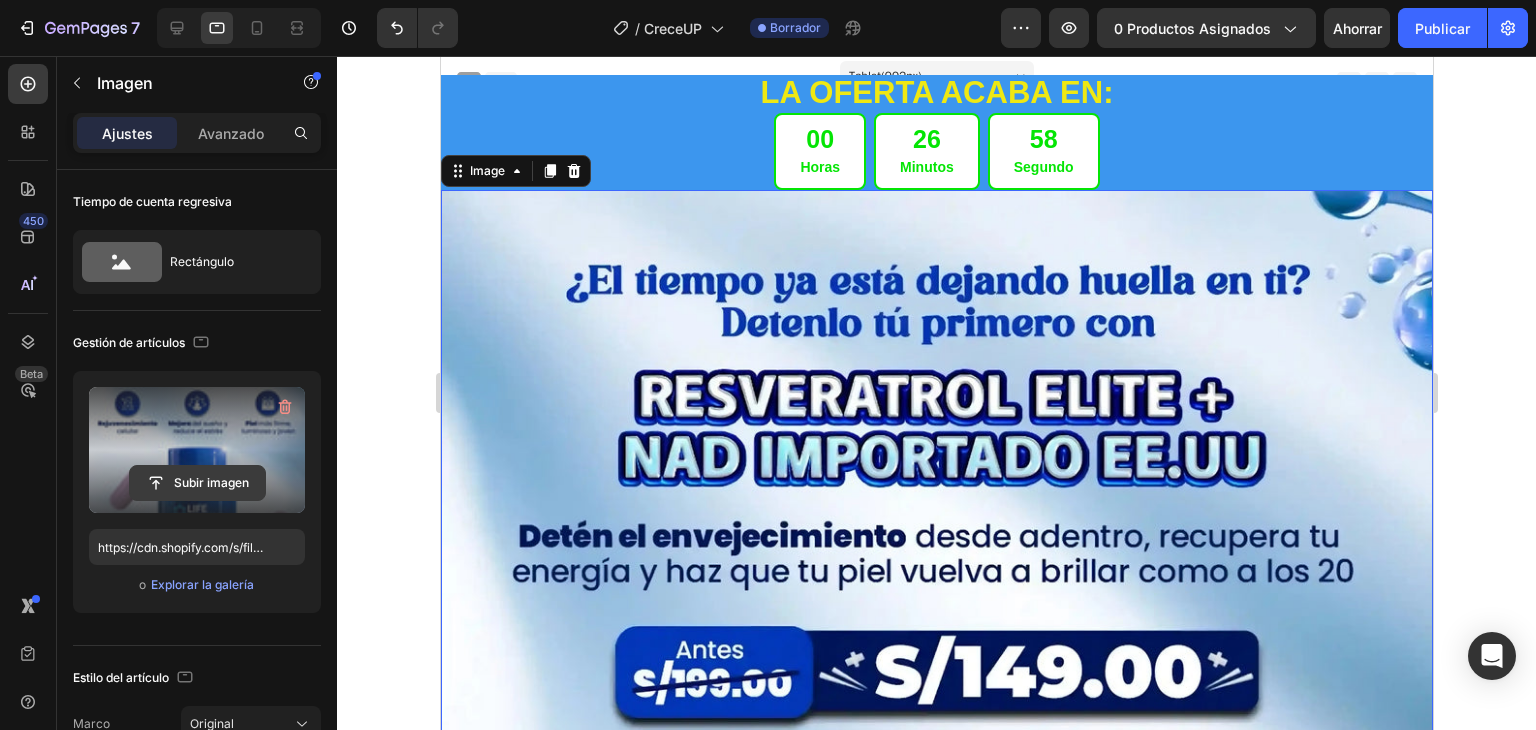 click 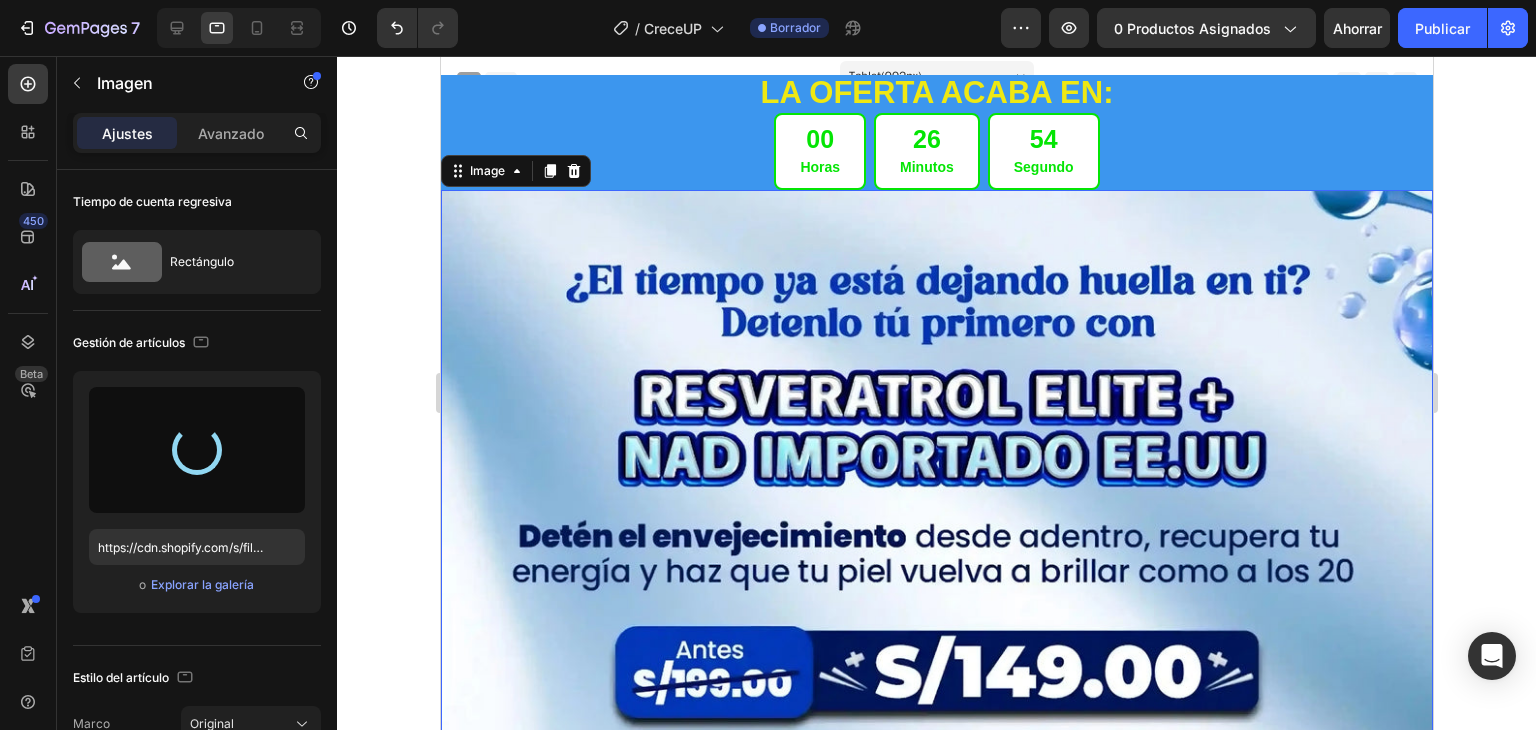 type on "https://cdn.shopify.com/s/files/1/0708/5346/0068/files/gempages_569050837007991829-f0403cf7-53f8-4de7-96c5-e86be524bc3e.webp" 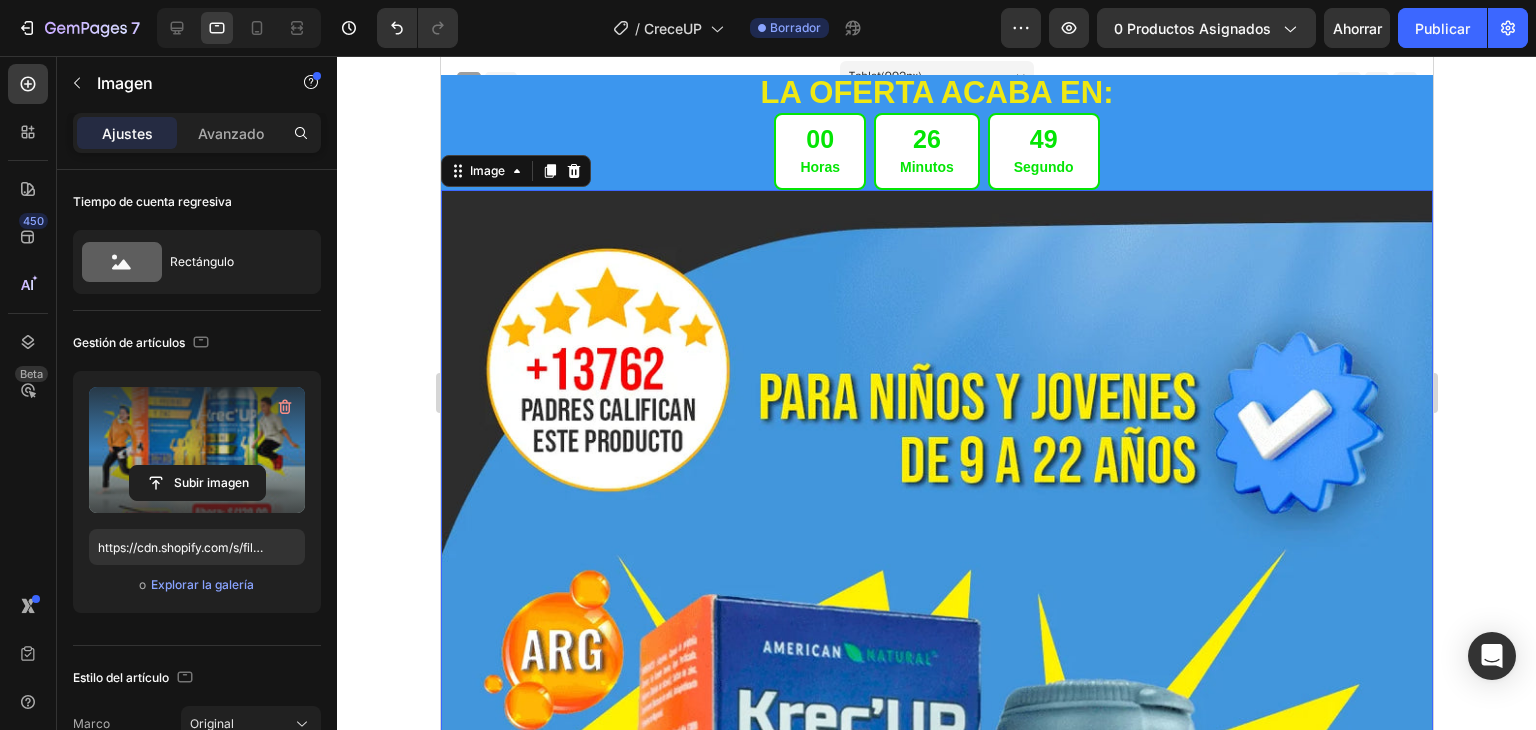 click 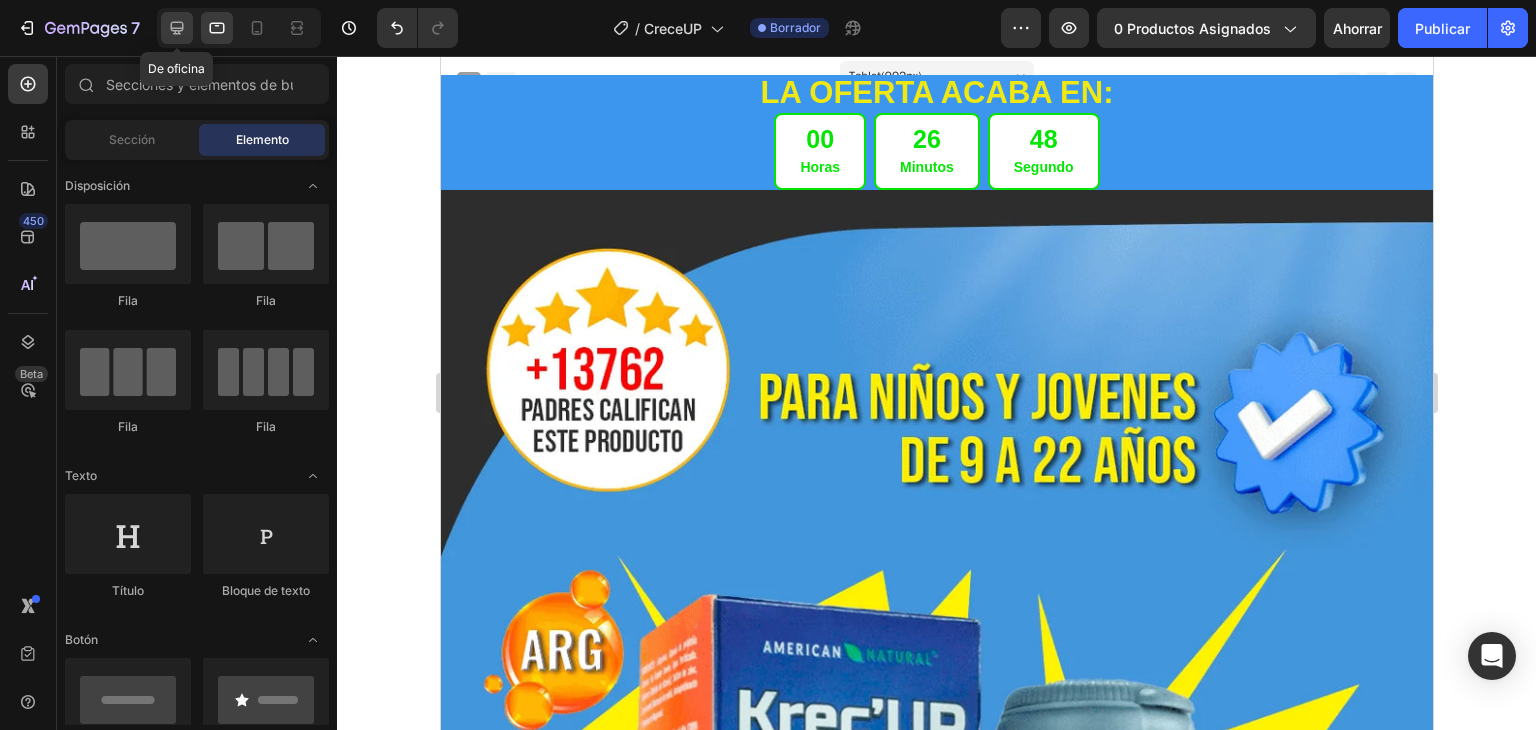 click 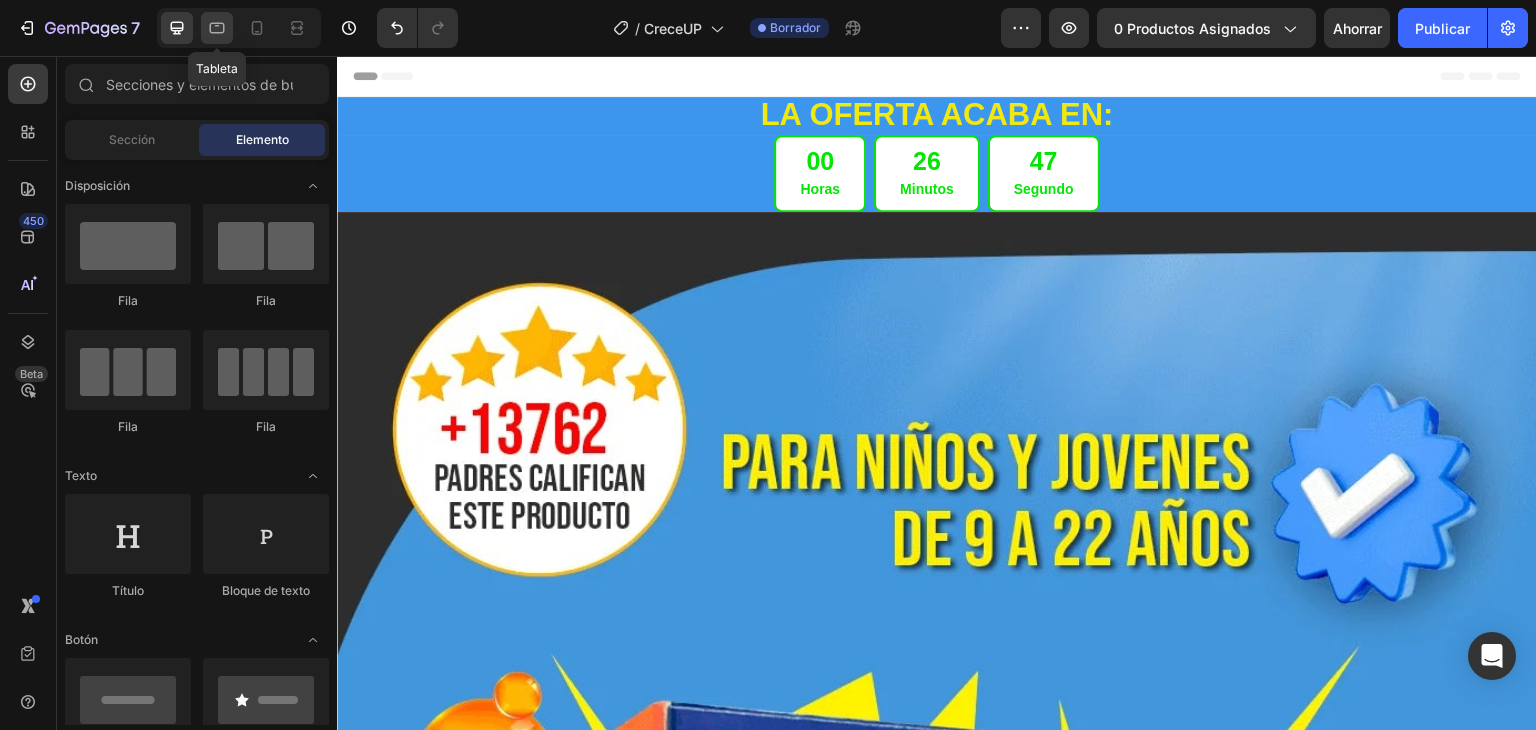click 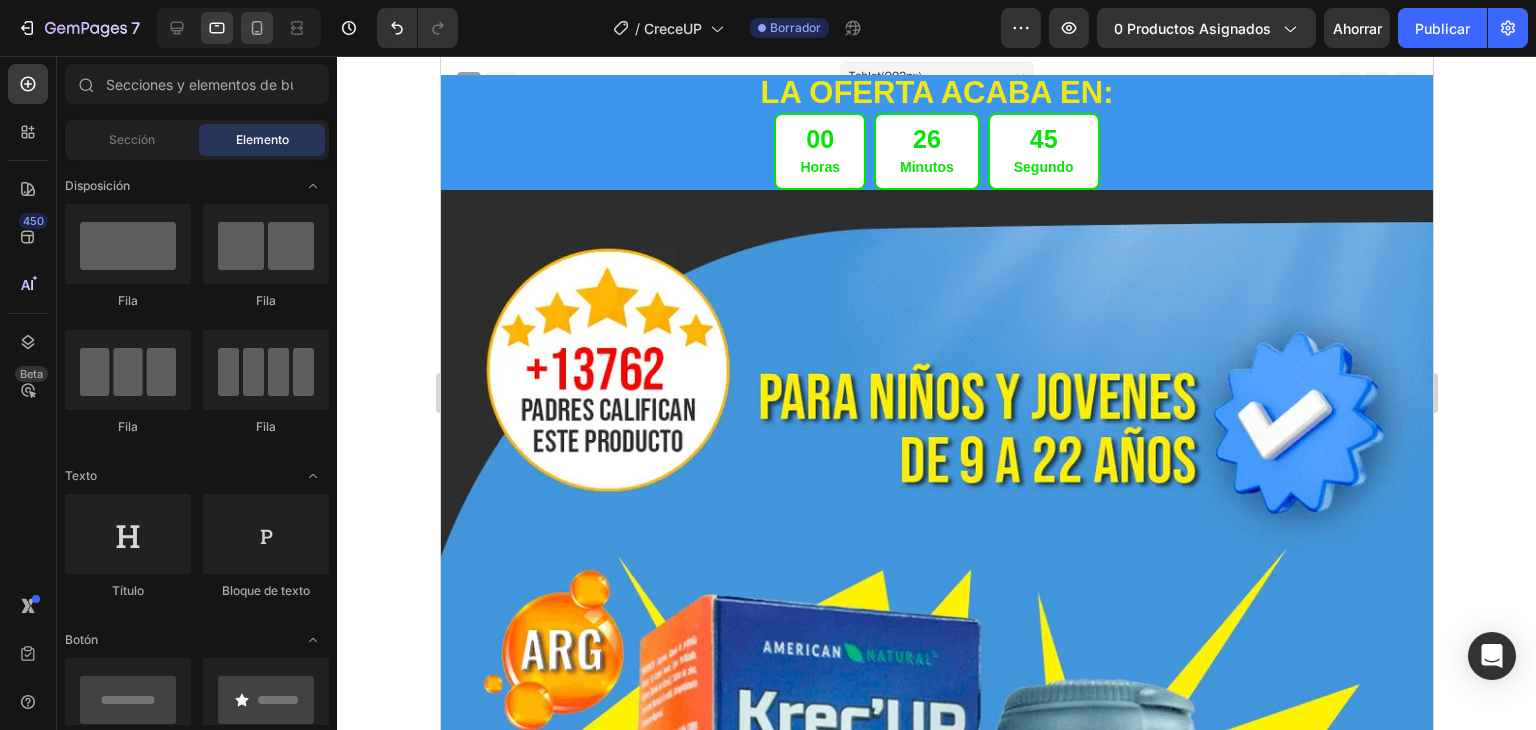 click 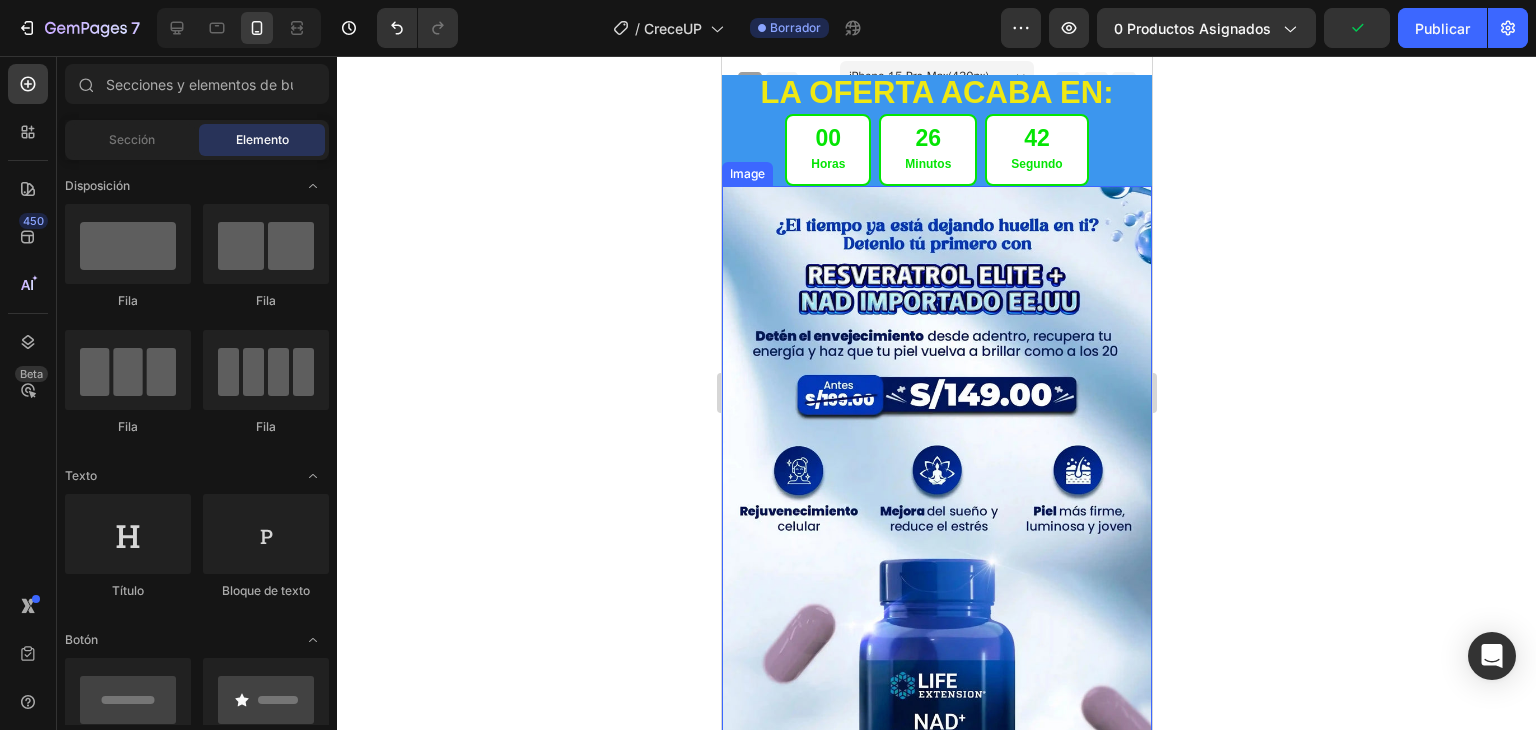 click at bounding box center (936, 564) 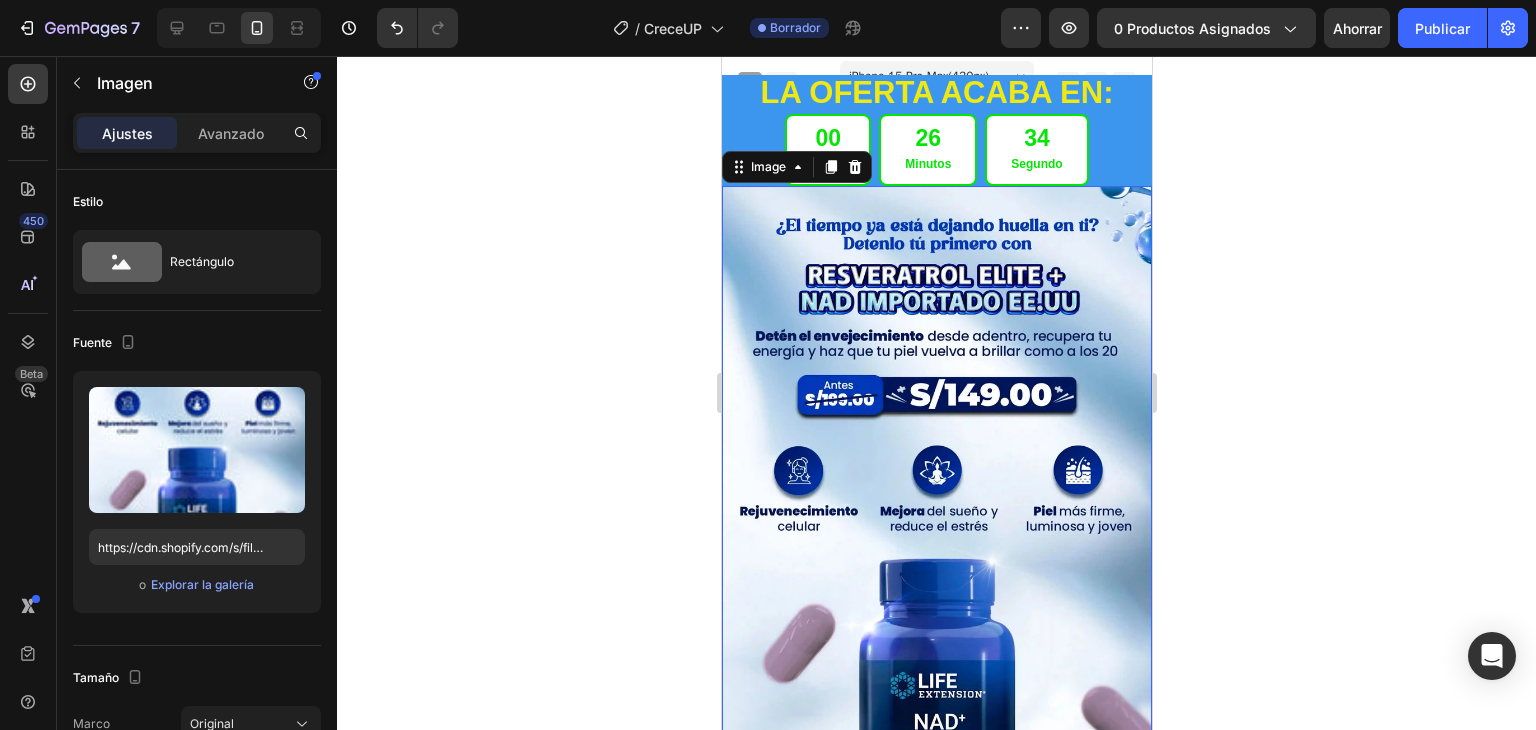 click at bounding box center [936, 564] 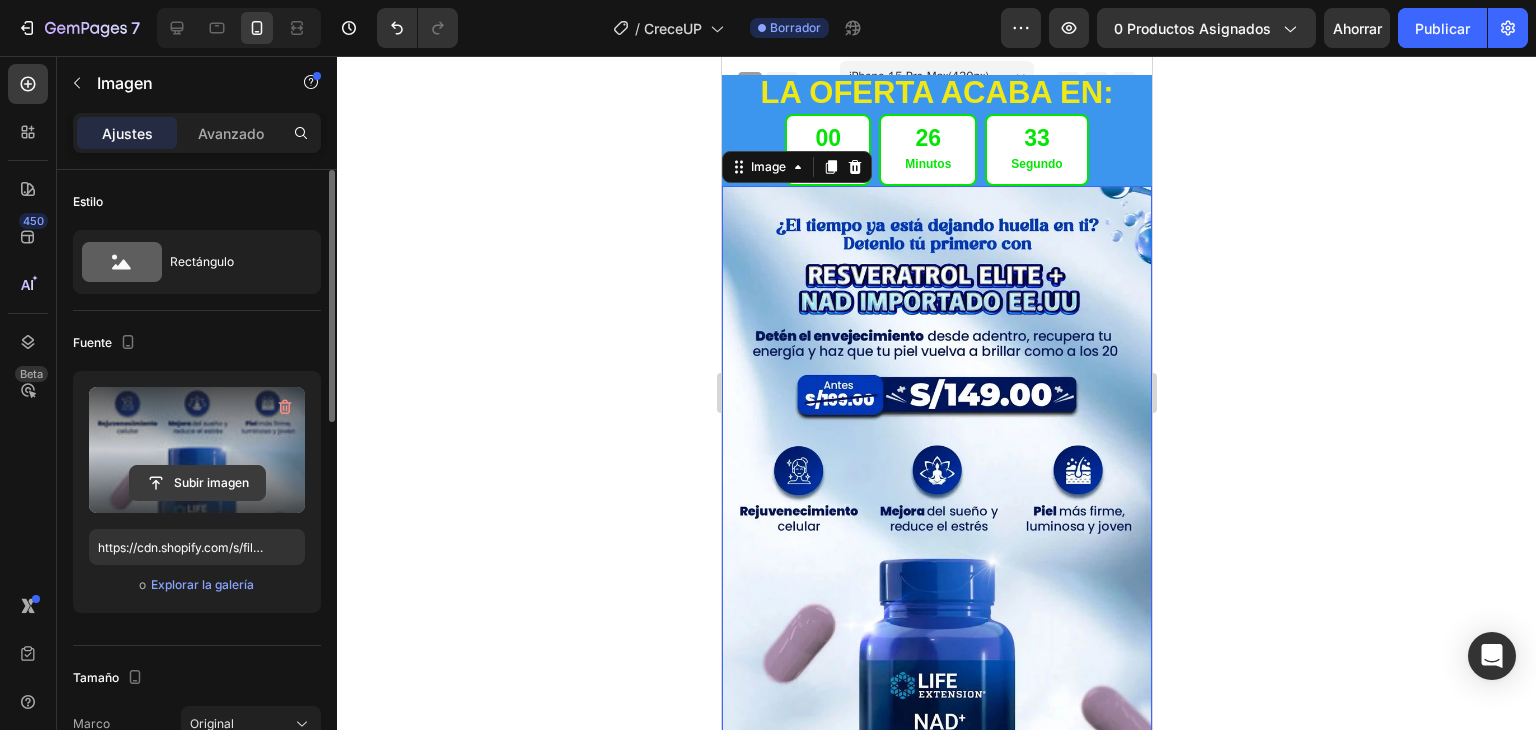 click 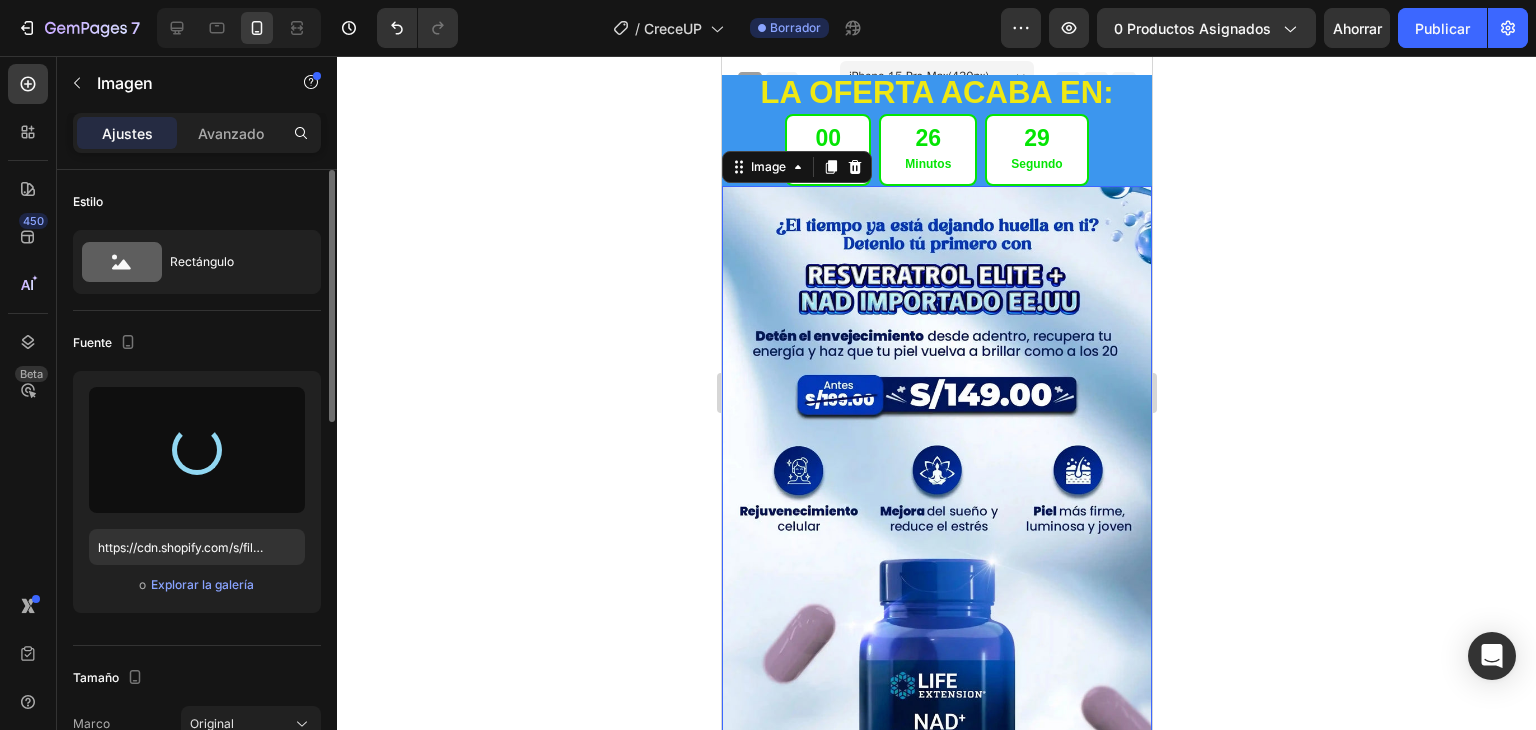type on "https://cdn.shopify.com/s/files/1/0708/5346/0068/files/gempages_569050837007991829-f0403cf7-53f8-4de7-96c5-e86be524bc3e.webp" 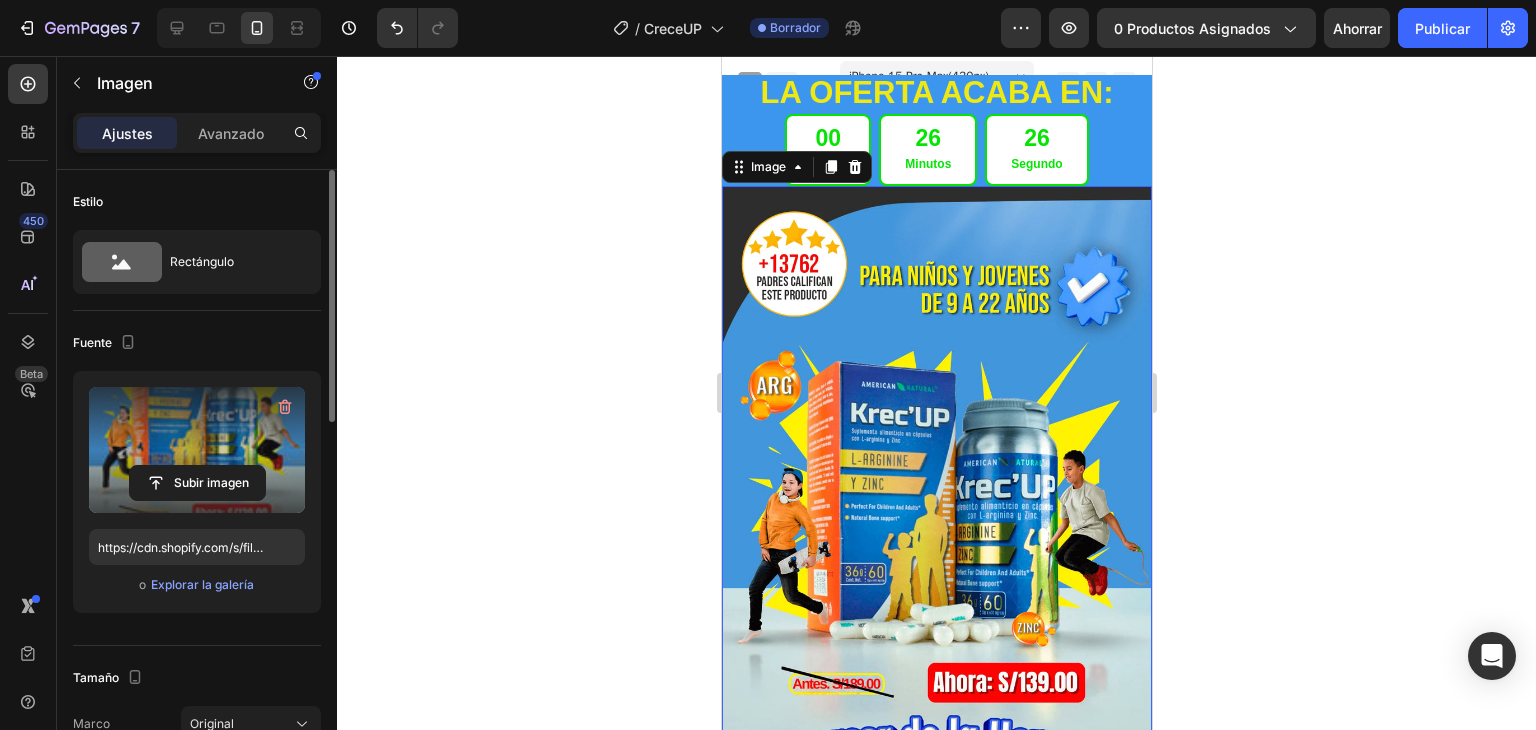 click 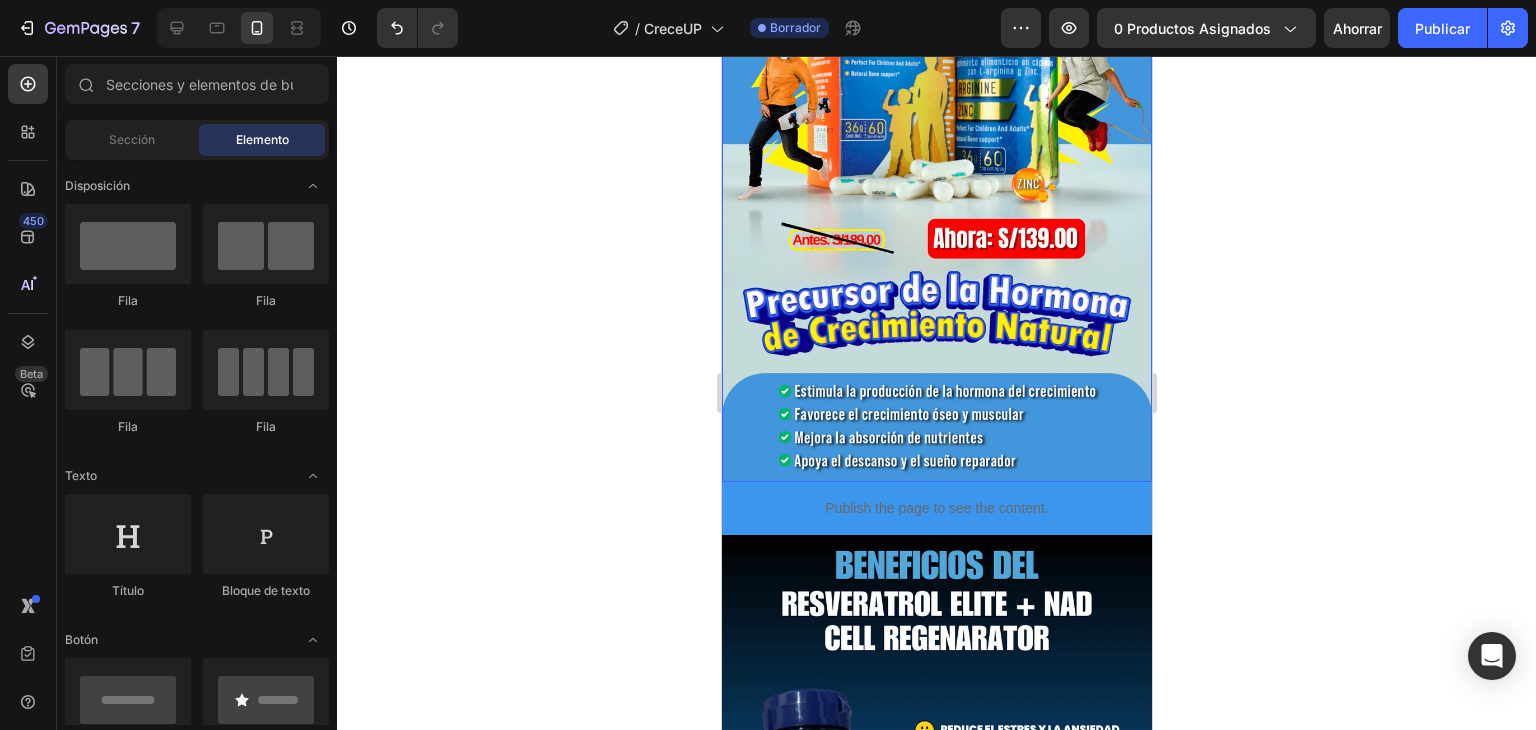 scroll, scrollTop: 0, scrollLeft: 0, axis: both 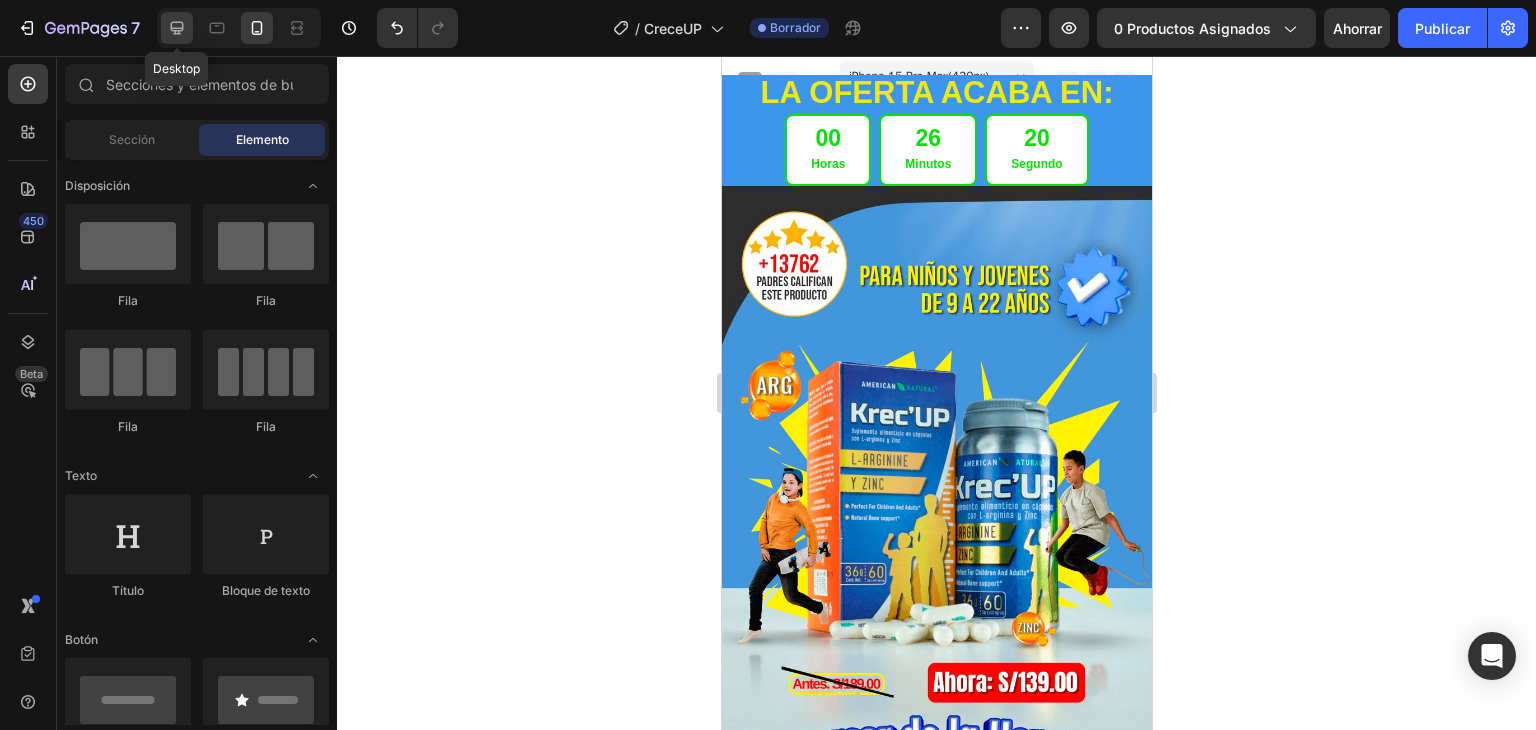 click 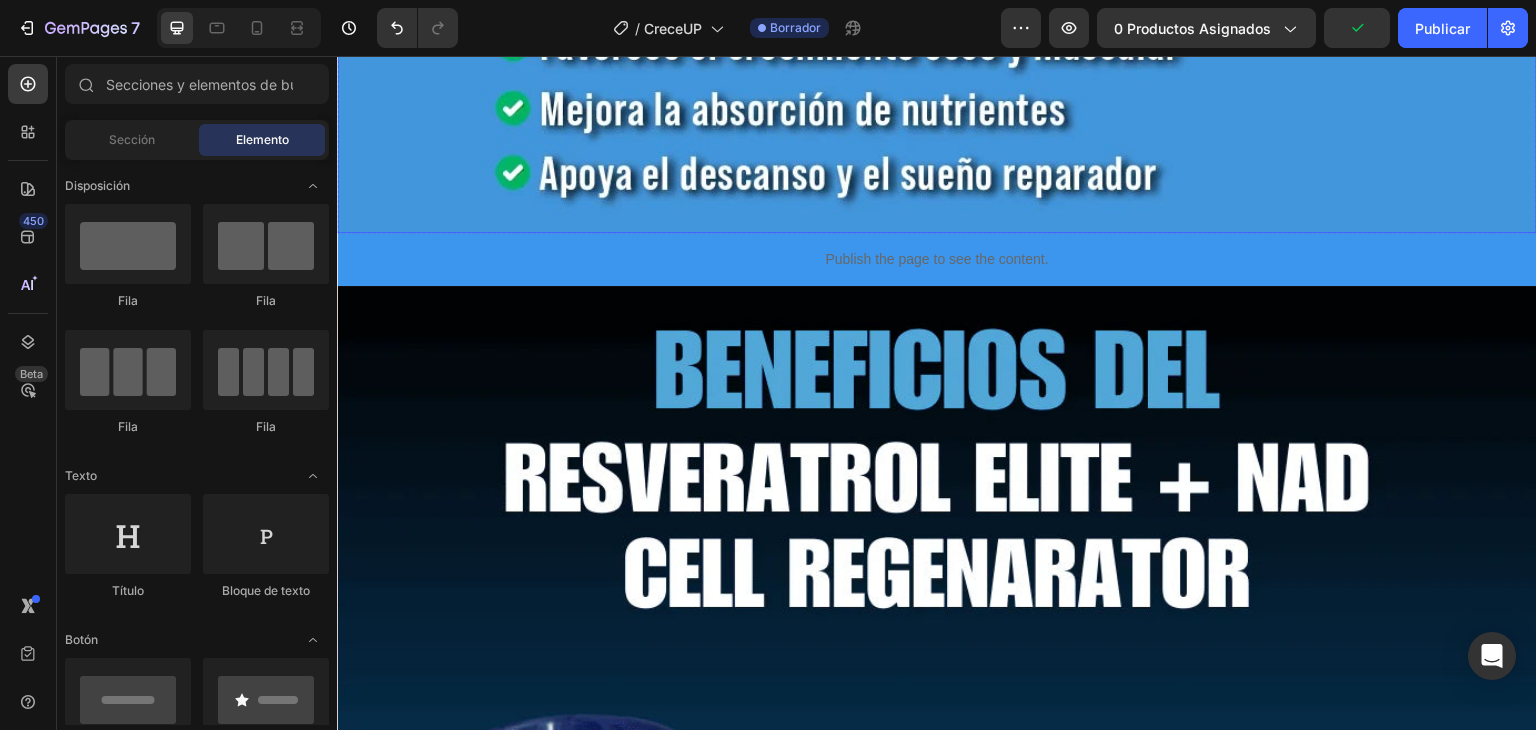 scroll, scrollTop: 2164, scrollLeft: 0, axis: vertical 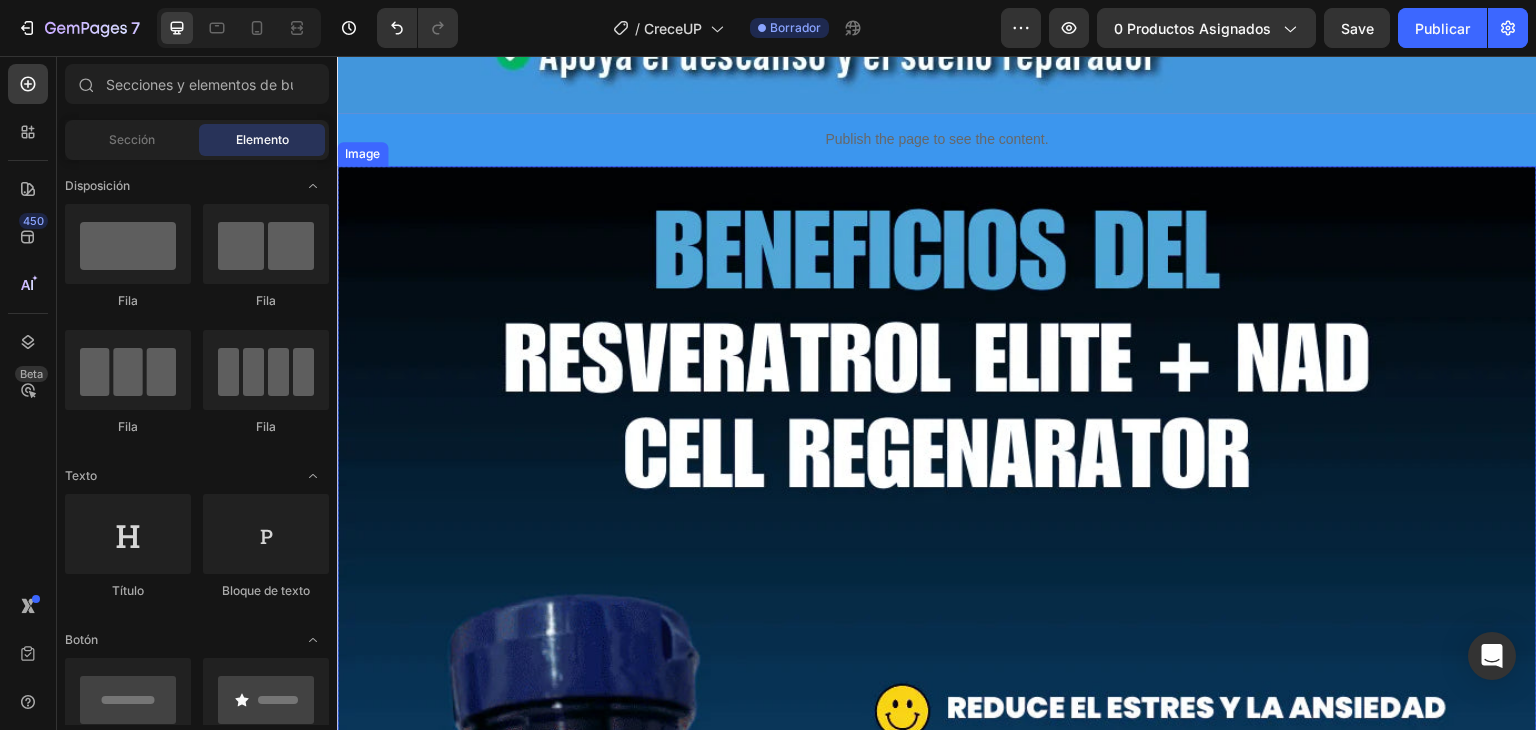 click at bounding box center [937, 766] 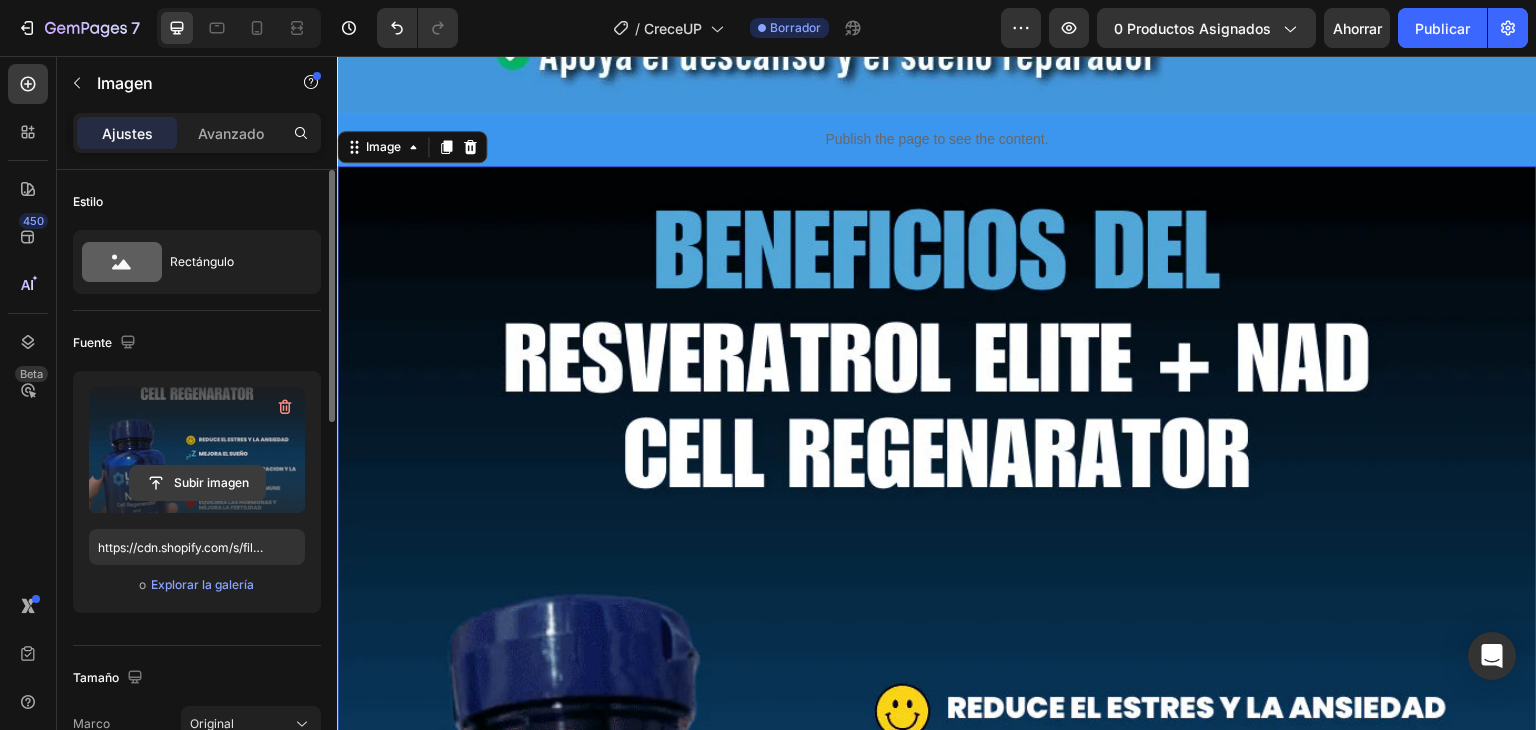click 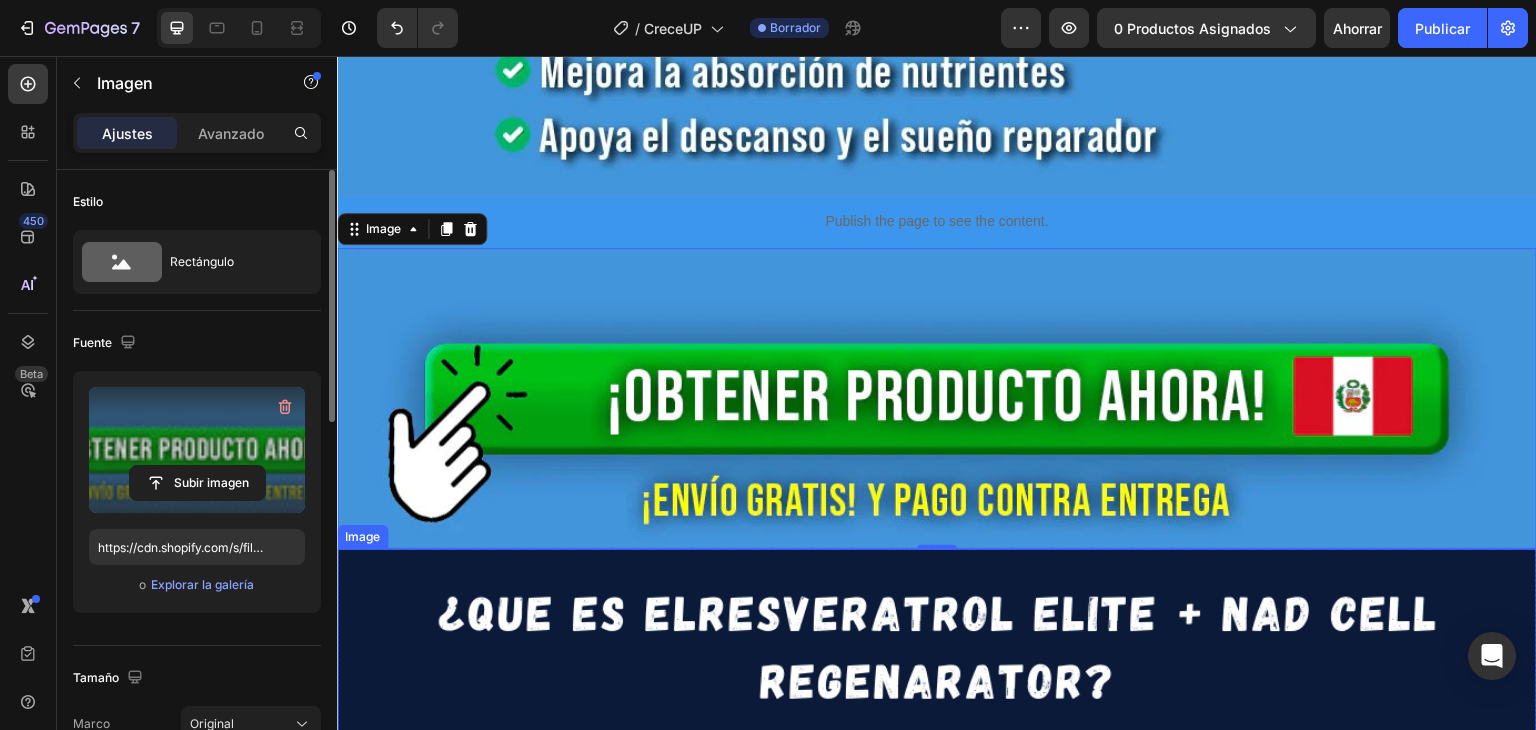 scroll, scrollTop: 2092, scrollLeft: 0, axis: vertical 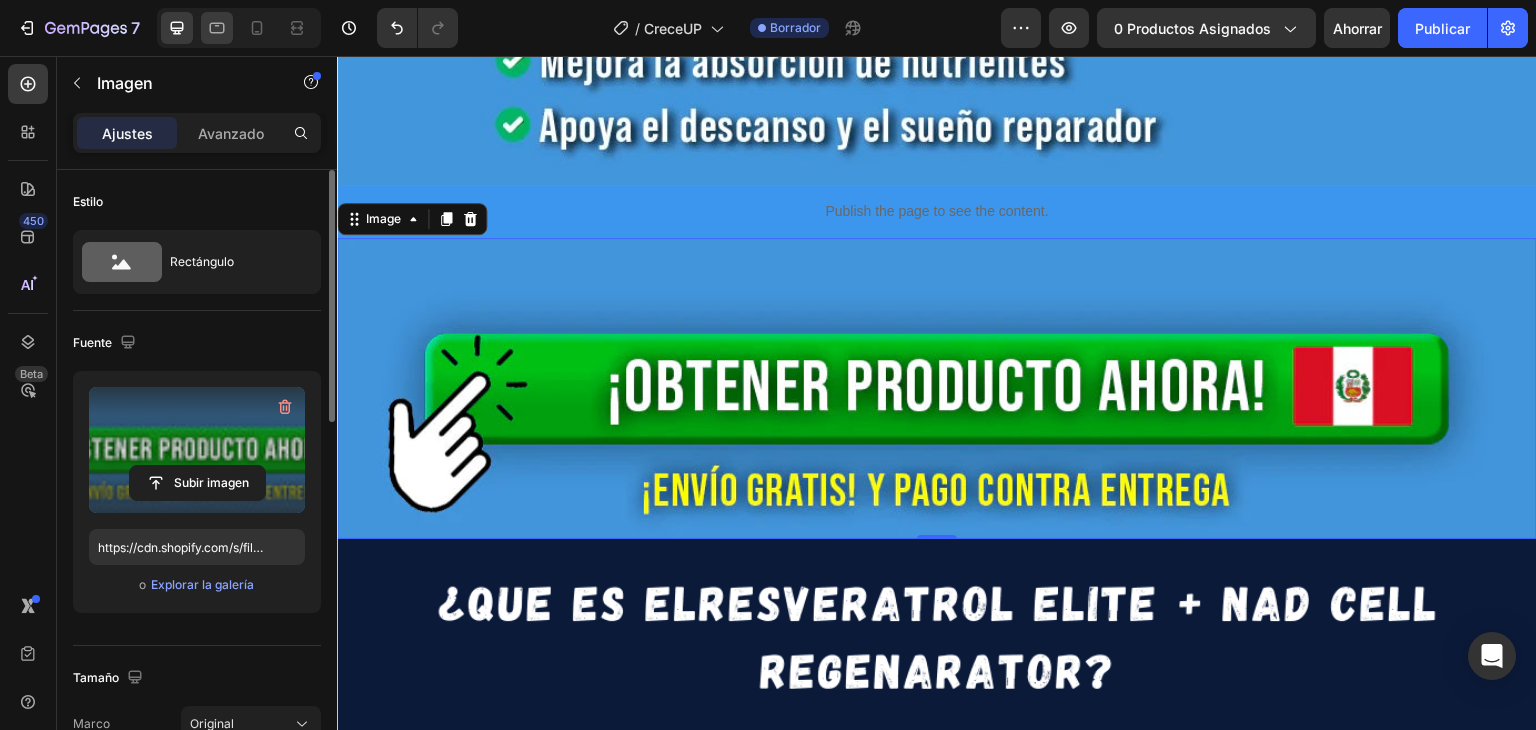 click 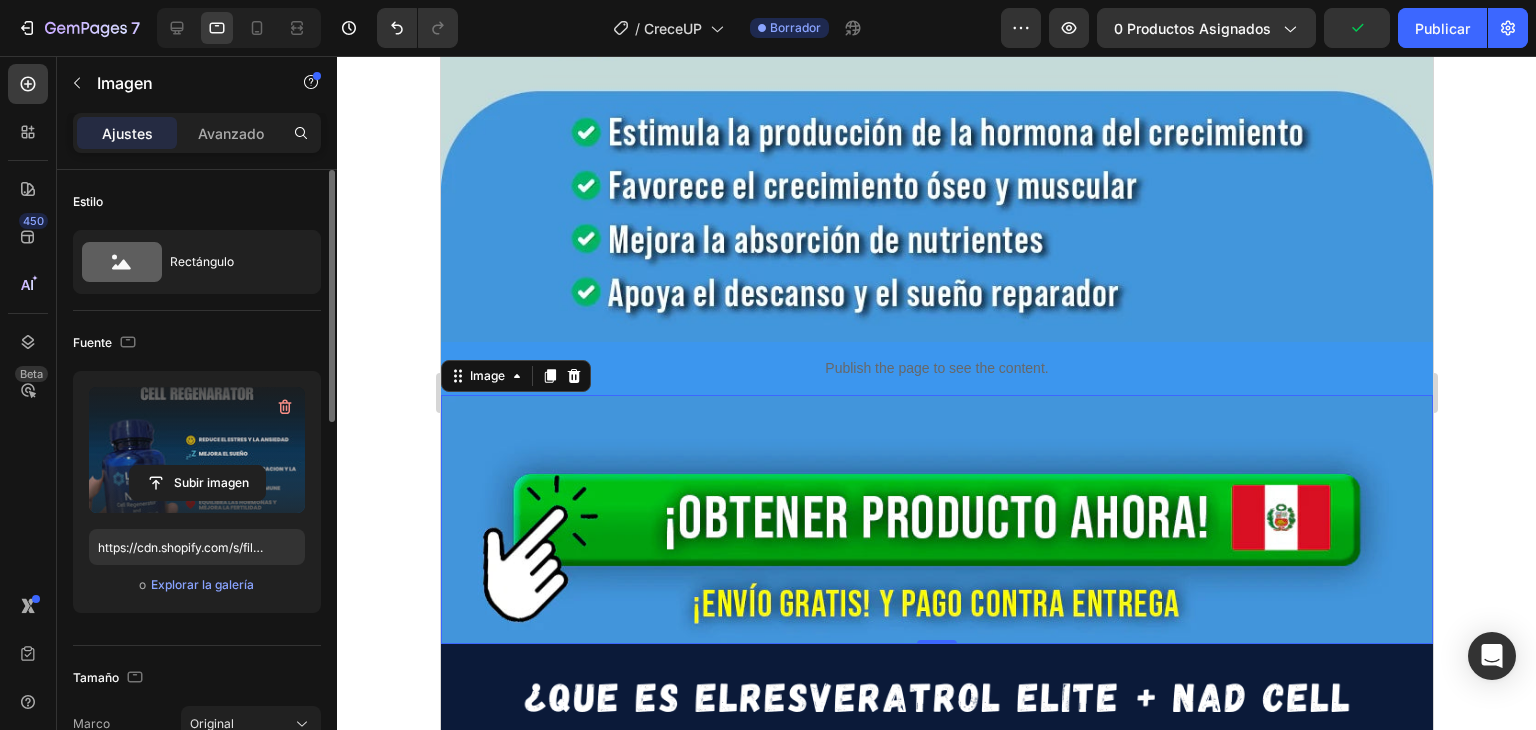 scroll, scrollTop: 1574, scrollLeft: 0, axis: vertical 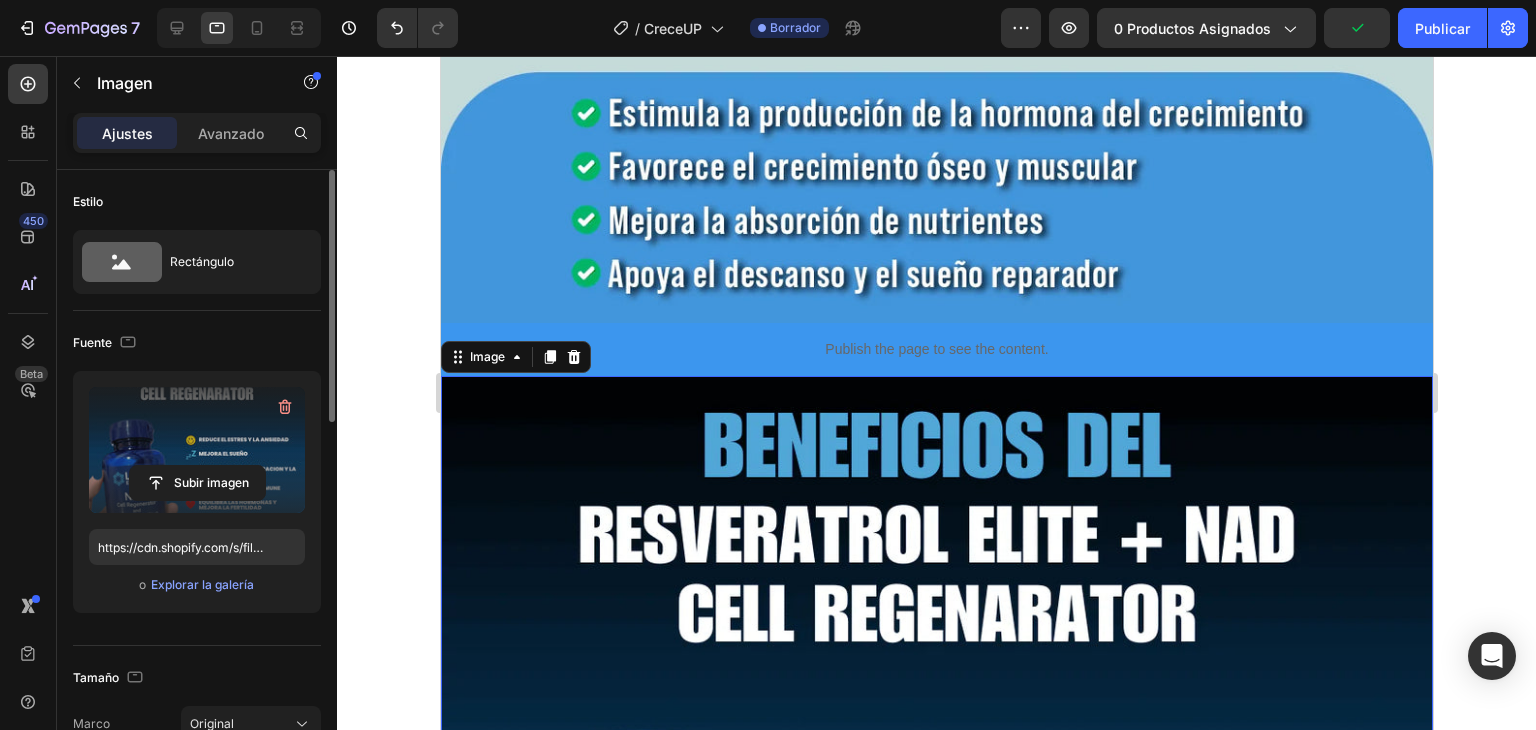 click at bounding box center [936, 872] 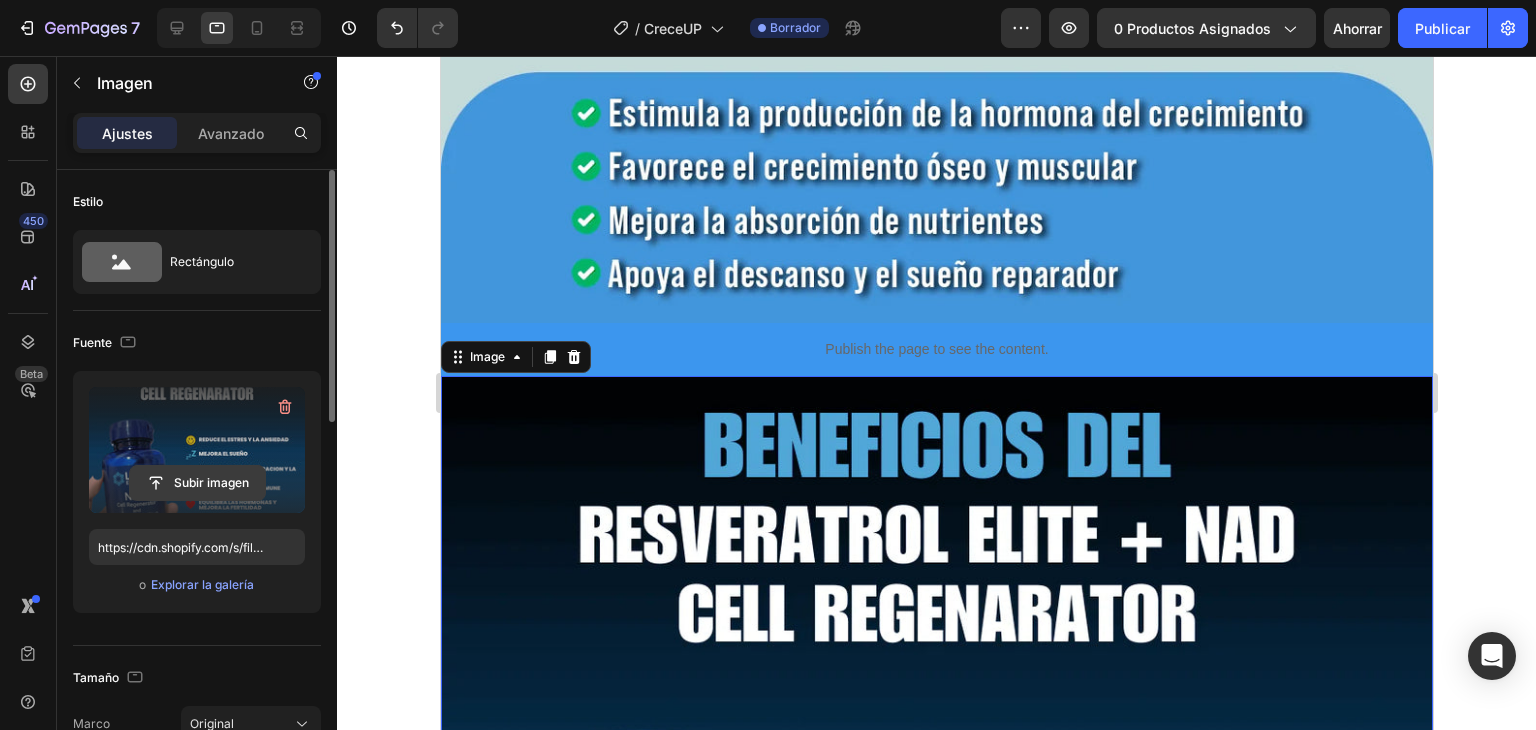 click 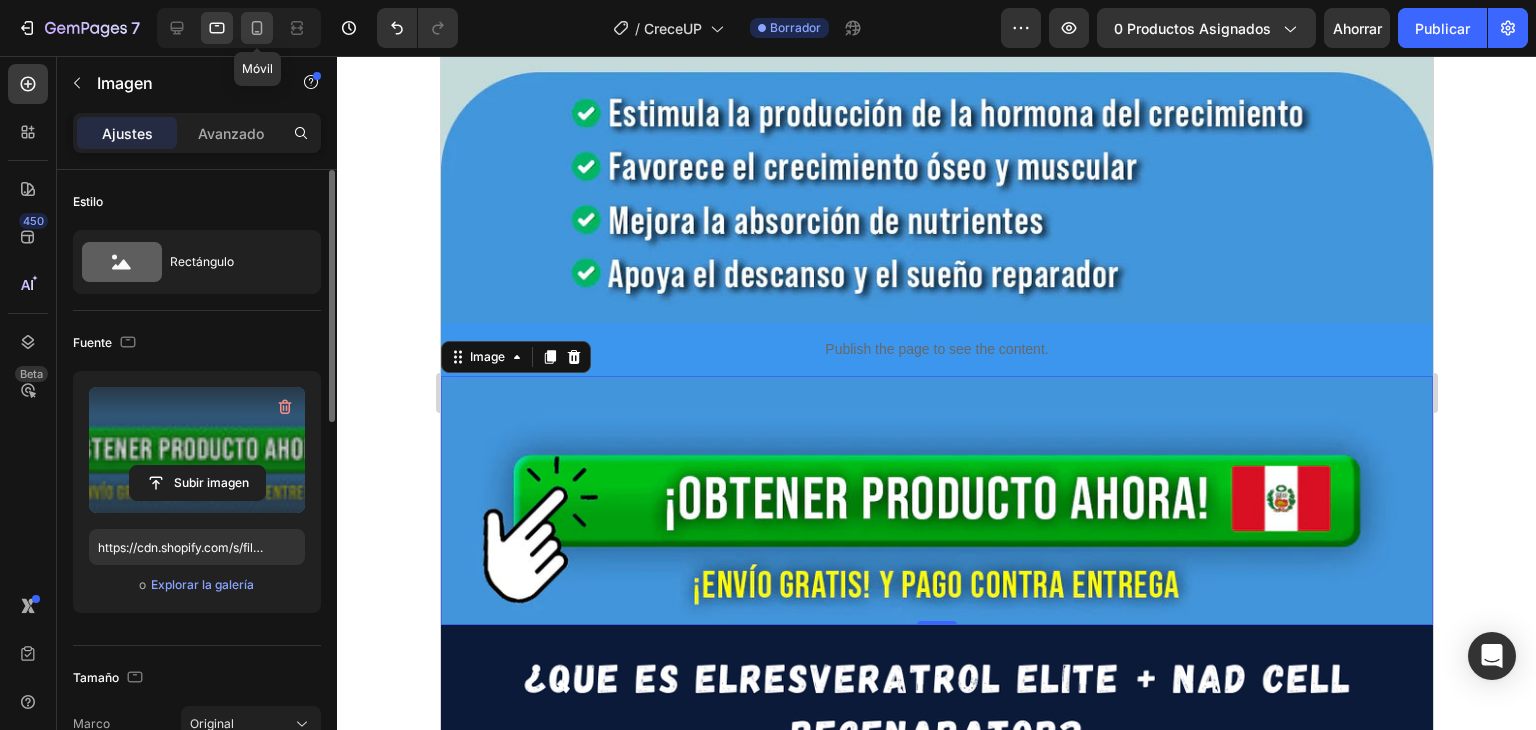 click 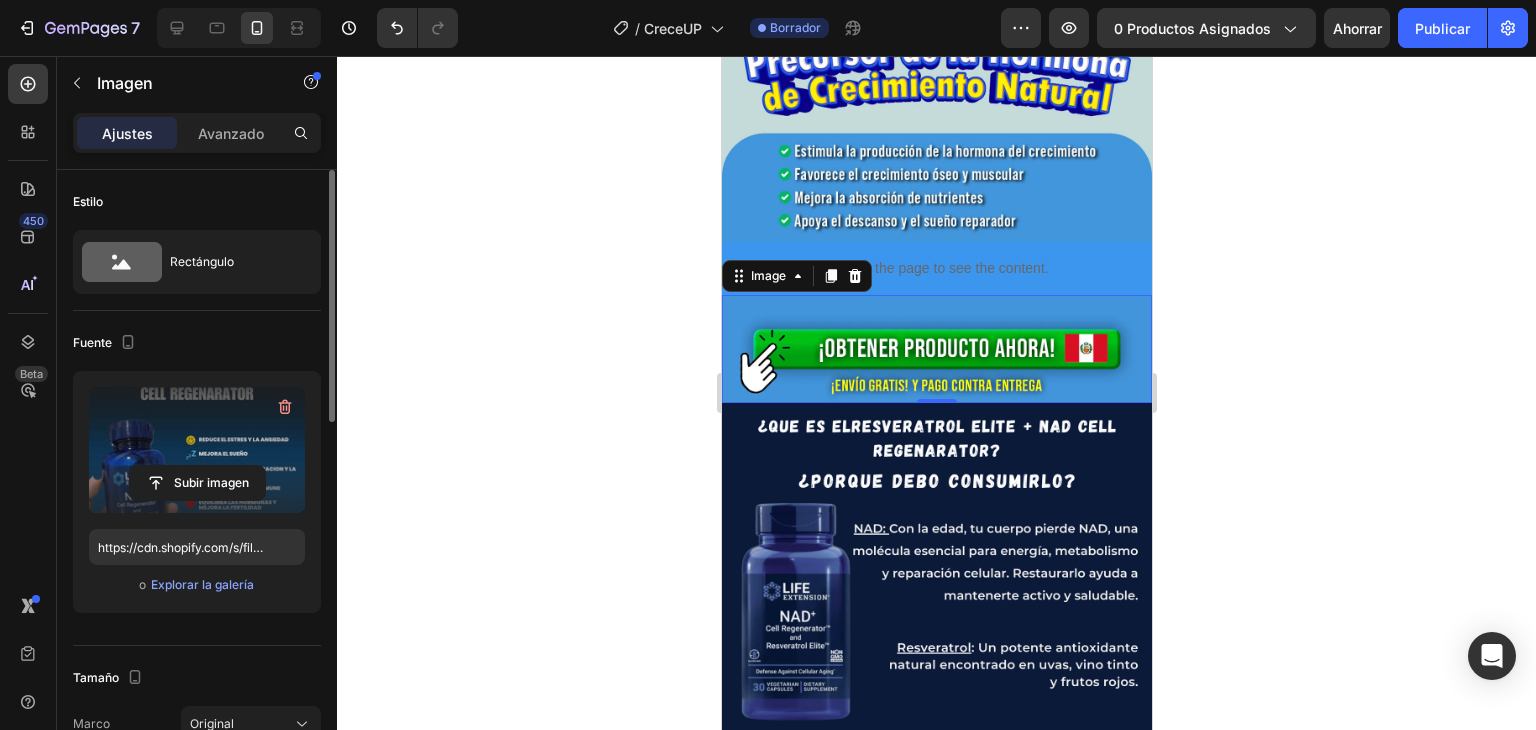 scroll, scrollTop: 642, scrollLeft: 0, axis: vertical 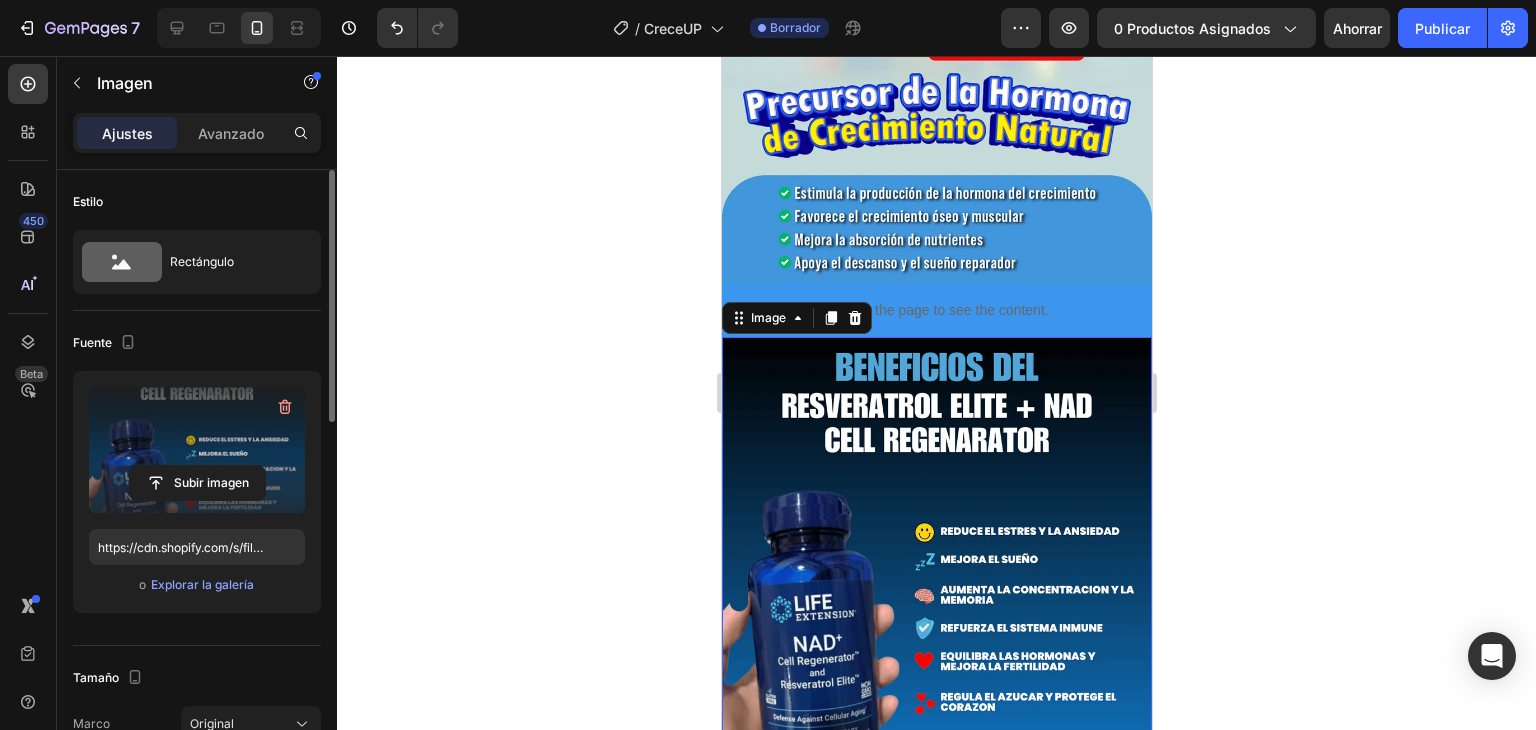 click at bounding box center [936, 552] 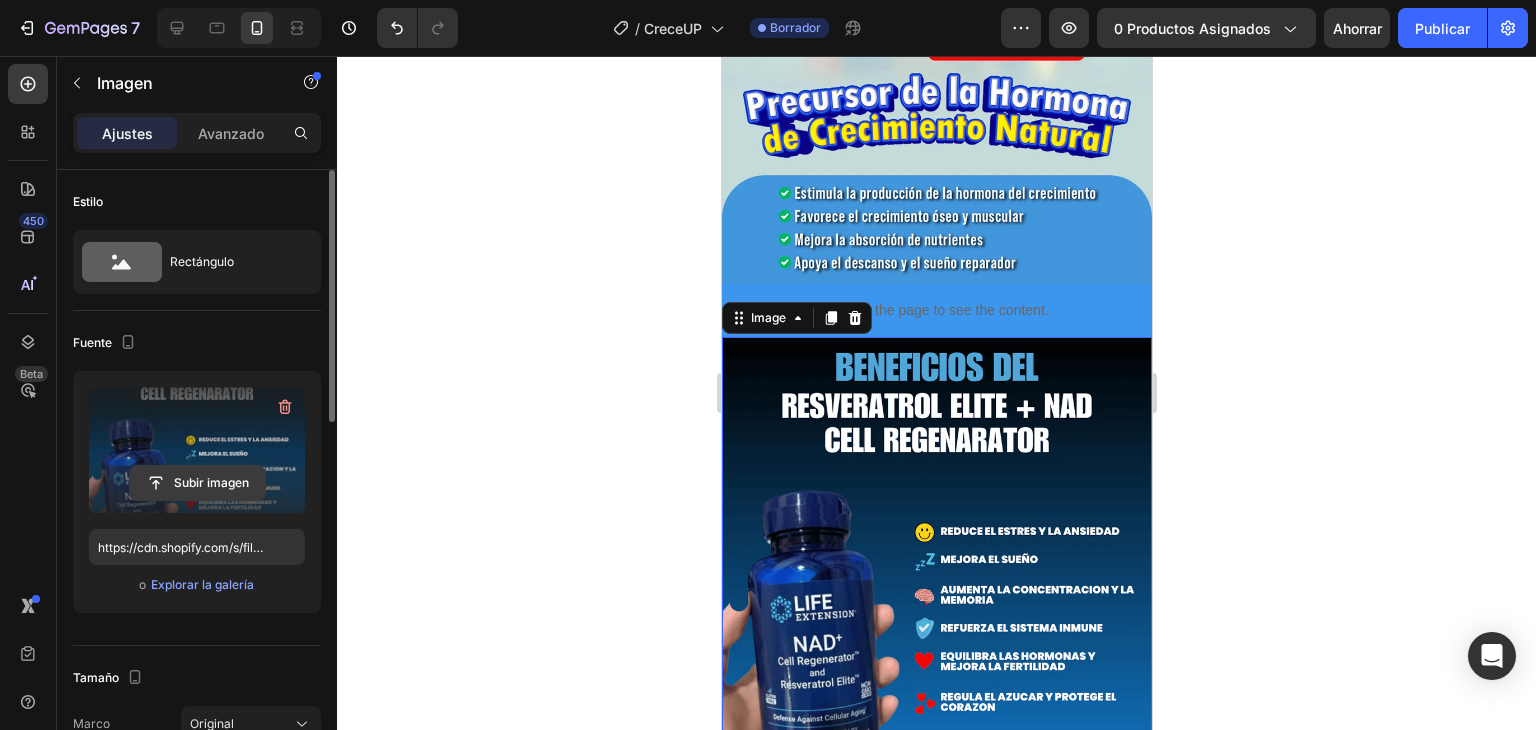 click 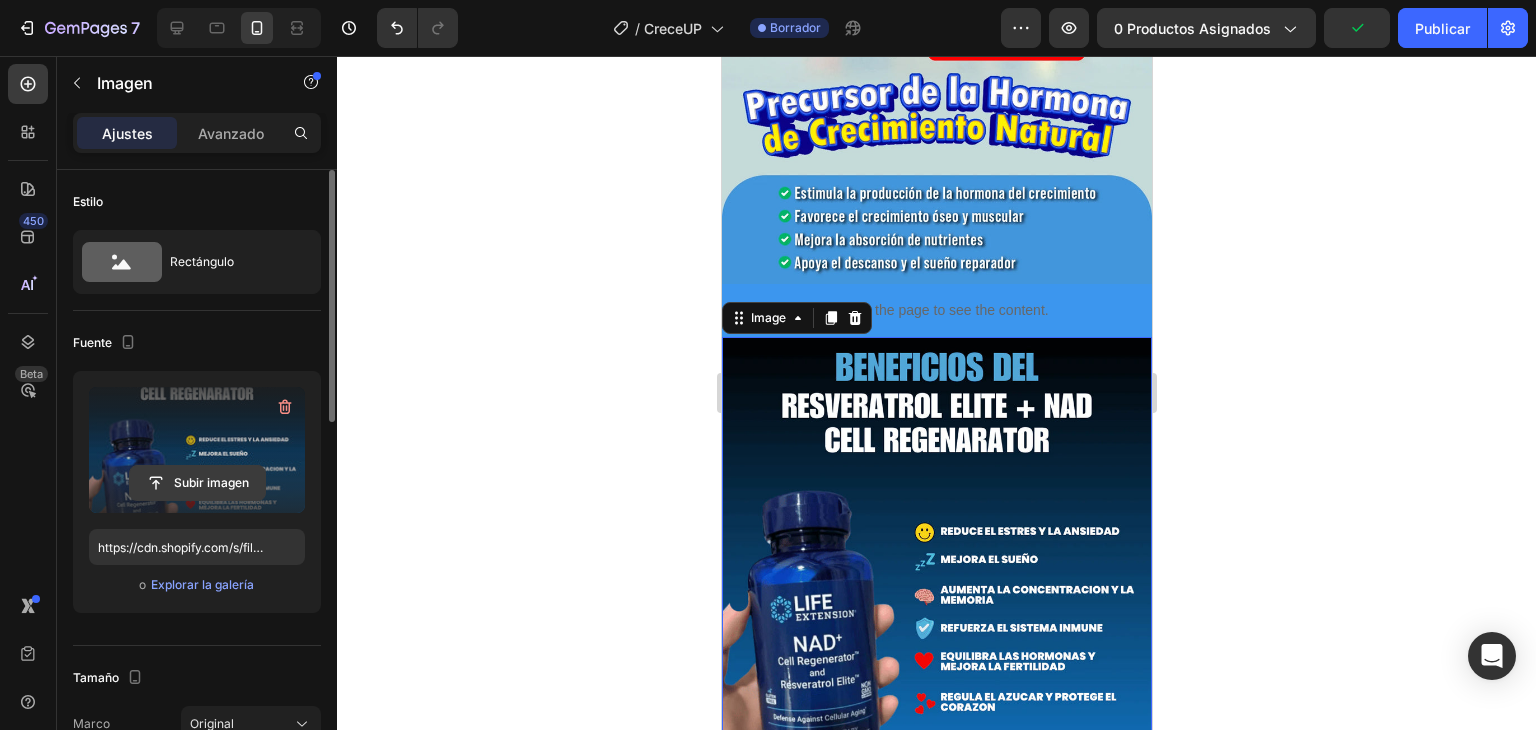 type on "https://cdn.shopify.com/s/files/1/0708/5346/0068/files/gempages_569050837007991829-82cf4172-c661-46b8-bc2d-94313845c18b.webp" 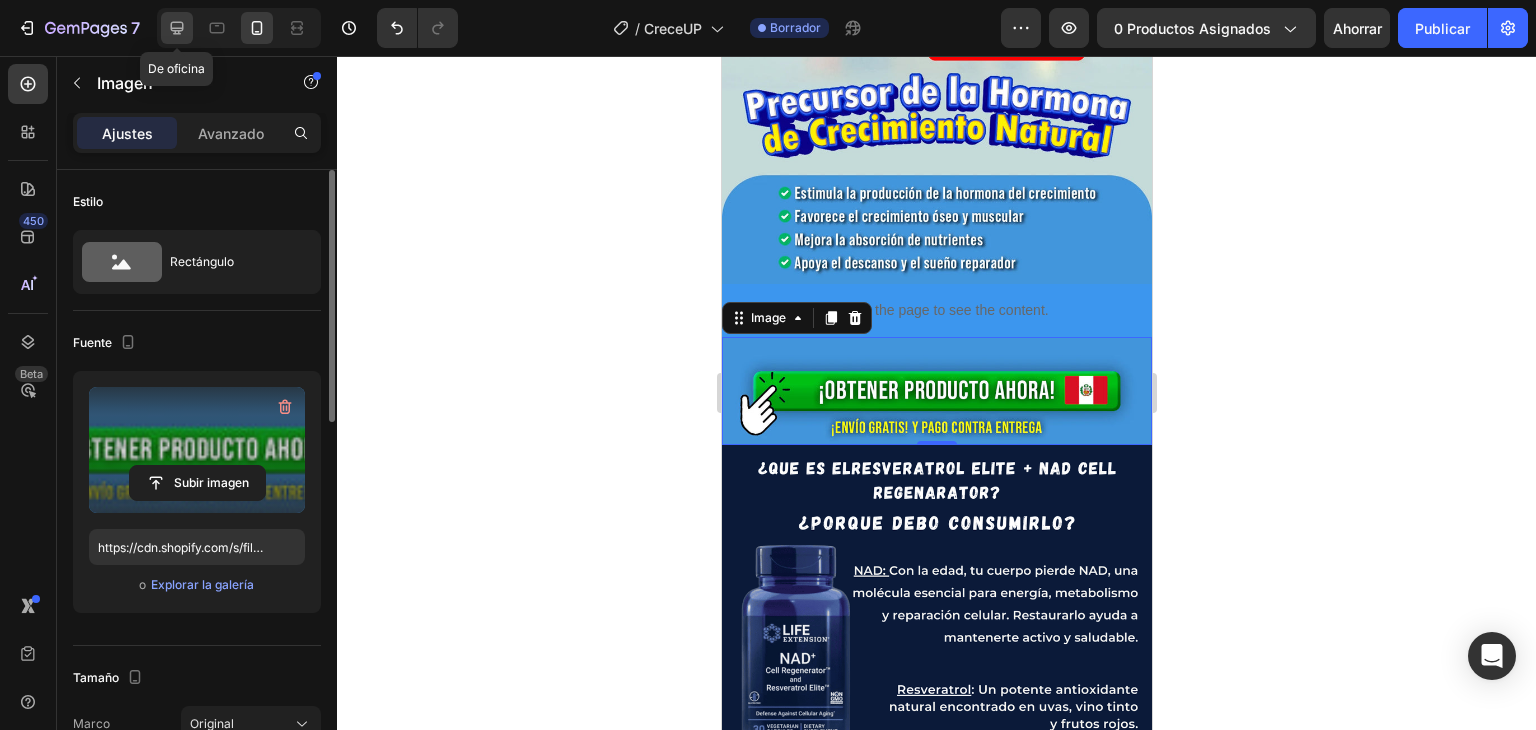 click 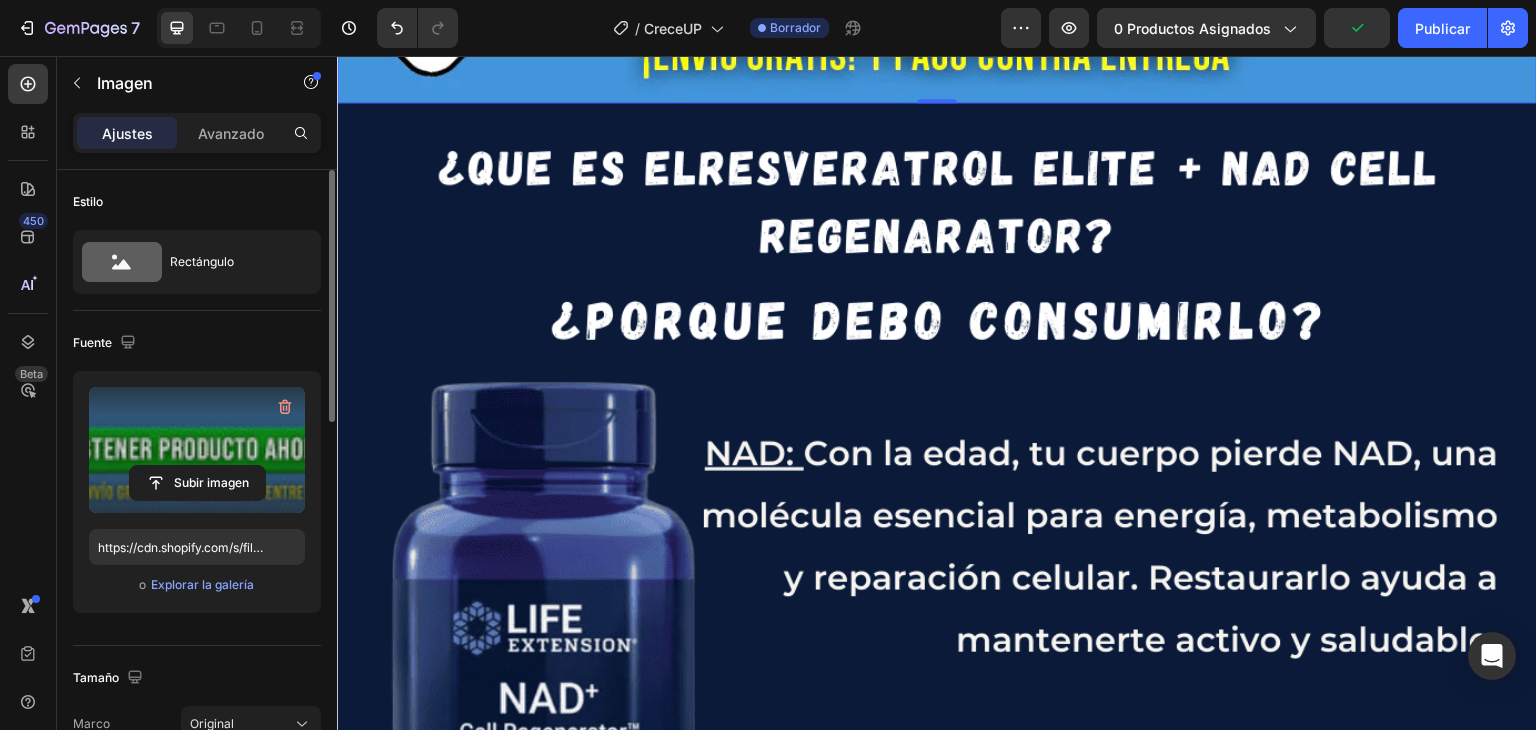 scroll, scrollTop: 2529, scrollLeft: 0, axis: vertical 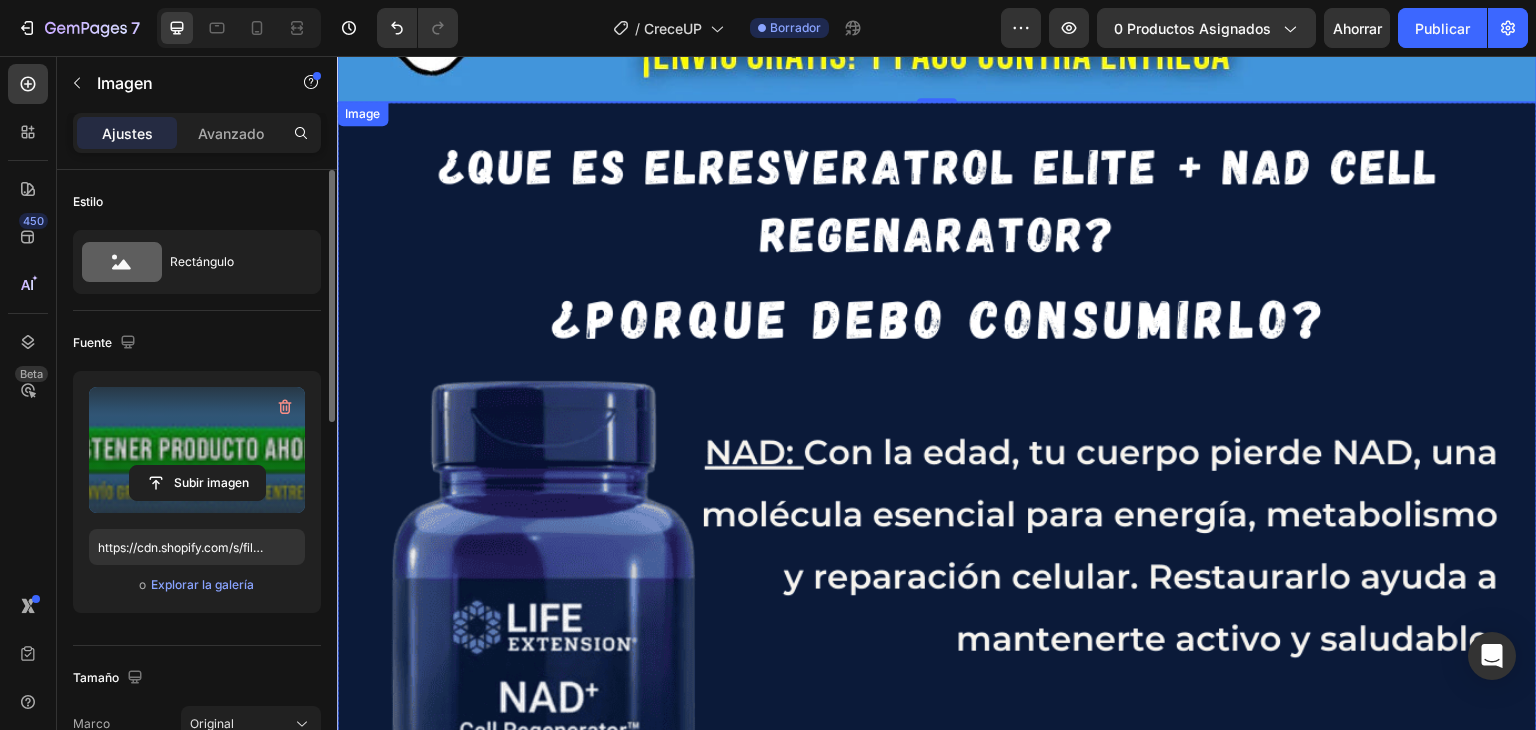click at bounding box center (937, 702) 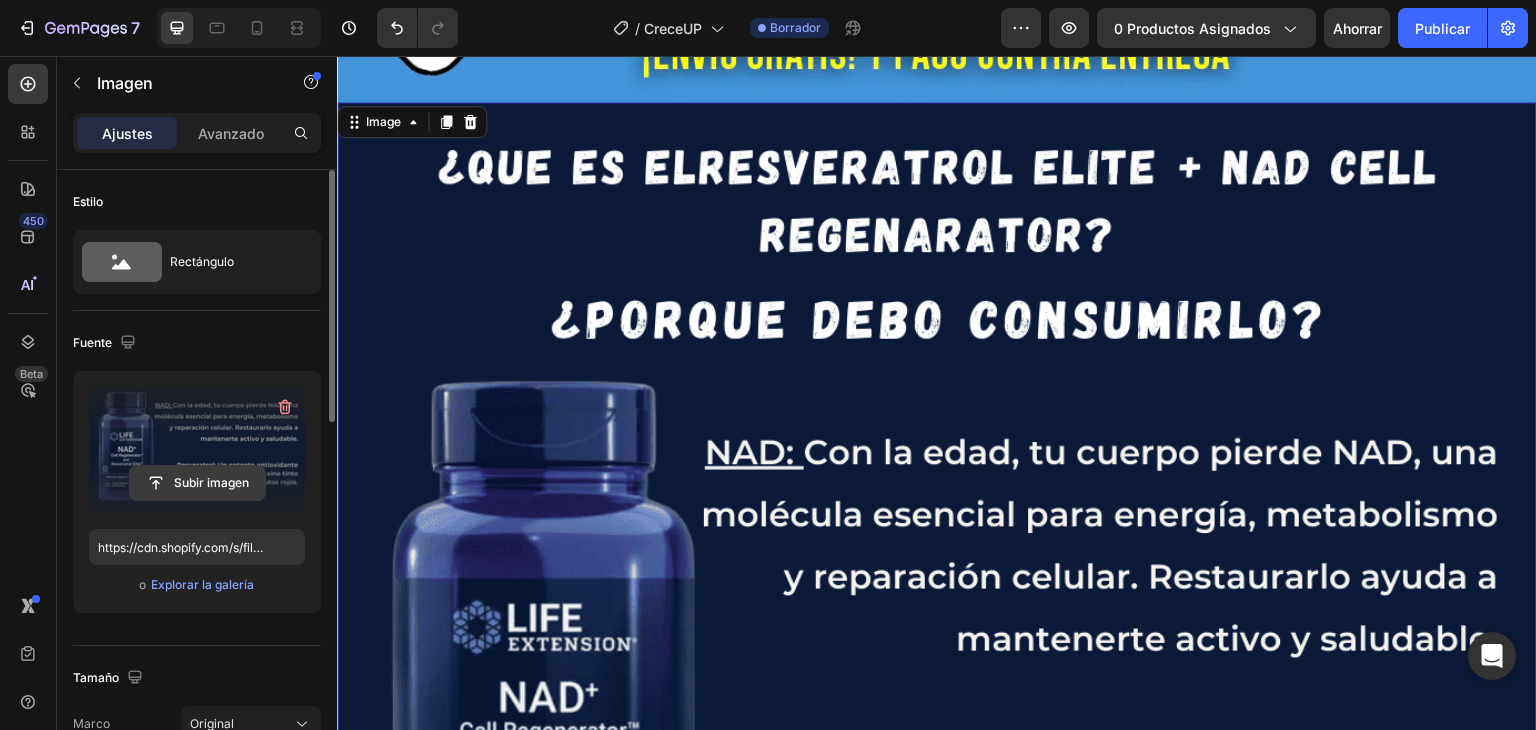 click 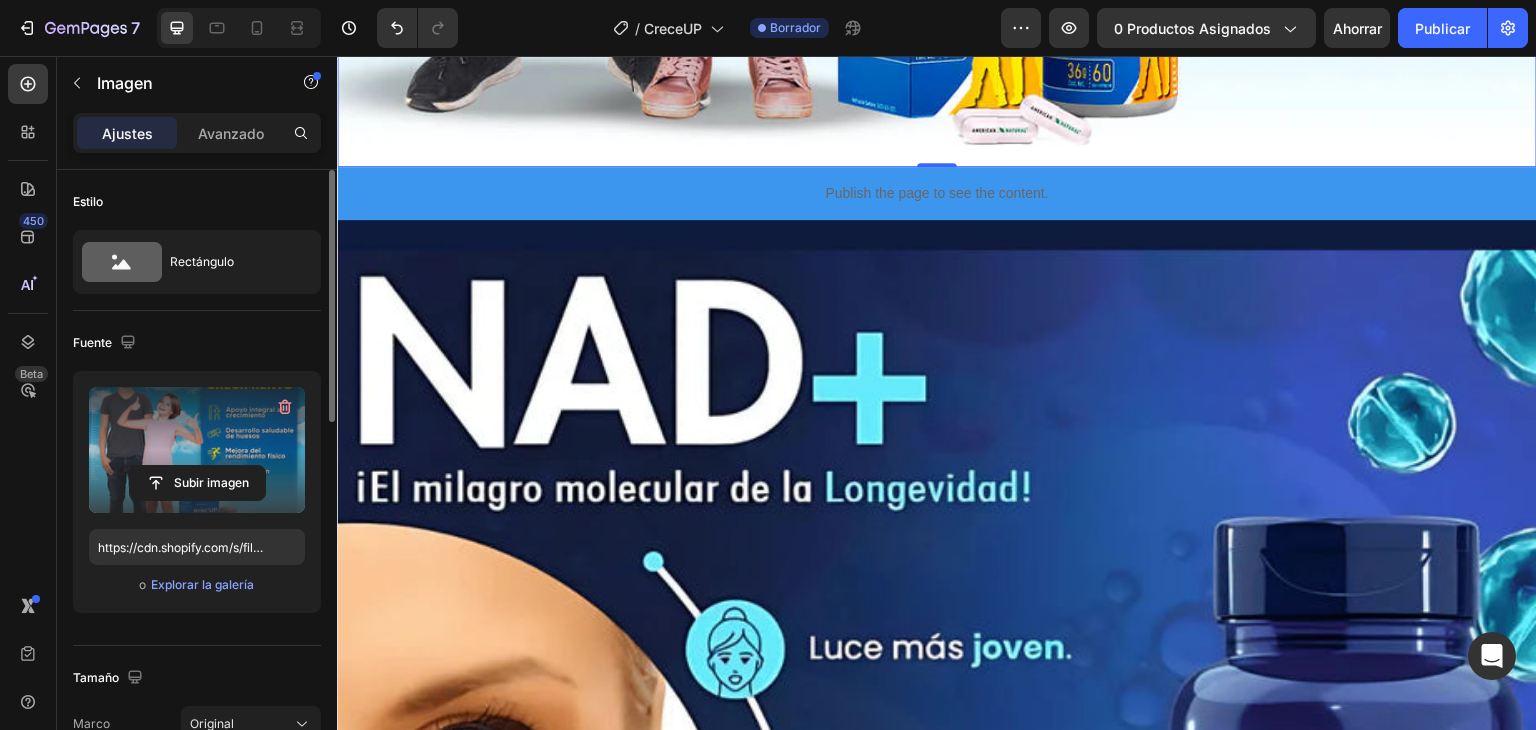scroll, scrollTop: 3759, scrollLeft: 0, axis: vertical 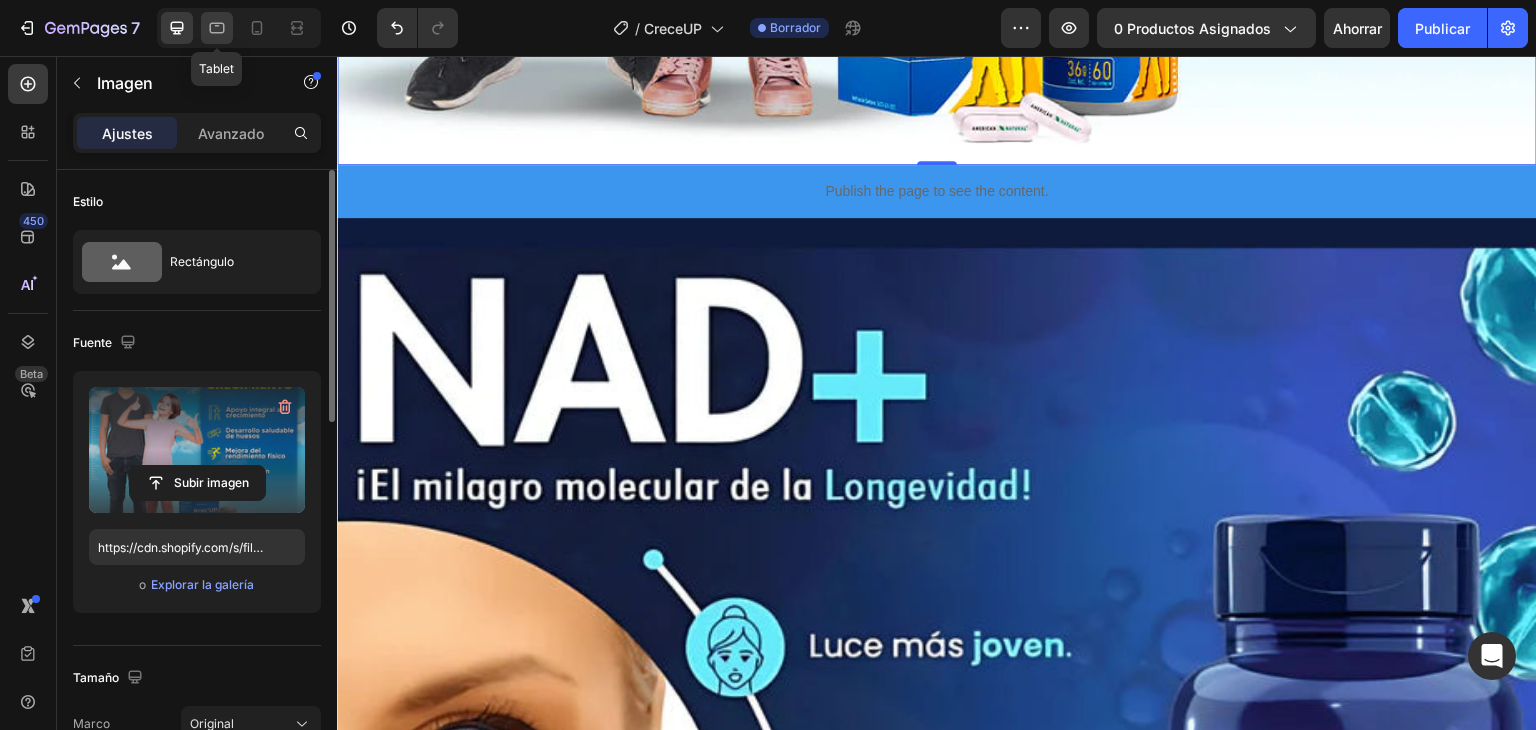 click 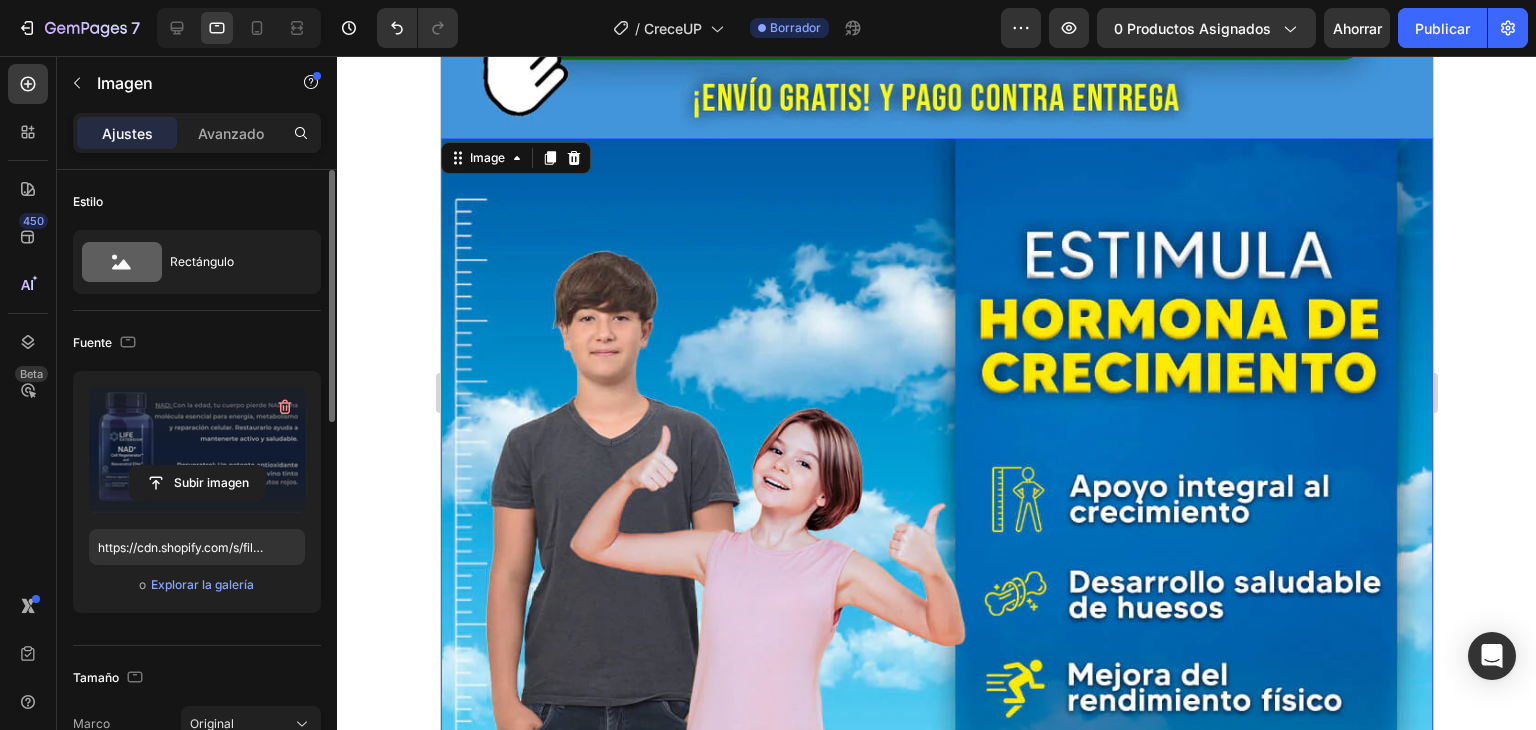 scroll, scrollTop: 2062, scrollLeft: 0, axis: vertical 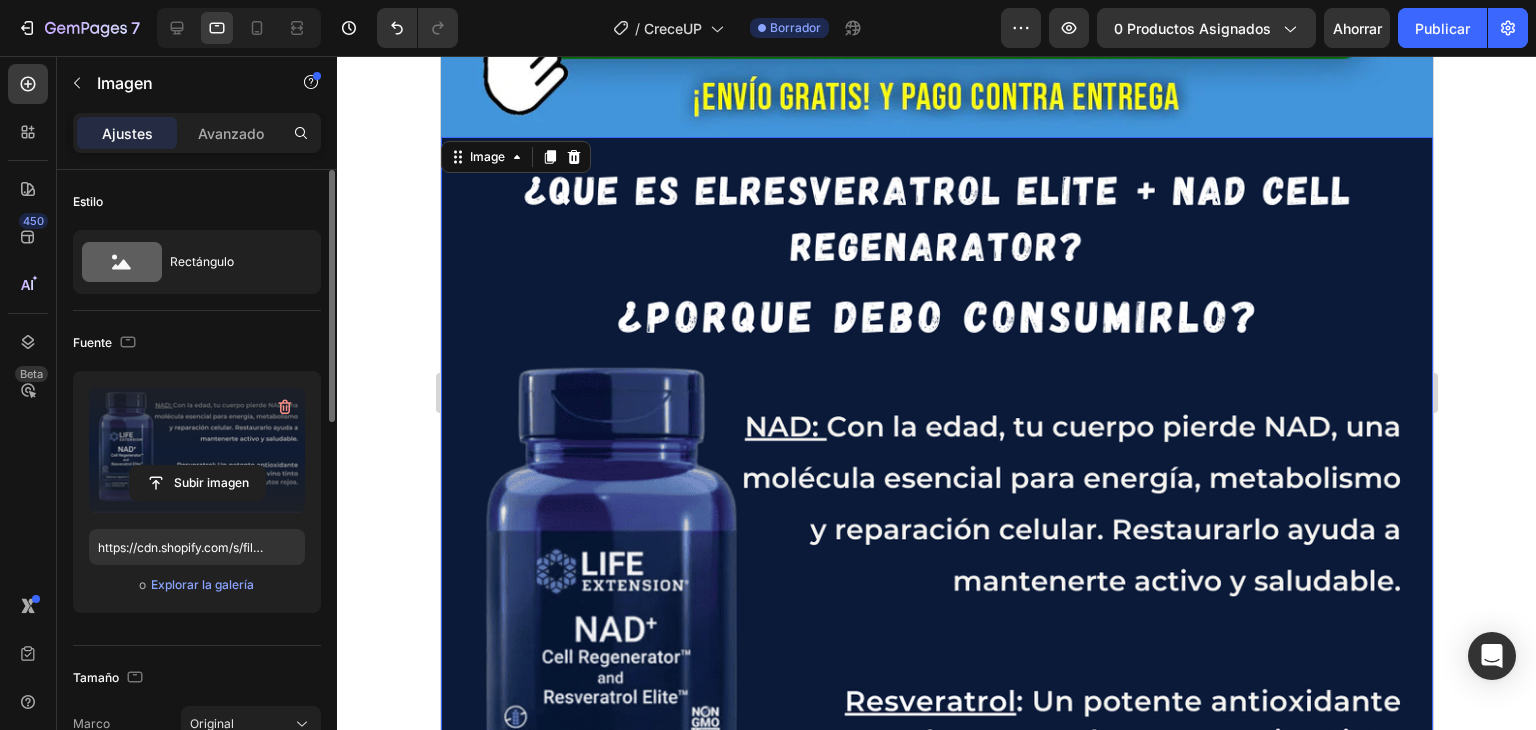 click at bounding box center [936, 633] 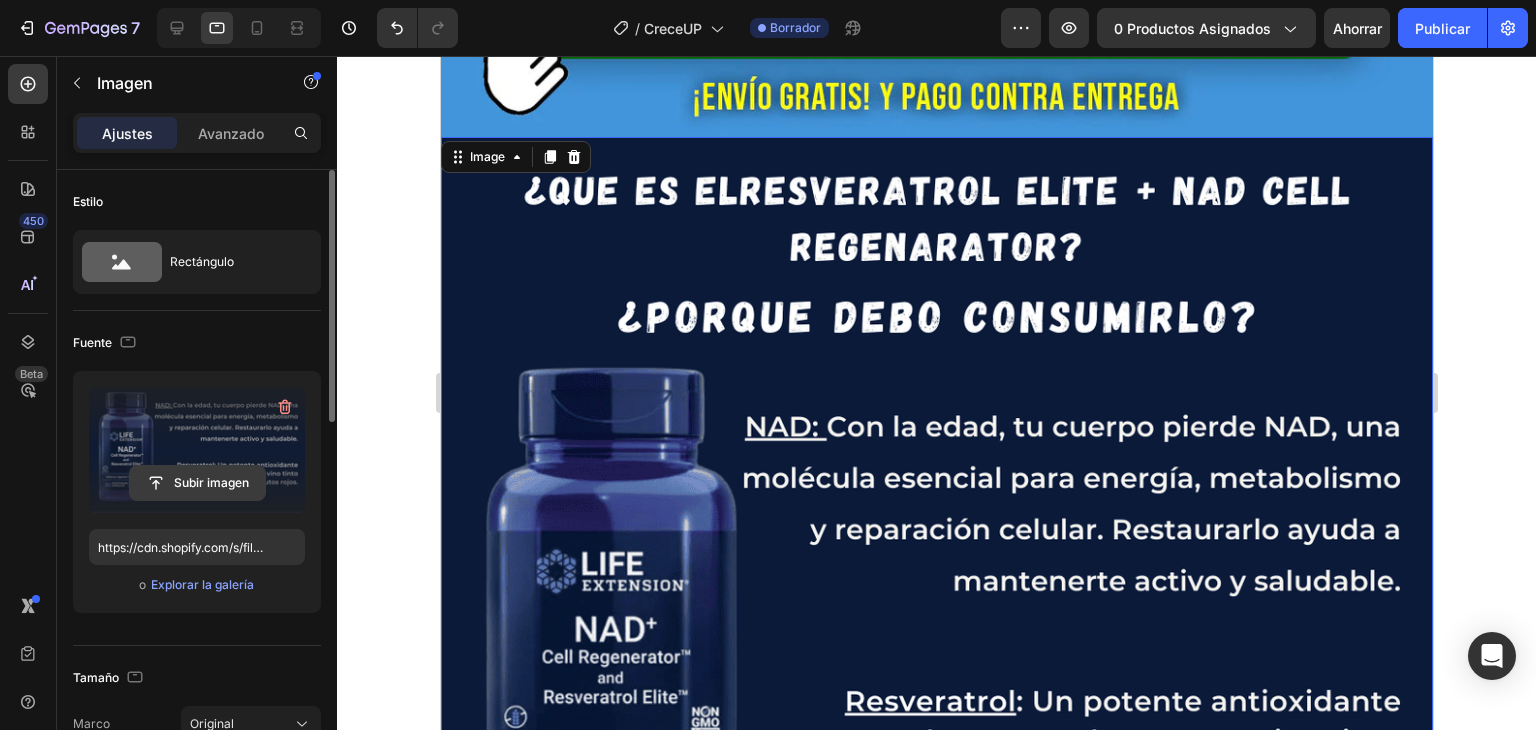 click 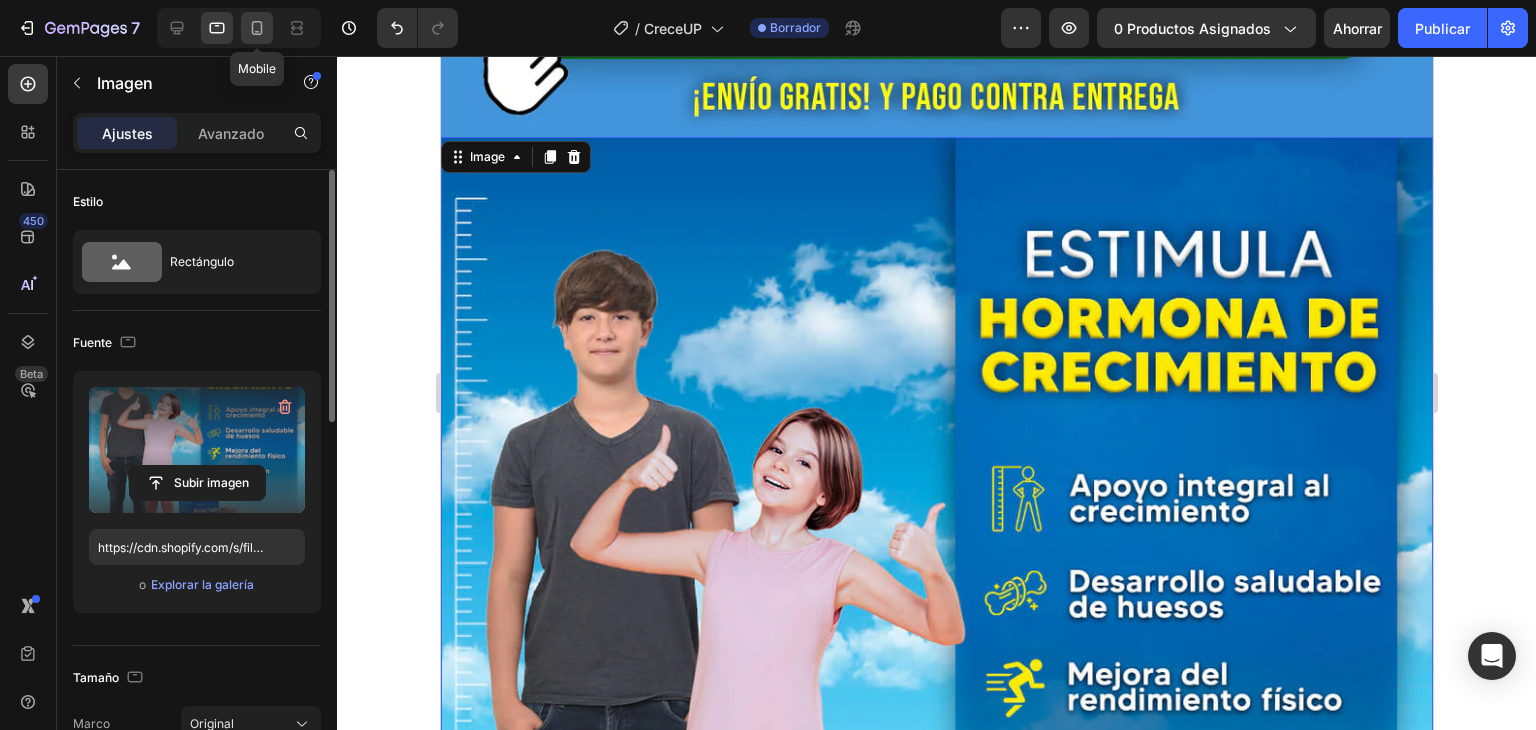 click 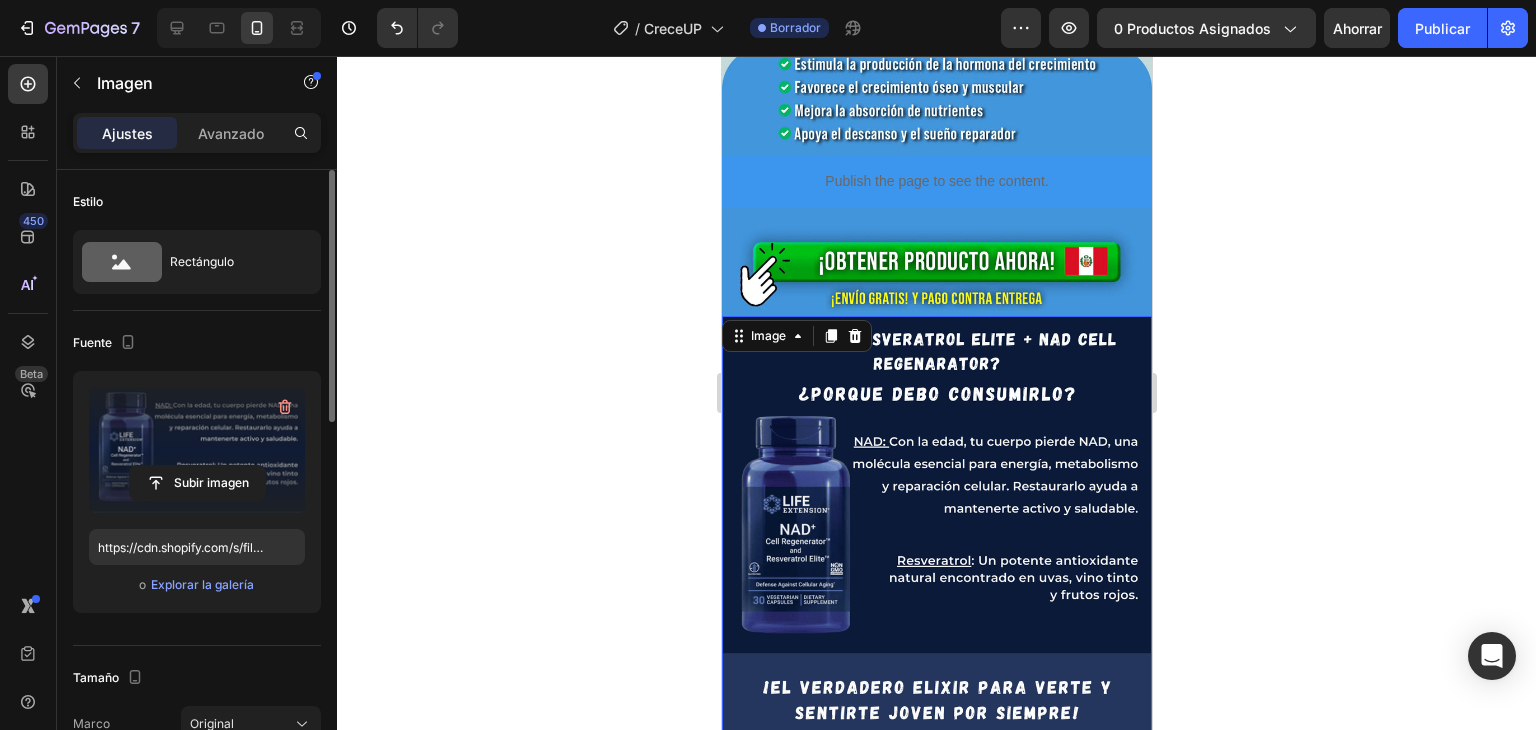 scroll, scrollTop: 769, scrollLeft: 0, axis: vertical 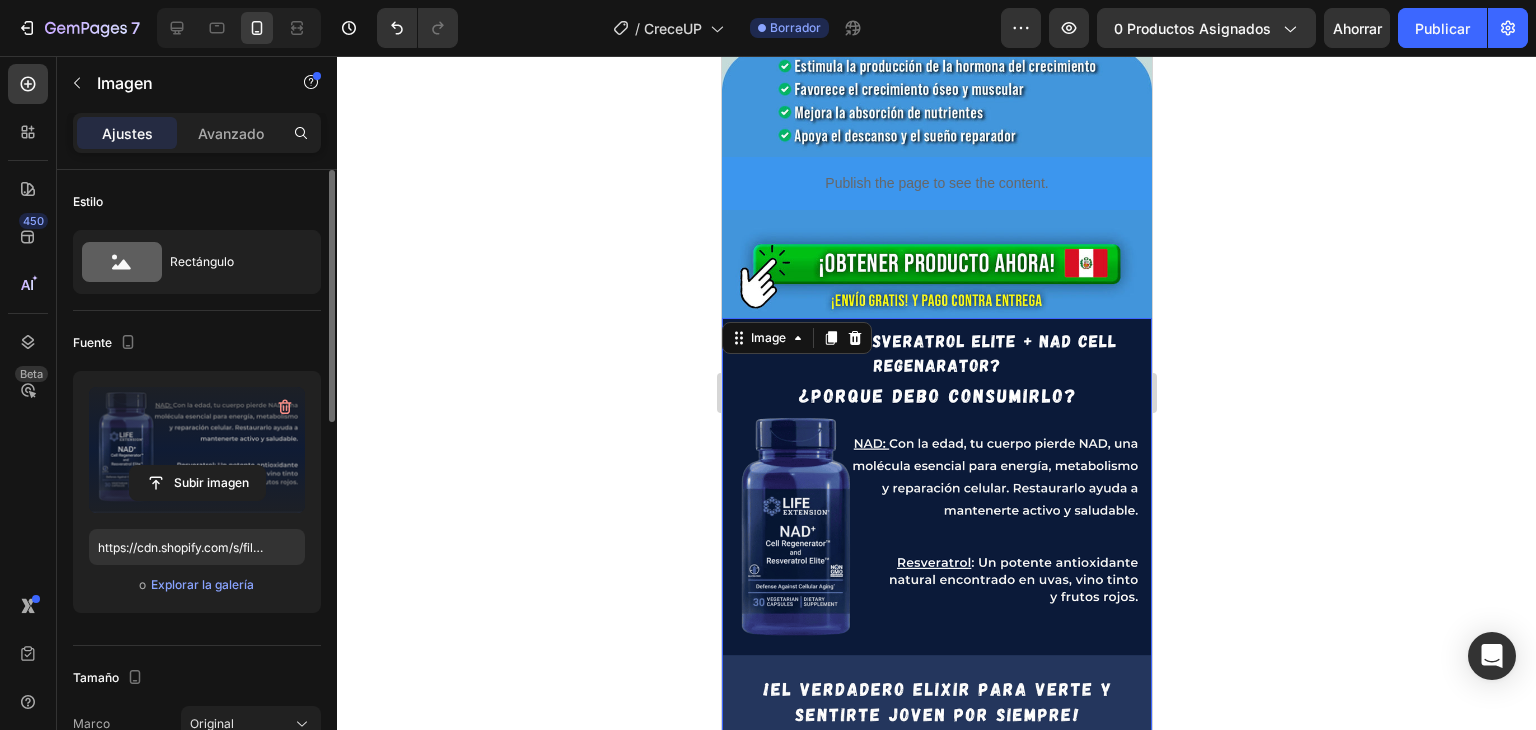 click at bounding box center (936, 533) 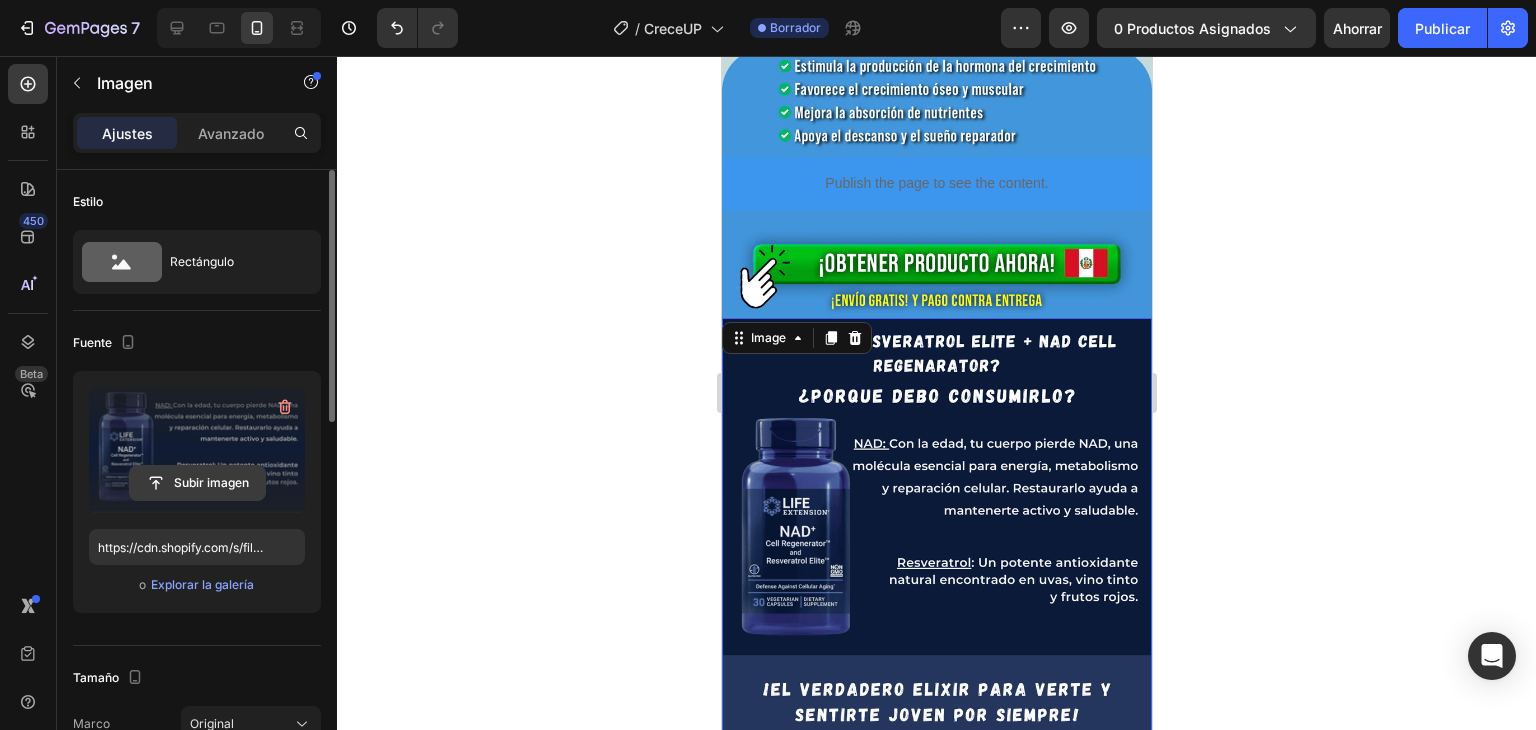 click 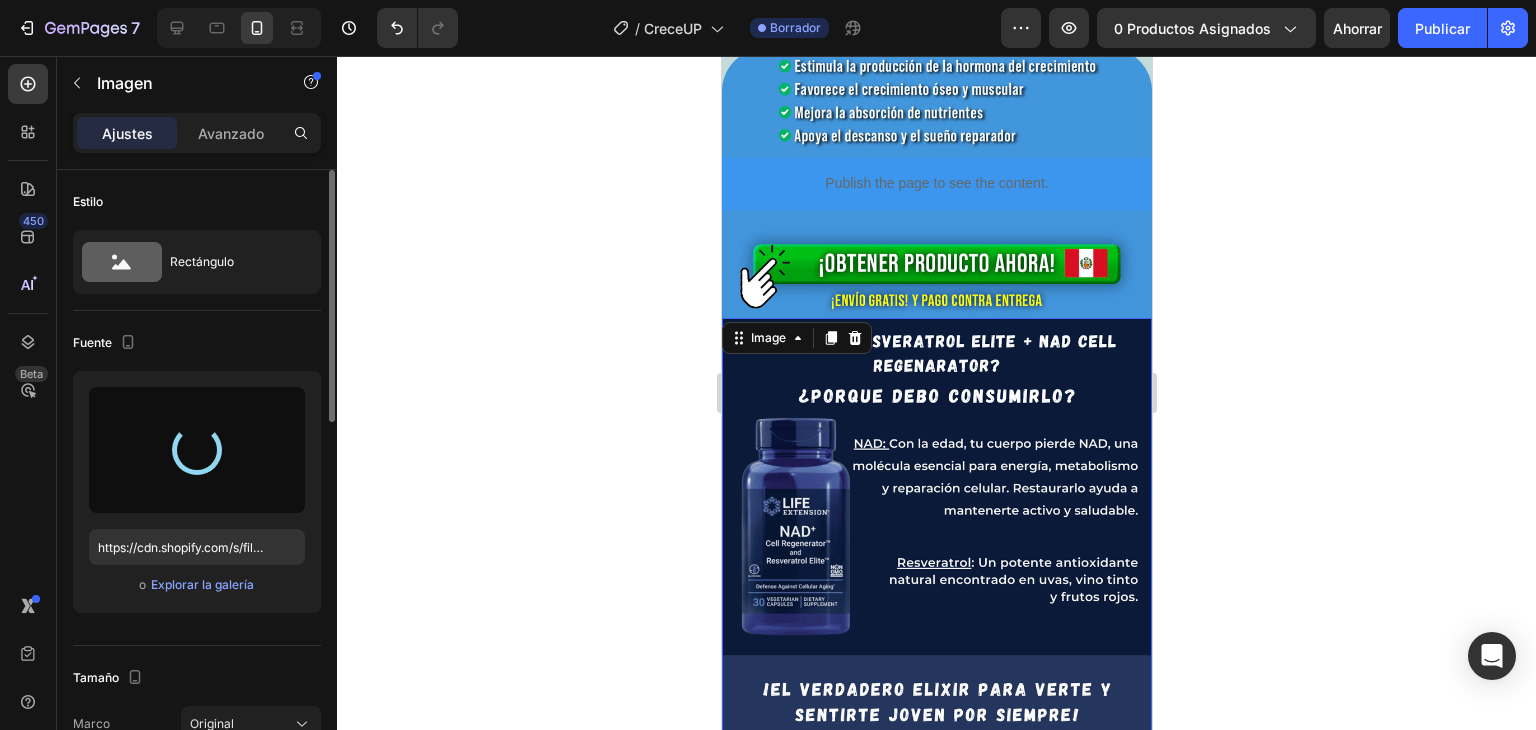type on "https://cdn.shopify.com/s/files/1/0708/5346/0068/files/gempages_569050837007991829-b780ad67-5446-4d52-a91d-60821d015b06.webp" 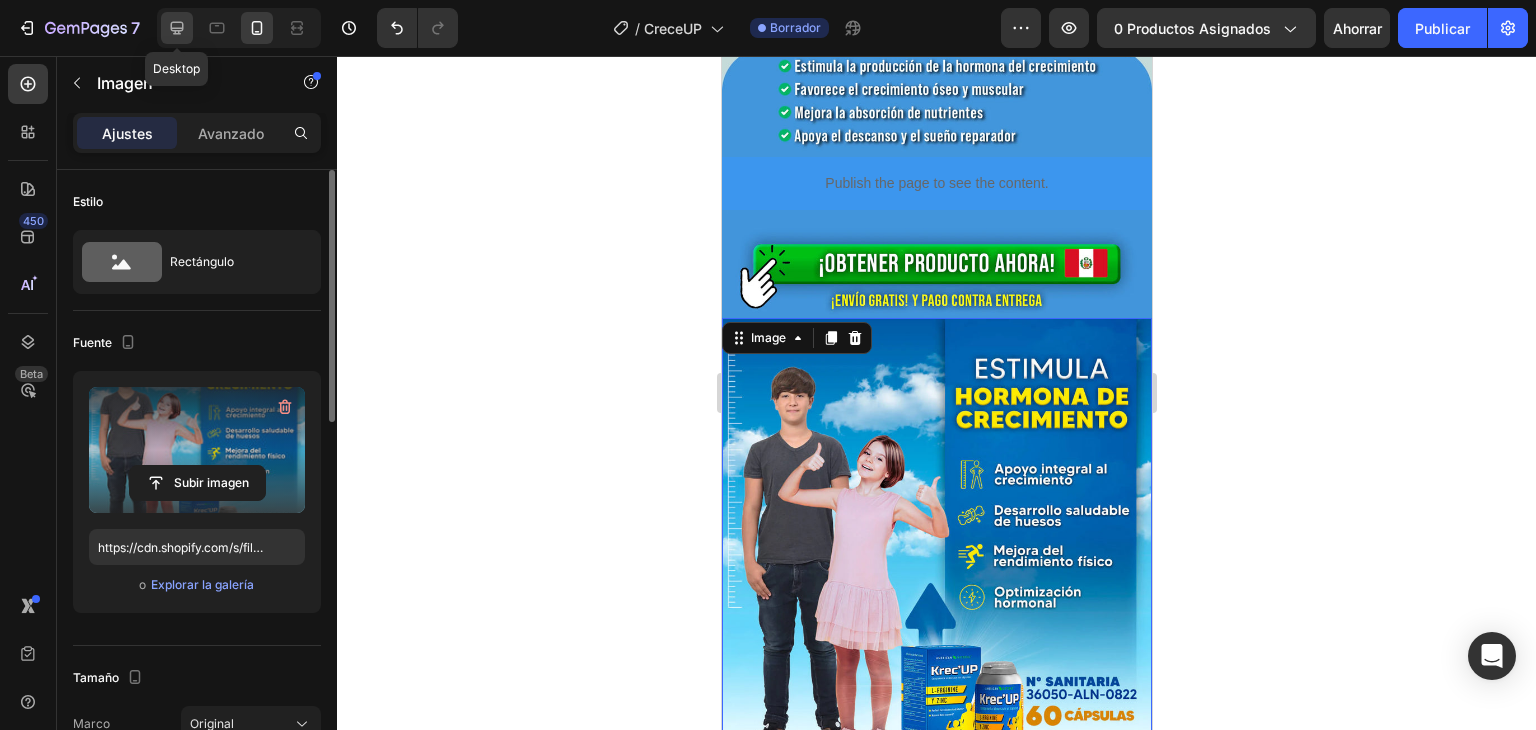 click 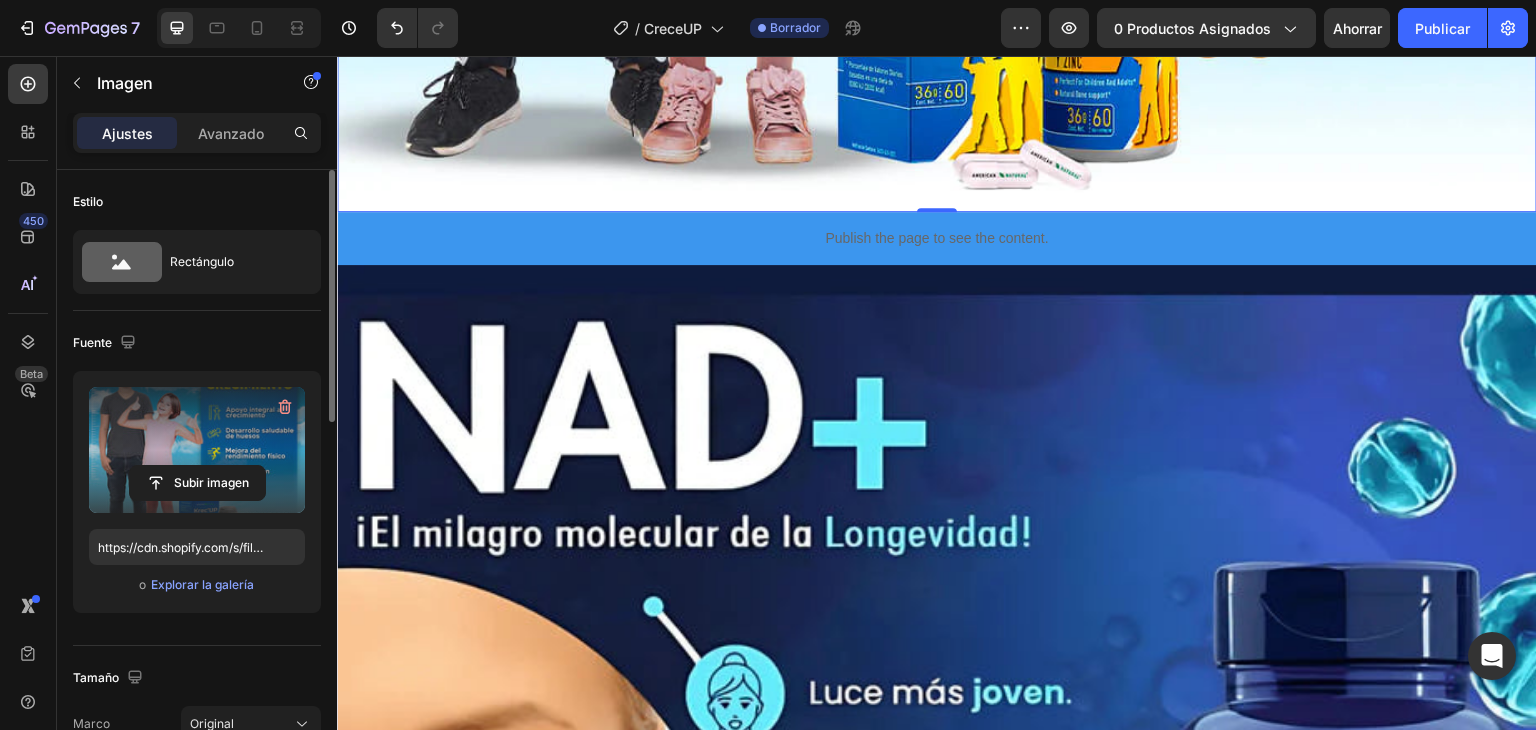 scroll, scrollTop: 3712, scrollLeft: 0, axis: vertical 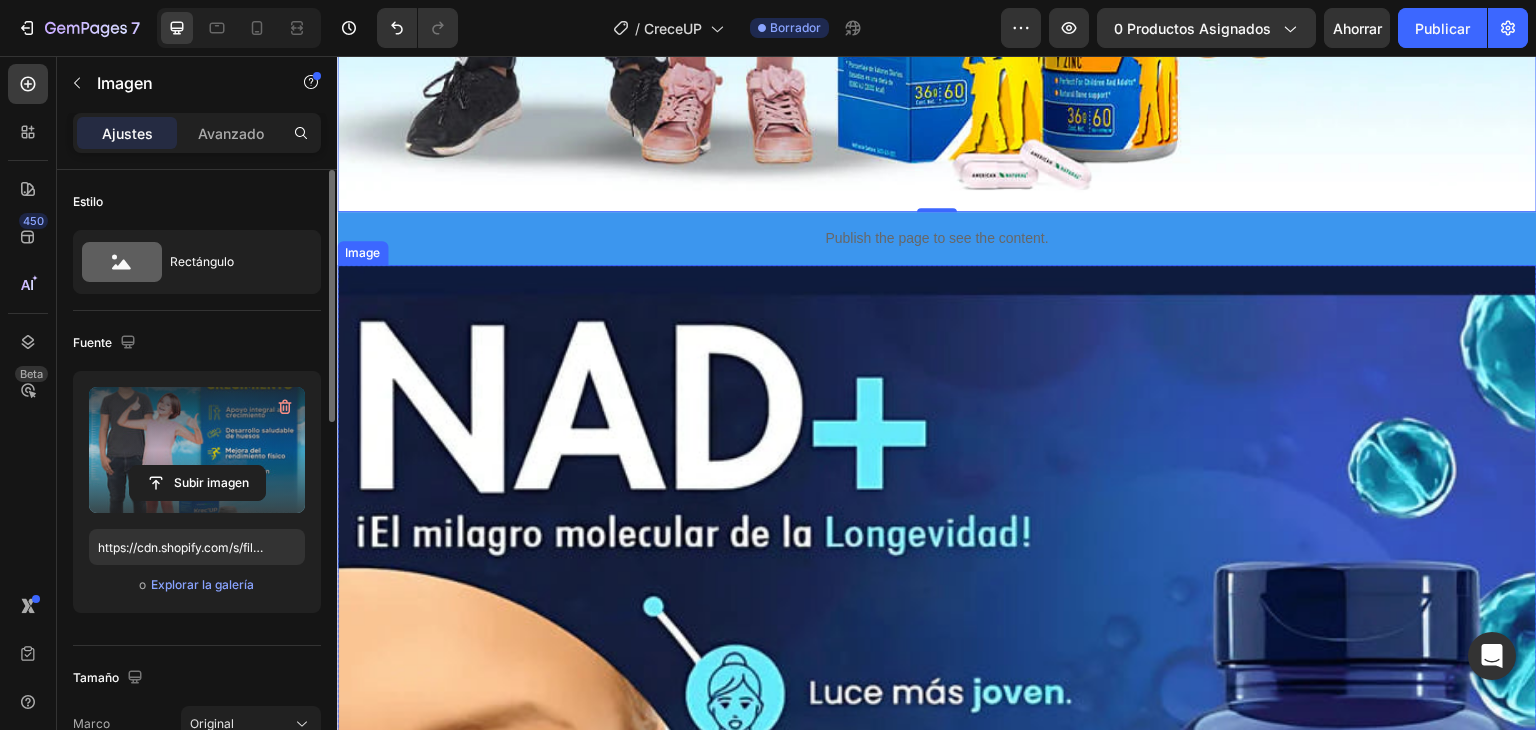 click at bounding box center [937, 865] 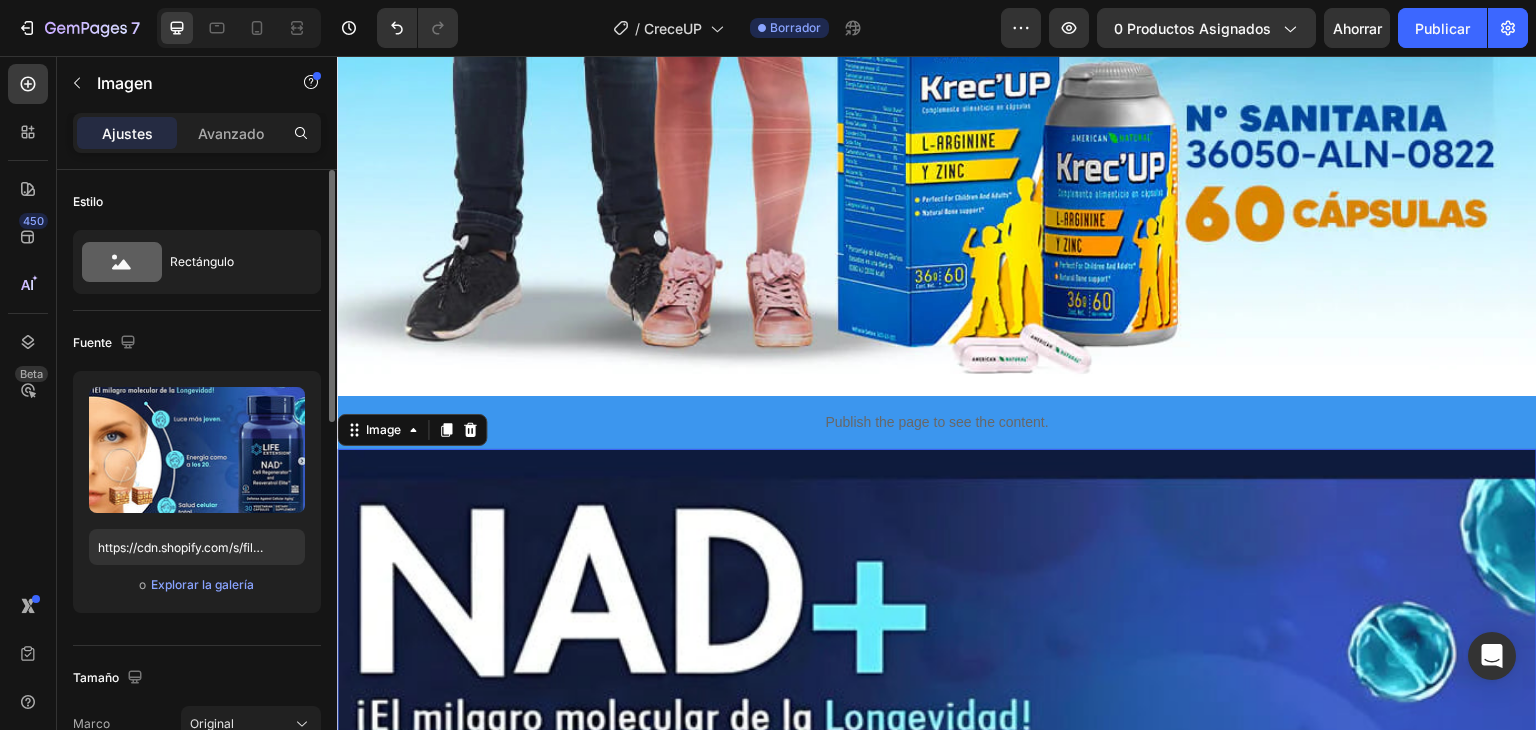 scroll, scrollTop: 3541, scrollLeft: 0, axis: vertical 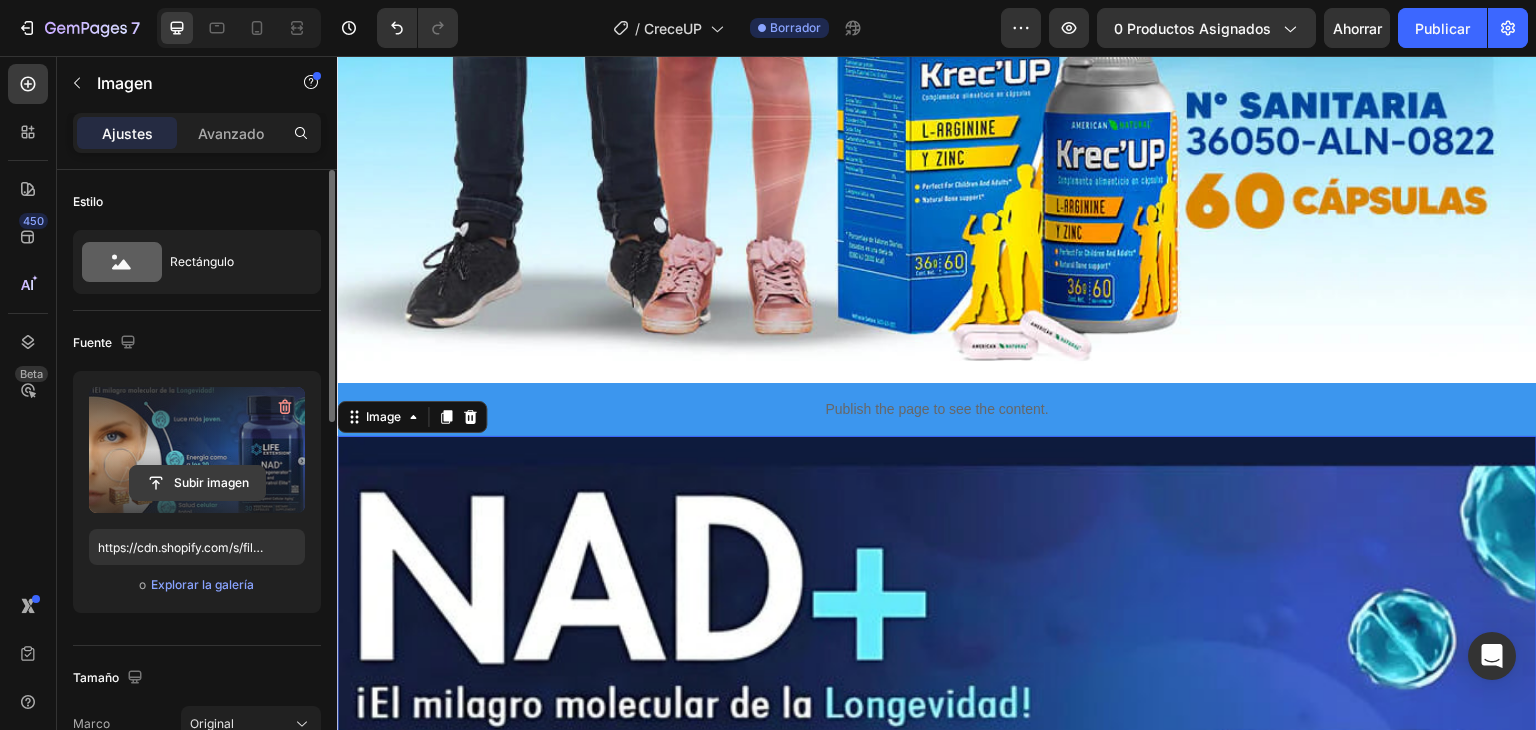 click 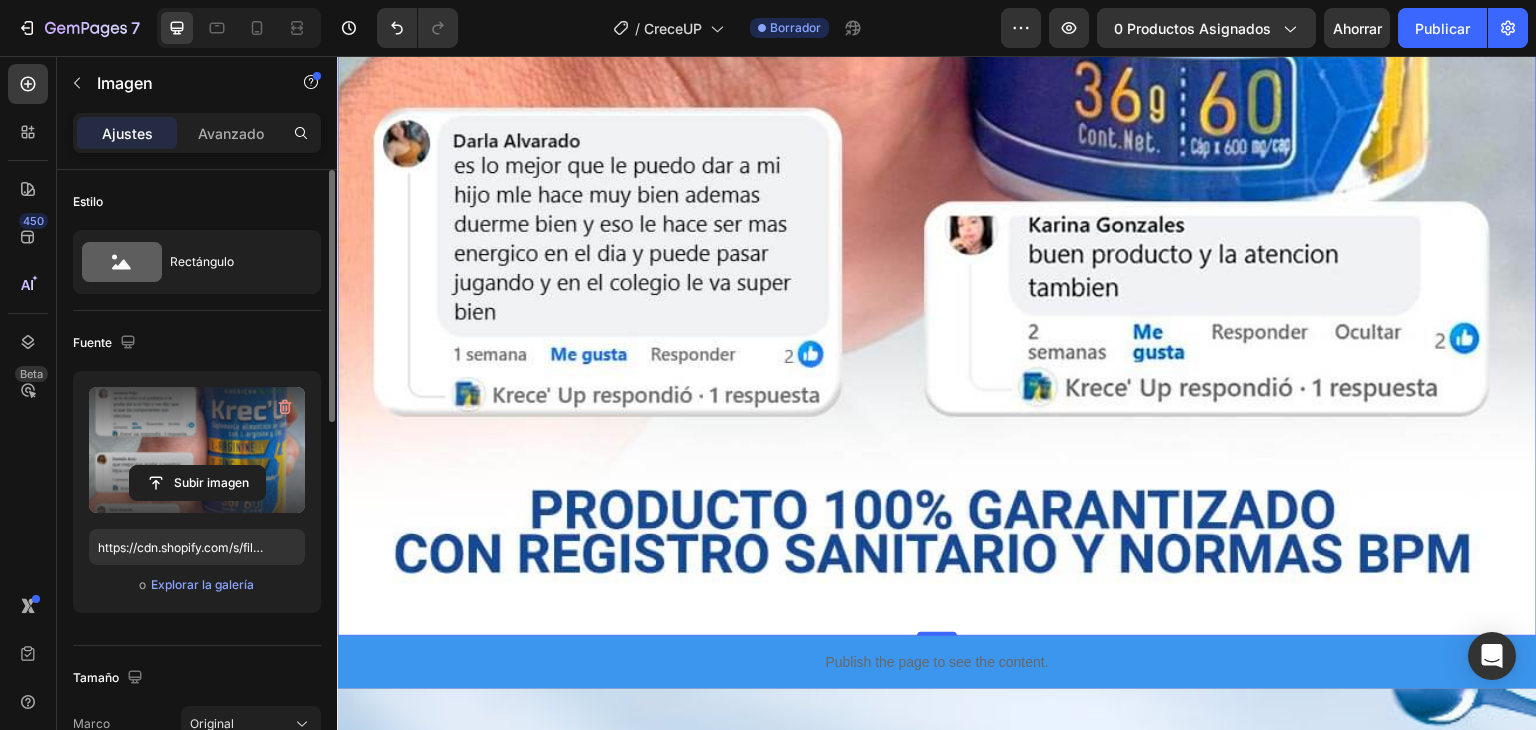 scroll, scrollTop: 4987, scrollLeft: 0, axis: vertical 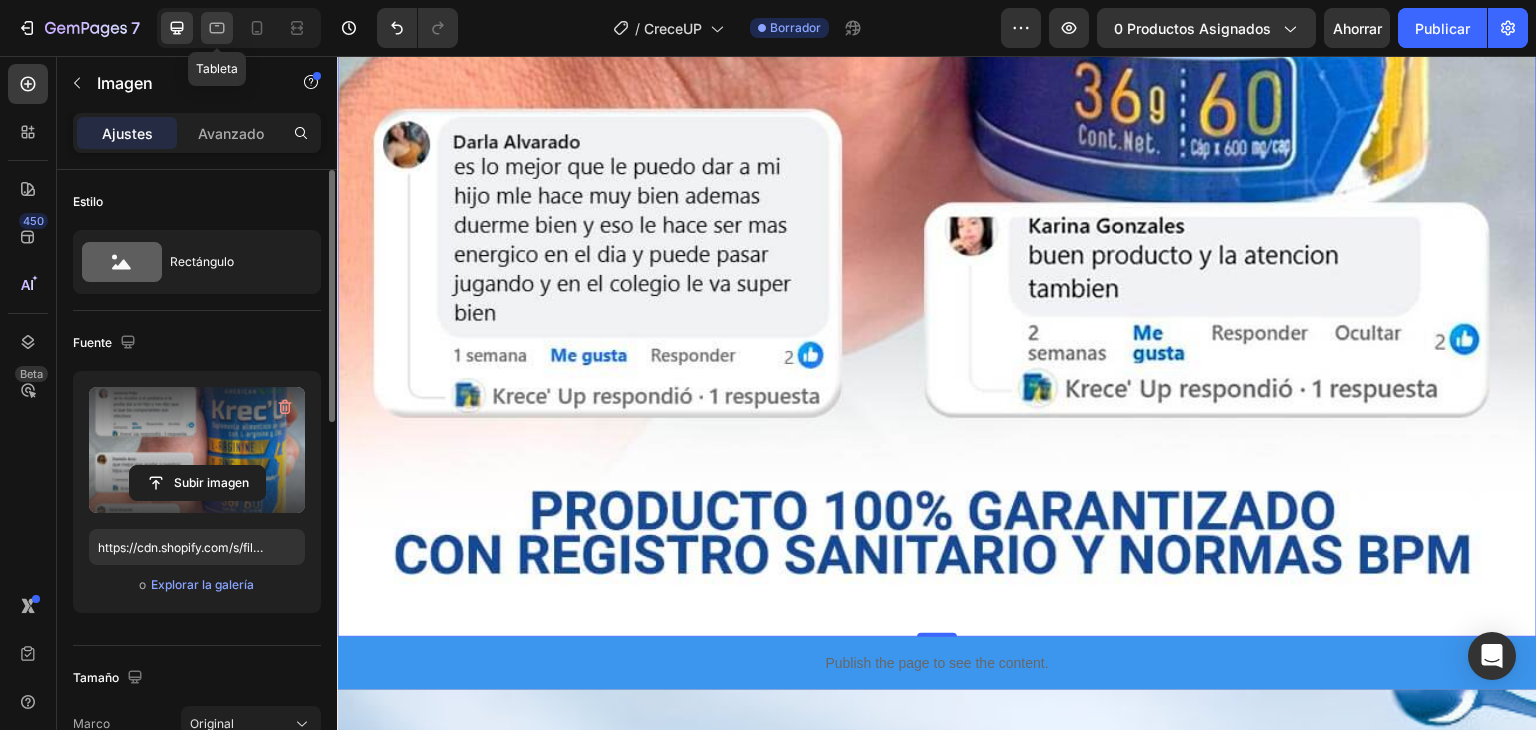 click 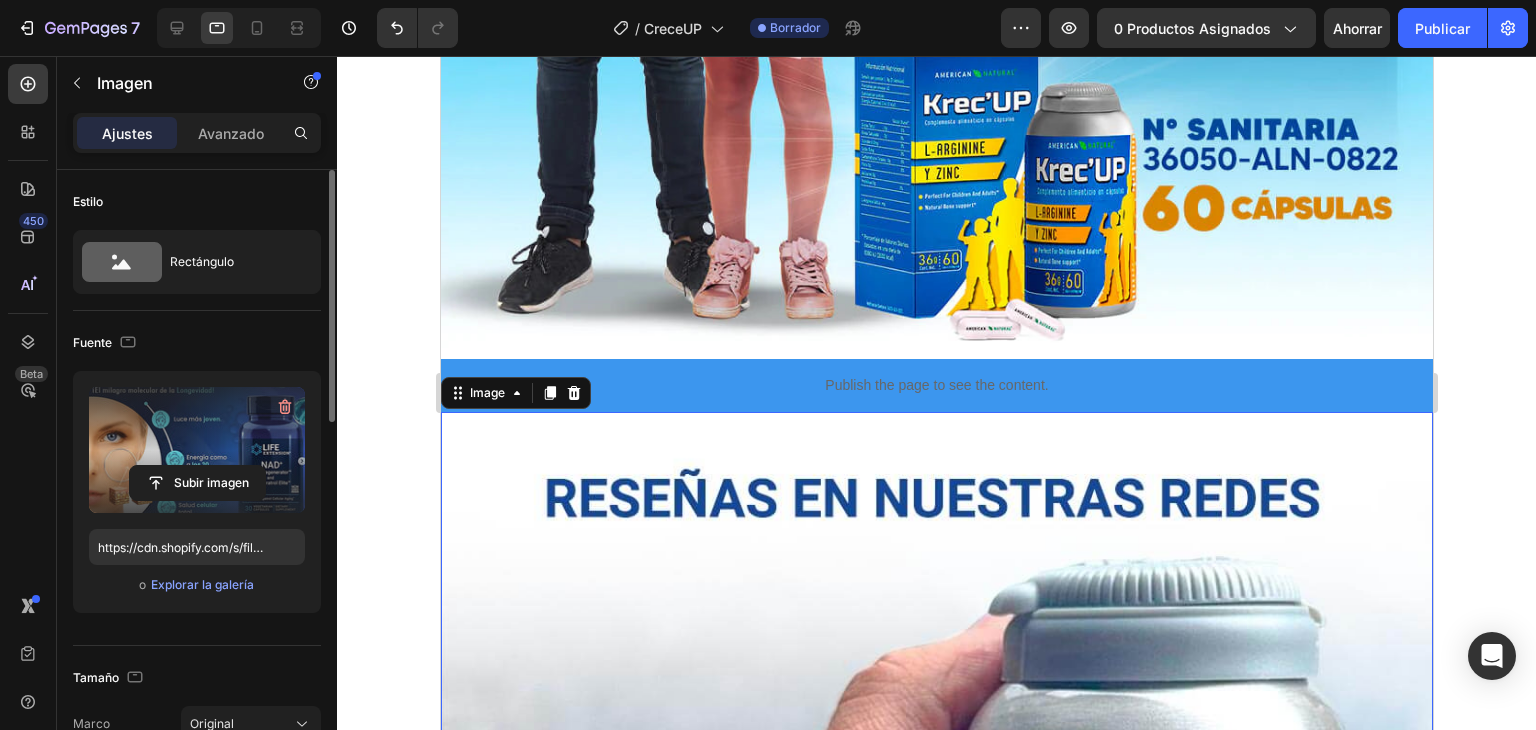 scroll, scrollTop: 2908, scrollLeft: 0, axis: vertical 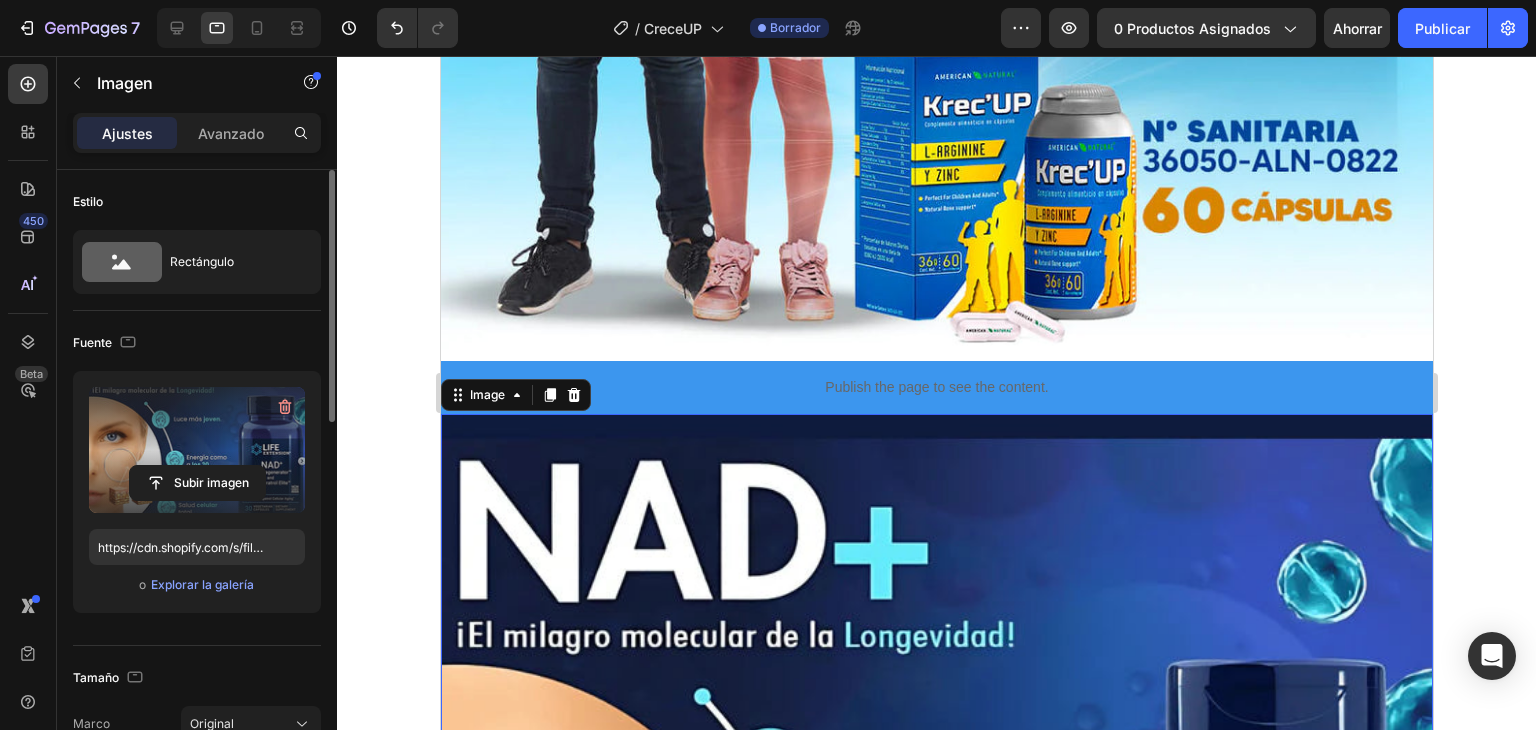 click at bounding box center [936, 910] 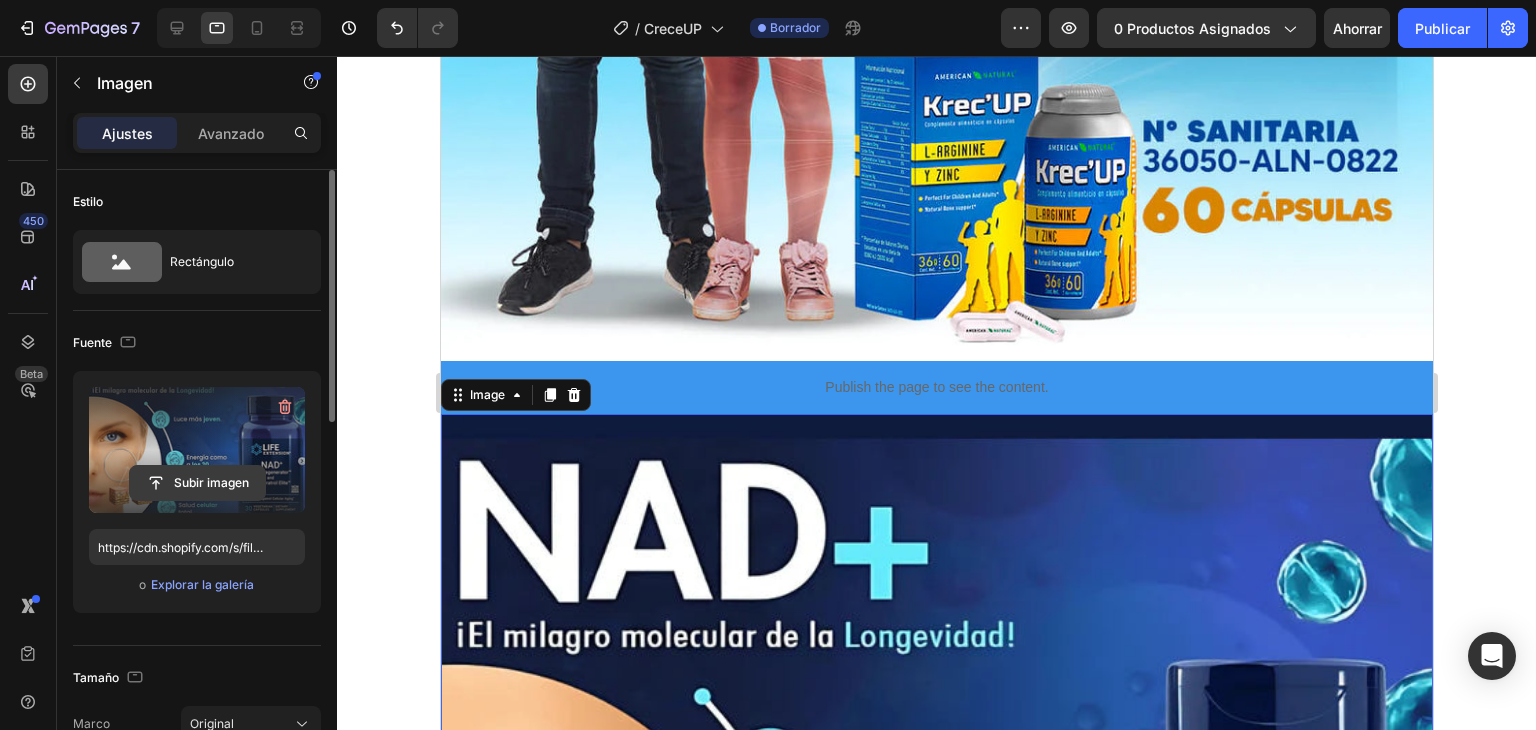 click 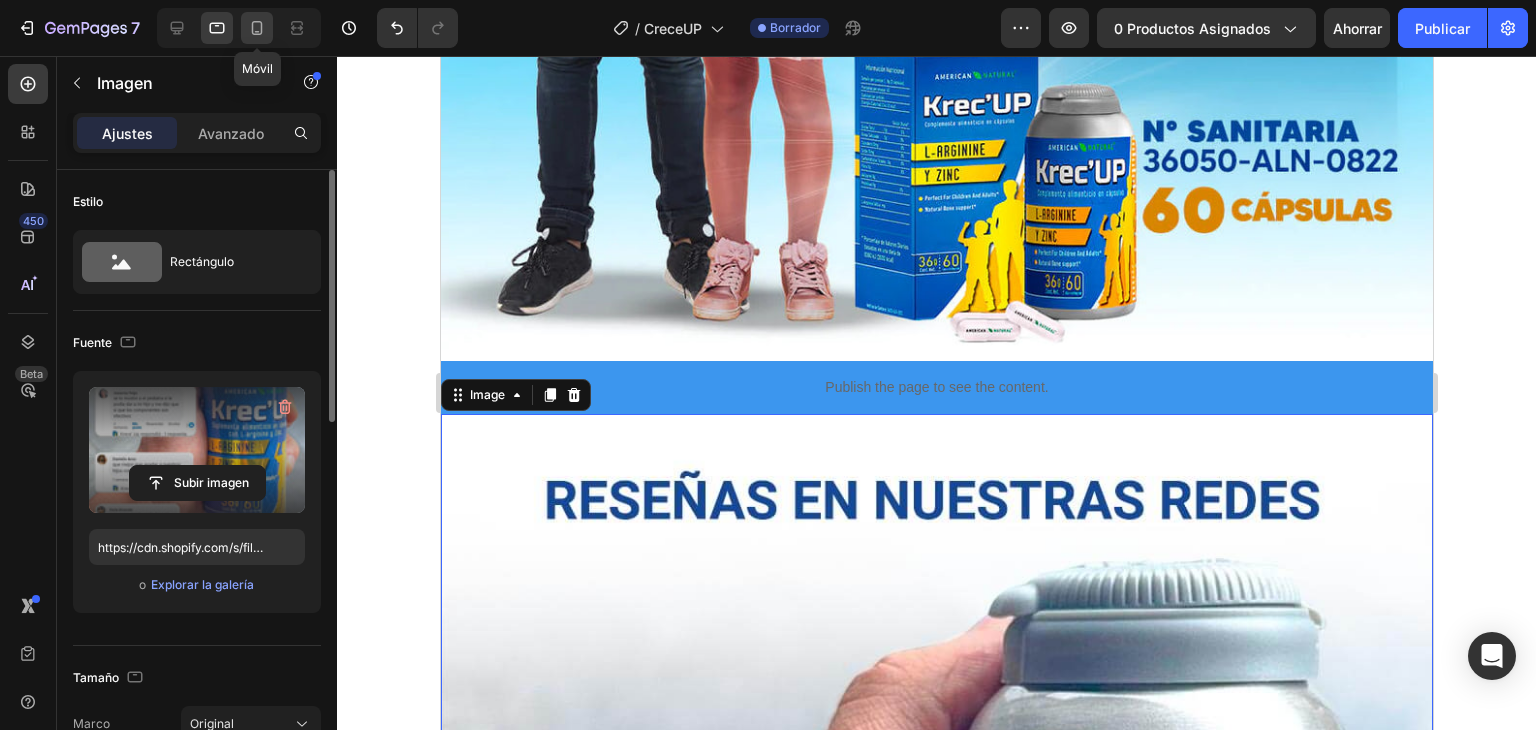 click 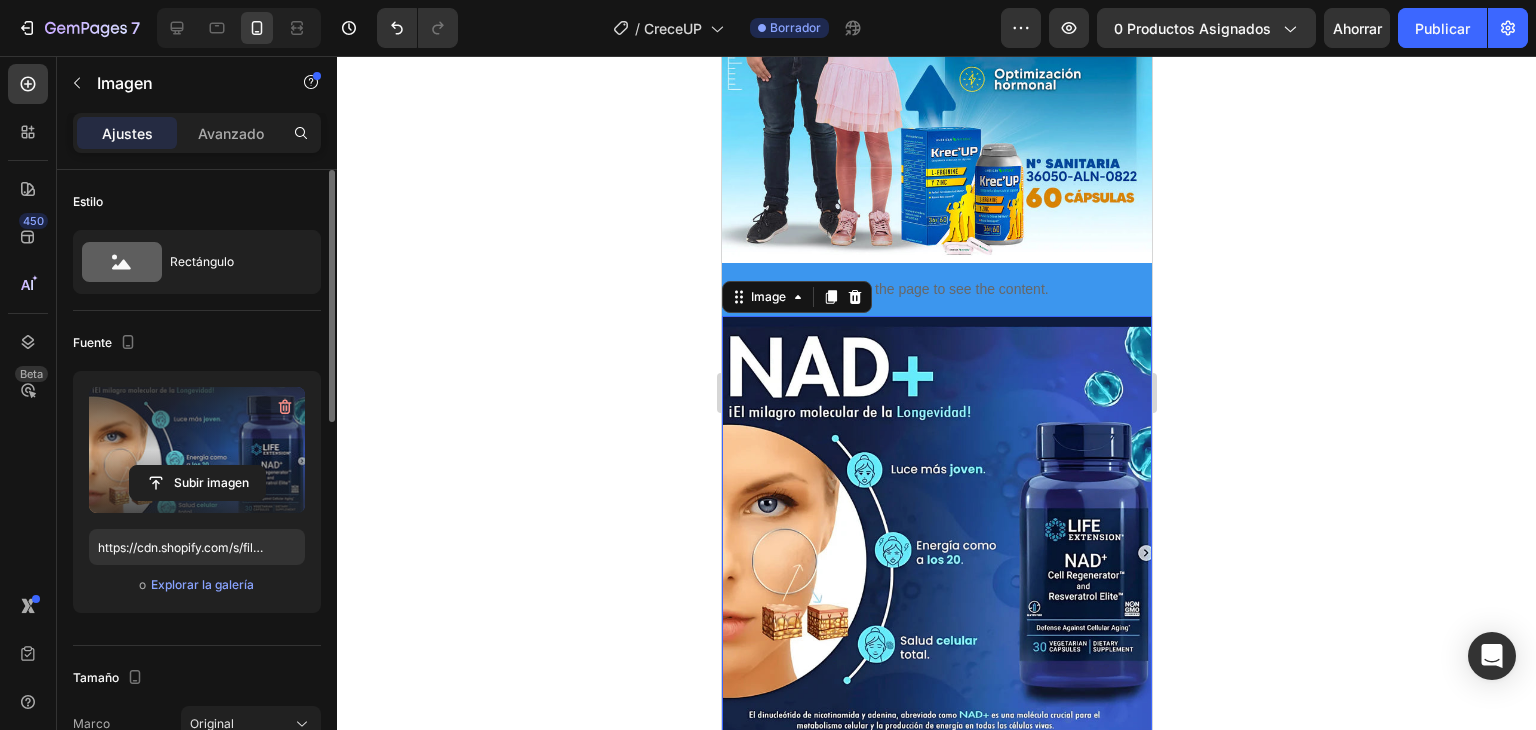 scroll, scrollTop: 1288, scrollLeft: 0, axis: vertical 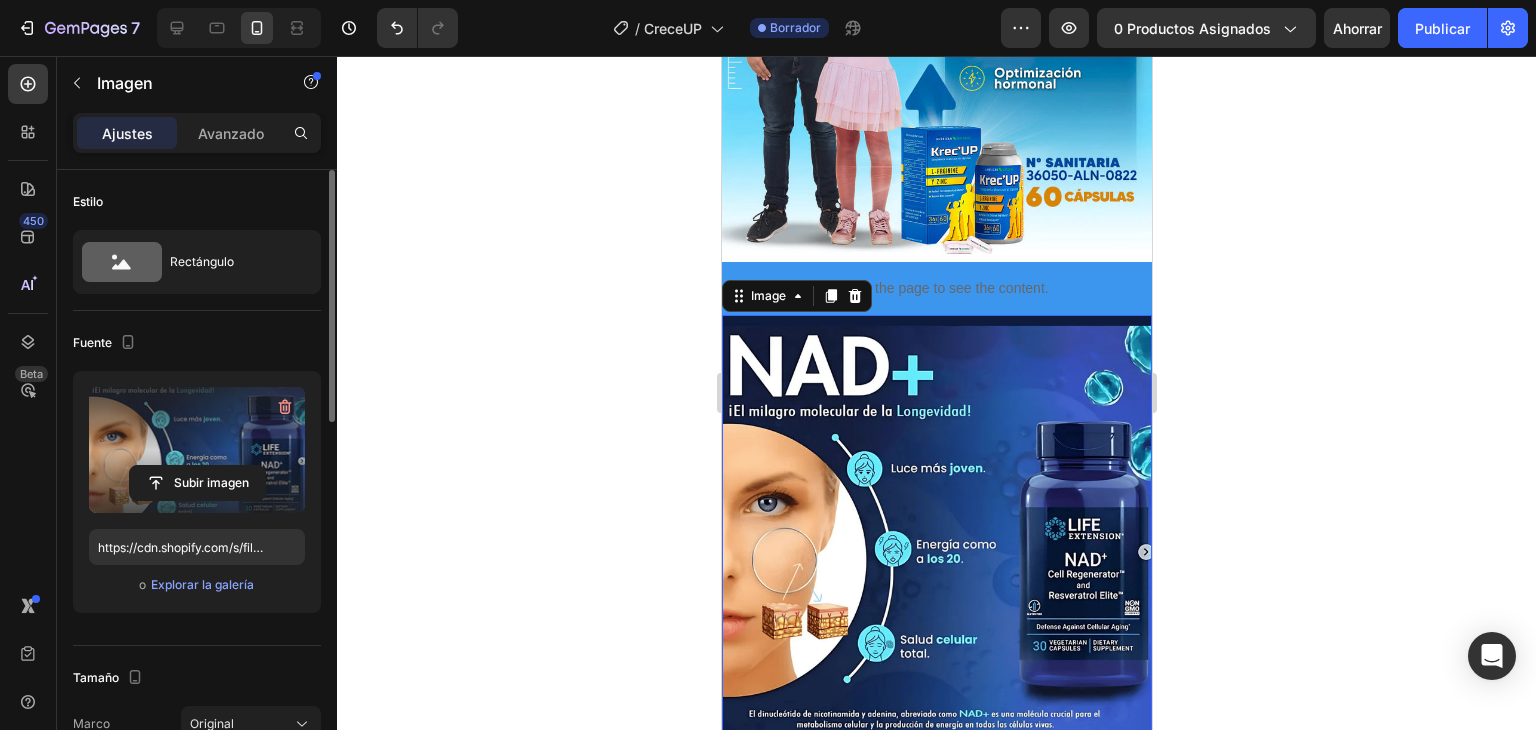 click at bounding box center (936, 530) 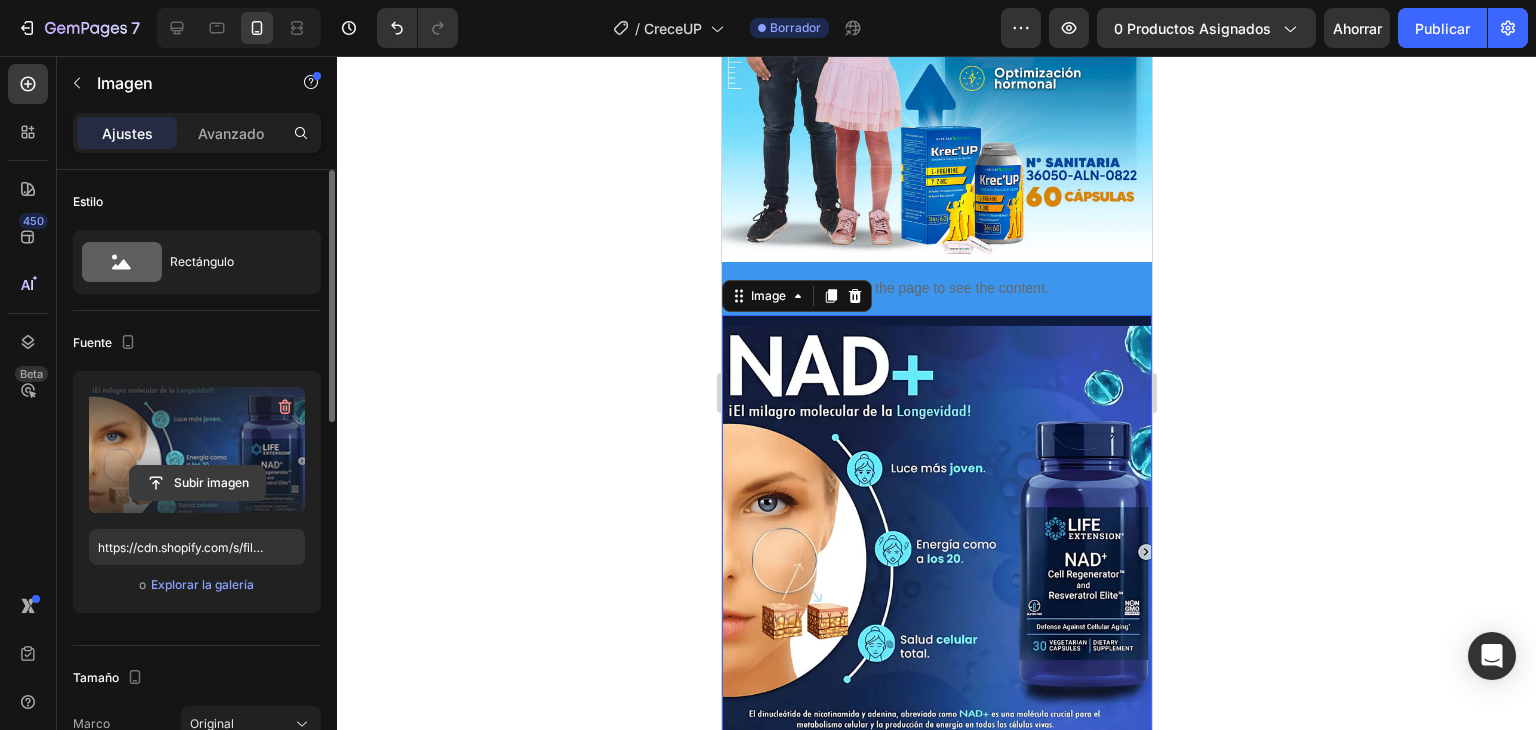 click 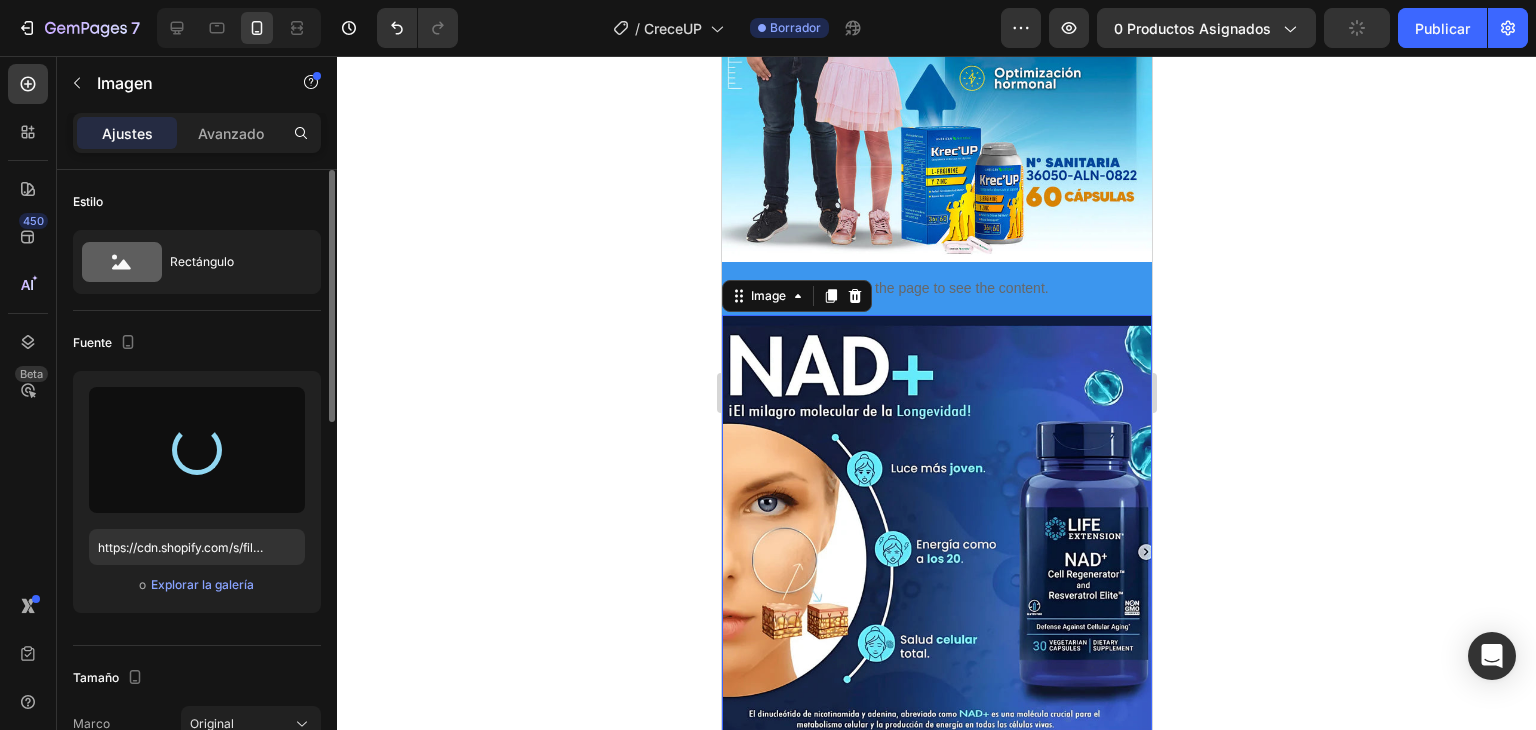 type on "https://cdn.shopify.com/s/files/1/0708/5346/0068/files/gempages_569050837007991829-28ec924c-28a0-4443-bf86-3797d6d79abb.jpg" 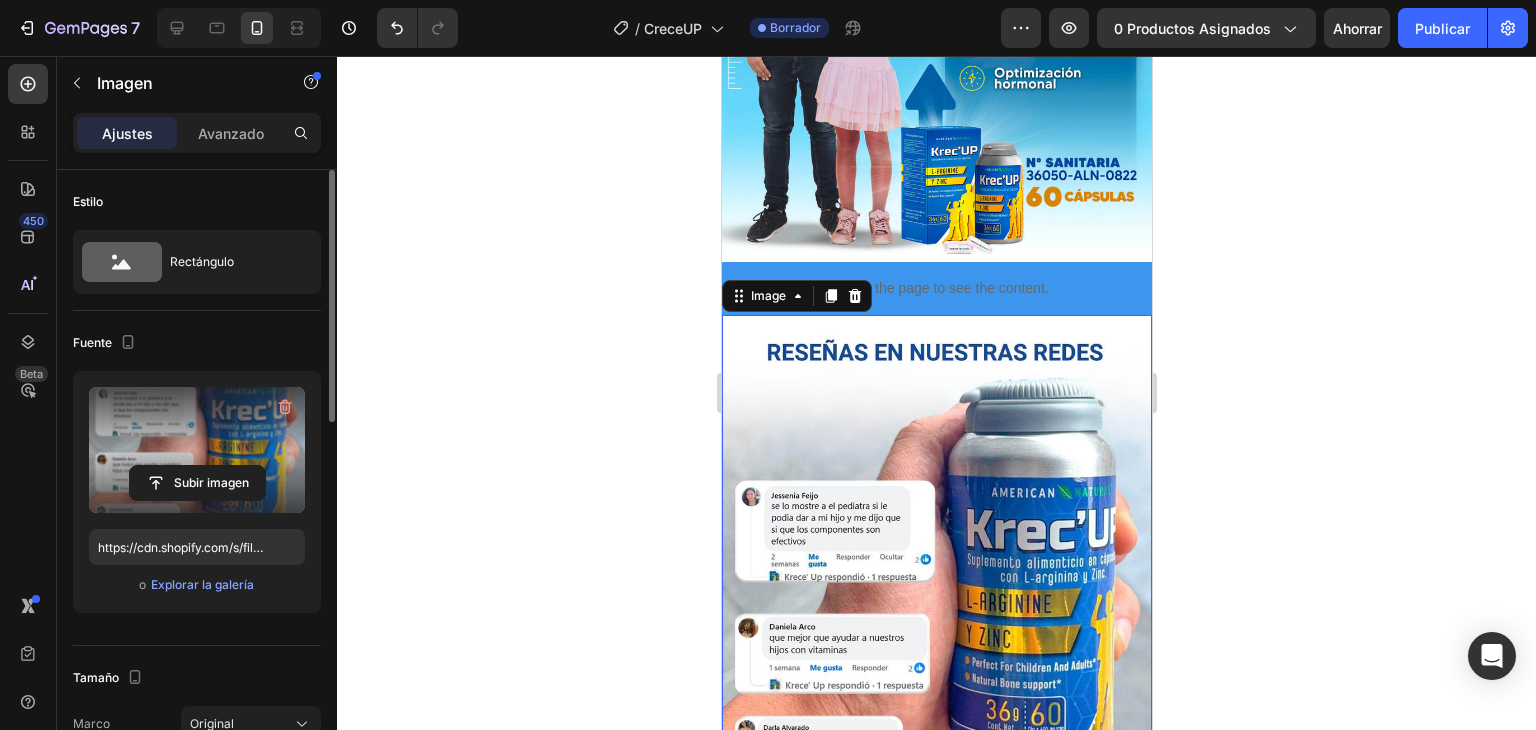 click at bounding box center (239, 28) 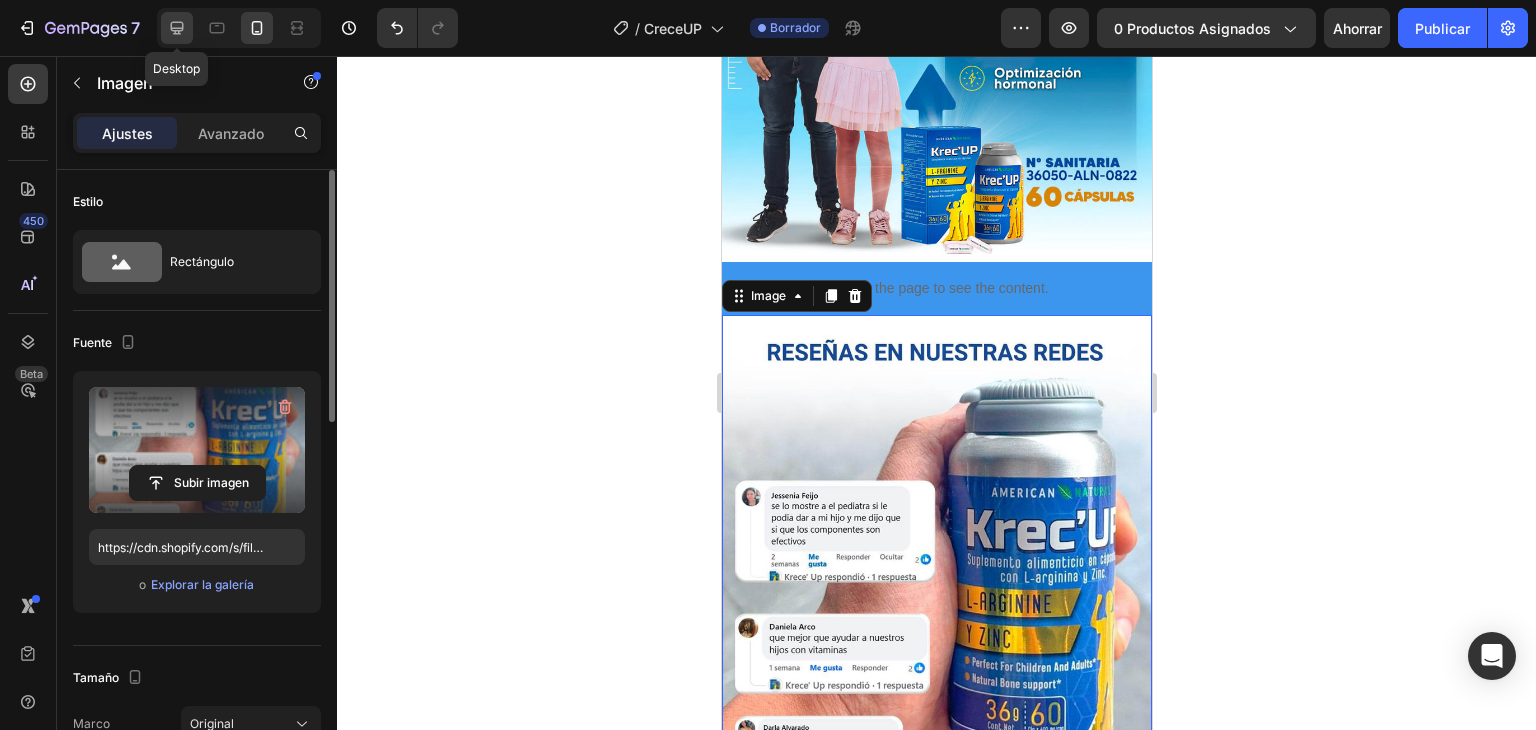 click 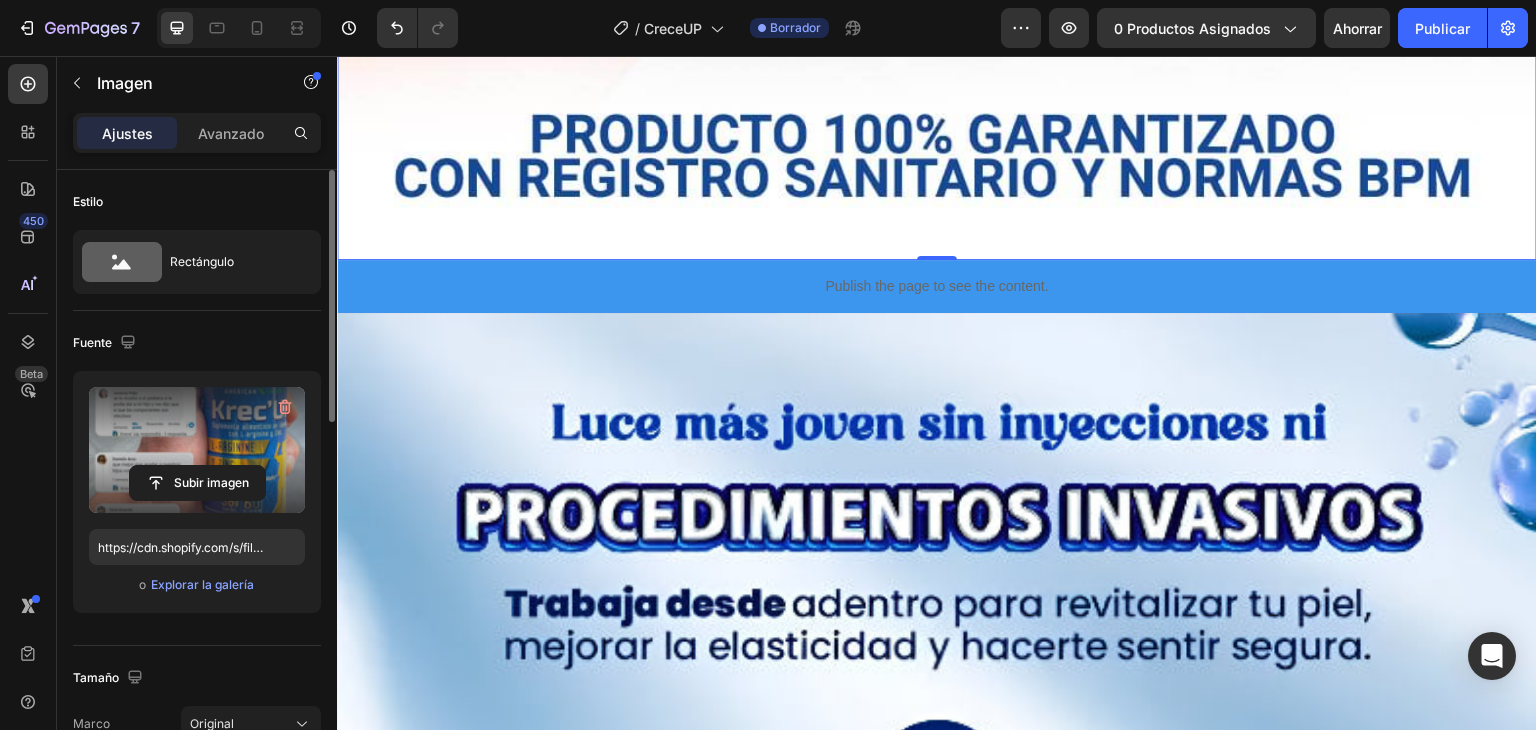 scroll, scrollTop: 5405, scrollLeft: 0, axis: vertical 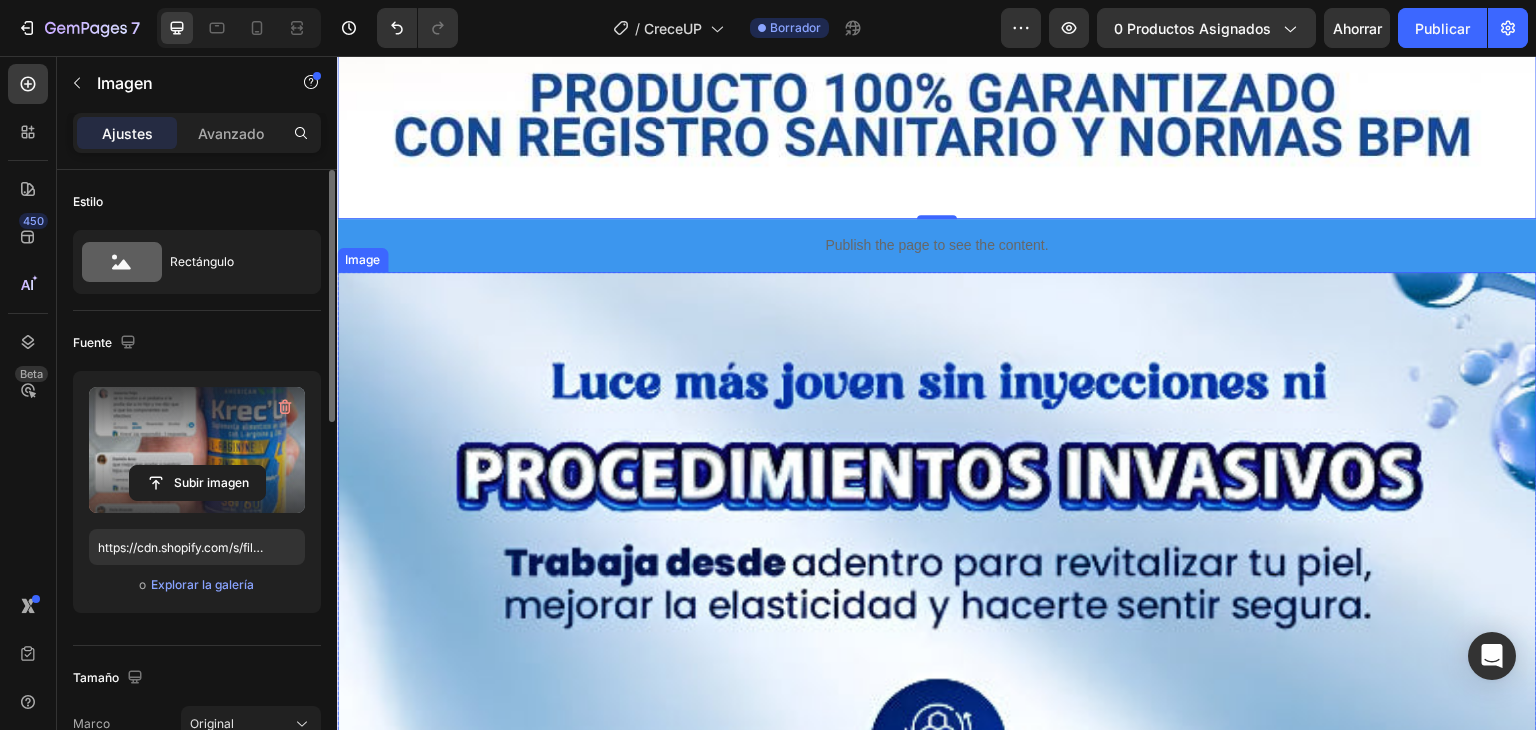 click at bounding box center (937, 1329) 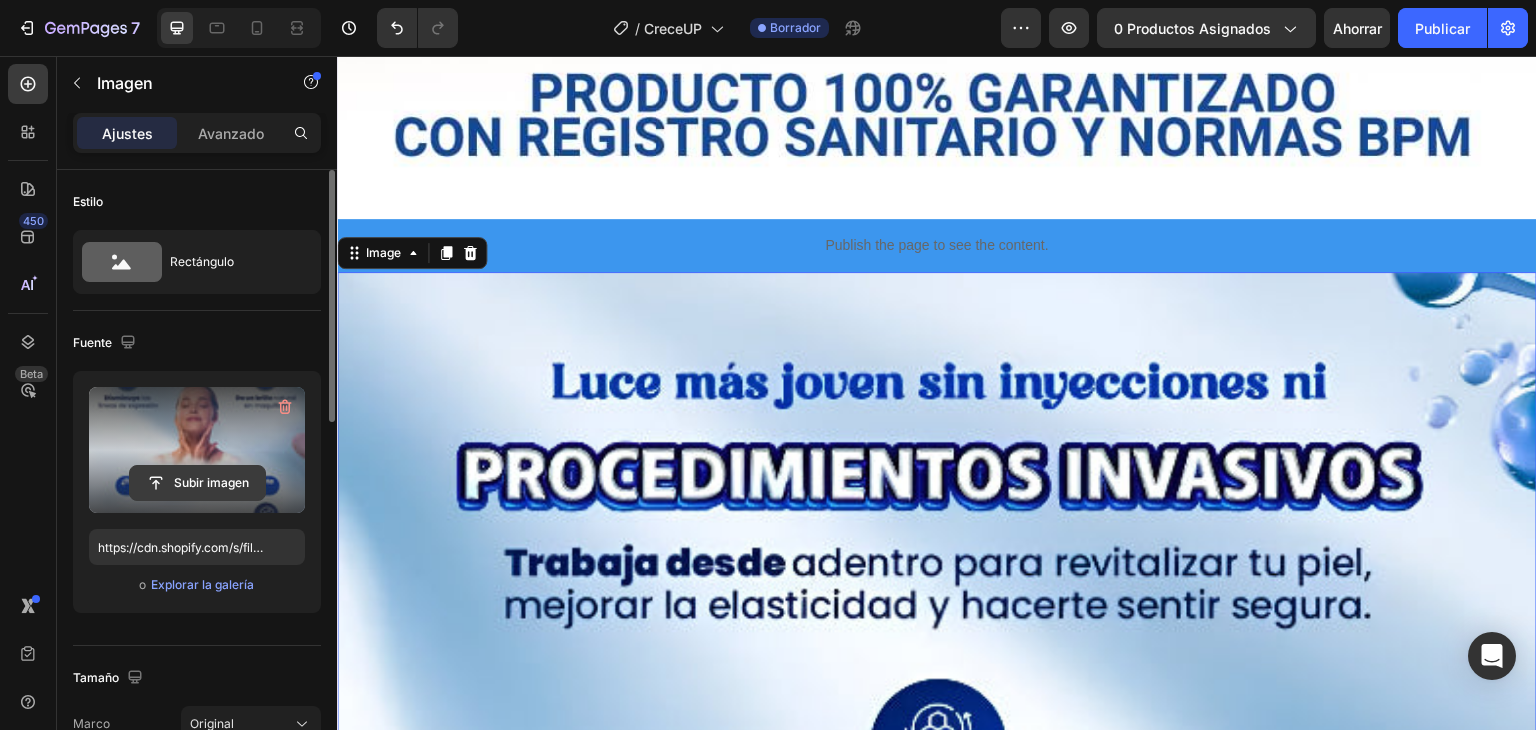 click 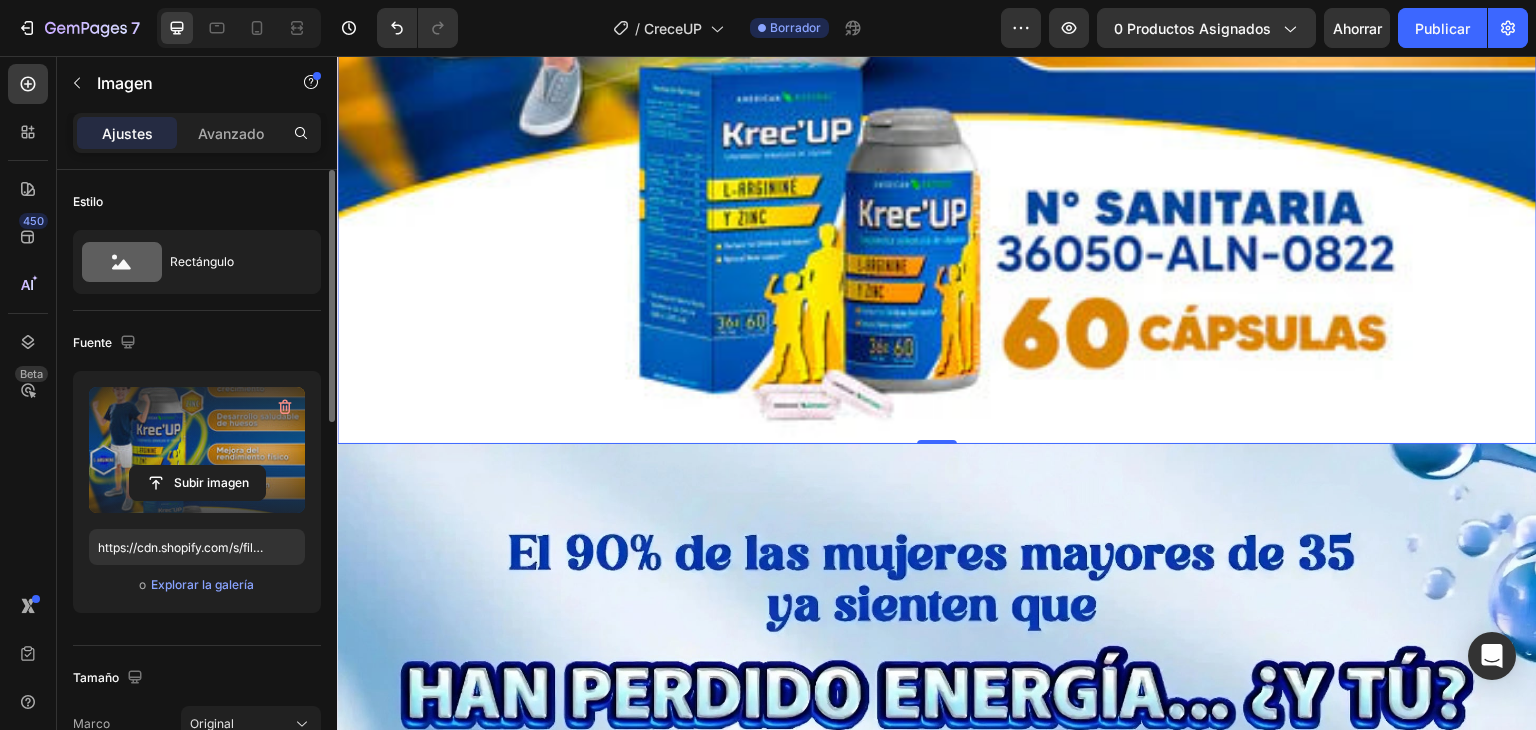 scroll, scrollTop: 6524, scrollLeft: 0, axis: vertical 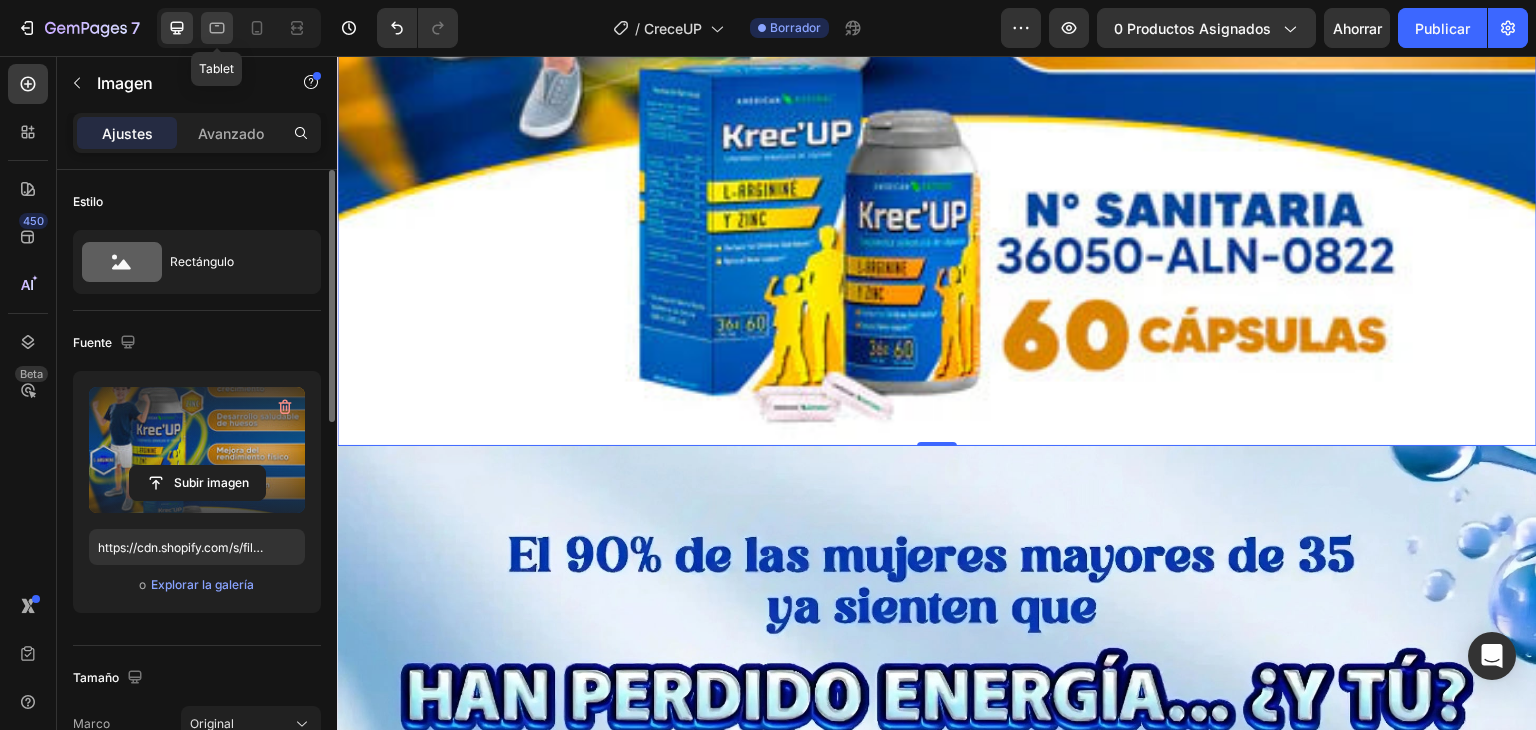 click 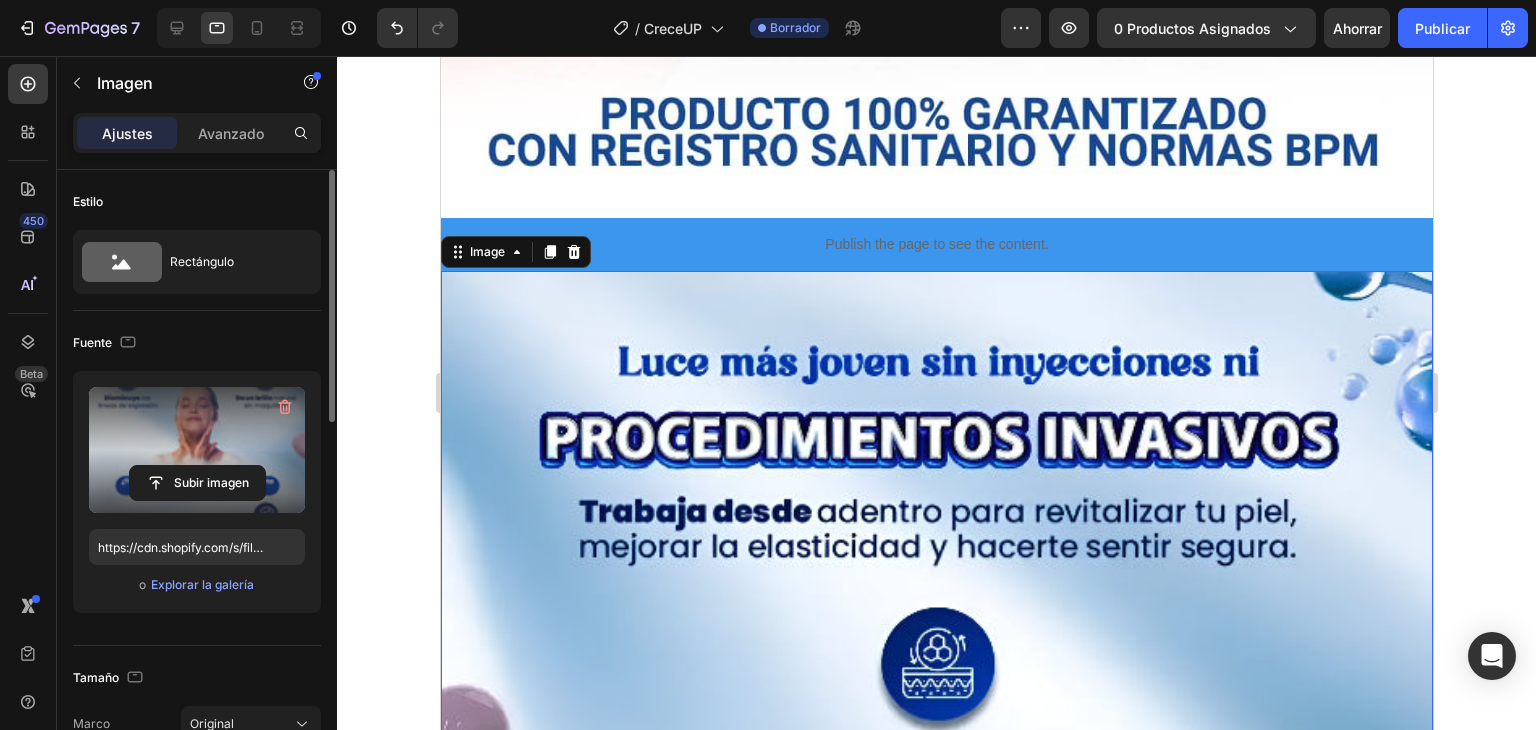 scroll, scrollTop: 4470, scrollLeft: 0, axis: vertical 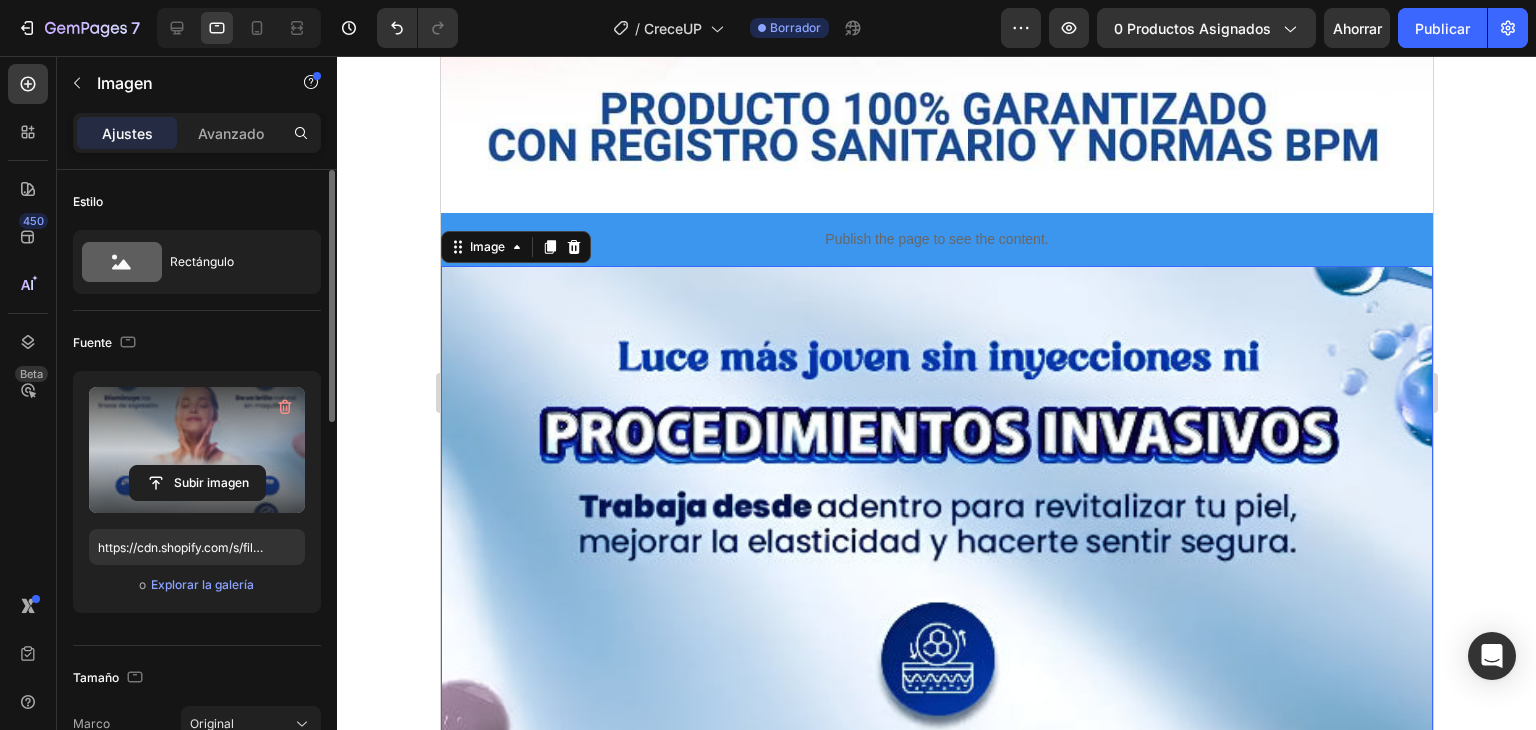 click at bounding box center (936, 1140) 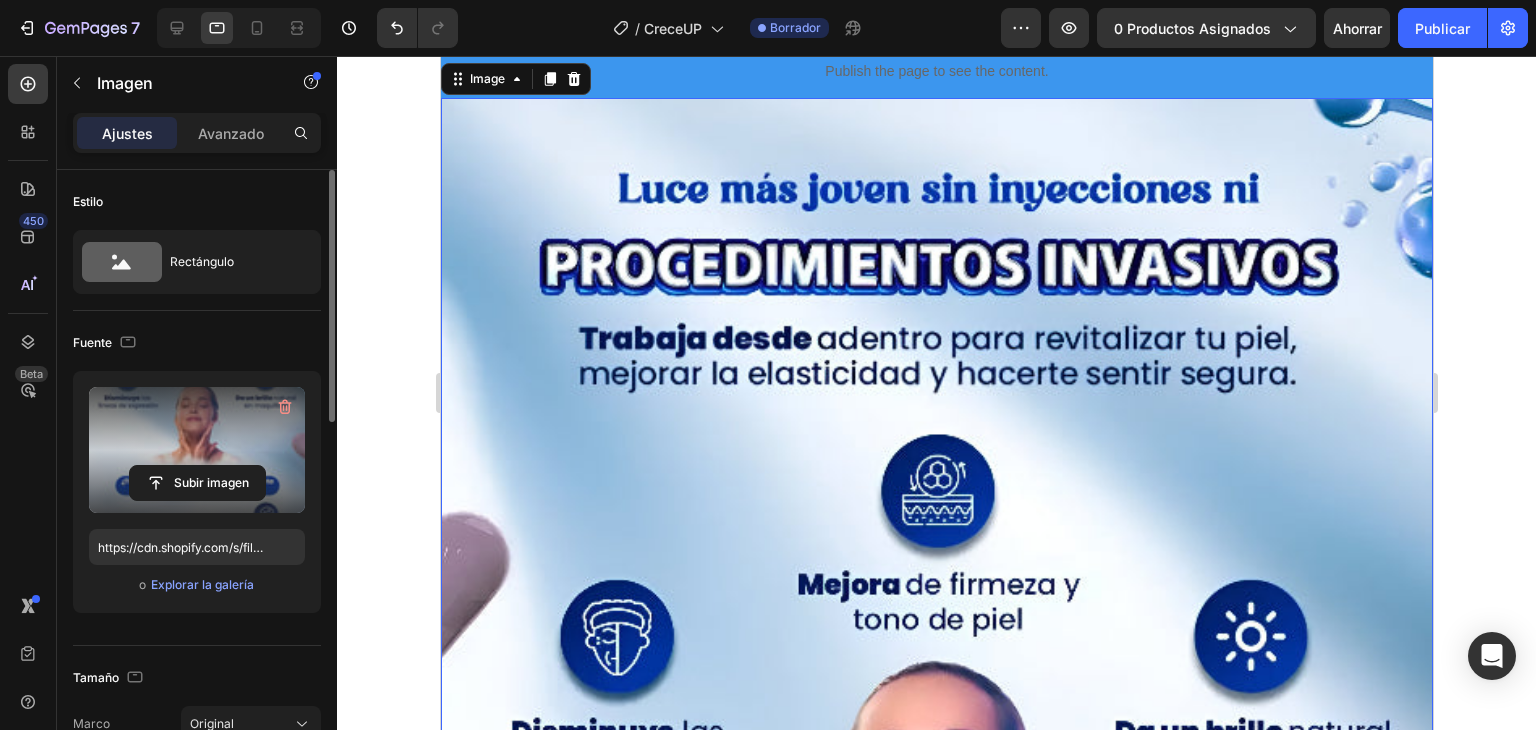 scroll, scrollTop: 4661, scrollLeft: 0, axis: vertical 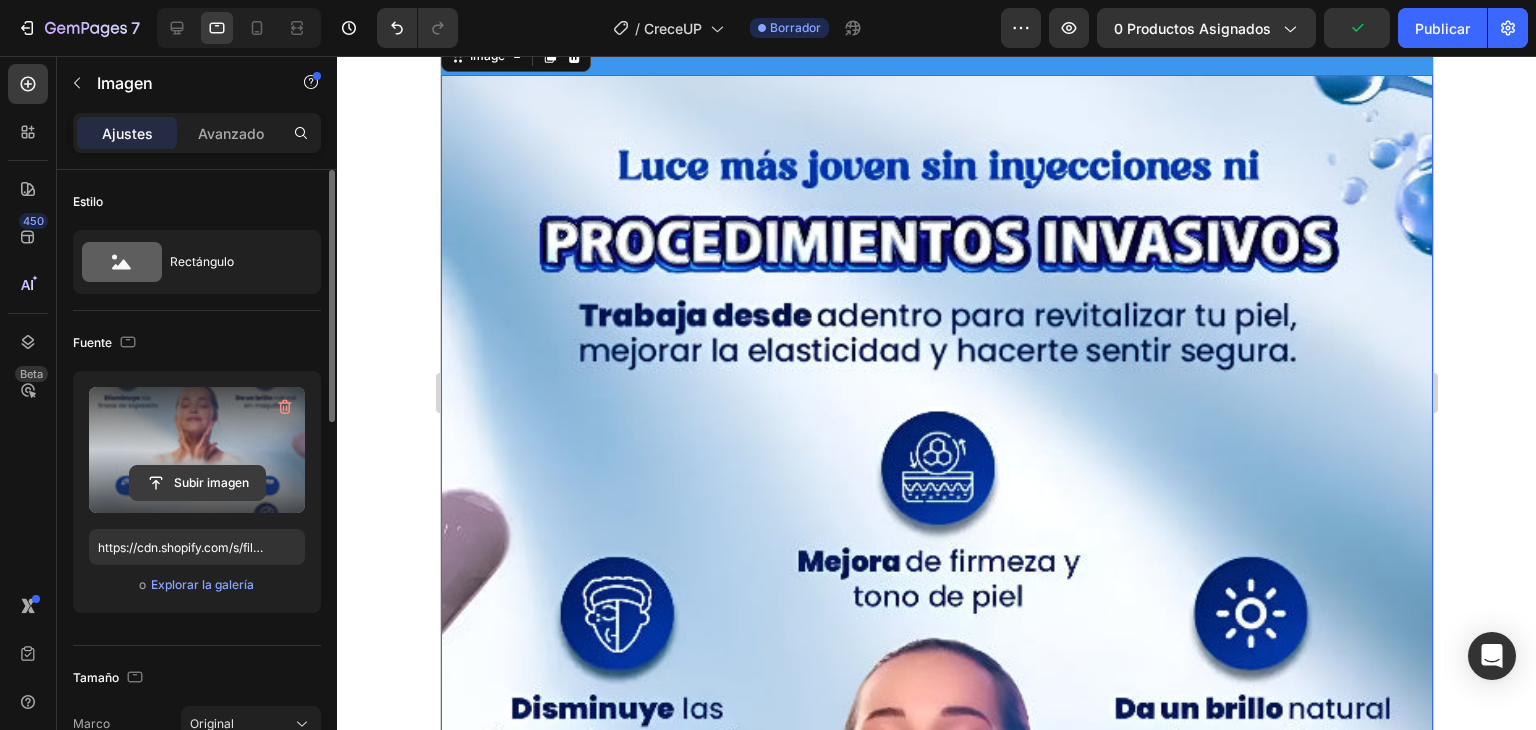 click 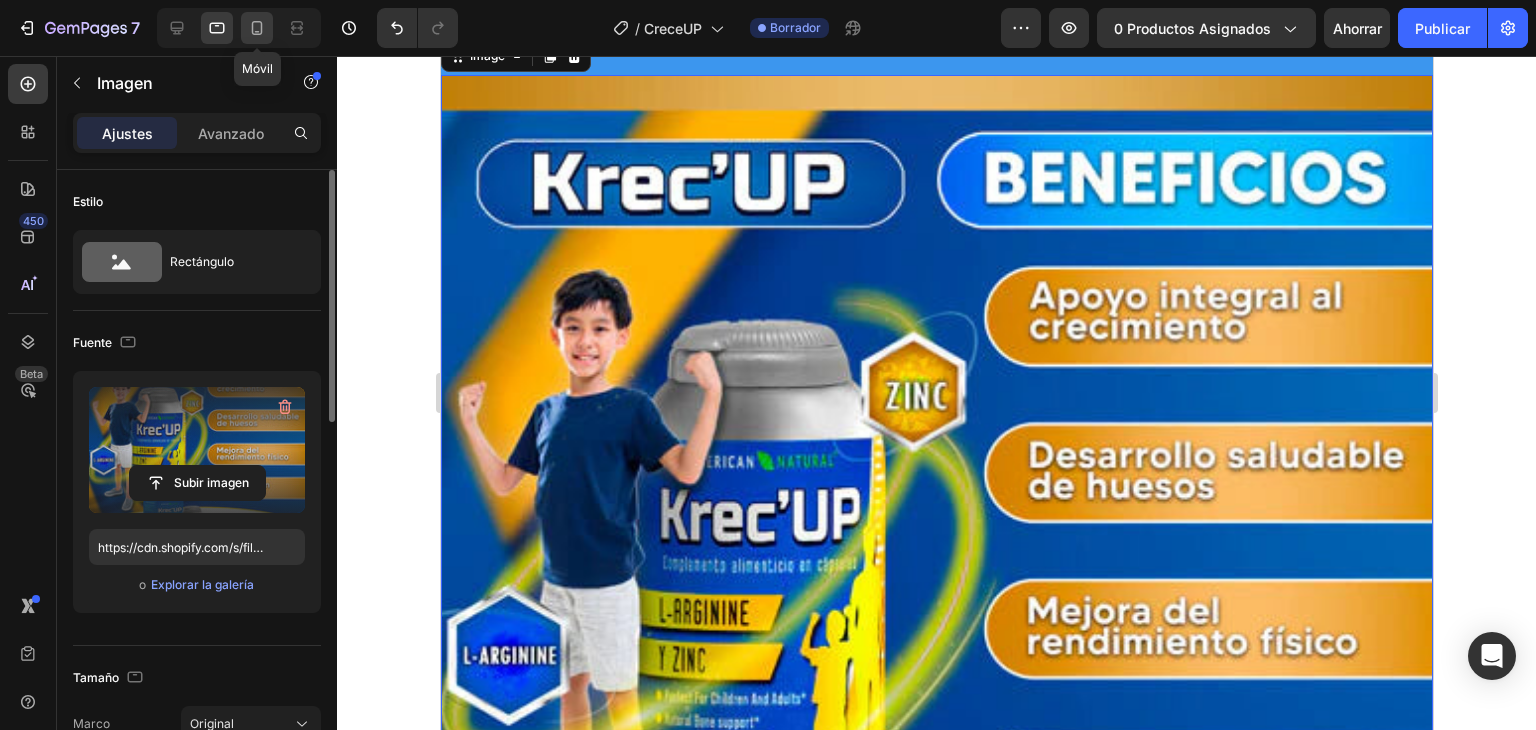 click 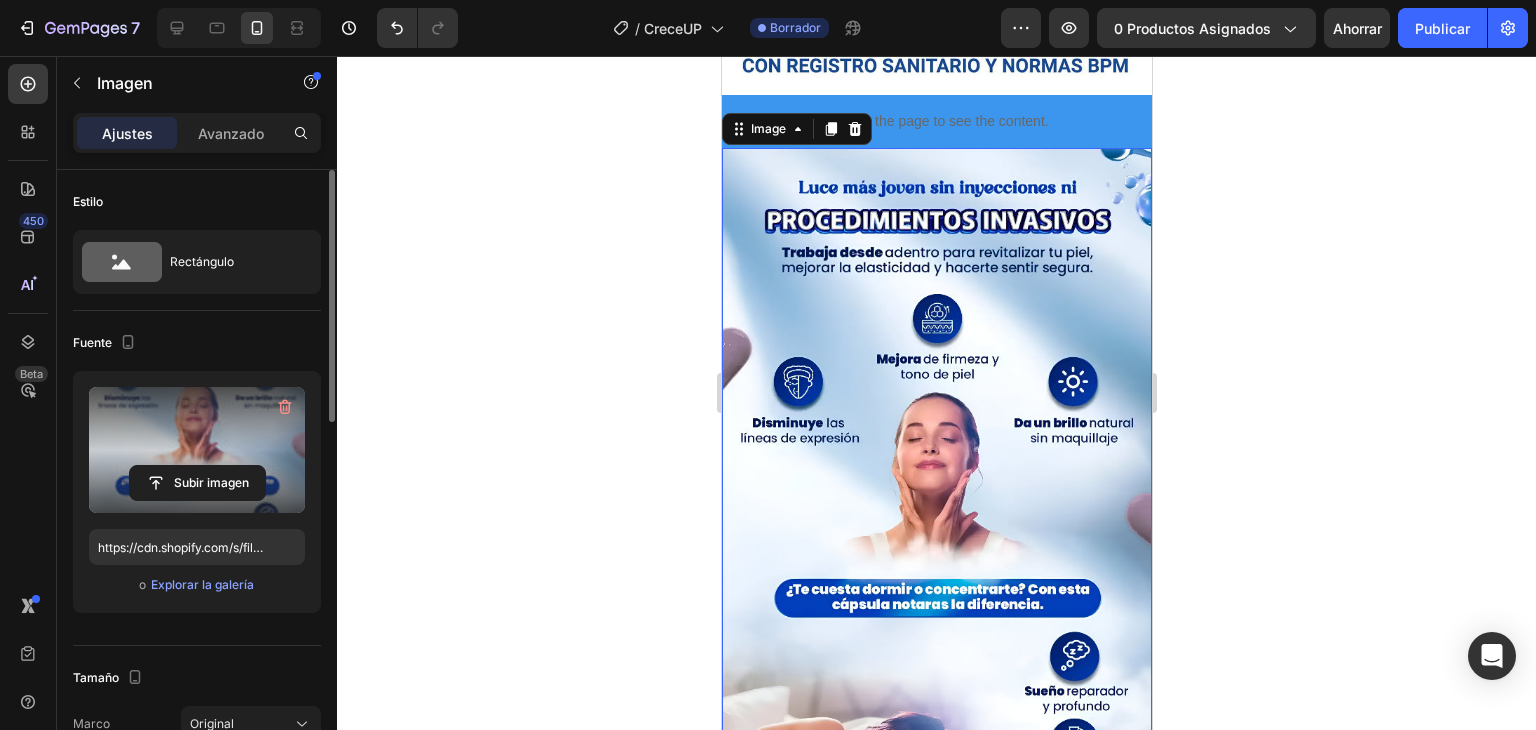 scroll, scrollTop: 2053, scrollLeft: 0, axis: vertical 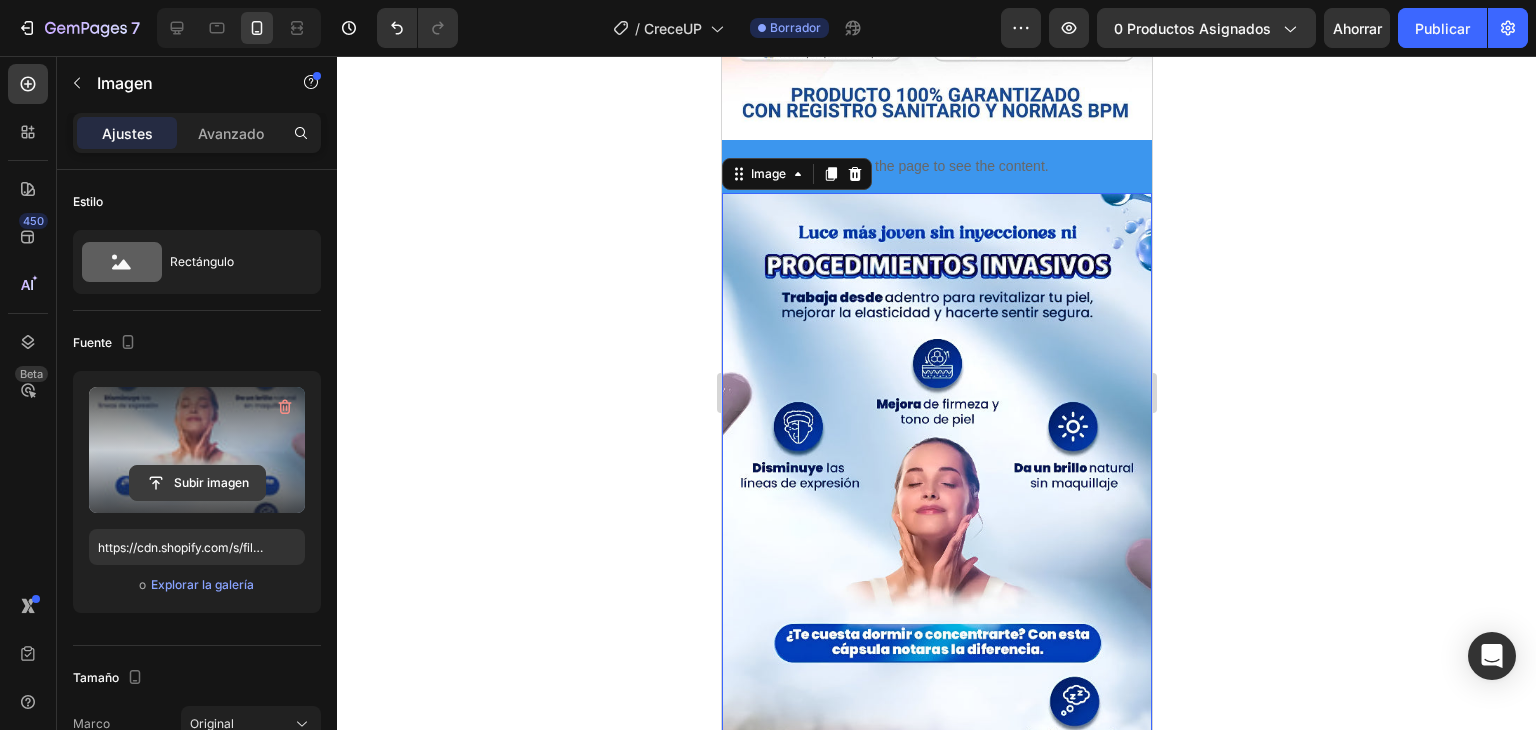 click 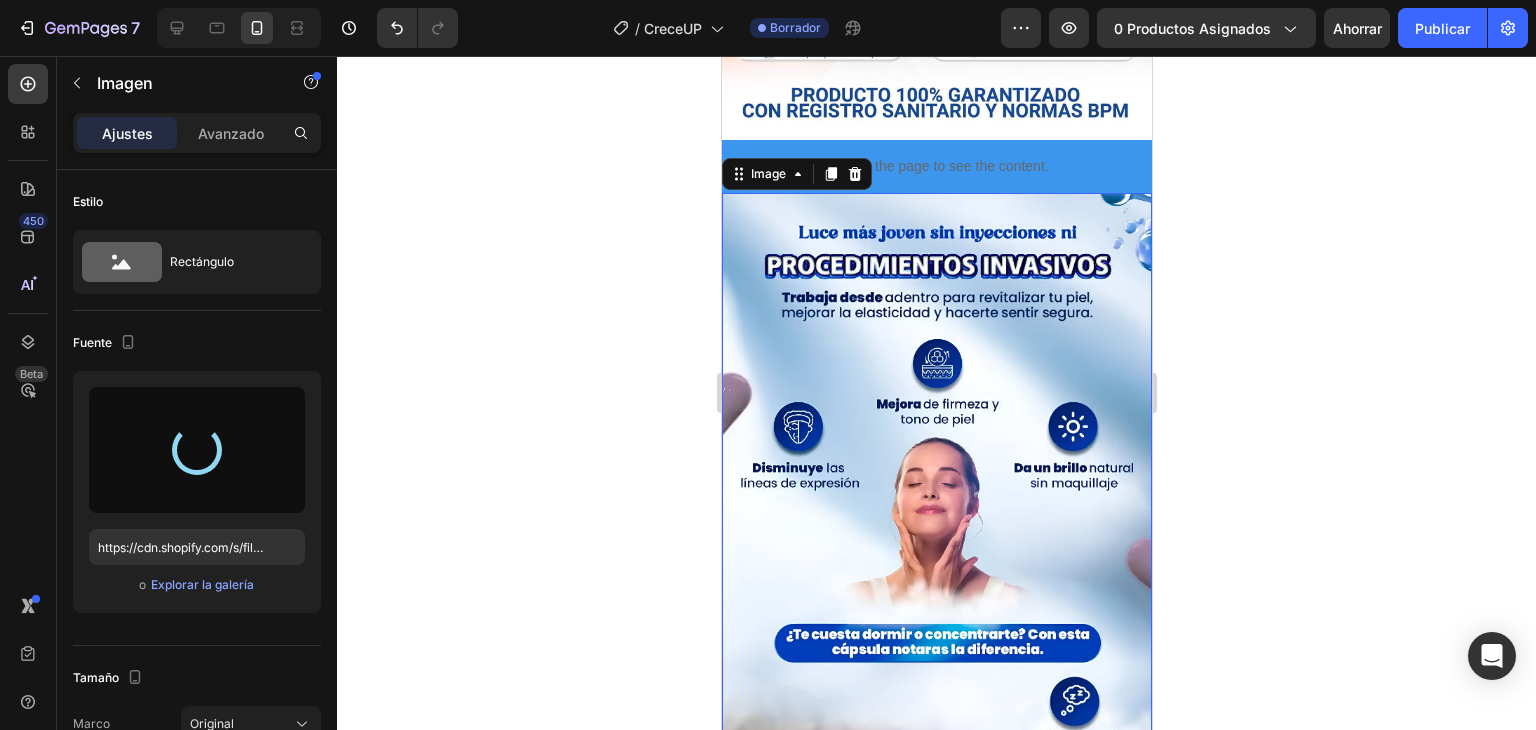 type on "https://cdn.shopify.com/s/files/1/0708/5346/0068/files/gempages_569050837007991829-37ff1674-7ab8-42bb-865b-9653502424f5.webp" 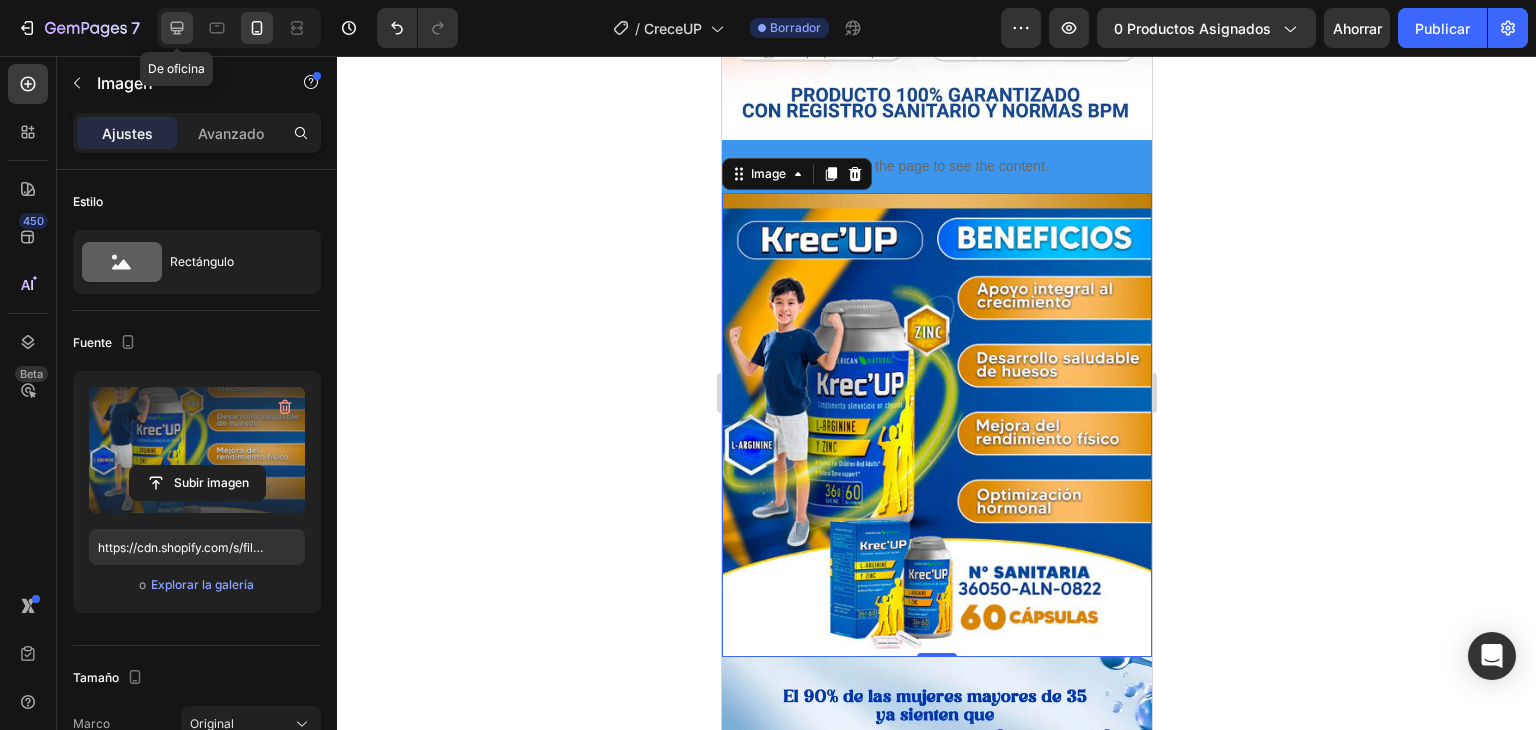 click 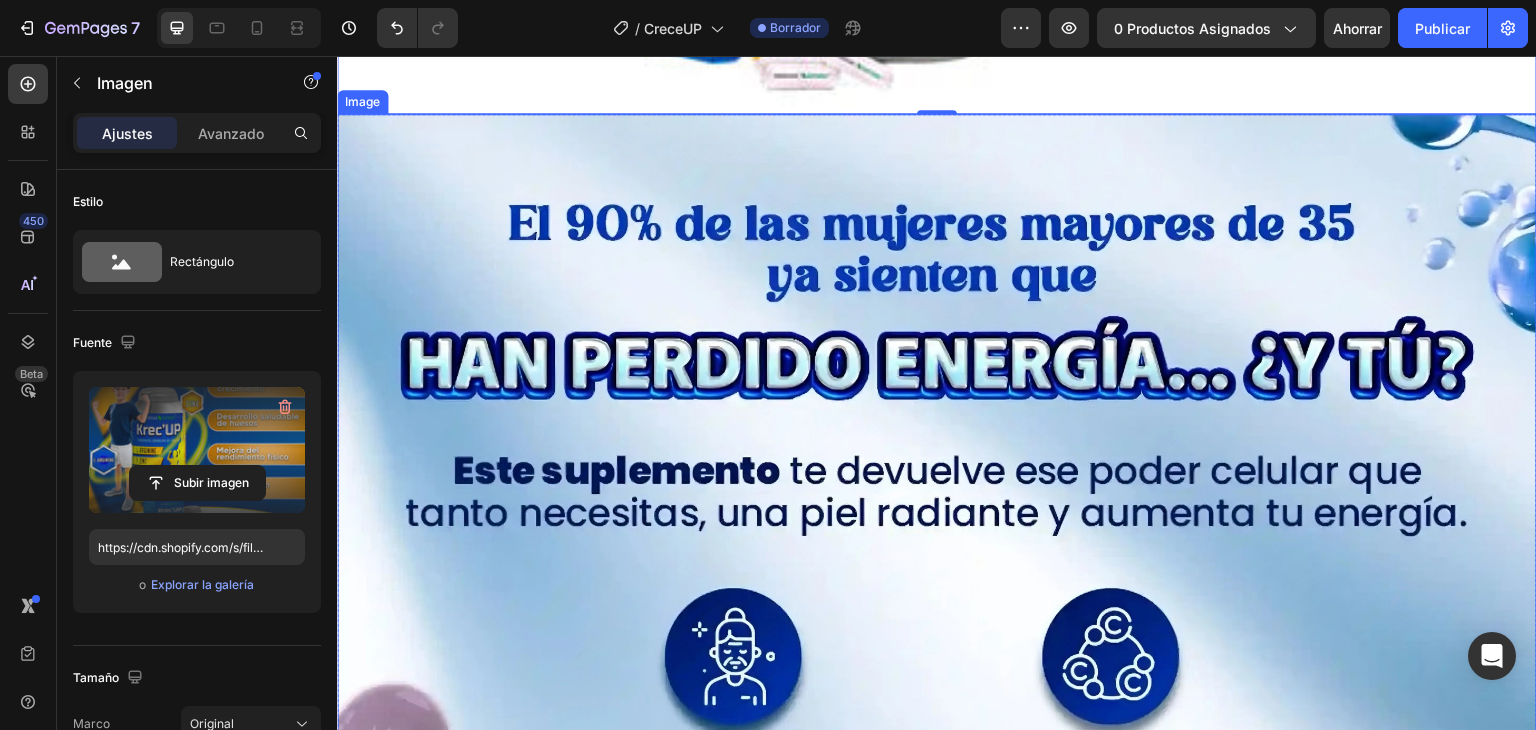 scroll, scrollTop: 6886, scrollLeft: 0, axis: vertical 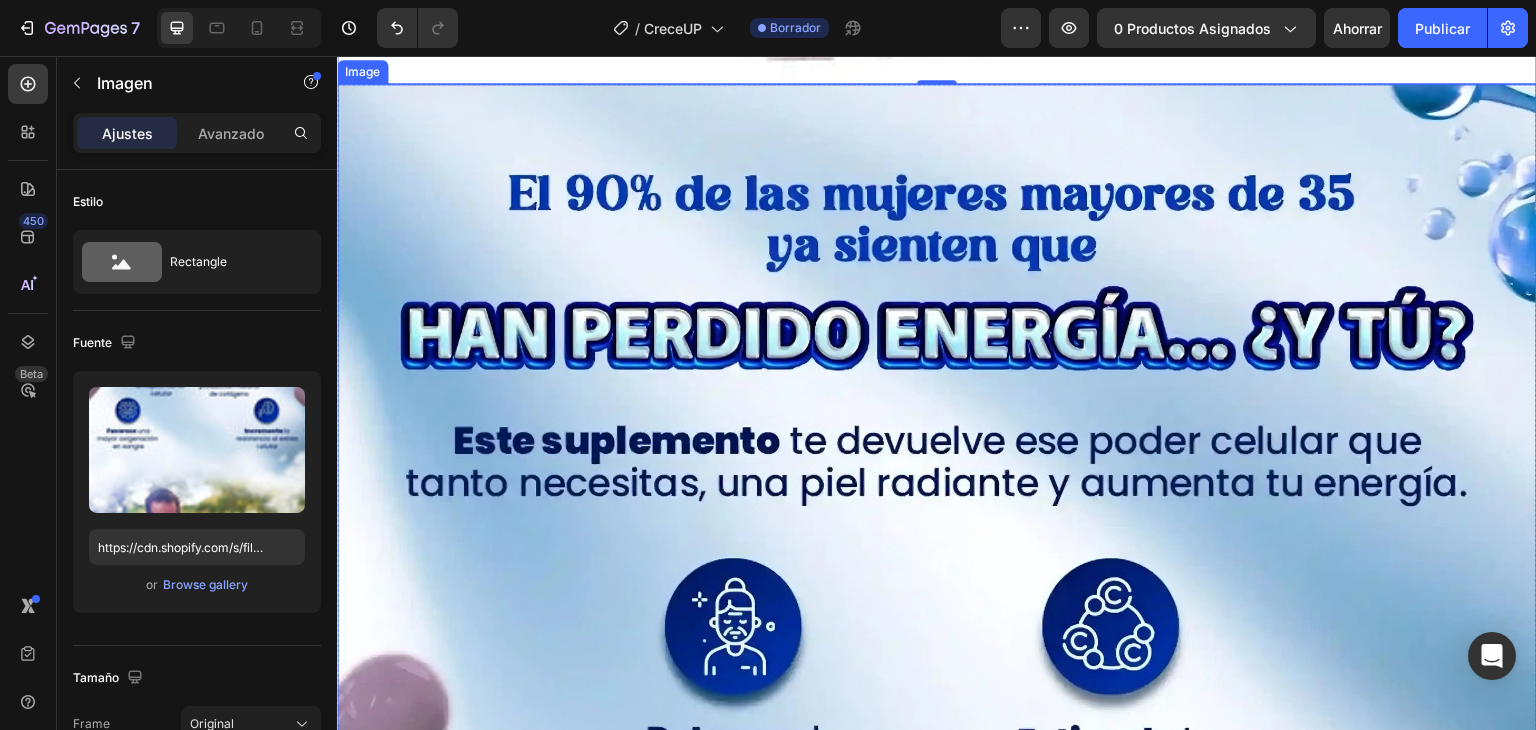 click at bounding box center [937, 1139] 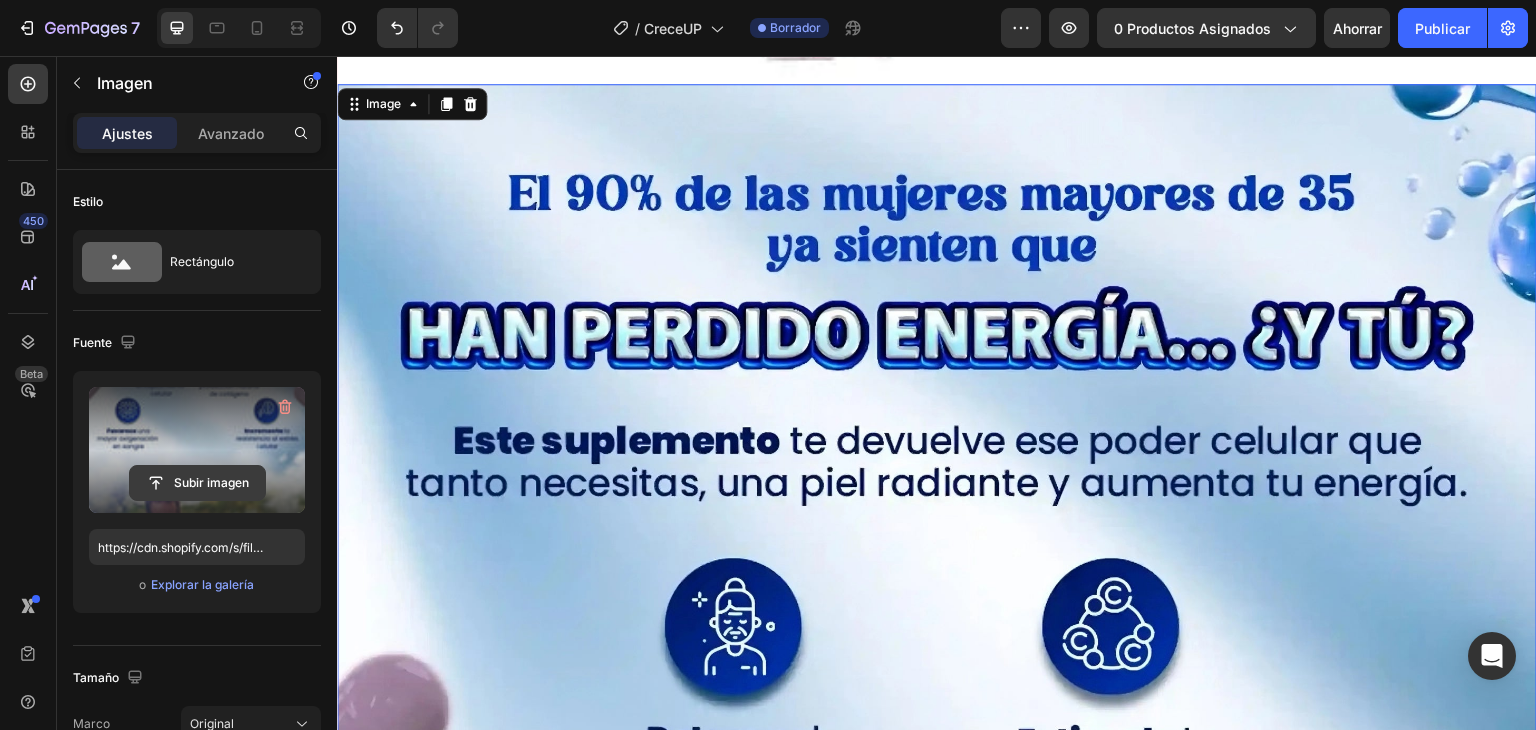 click 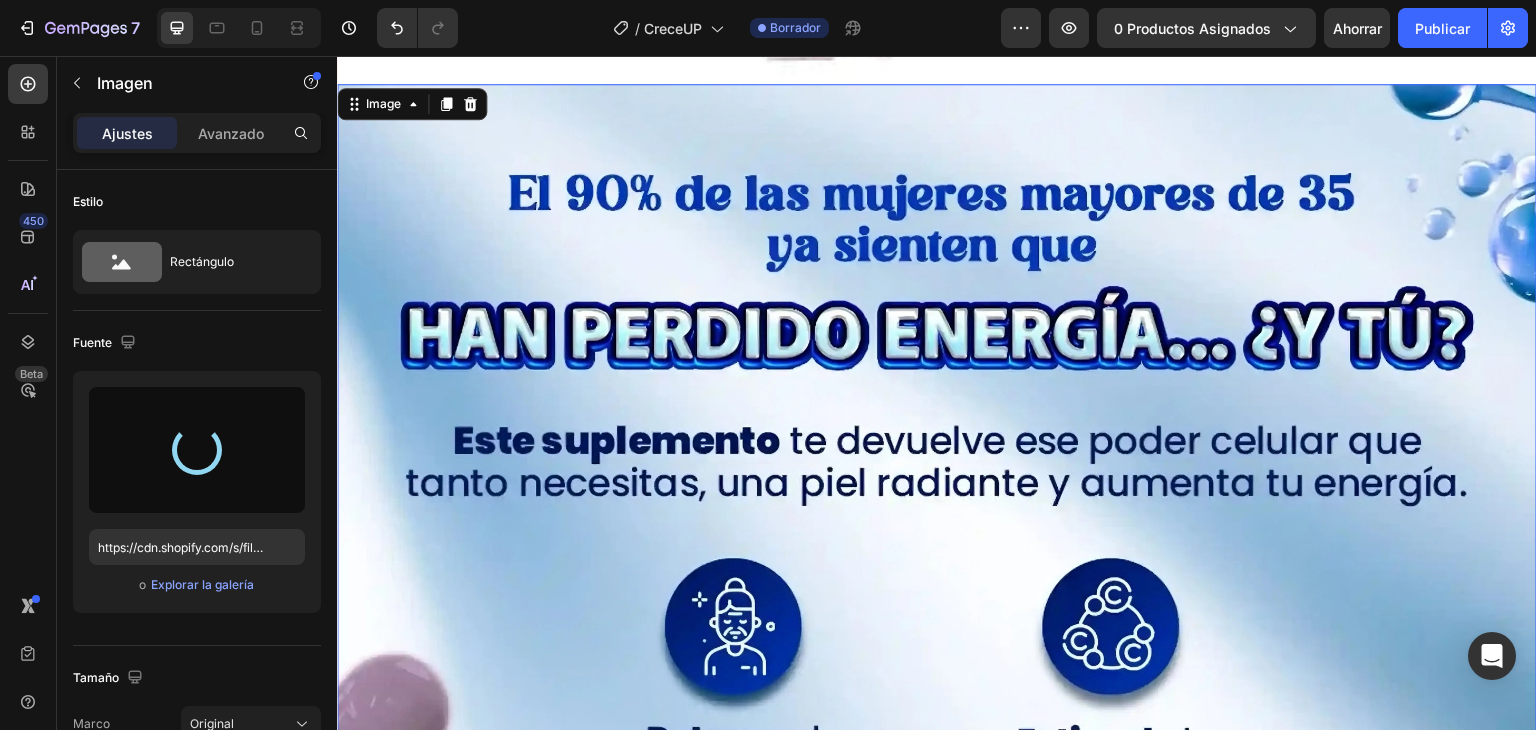 type on "https://cdn.shopify.com/s/files/1/0708/5346/0068/files/gempages_569050837007991829-94925a9c-53ae-4b3e-a16d-b43f0b4176c5.webp" 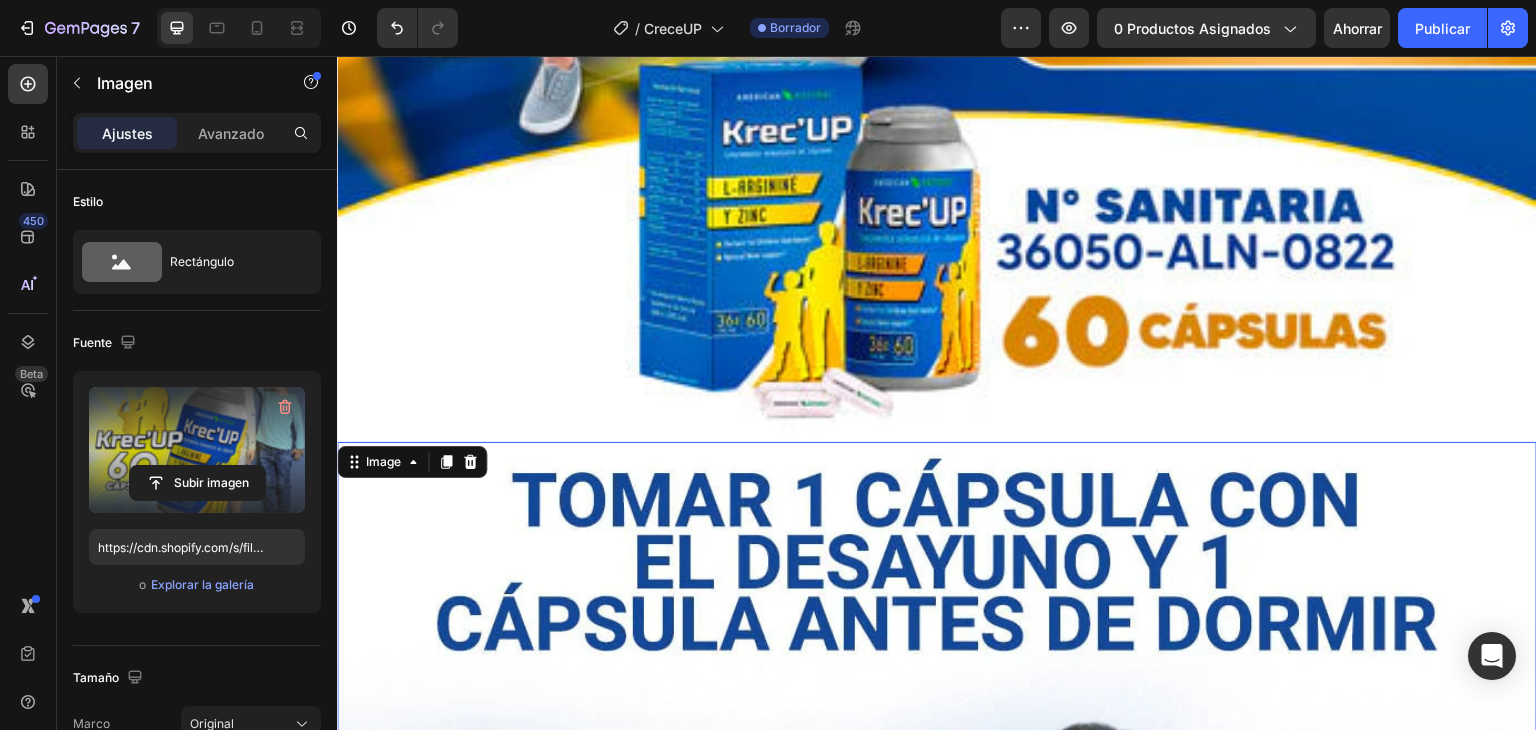 scroll, scrollTop: 6526, scrollLeft: 0, axis: vertical 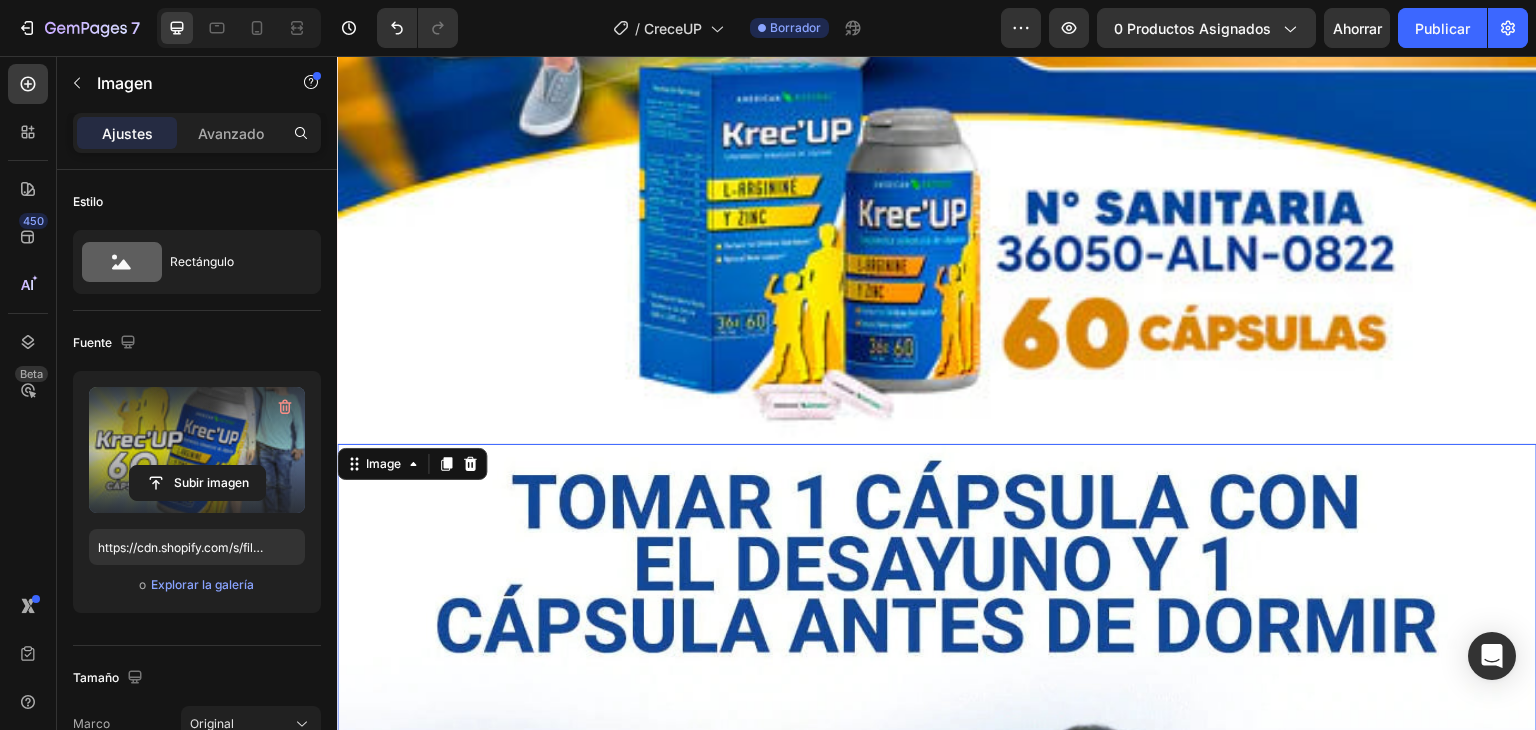 click at bounding box center (937, 1325) 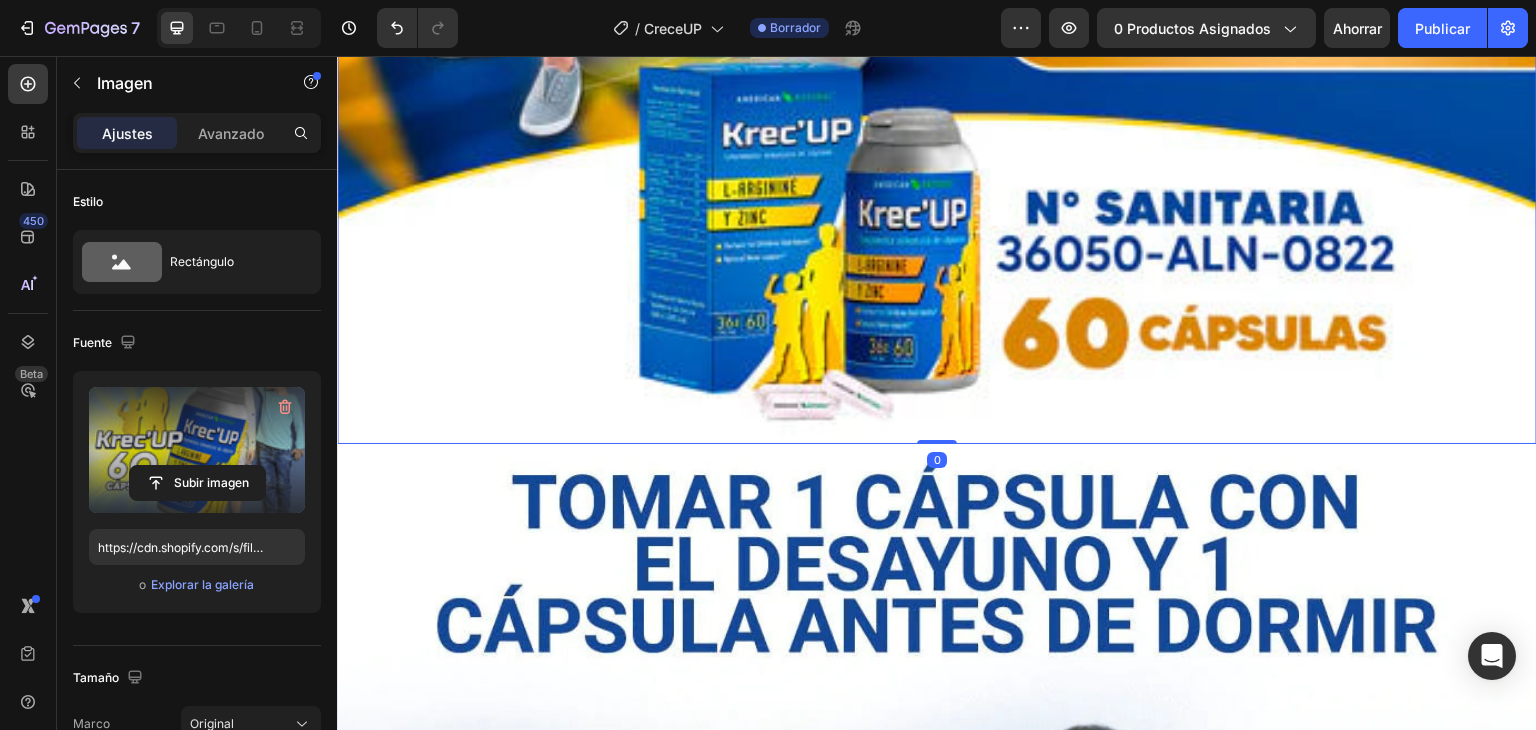 click at bounding box center [937, -202] 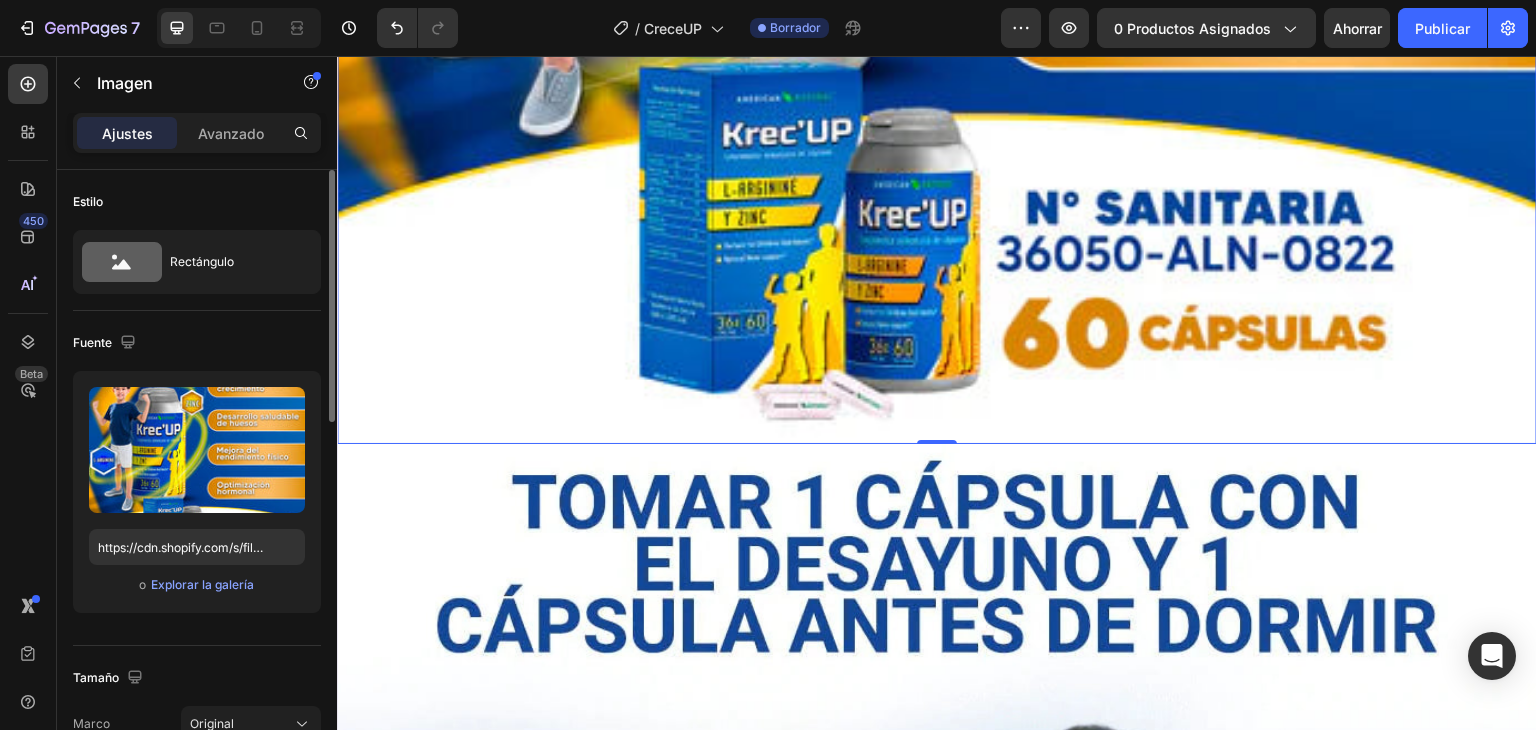 click on "Fuente" at bounding box center (197, 343) 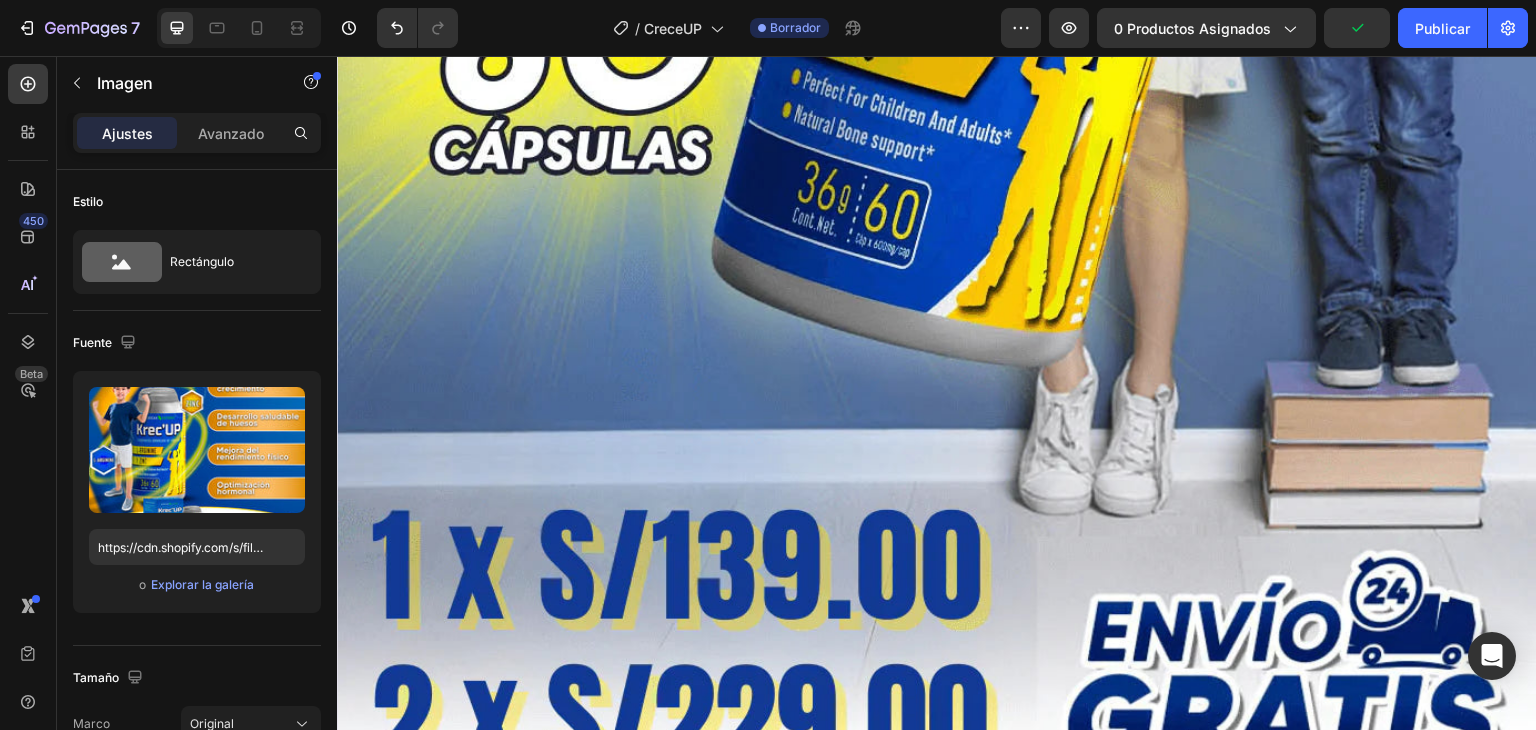 scroll, scrollTop: 7904, scrollLeft: 0, axis: vertical 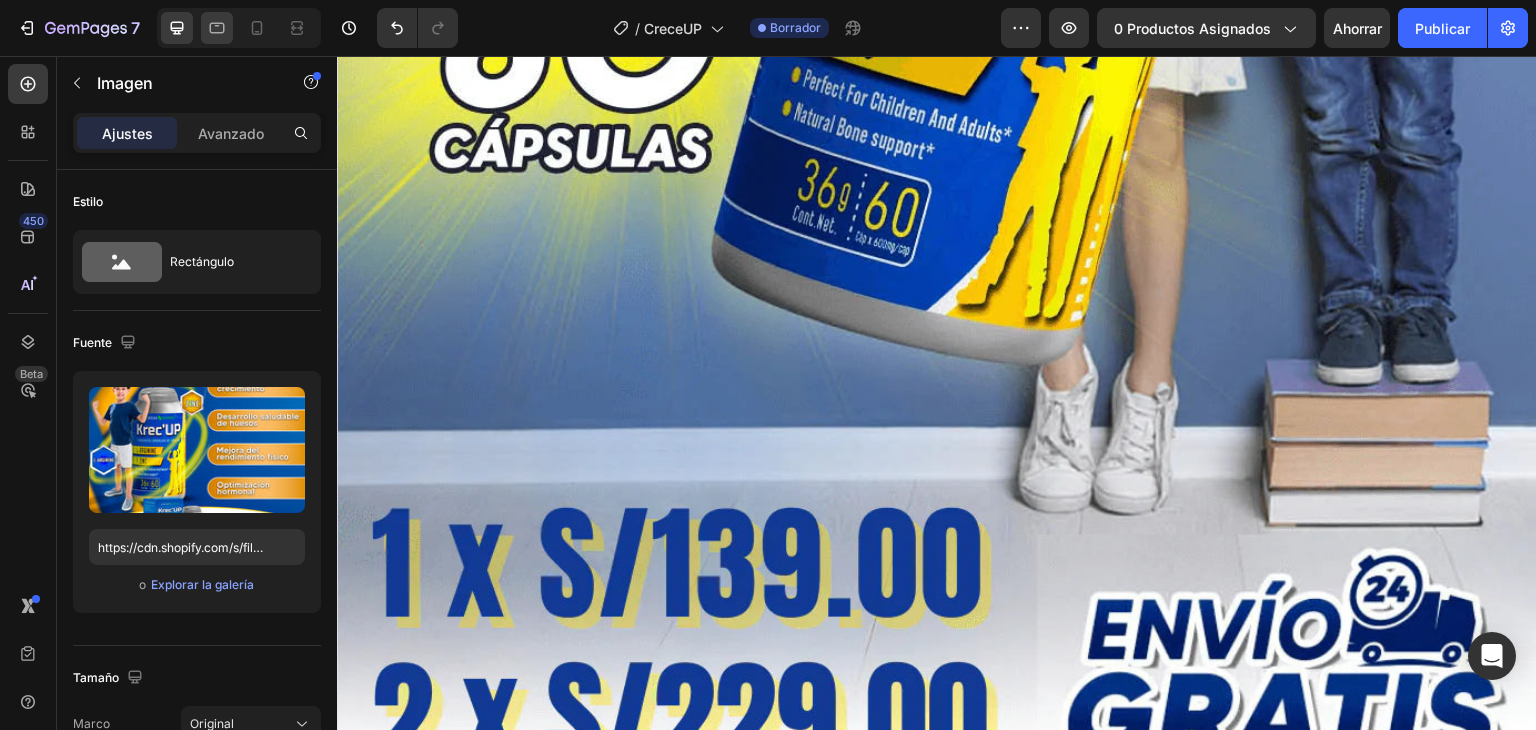 click 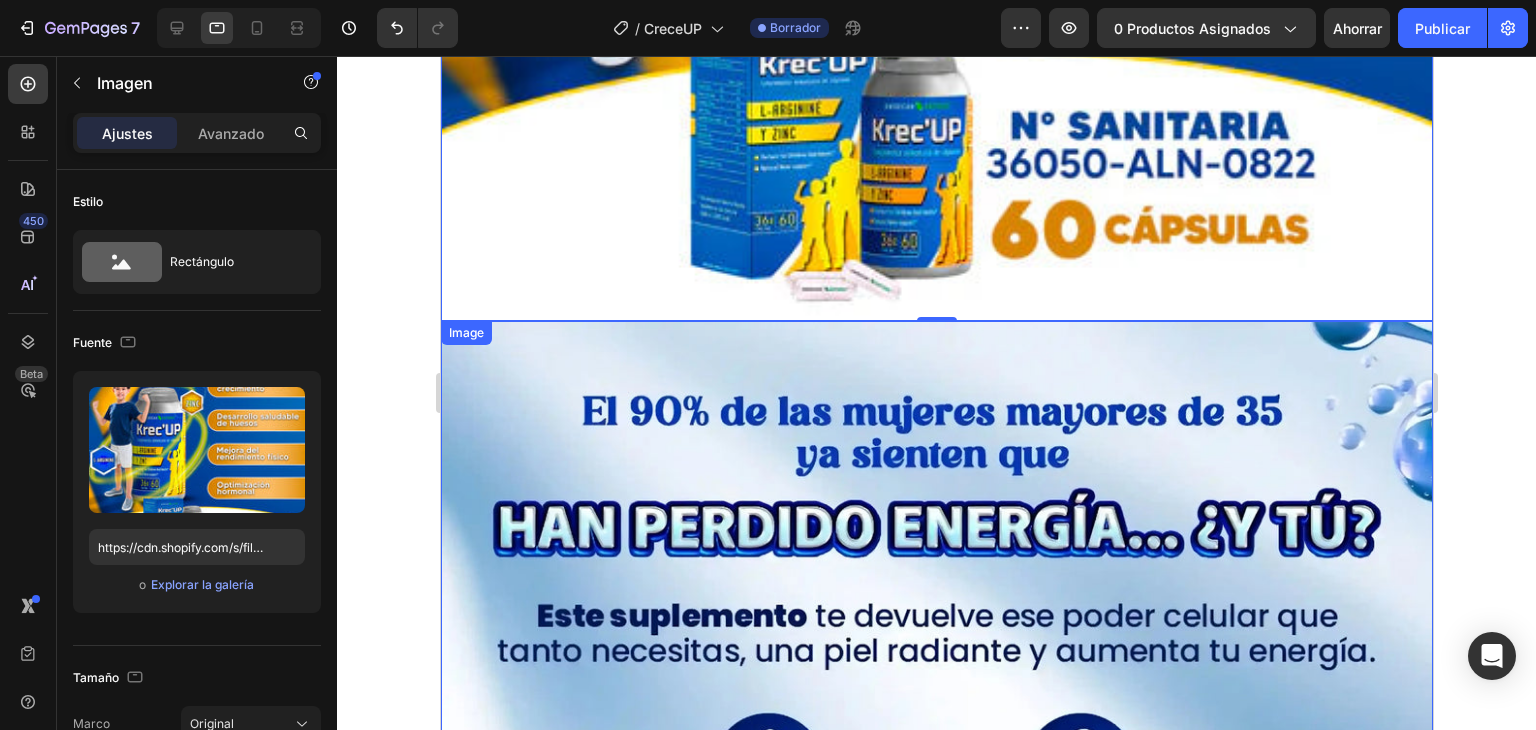 scroll, scrollTop: 5536, scrollLeft: 0, axis: vertical 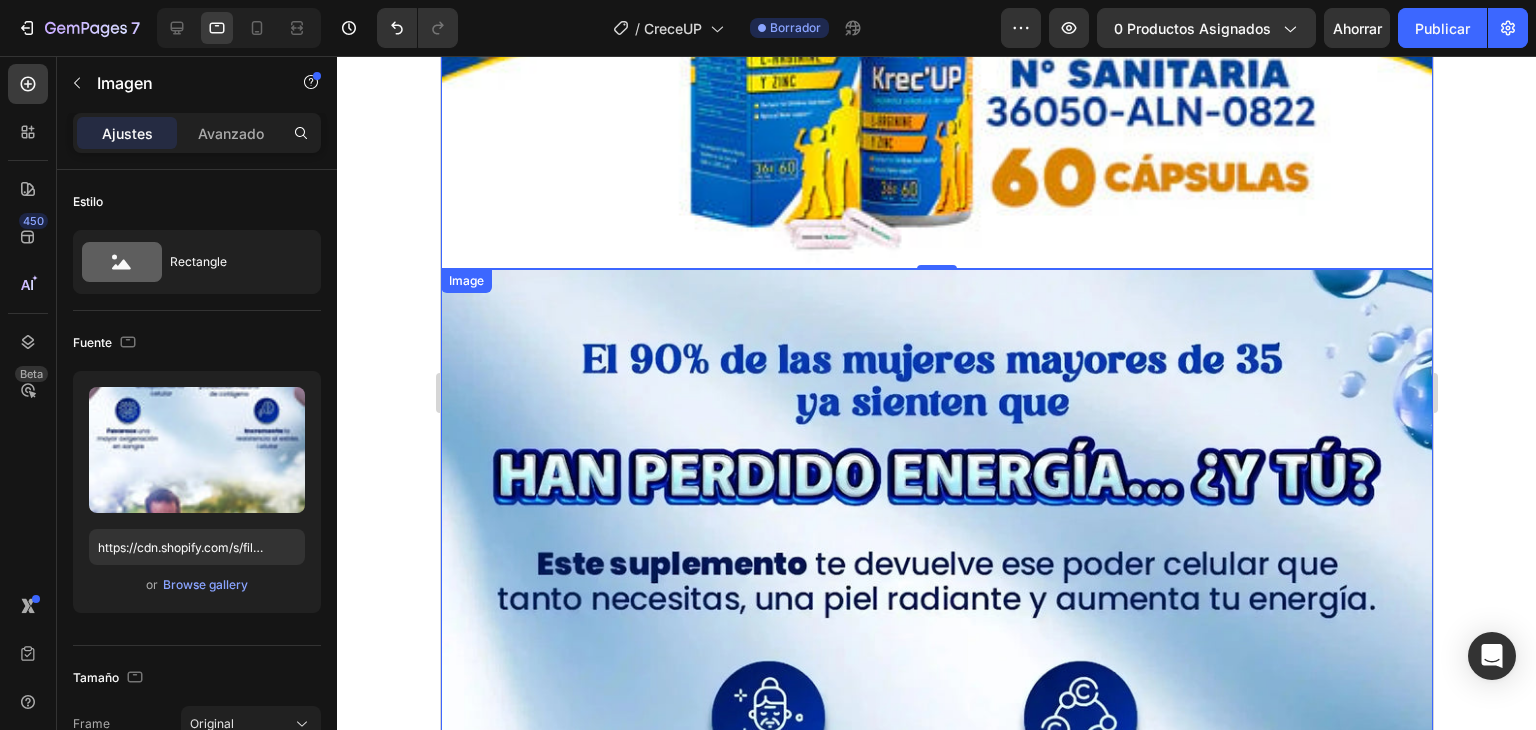 click at bounding box center (936, 1141) 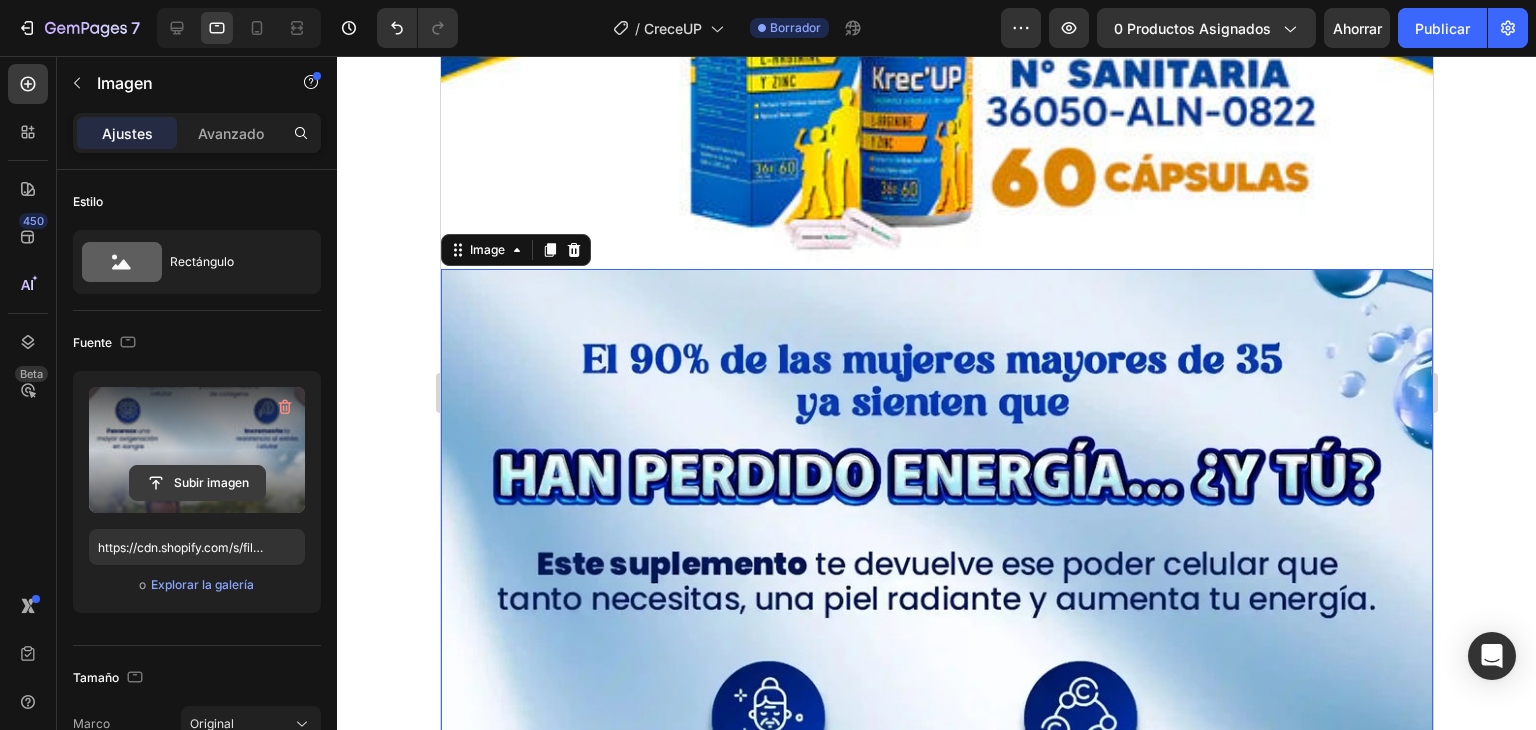 click 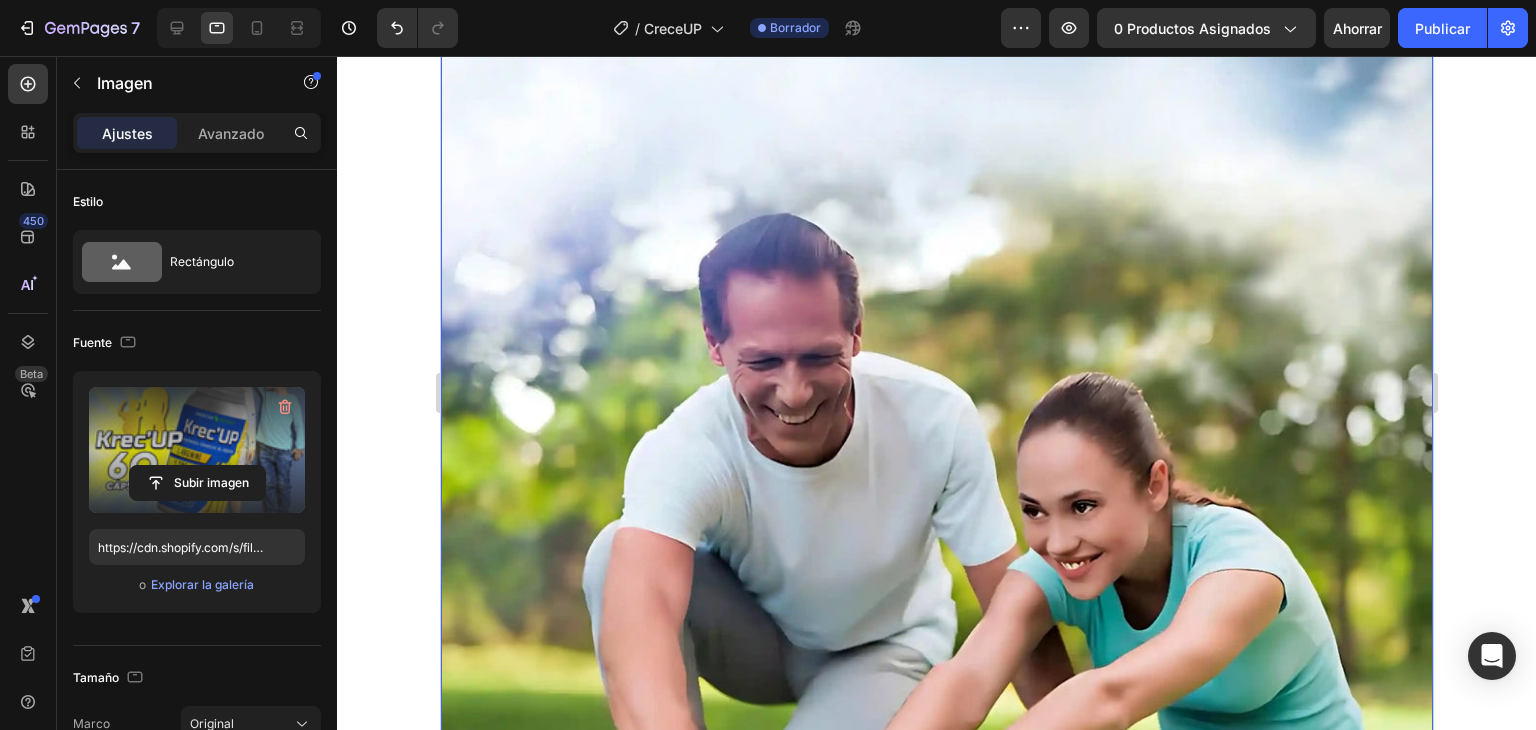scroll, scrollTop: 6640, scrollLeft: 0, axis: vertical 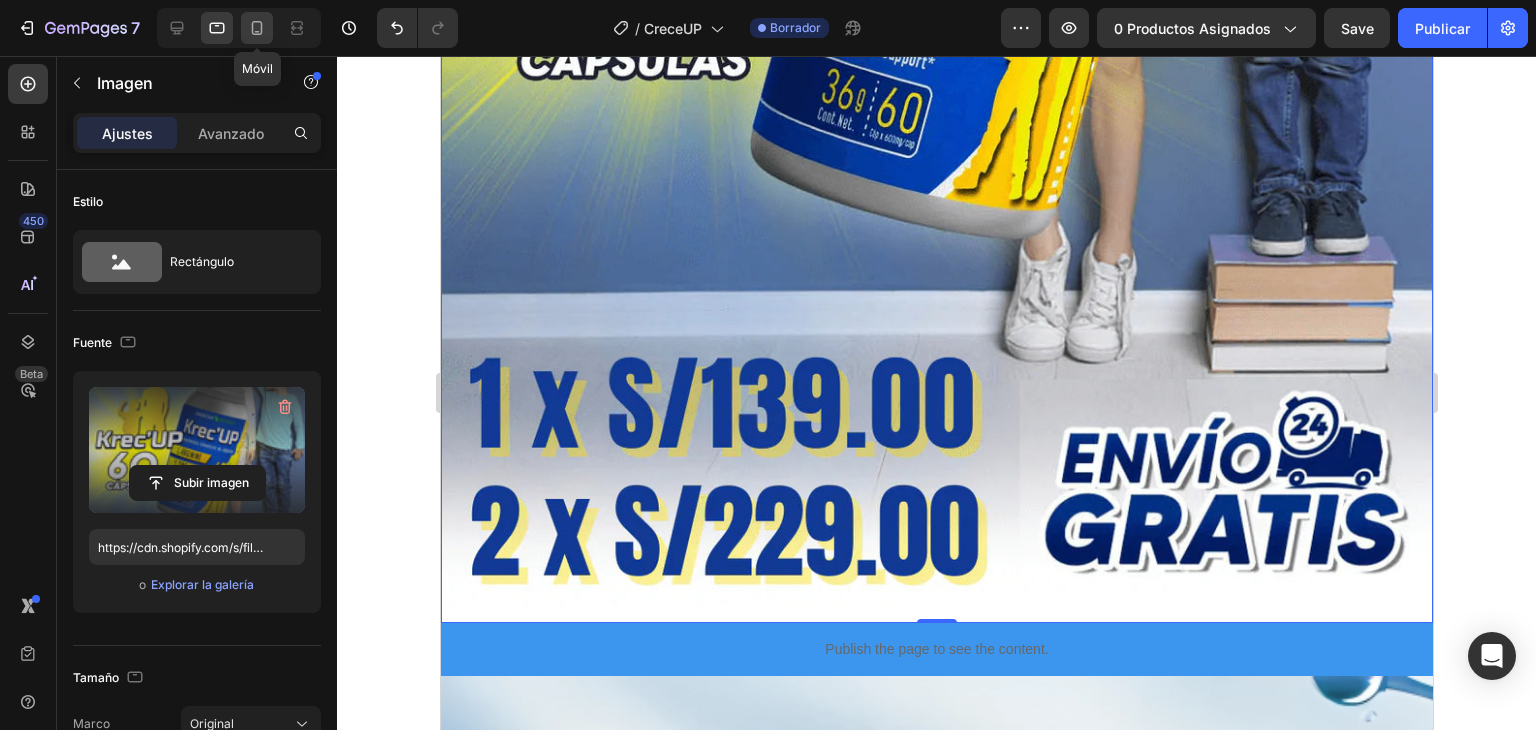 click 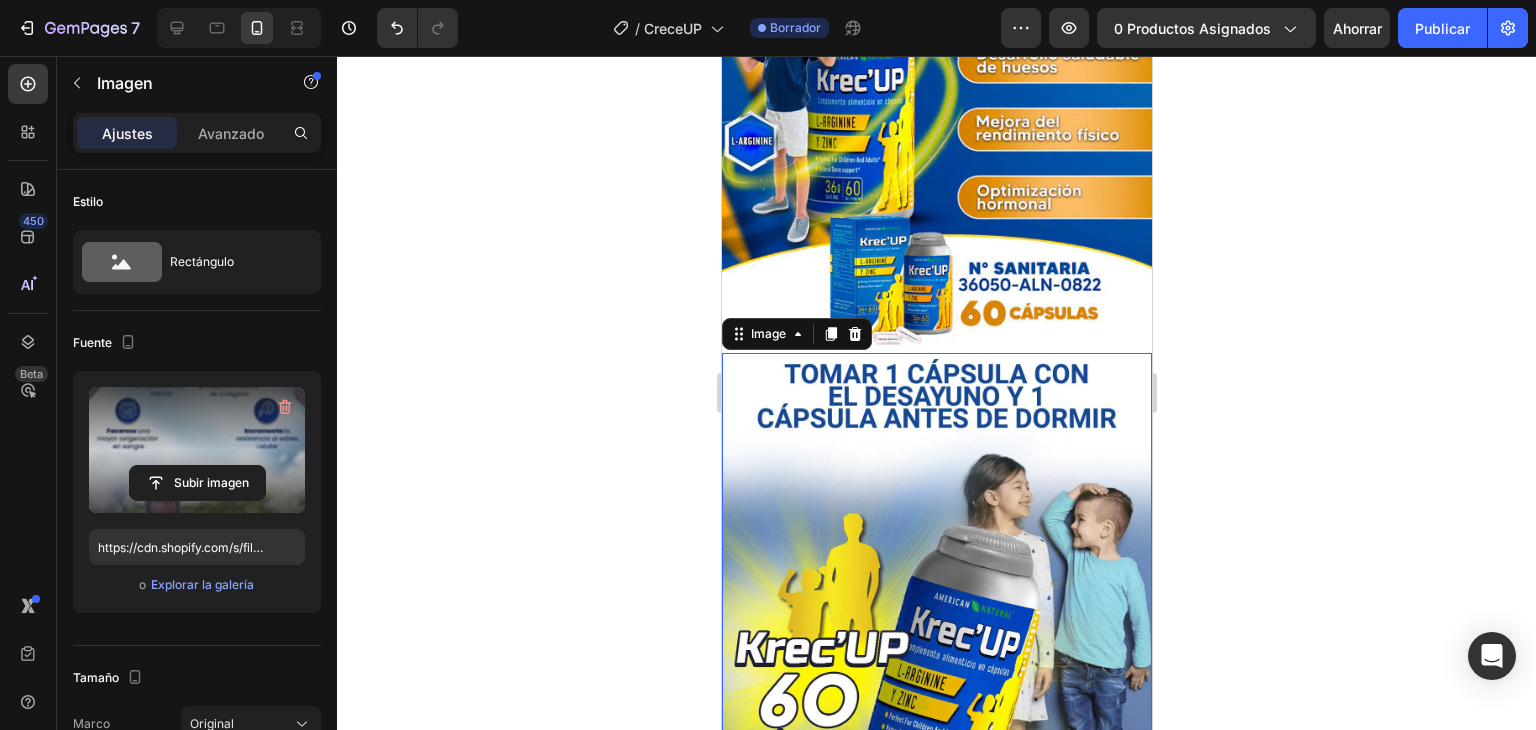 scroll, scrollTop: 2409, scrollLeft: 0, axis: vertical 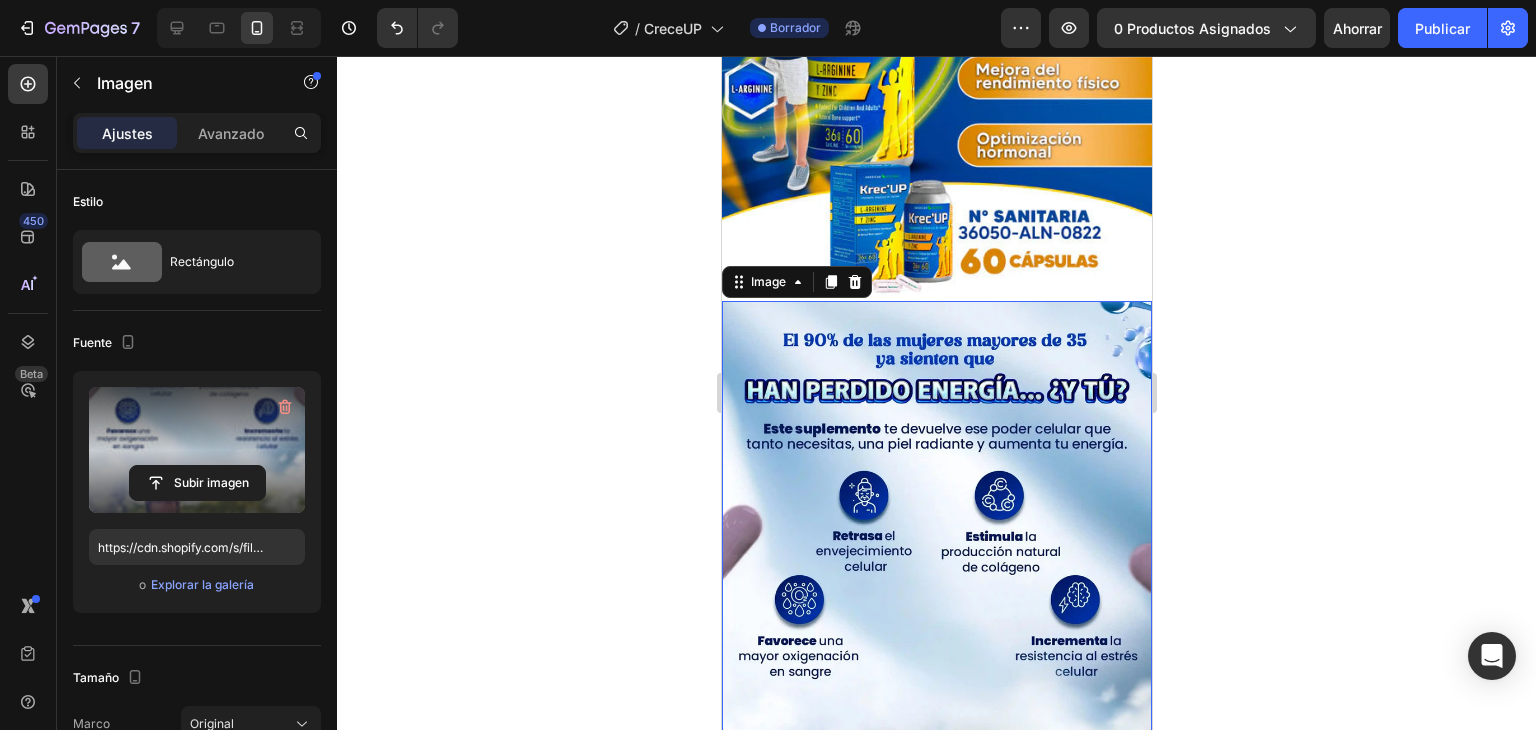 click at bounding box center [936, 679] 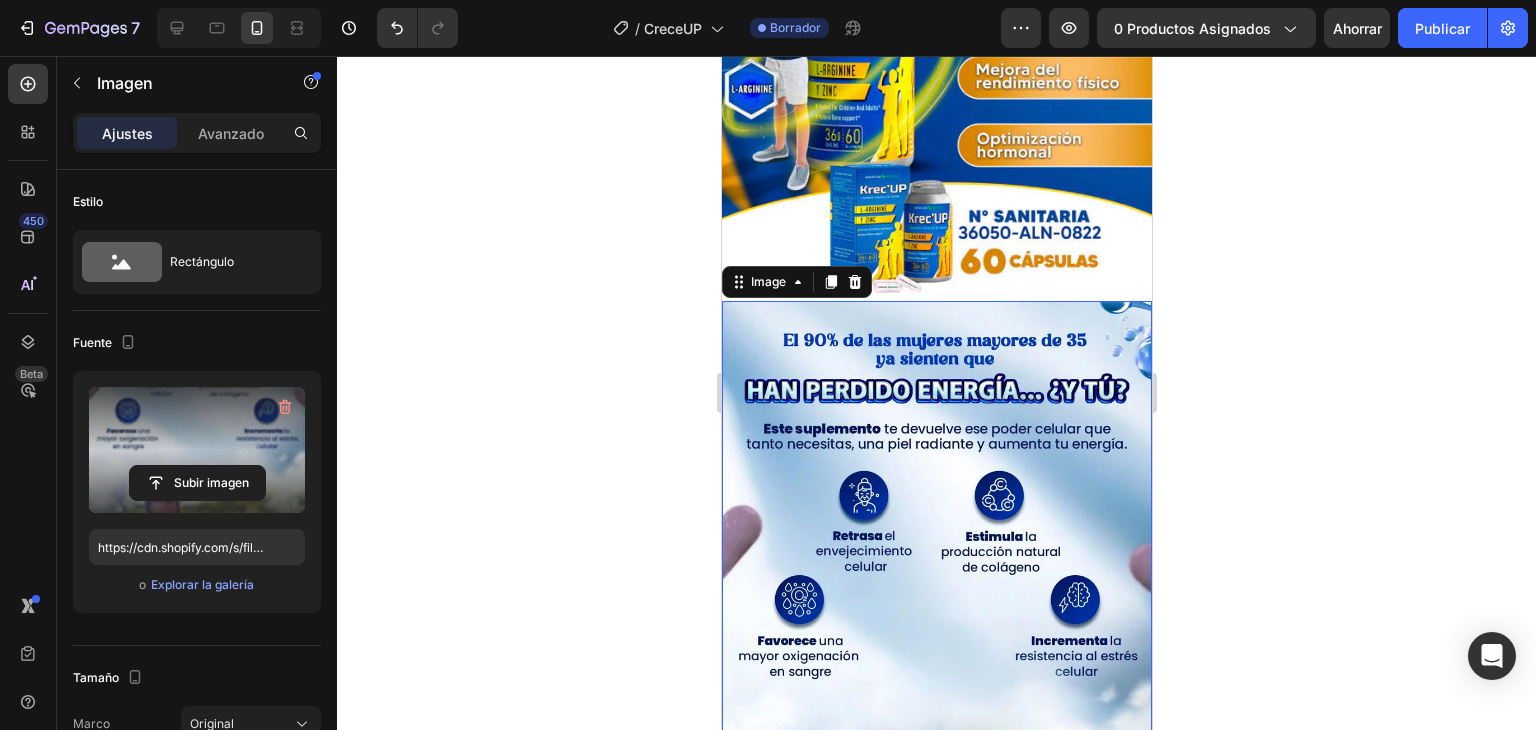 click at bounding box center [197, 450] 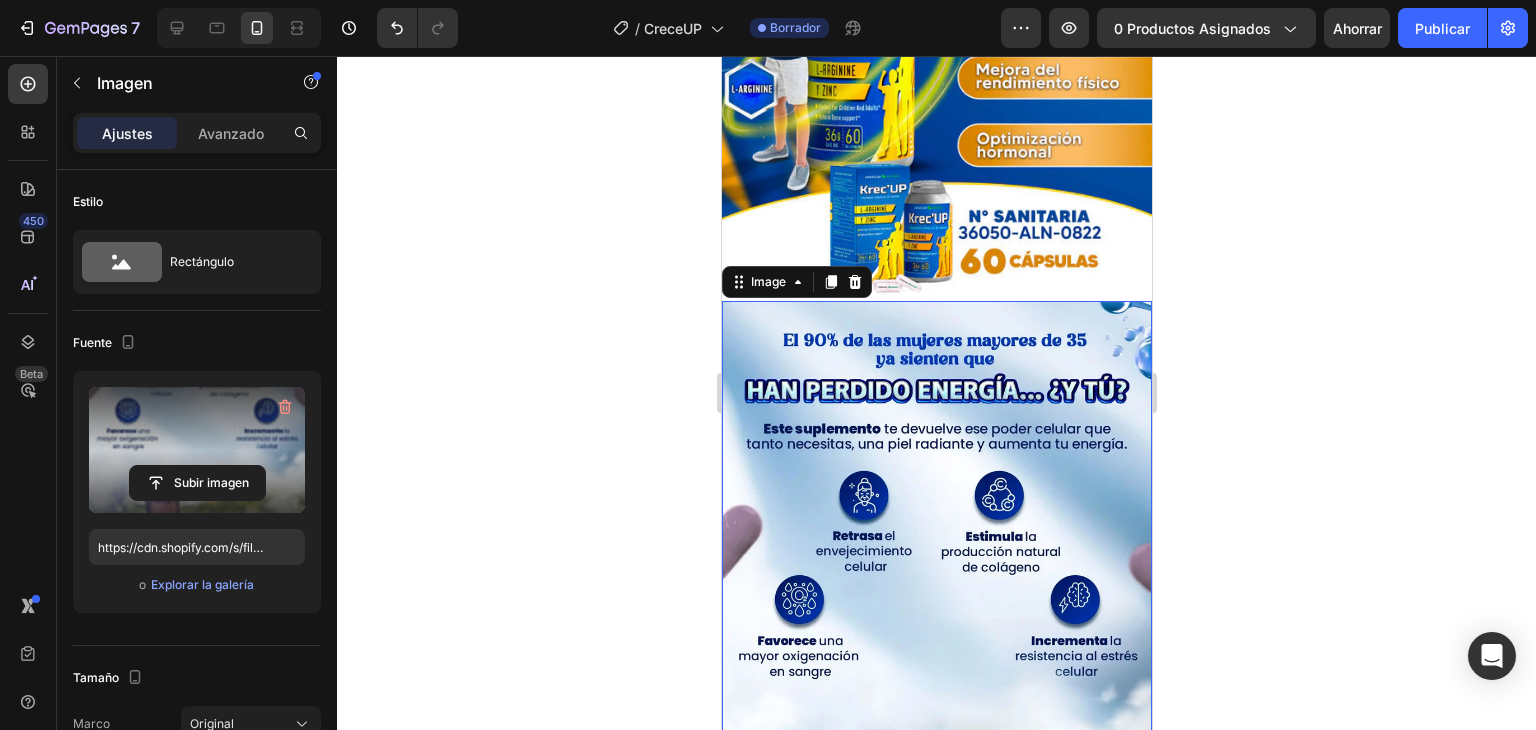 click 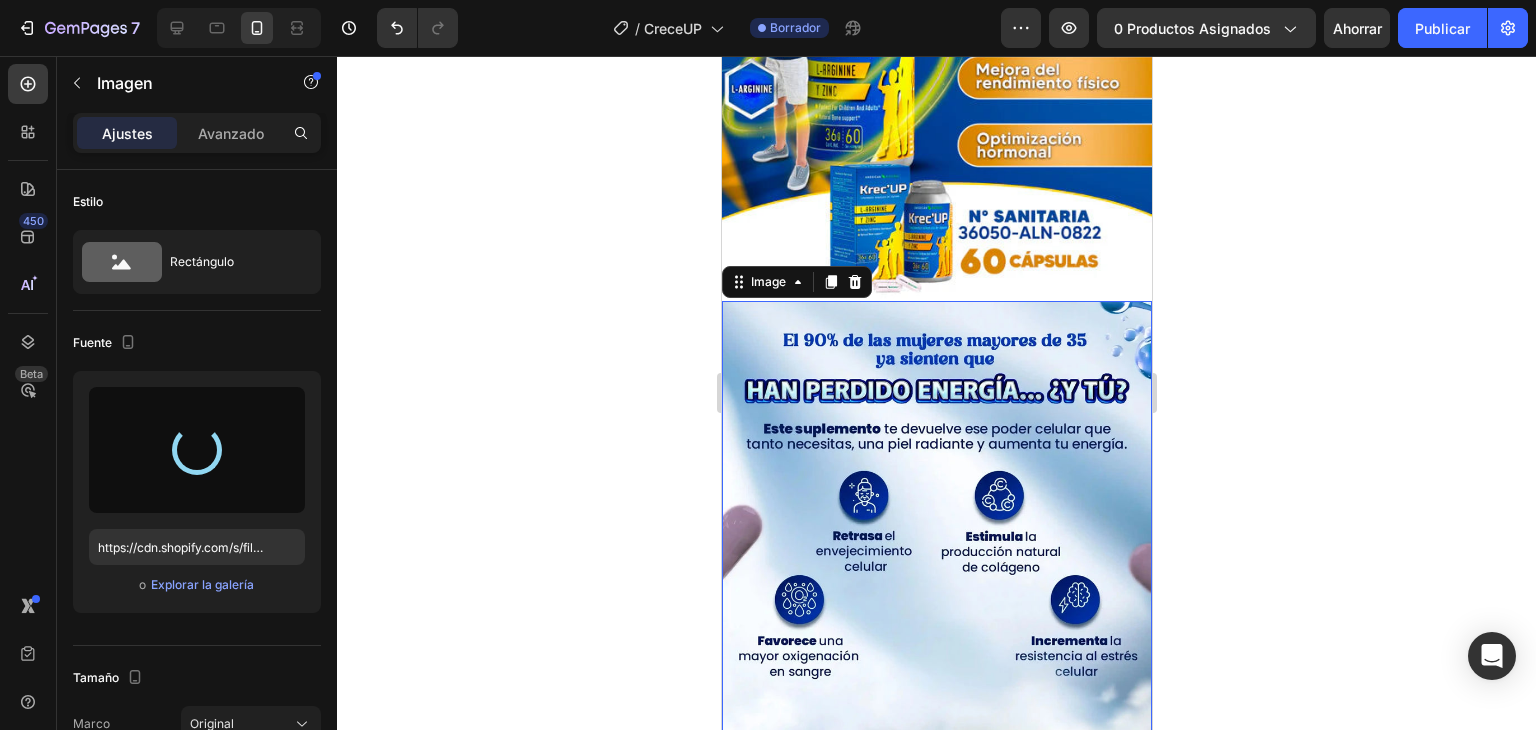 type on "https://cdn.shopify.com/s/files/1/0708/5346/0068/files/gempages_569050837007991829-94925a9c-53ae-4b3e-a16d-b43f0b4176c5.webp" 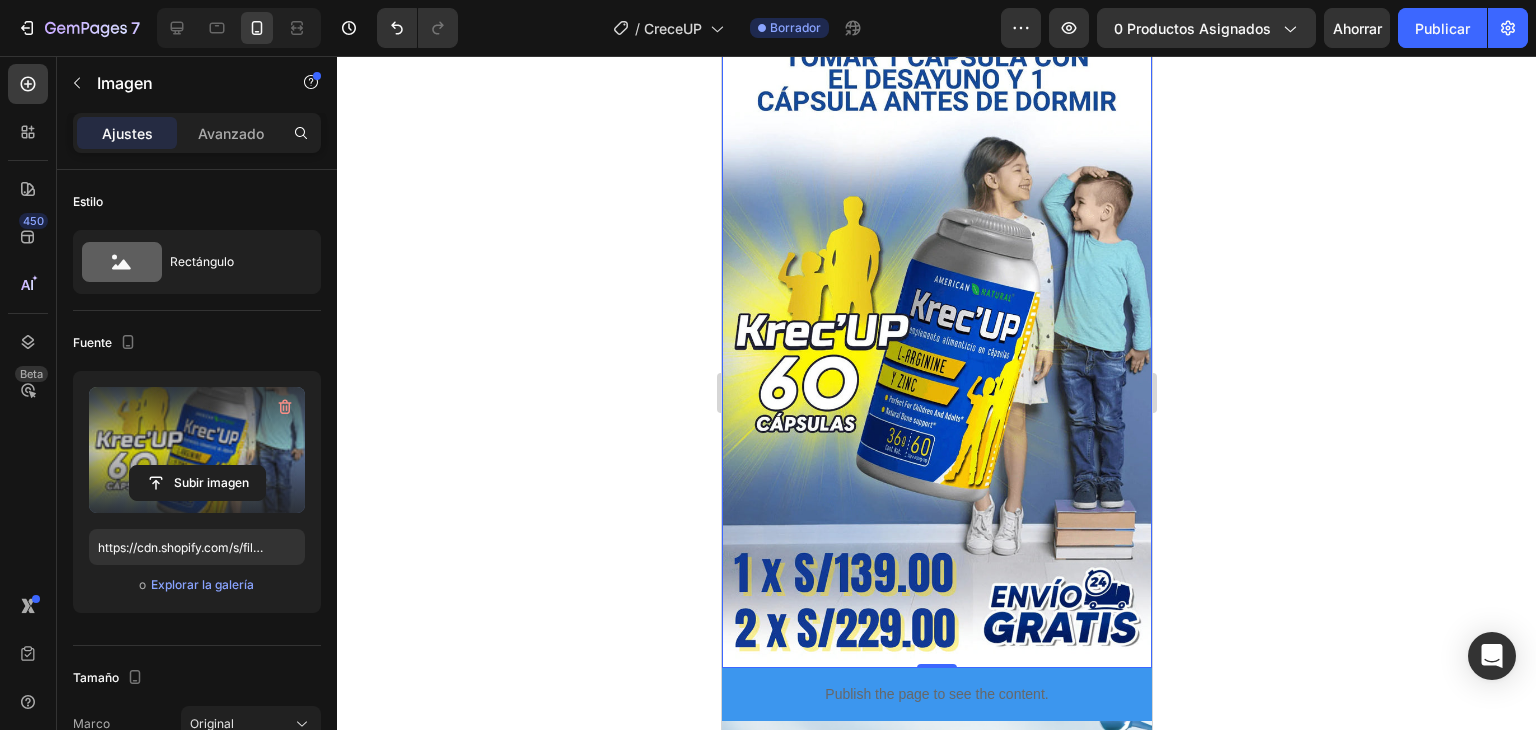 scroll, scrollTop: 2716, scrollLeft: 0, axis: vertical 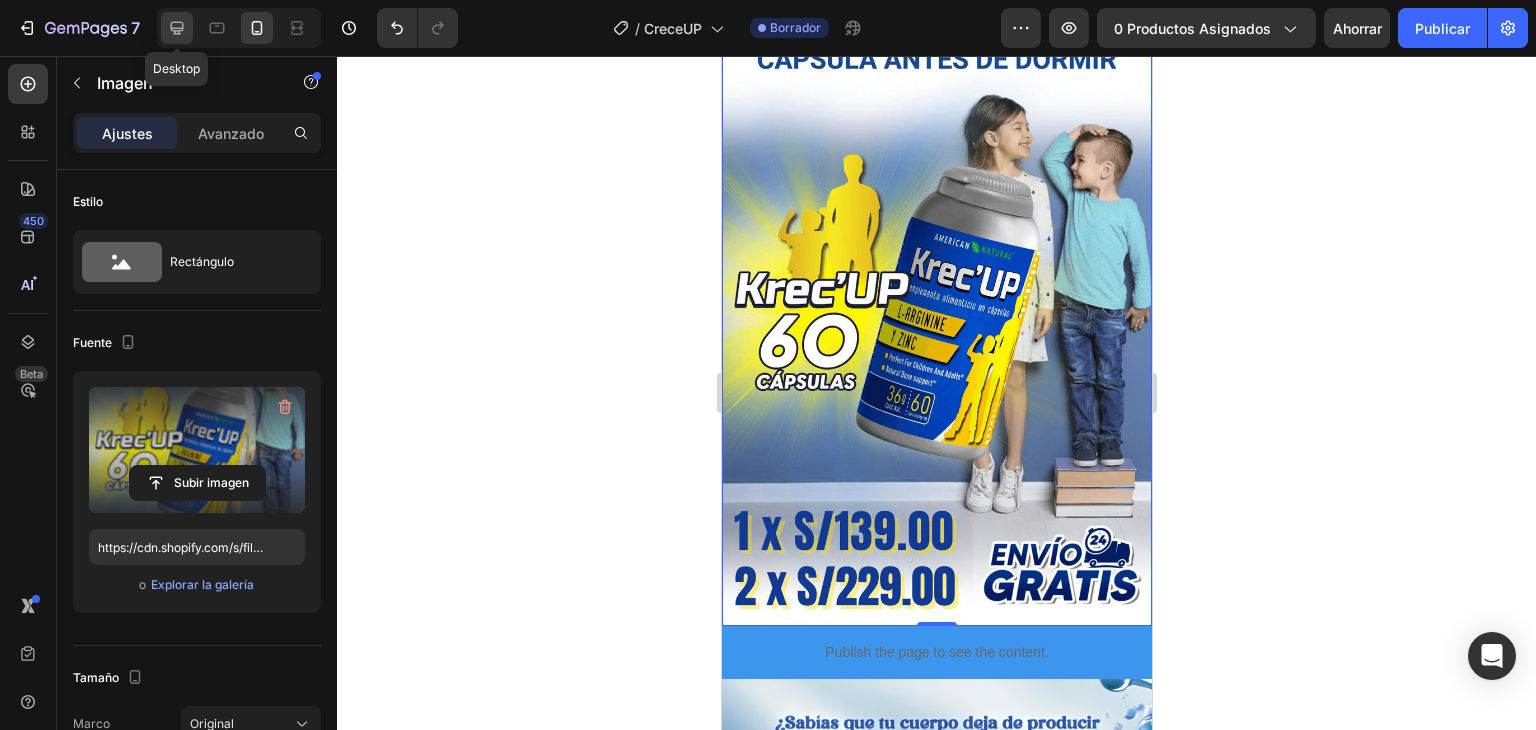 click 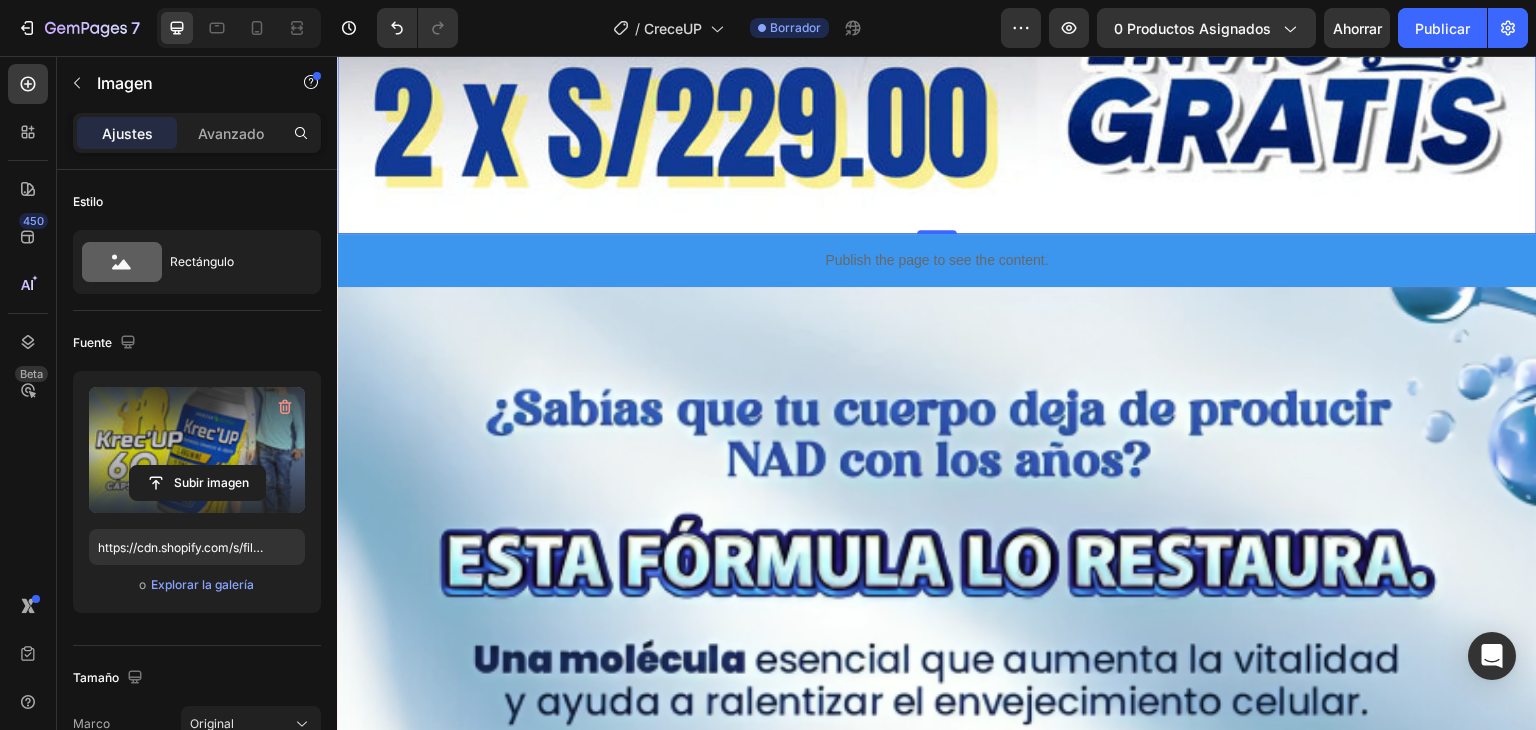 scroll, scrollTop: 8502, scrollLeft: 0, axis: vertical 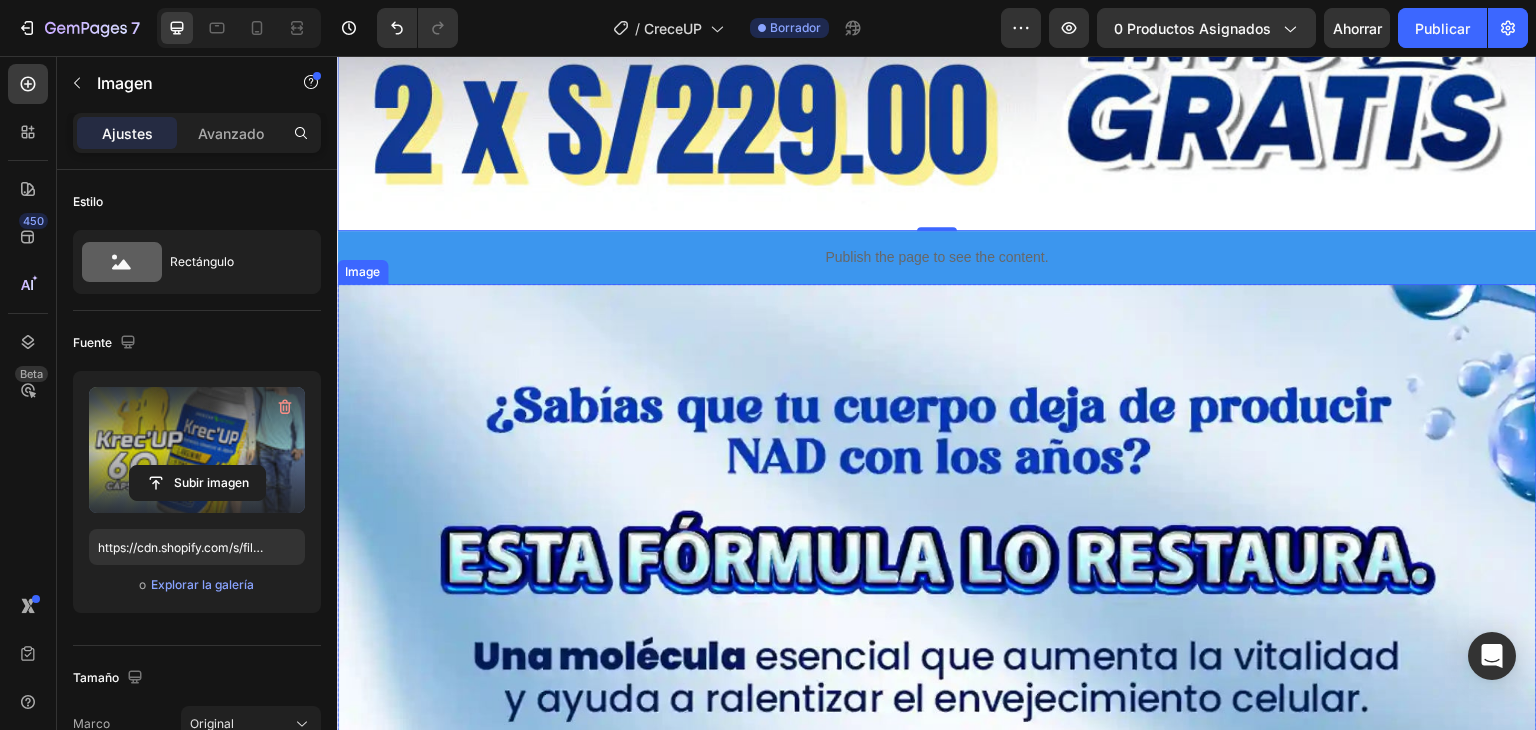 click at bounding box center (937, 1340) 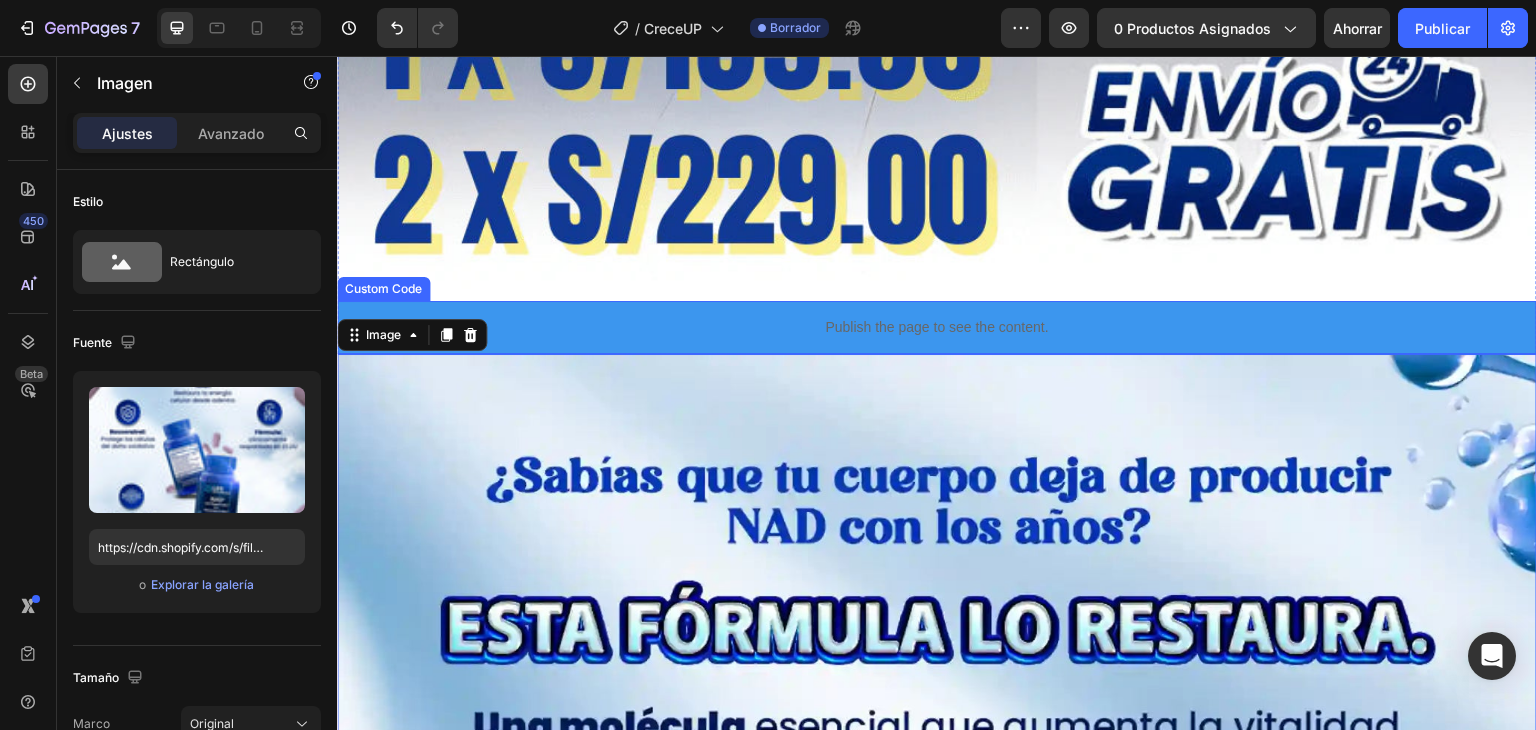 scroll, scrollTop: 8433, scrollLeft: 0, axis: vertical 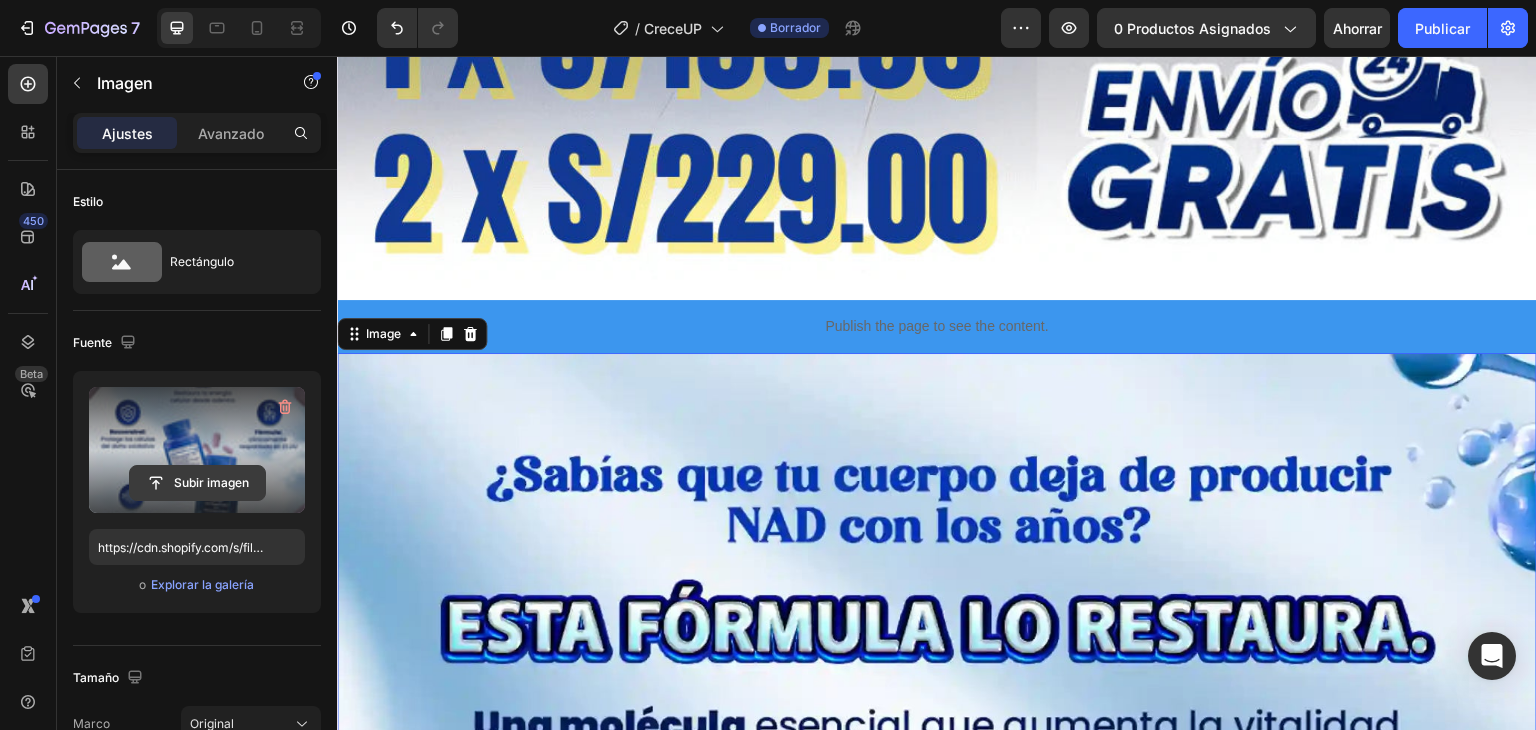 click 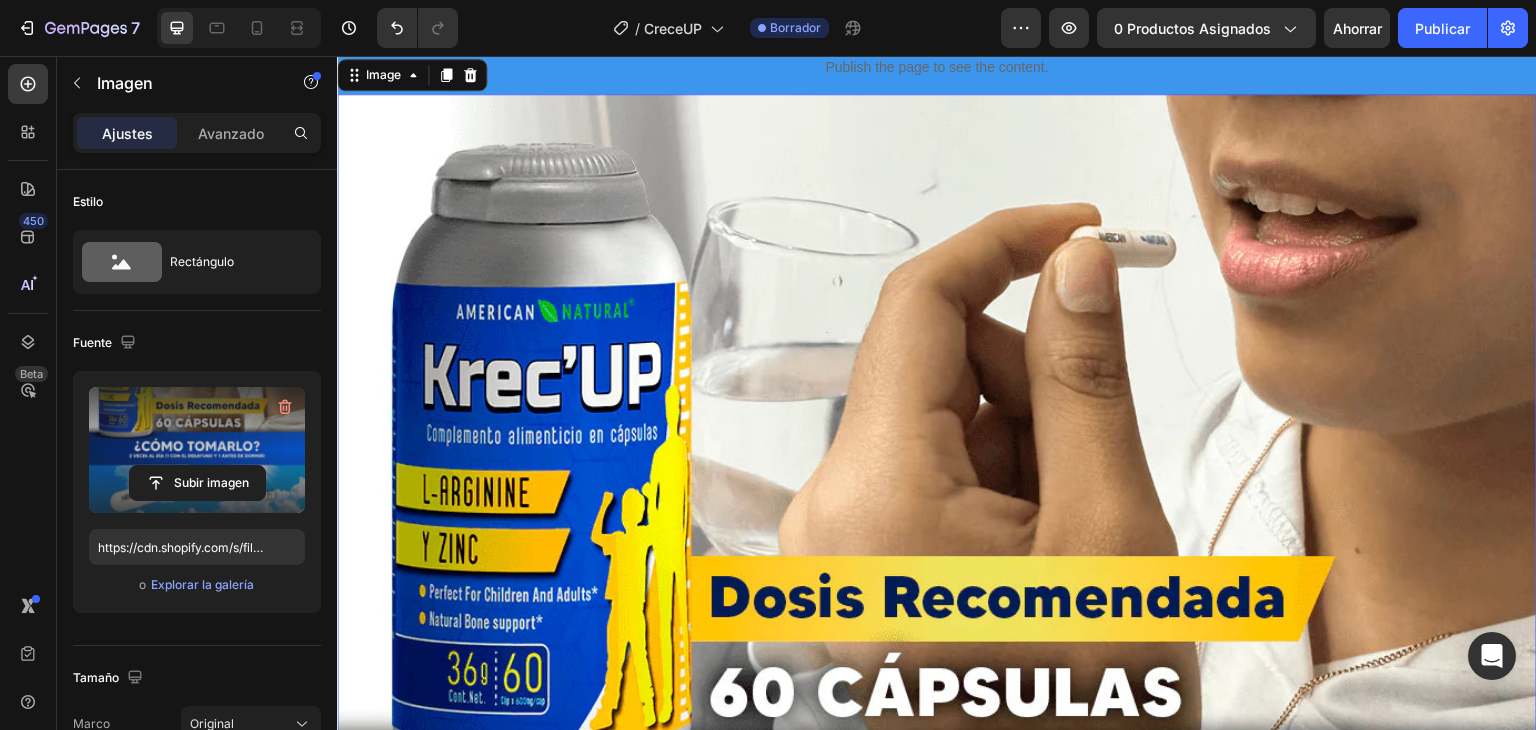 scroll, scrollTop: 8743, scrollLeft: 0, axis: vertical 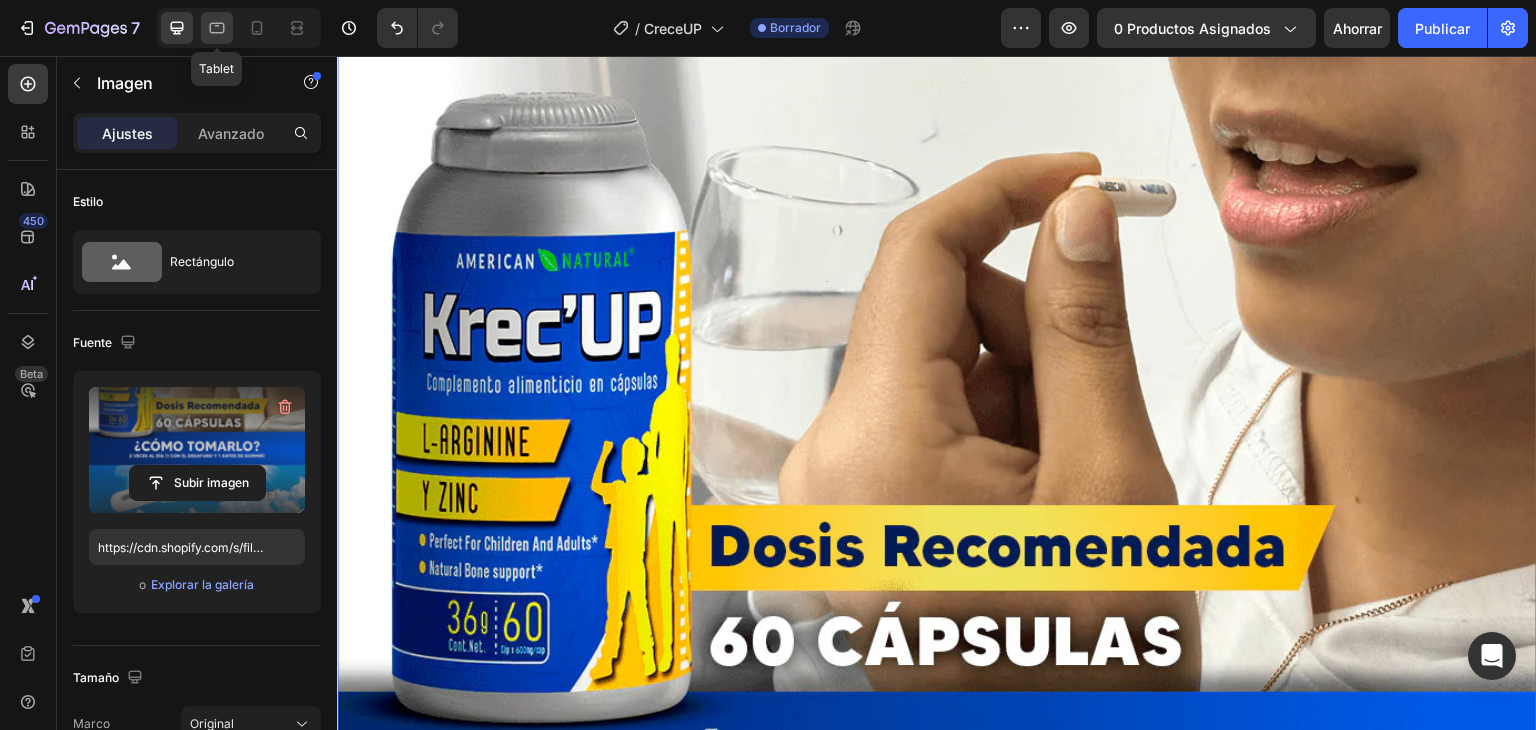 click 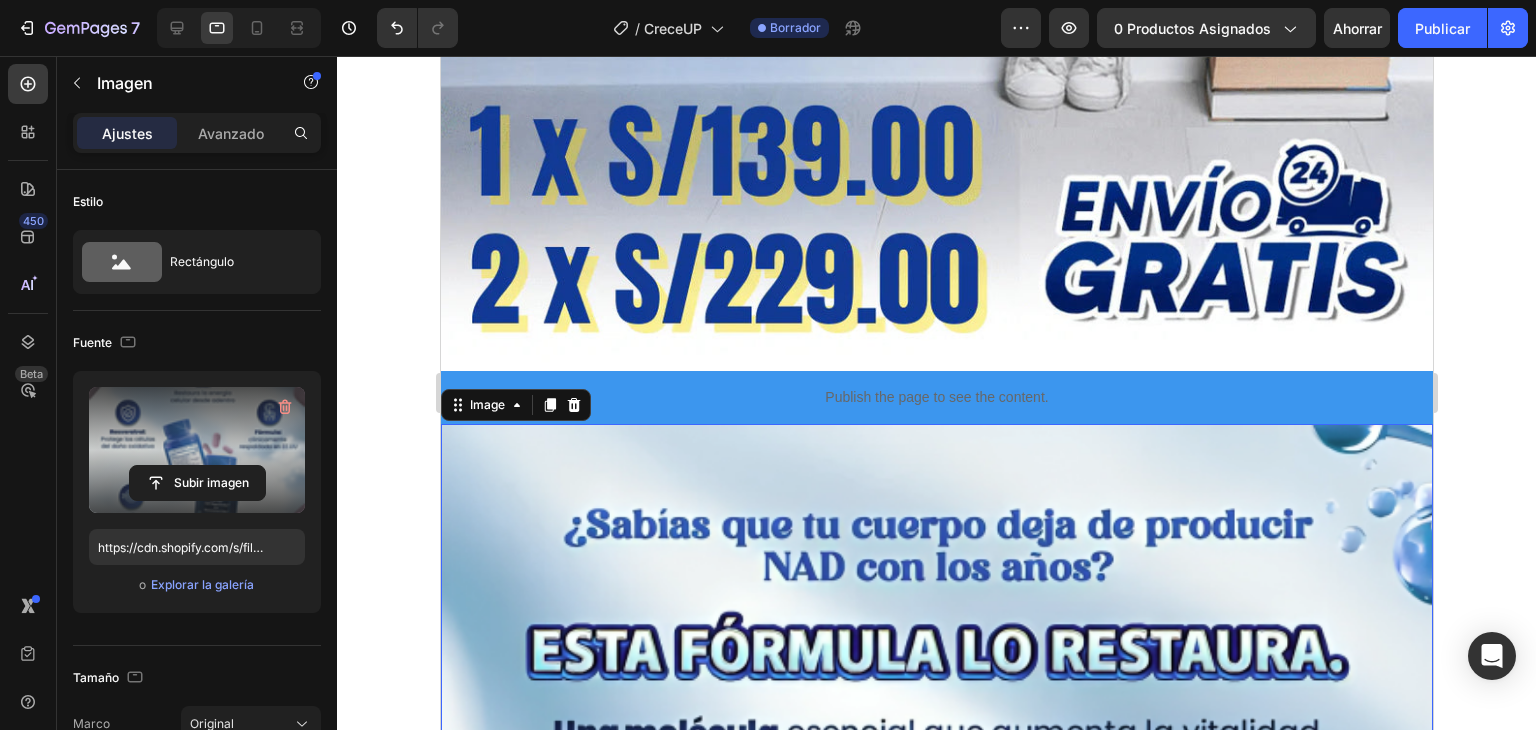 scroll, scrollTop: 6892, scrollLeft: 0, axis: vertical 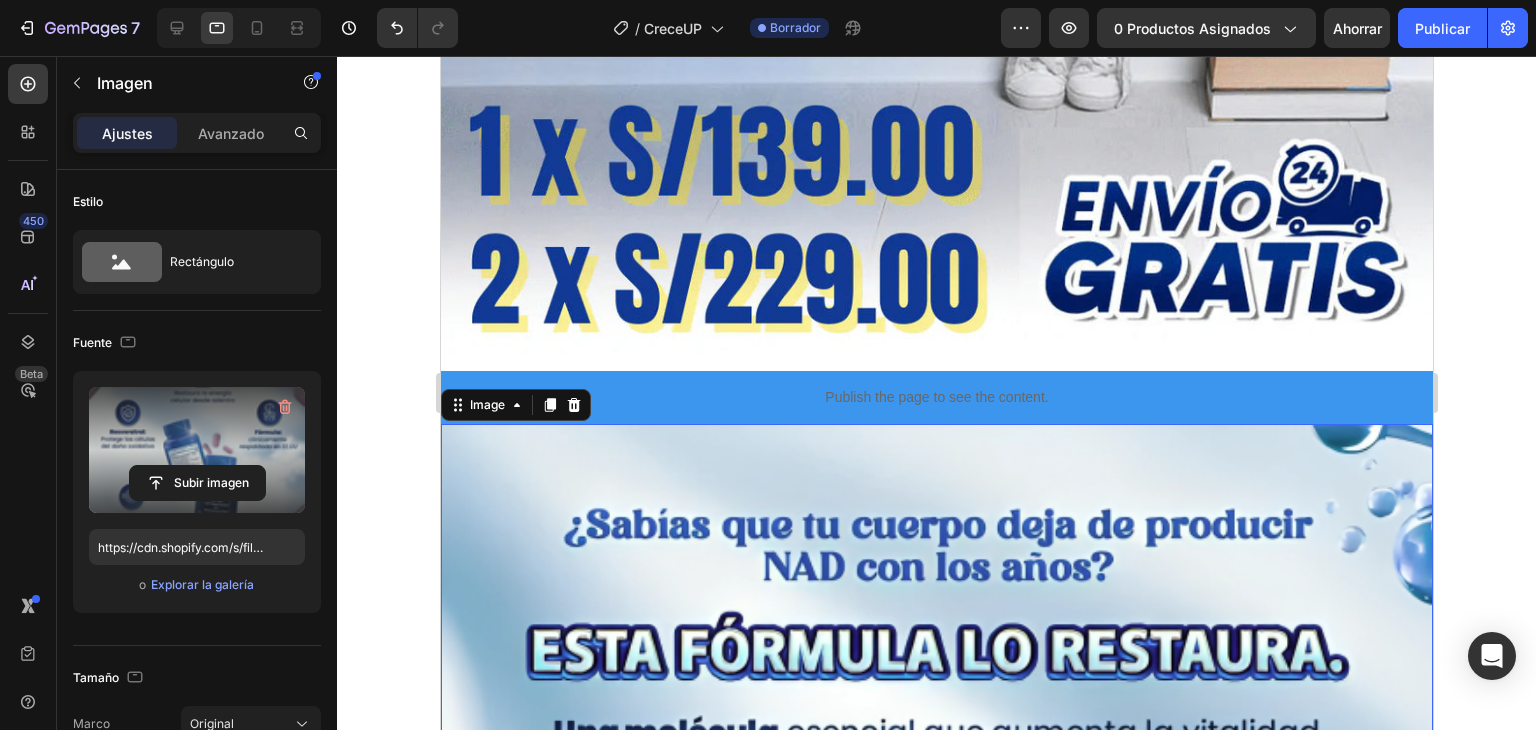 click at bounding box center (936, 1297) 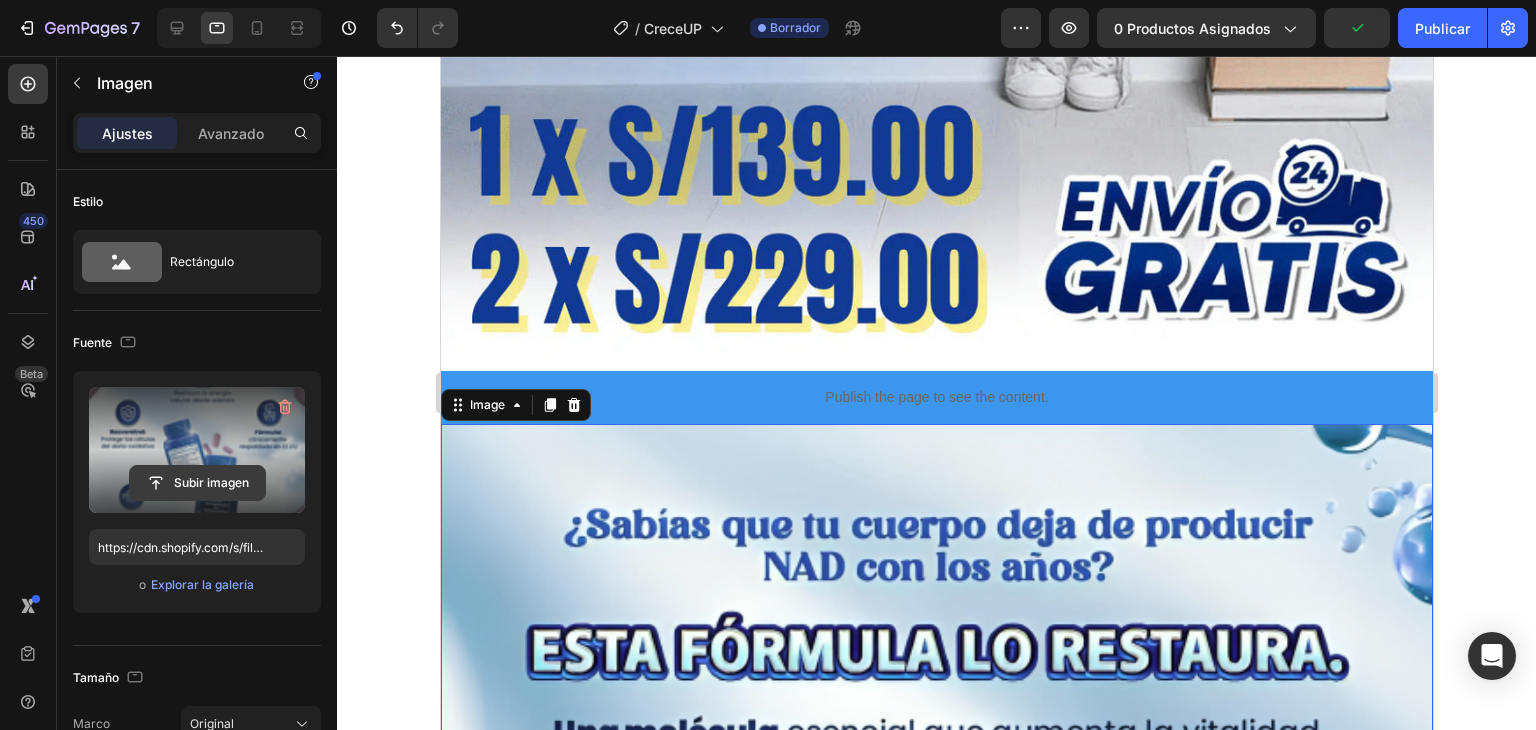 click 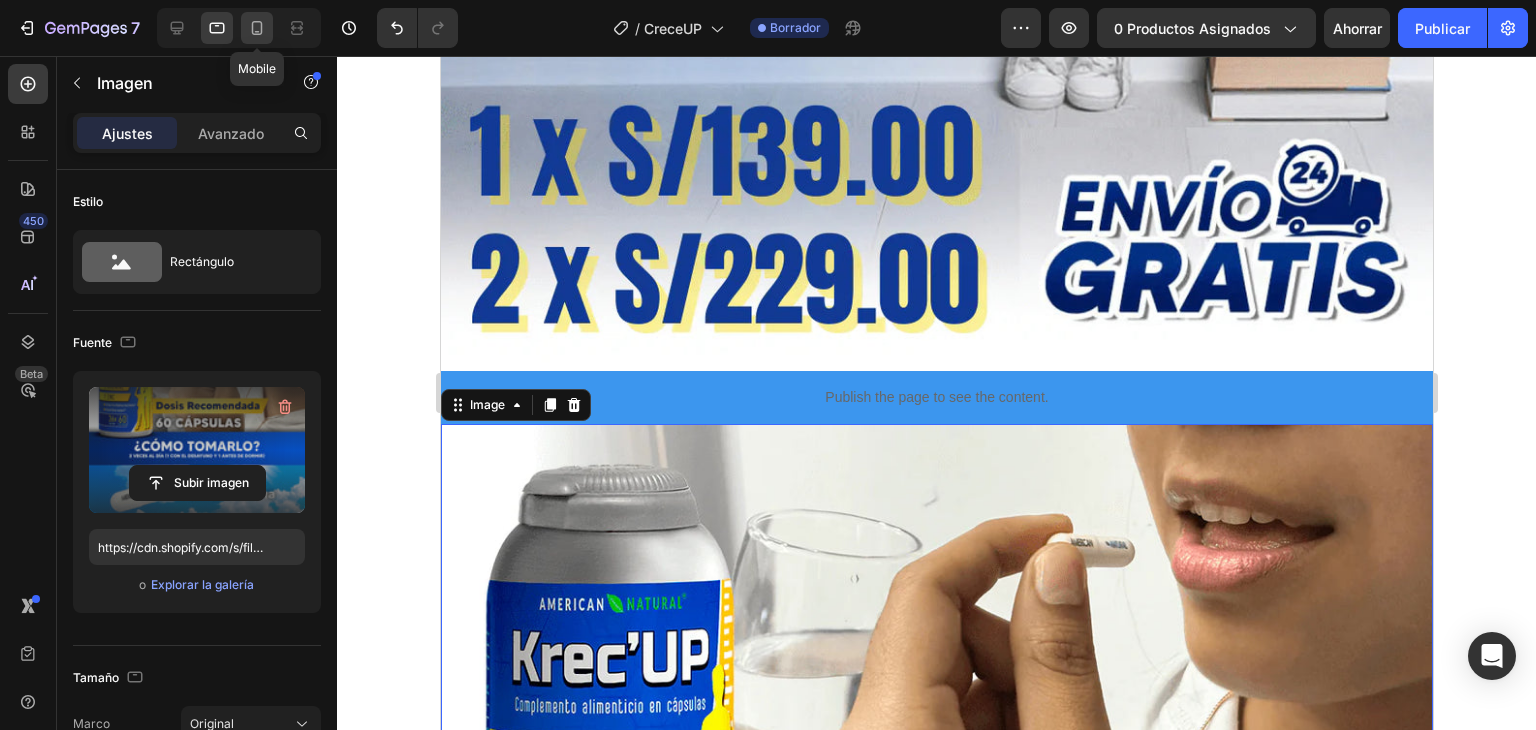 click 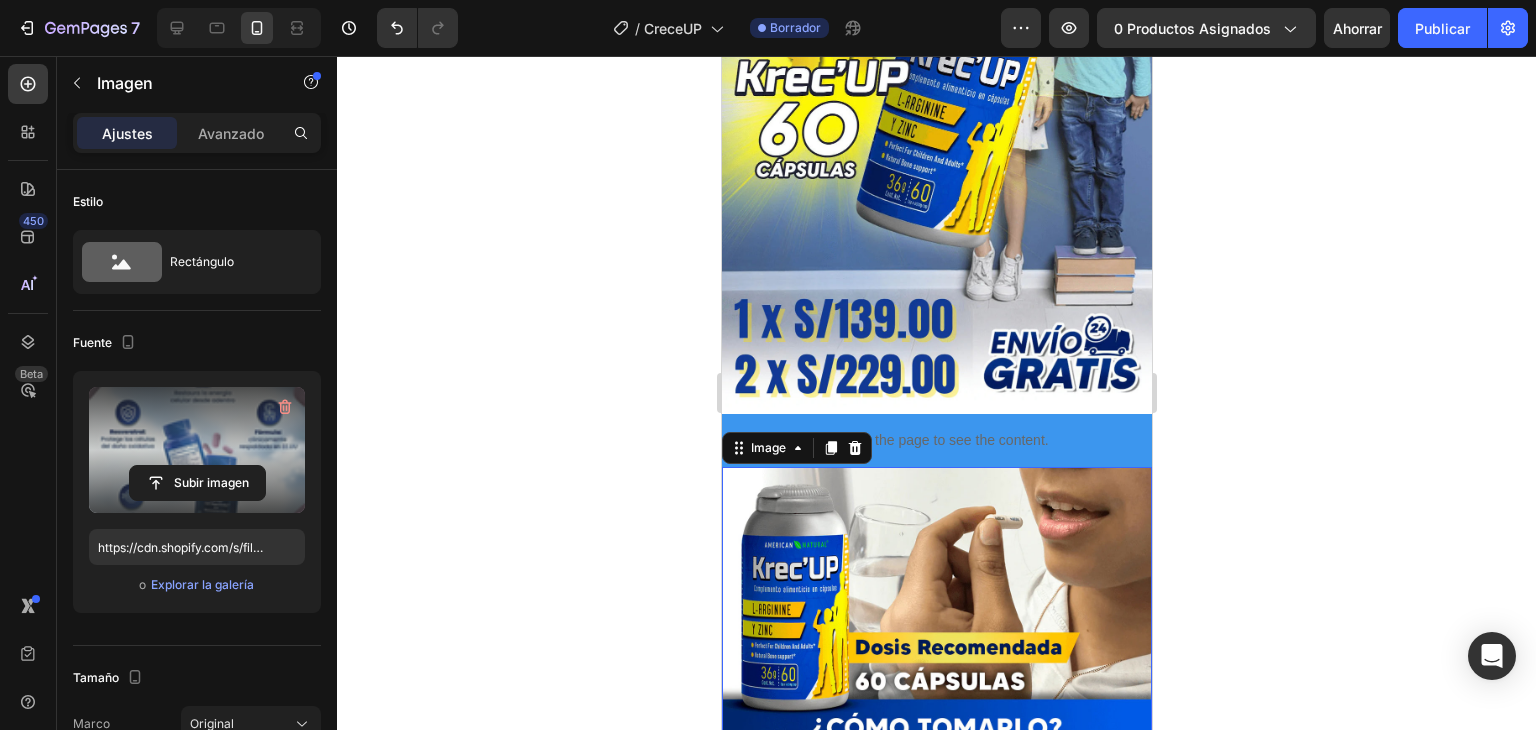 scroll, scrollTop: 2928, scrollLeft: 0, axis: vertical 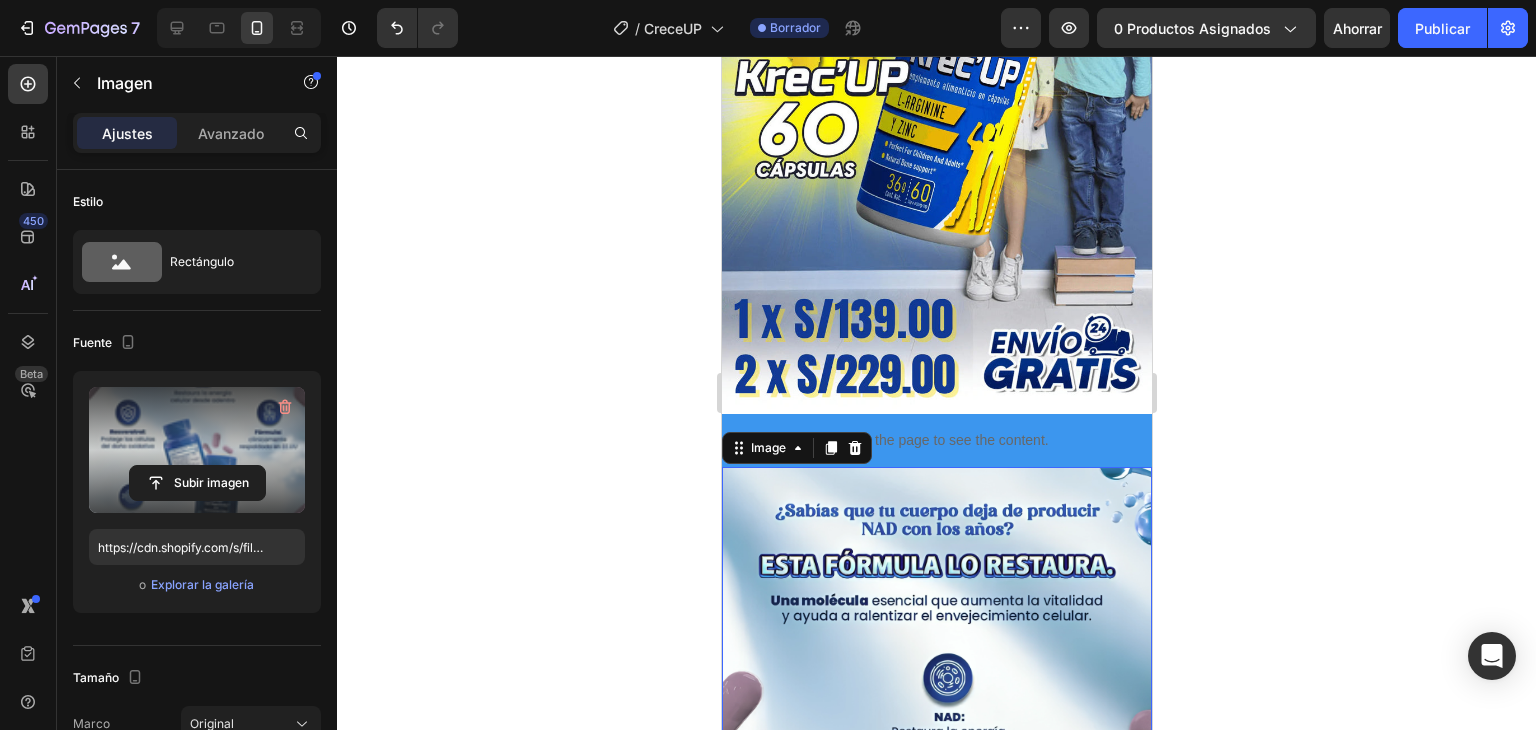 click at bounding box center [936, 845] 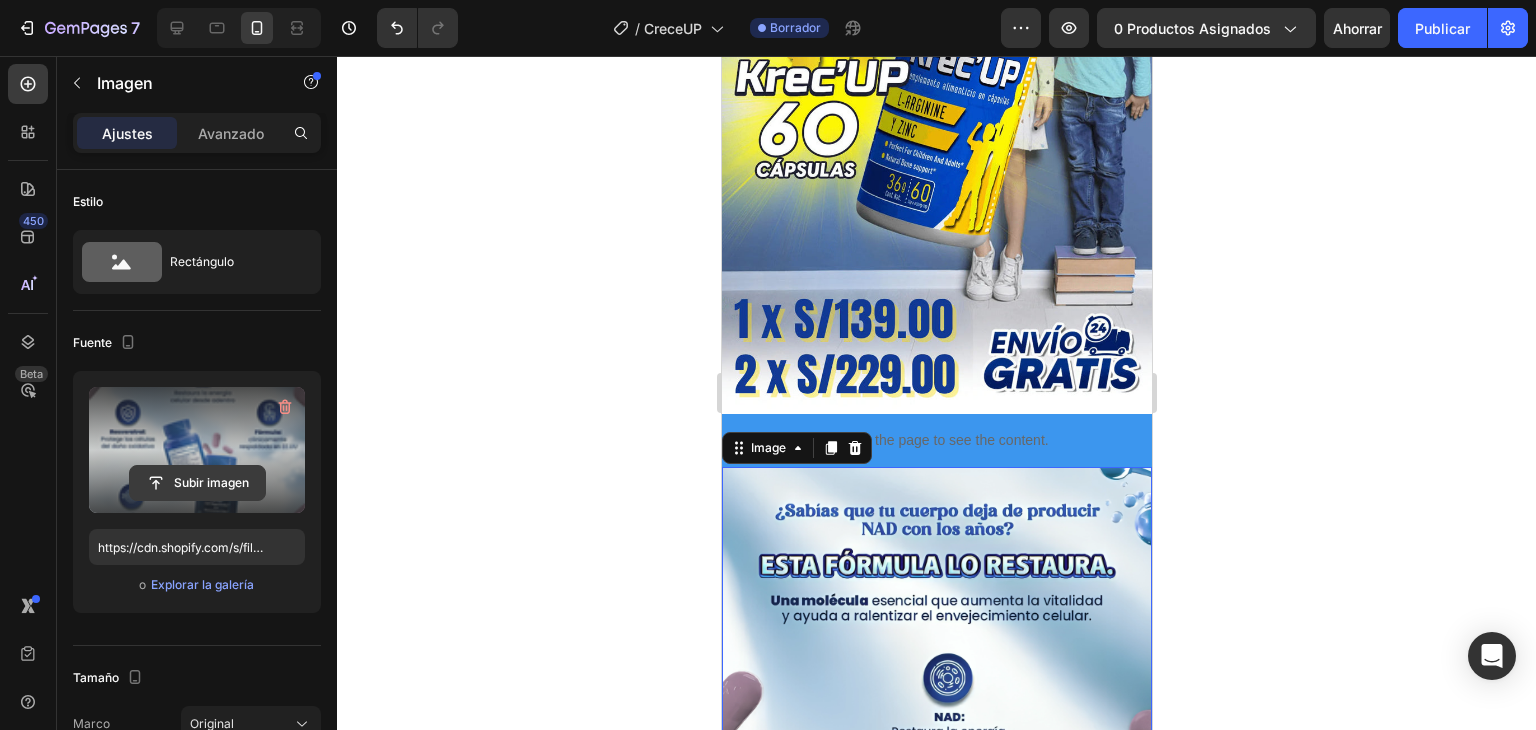 click 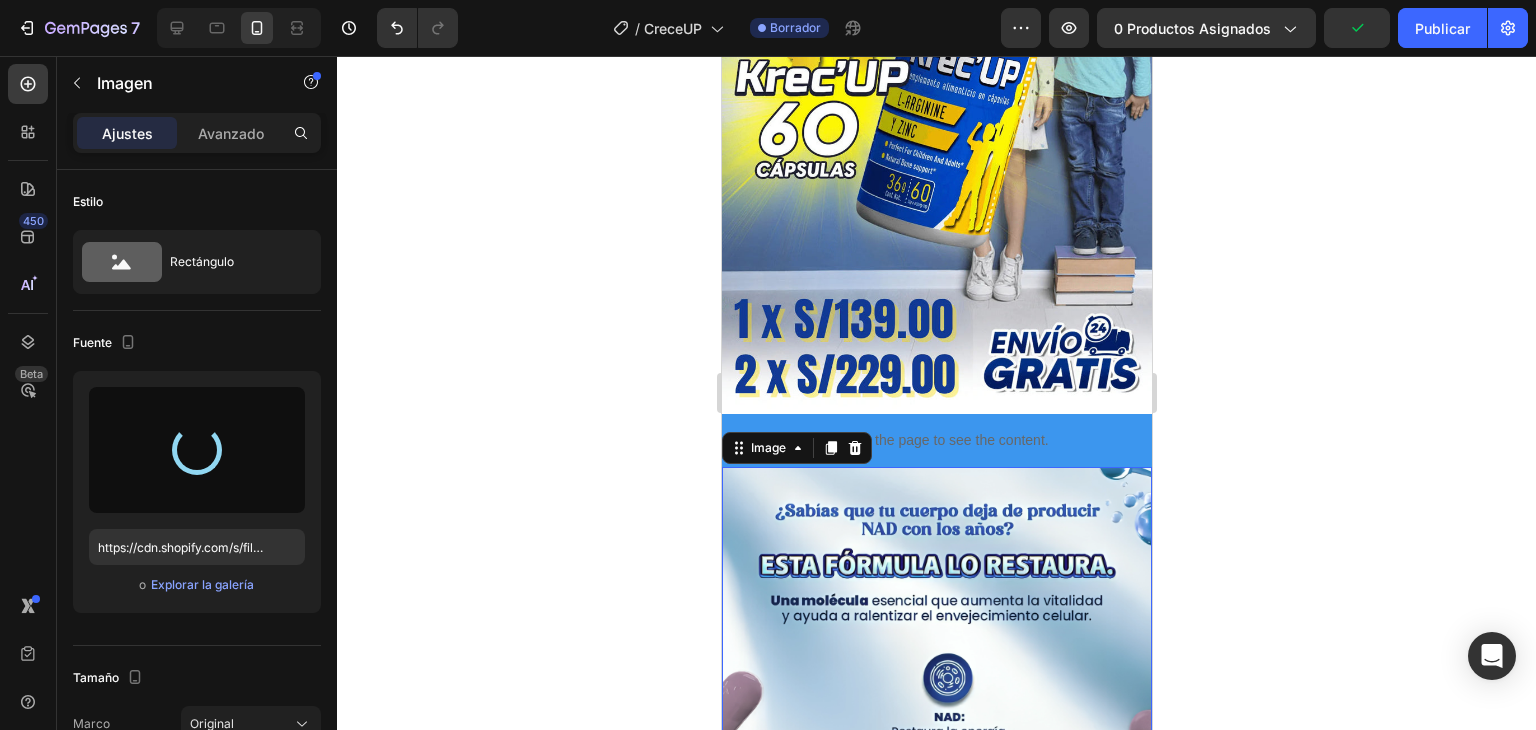 type on "https://cdn.shopify.com/s/files/1/0708/5346/0068/files/gempages_569050837007991829-5c1decee-e82c-46fc-be87-8e14efa829e9.webp" 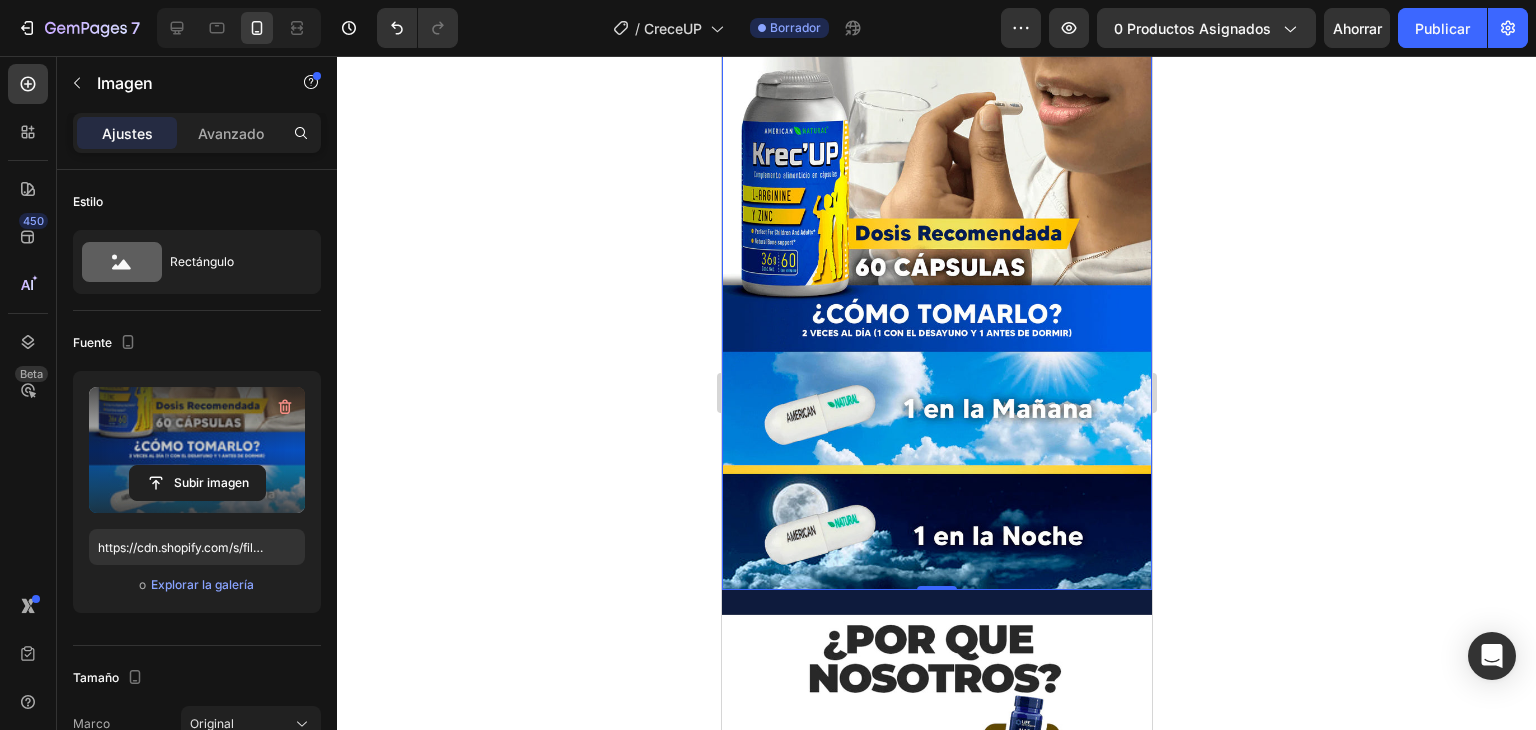 scroll, scrollTop: 3350, scrollLeft: 0, axis: vertical 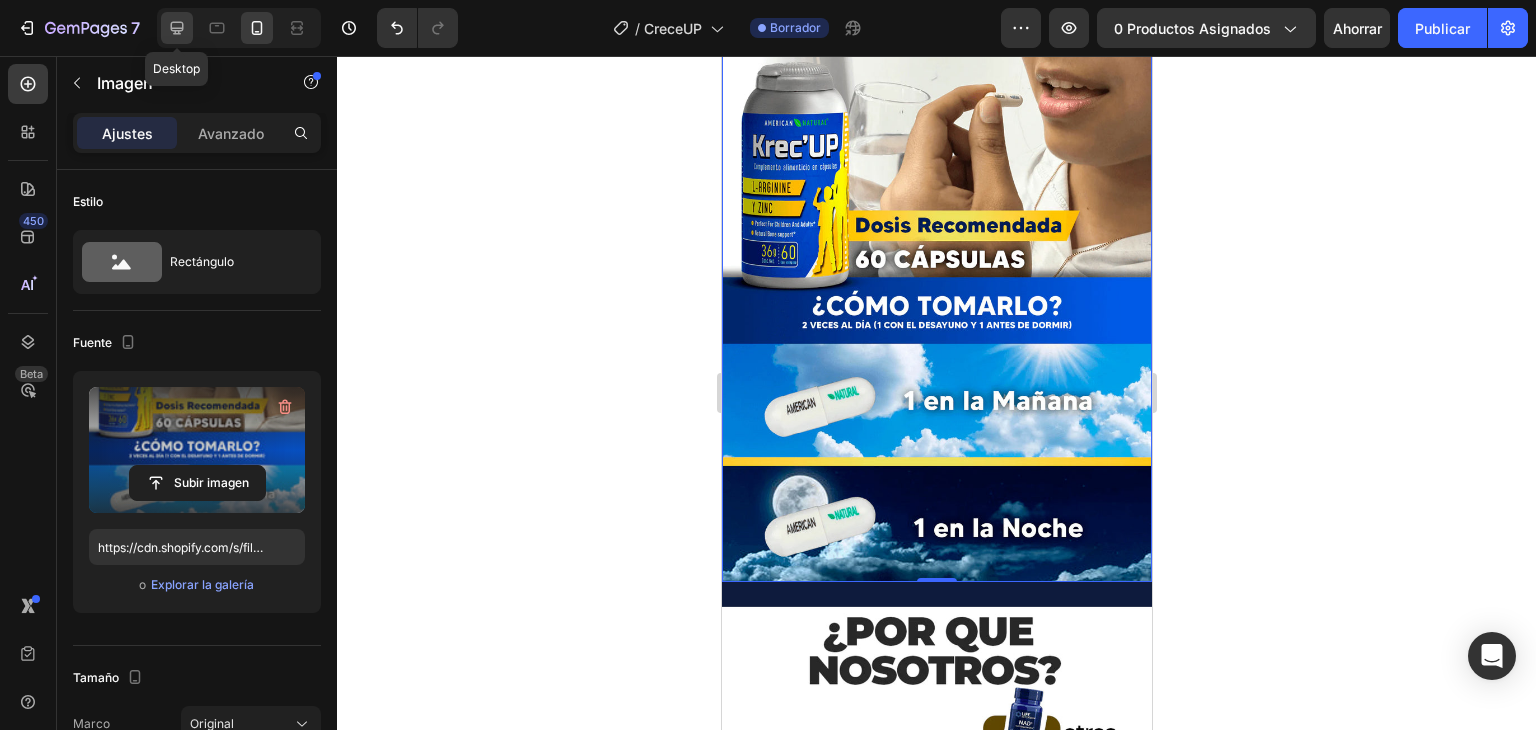 click 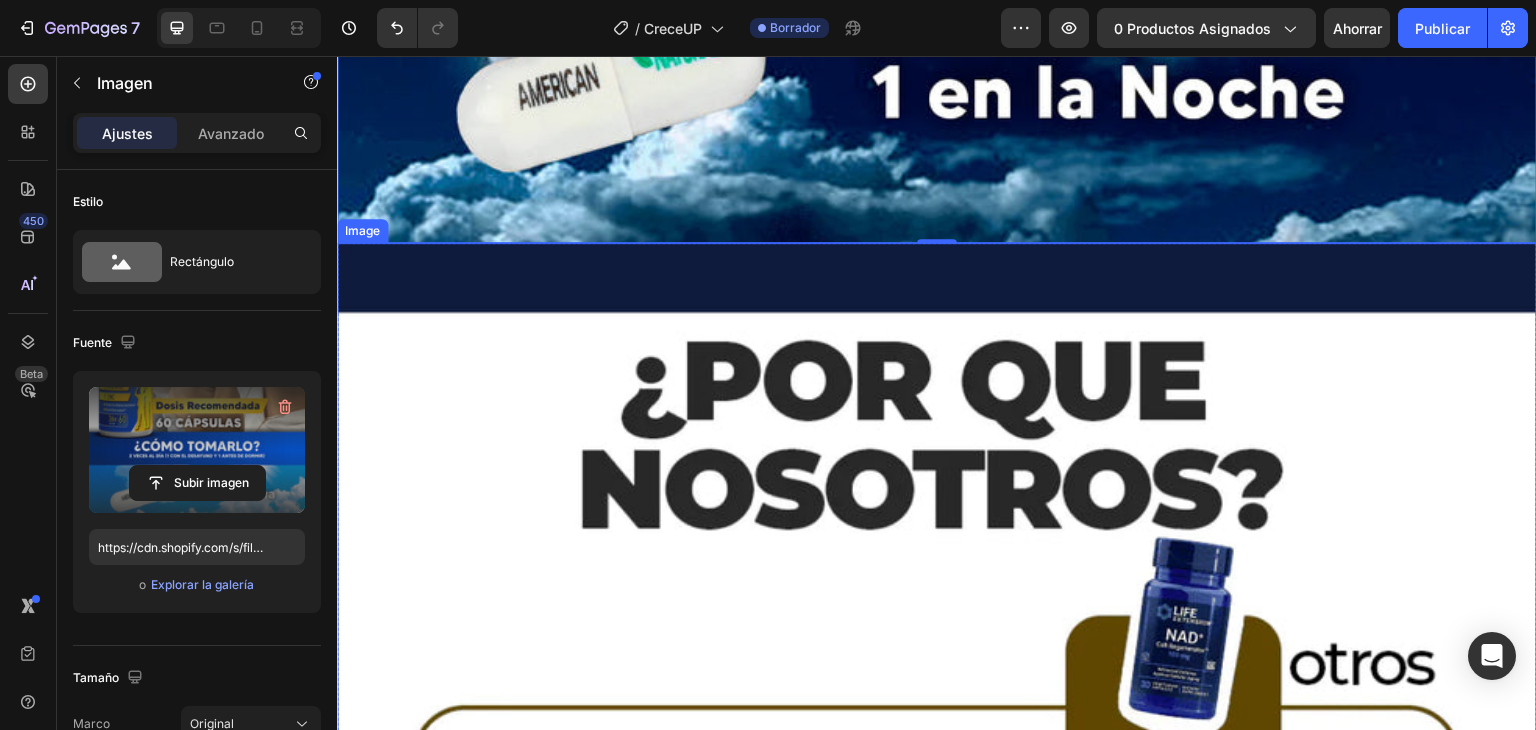 scroll, scrollTop: 10049, scrollLeft: 0, axis: vertical 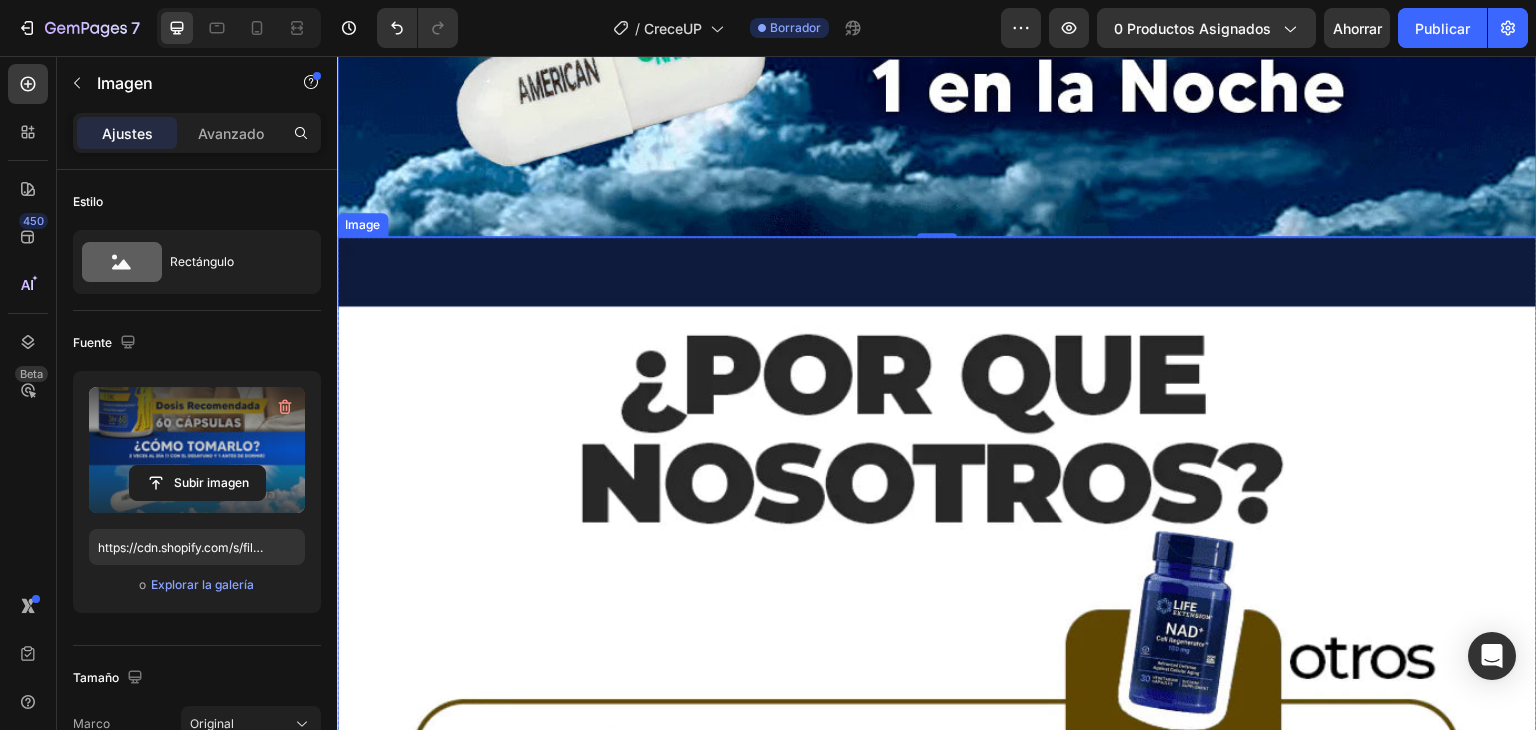 click at bounding box center (937, 837) 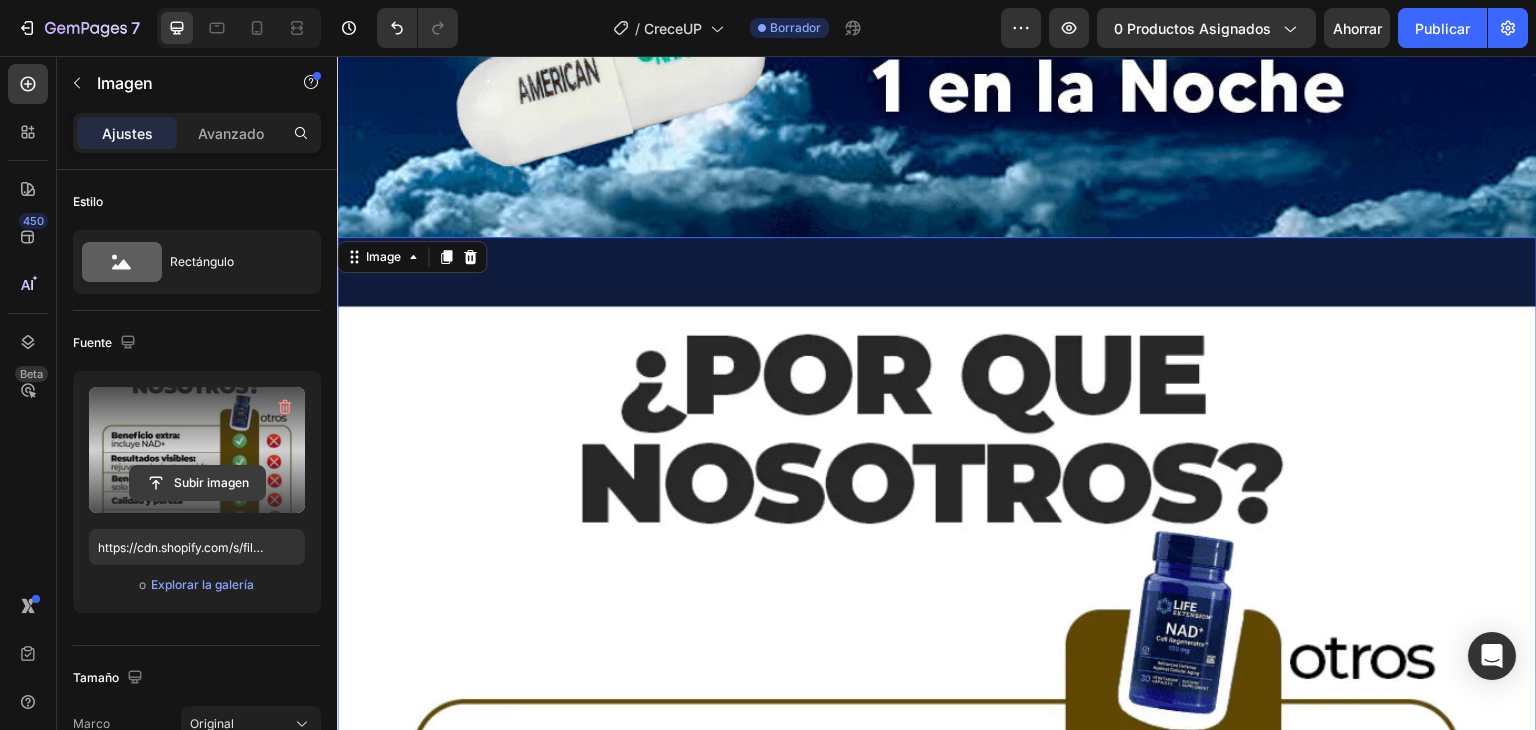 click 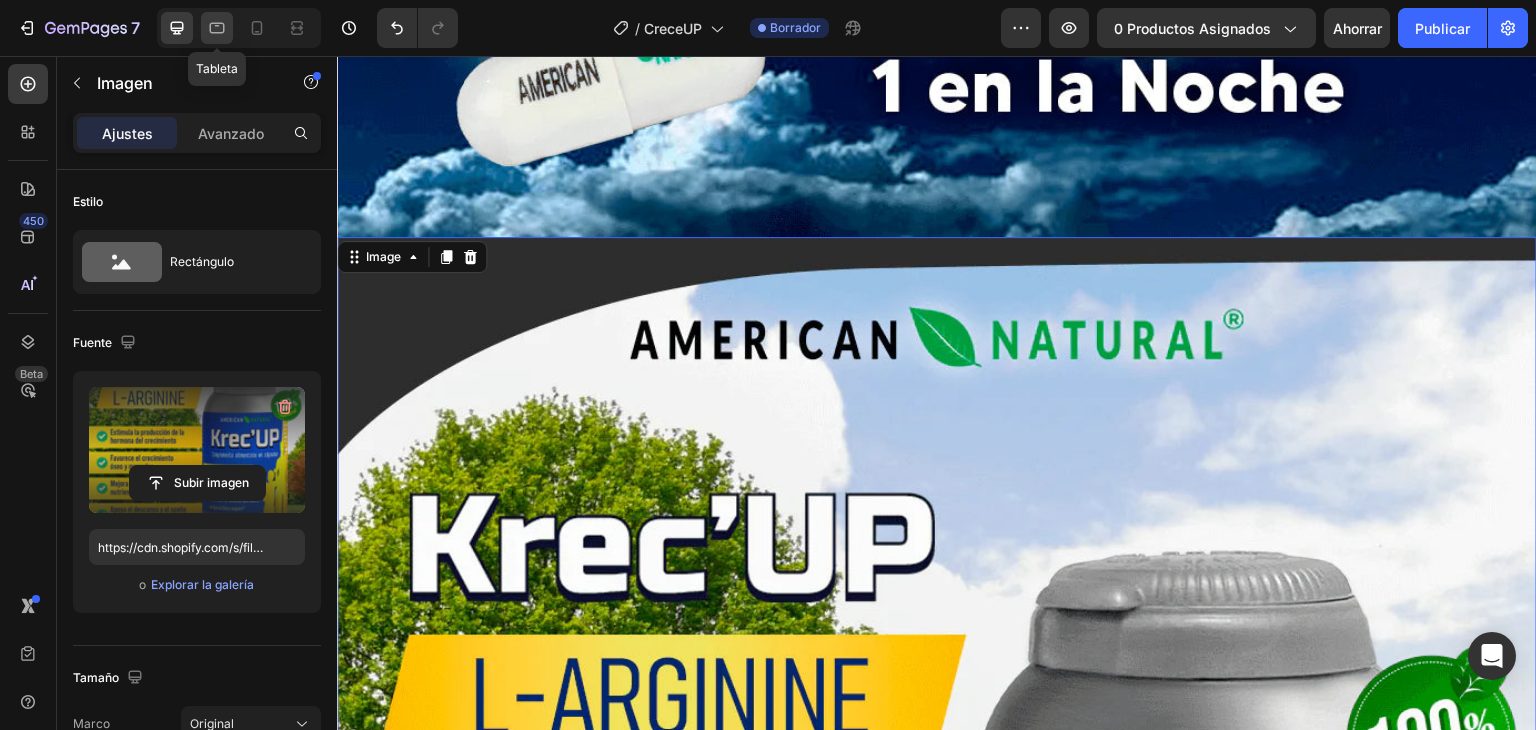 click 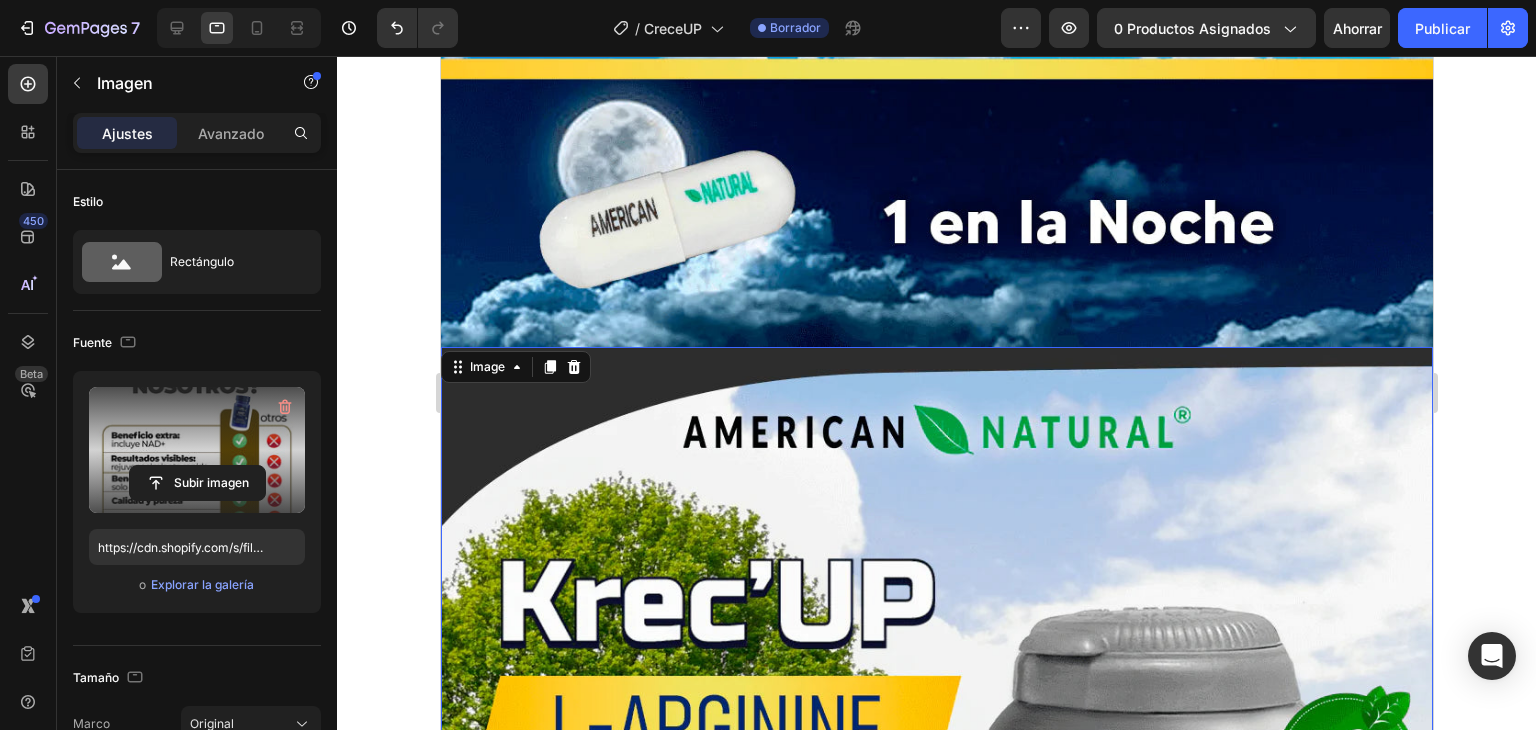 scroll, scrollTop: 8191, scrollLeft: 0, axis: vertical 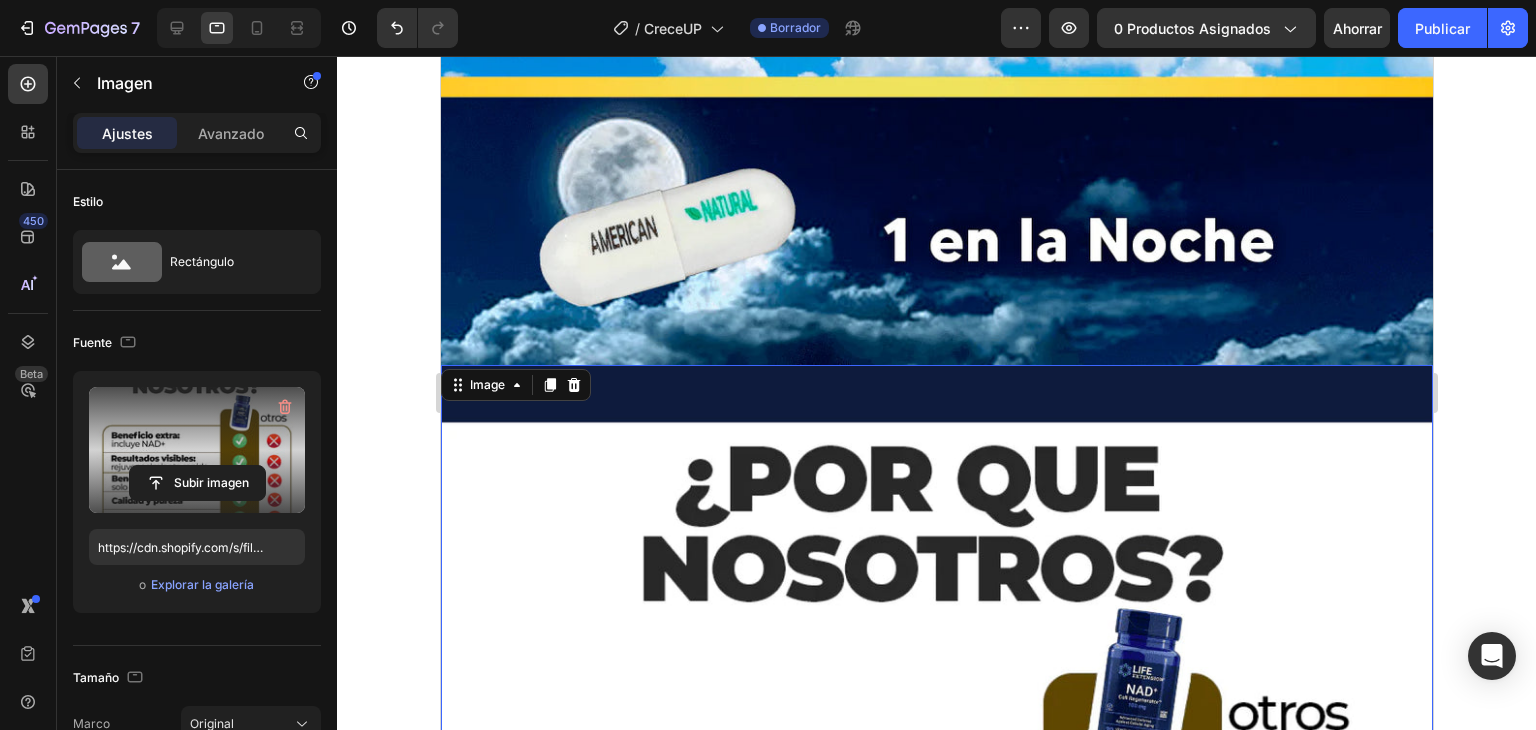 click at bounding box center (936, 861) 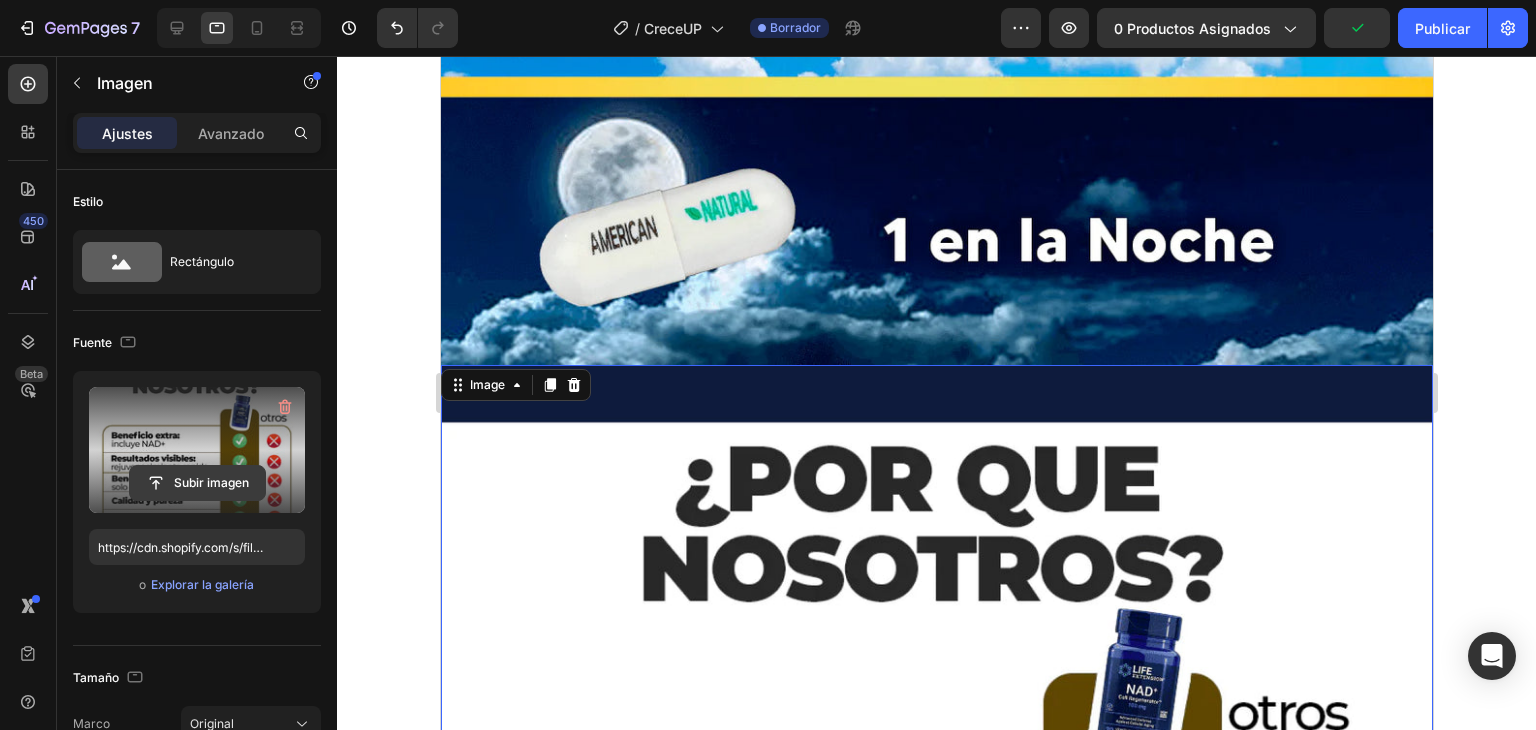 click 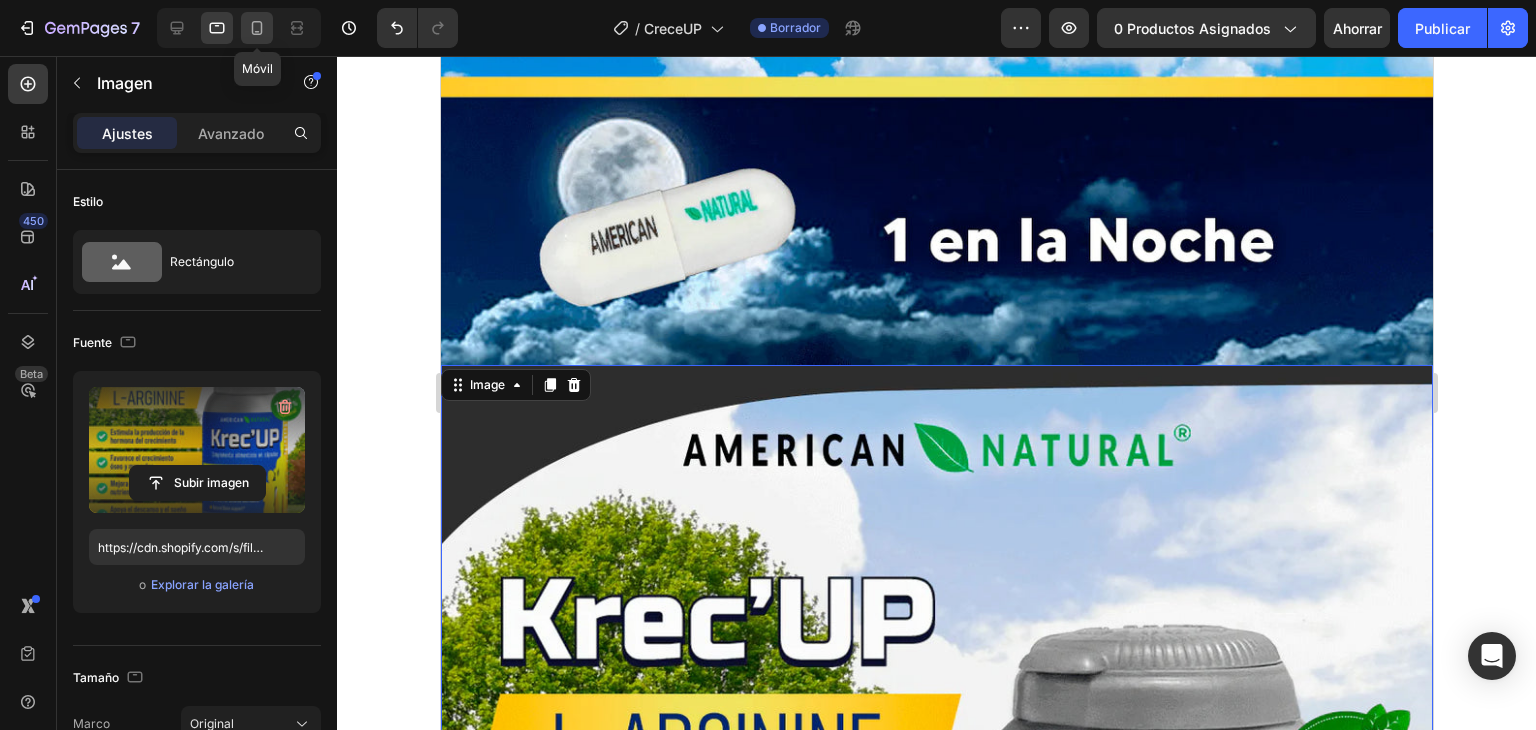 click 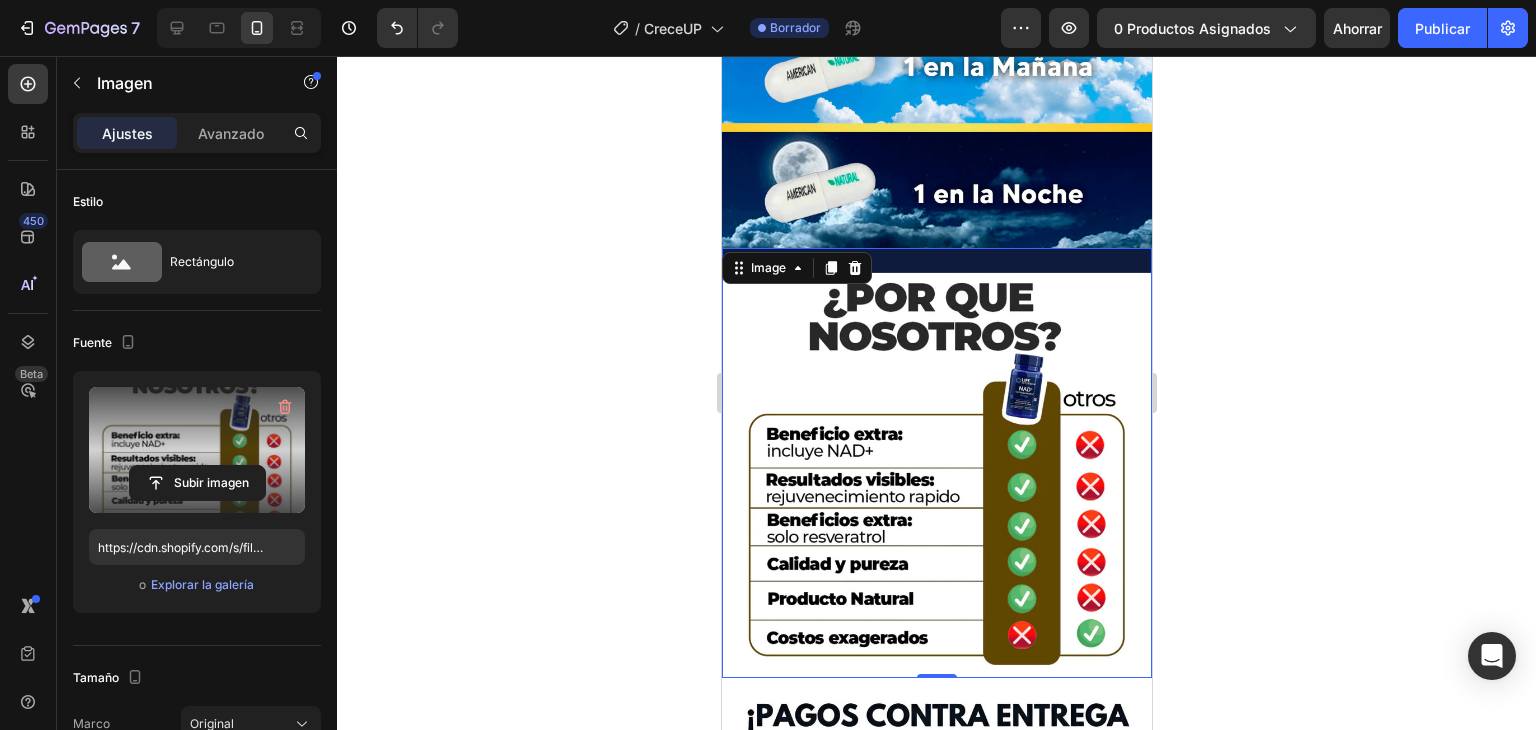 scroll, scrollTop: 3683, scrollLeft: 0, axis: vertical 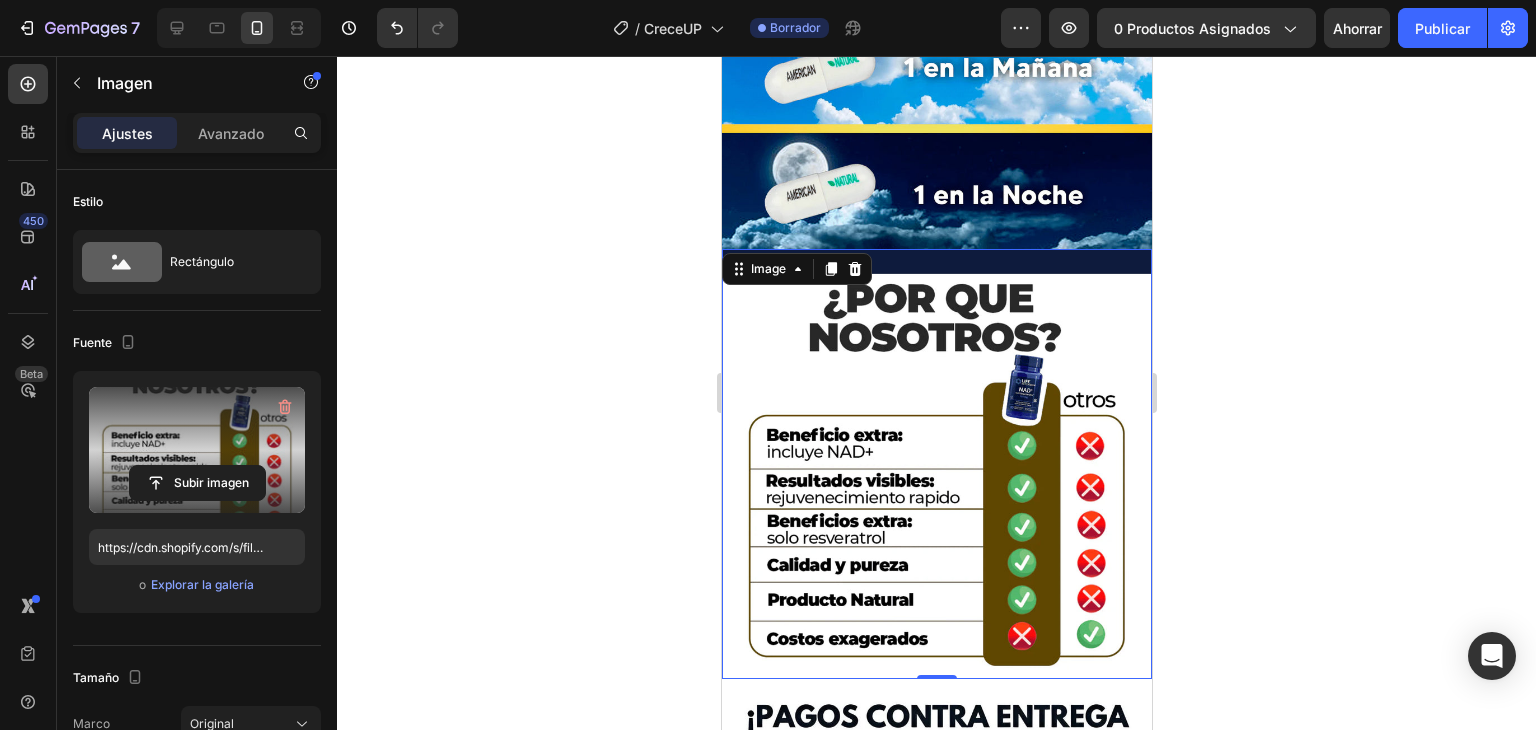 click at bounding box center [936, 464] 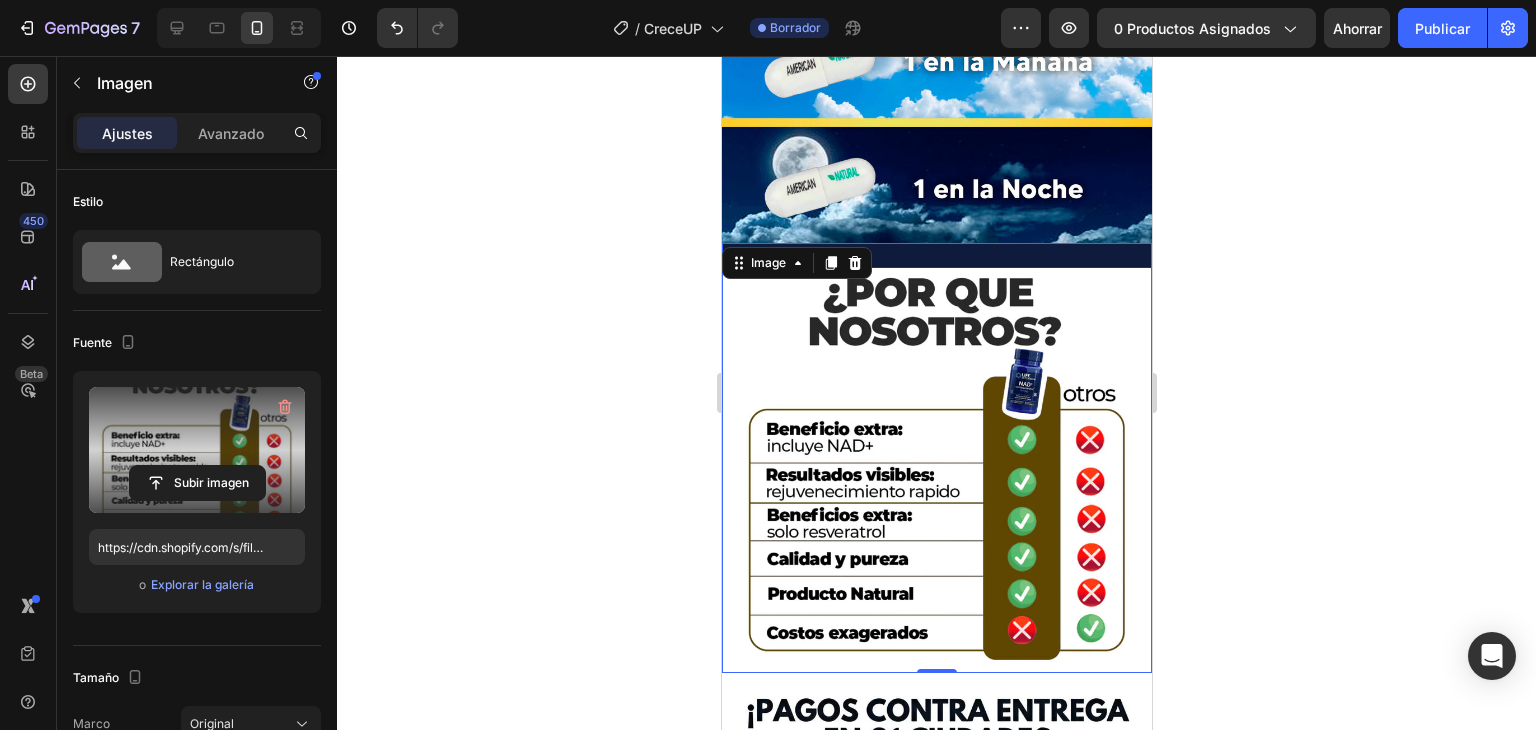 scroll, scrollTop: 3801, scrollLeft: 0, axis: vertical 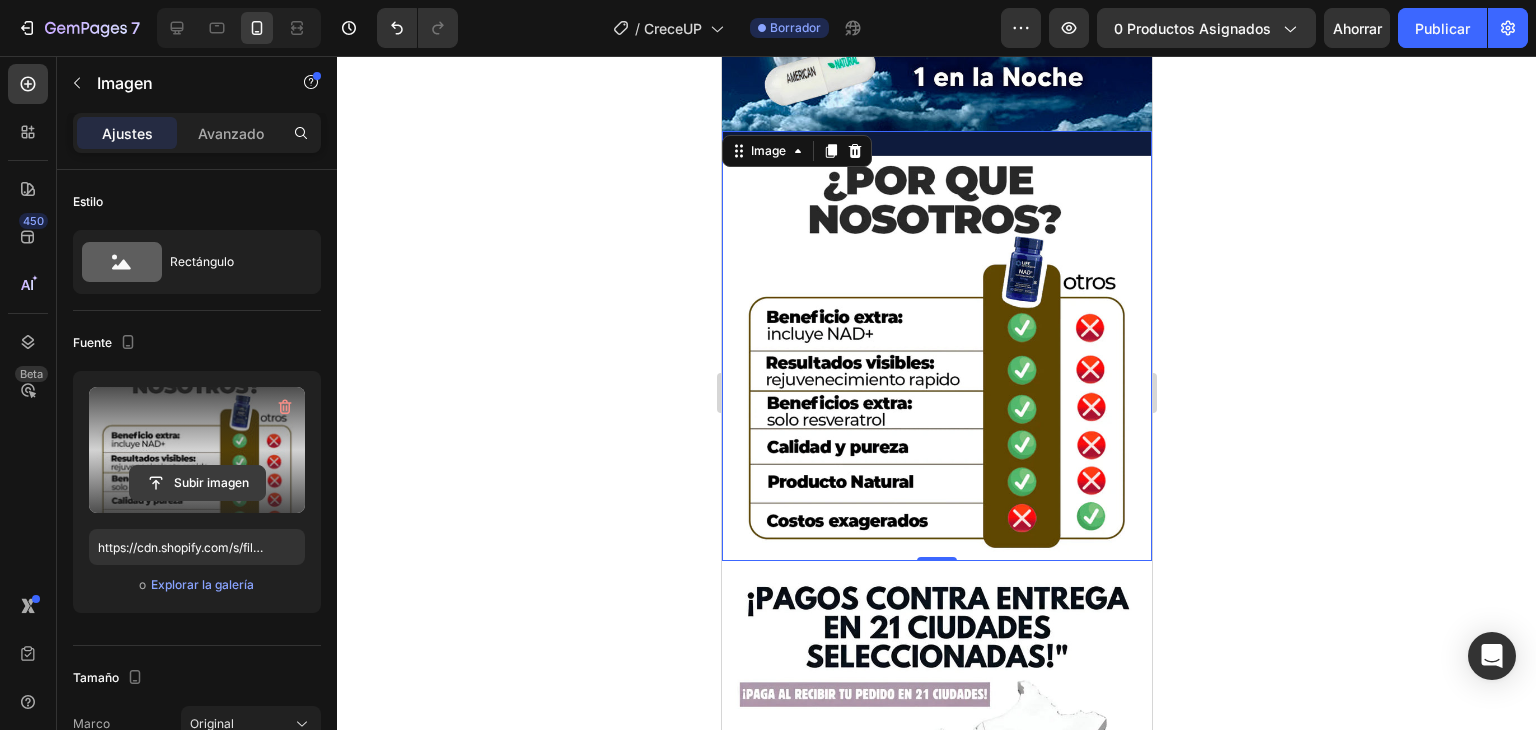 click 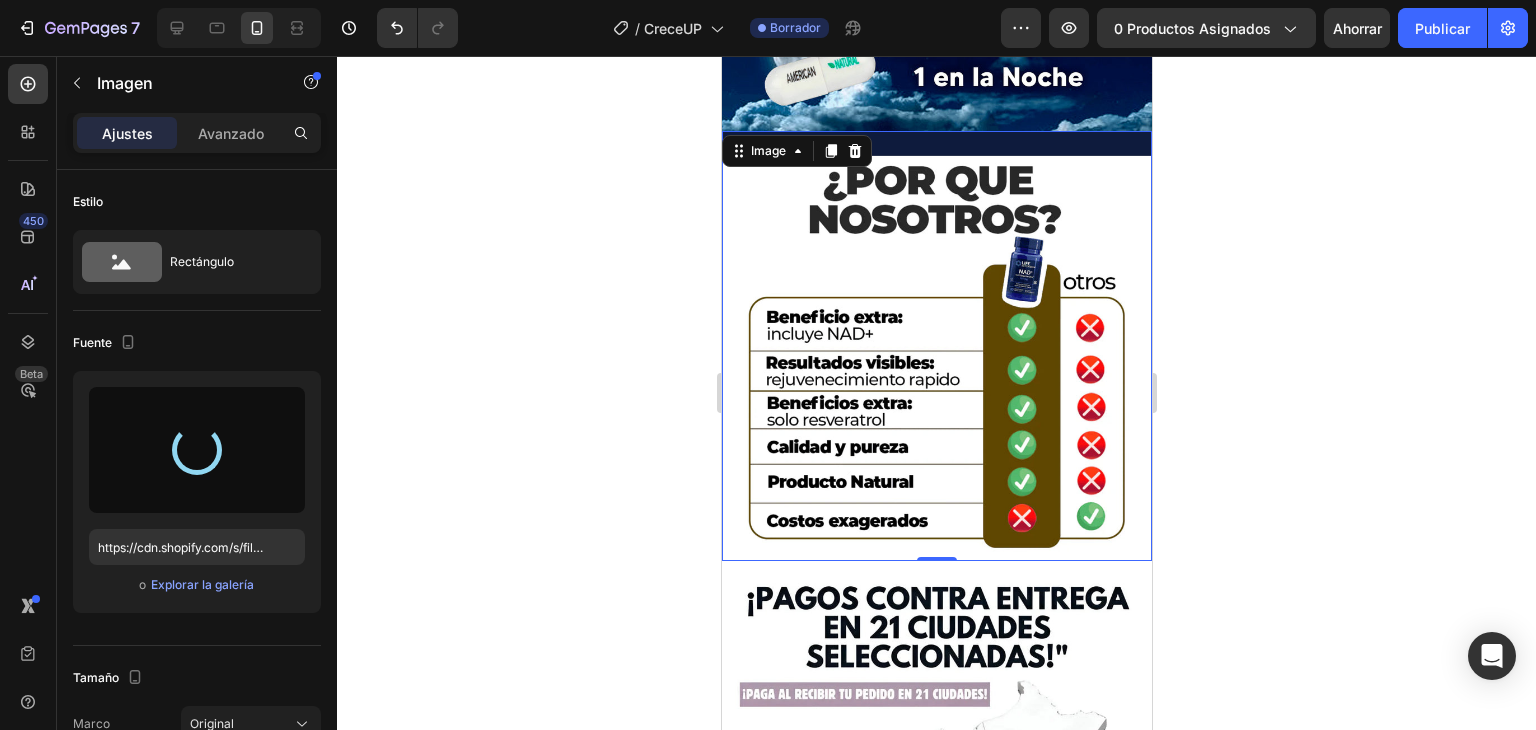 type on "https://cdn.shopify.com/s/files/1/0708/5346/0068/files/gempages_569050837007991829-2d10ecf6-6fbf-49c6-b0d7-dce0fc294605.webp" 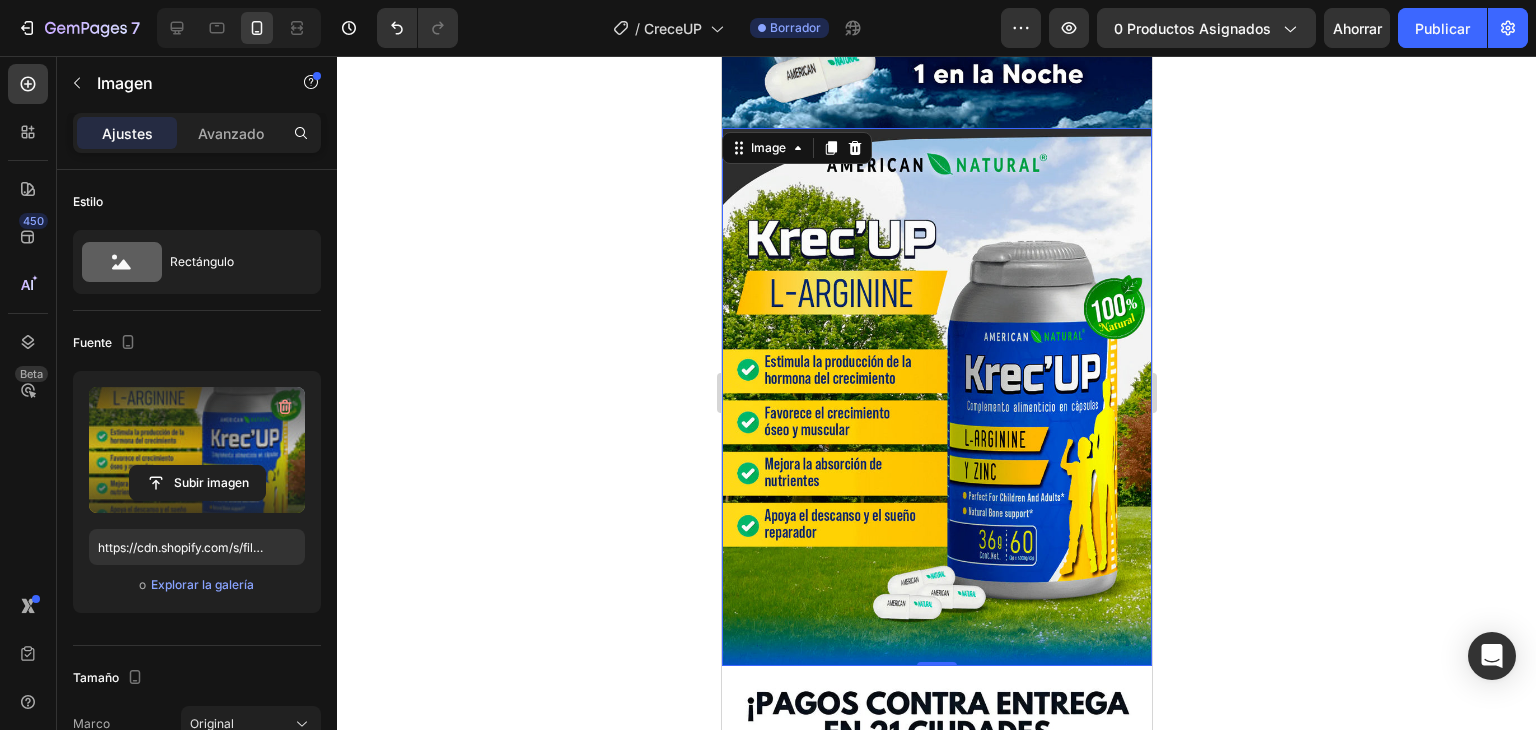 scroll, scrollTop: 3802, scrollLeft: 0, axis: vertical 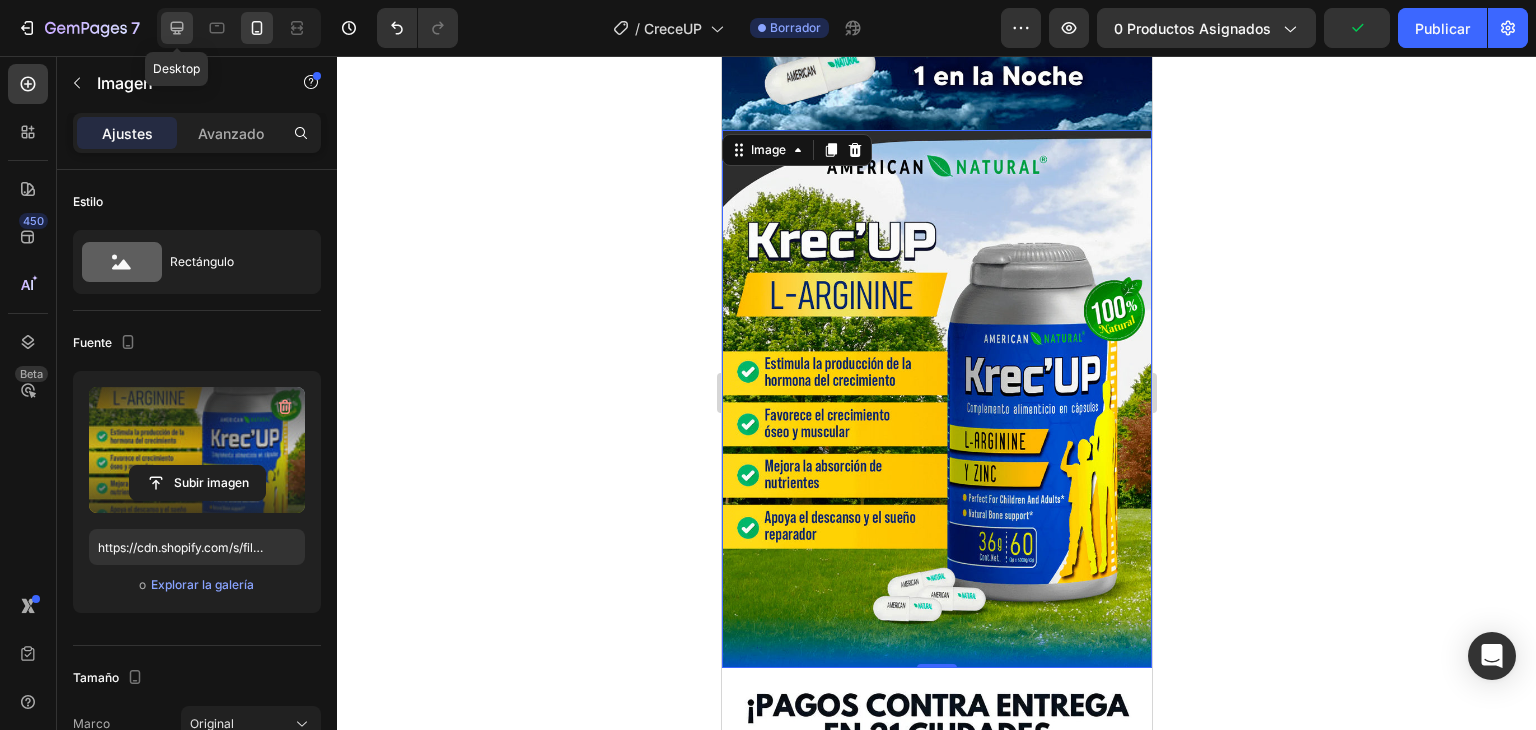 click 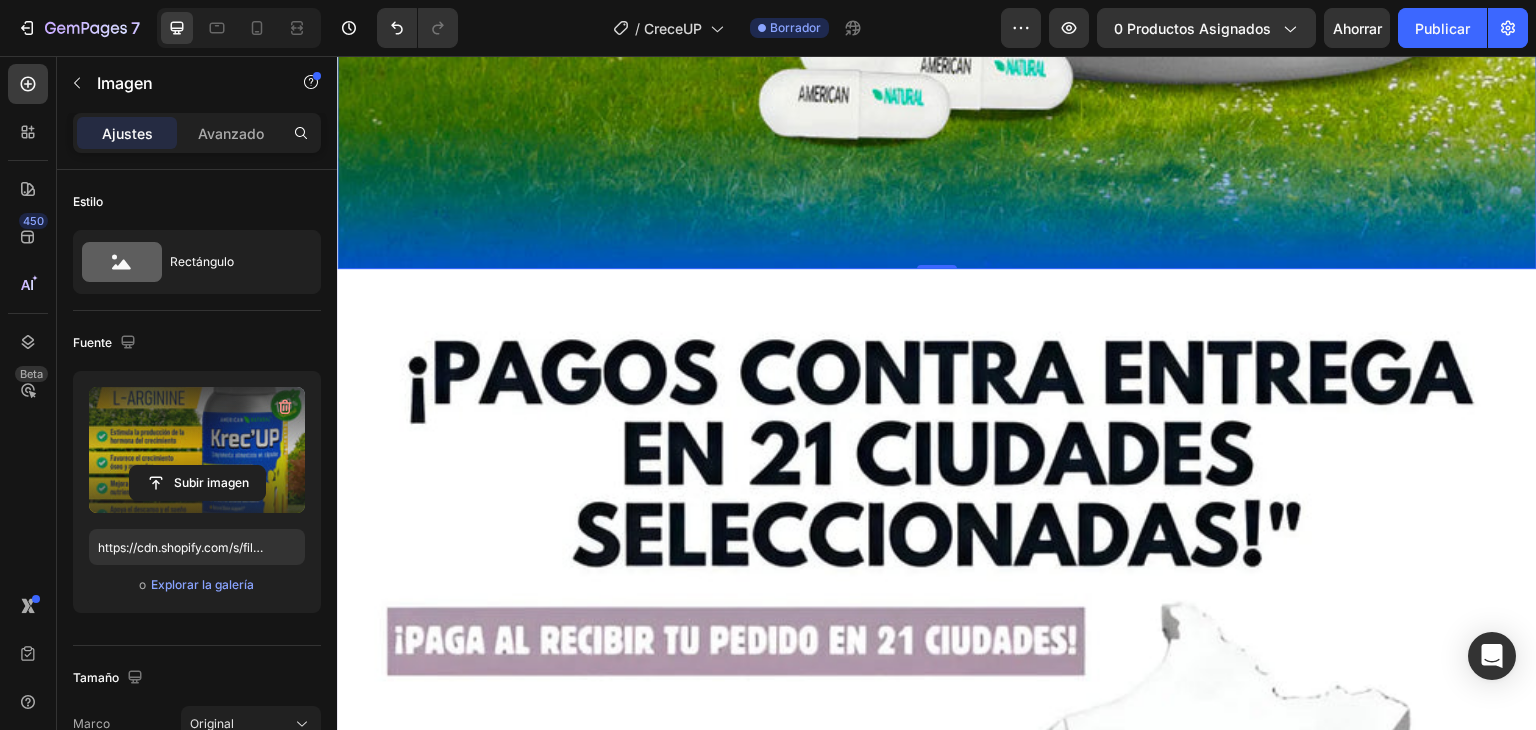 scroll, scrollTop: 11480, scrollLeft: 0, axis: vertical 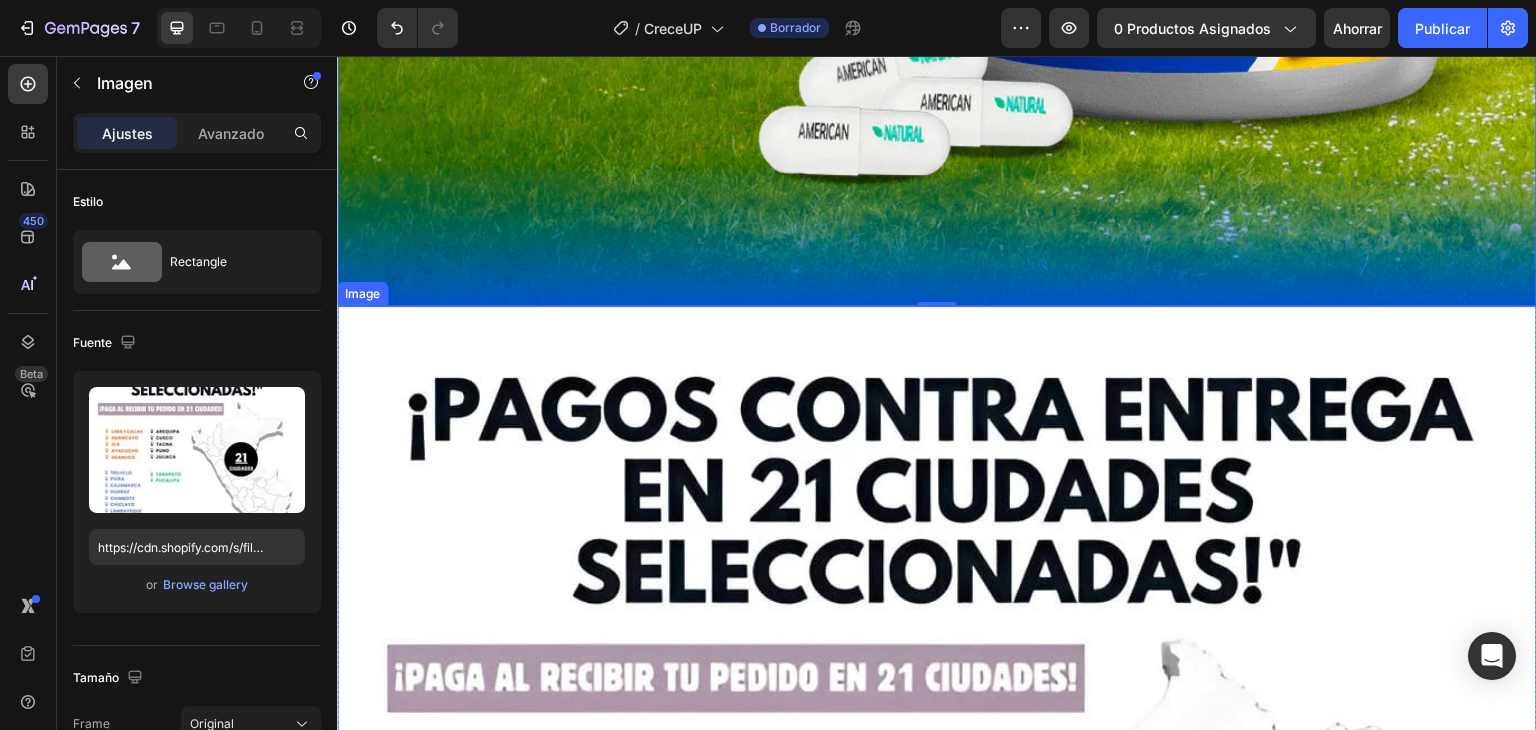 click at bounding box center [937, 906] 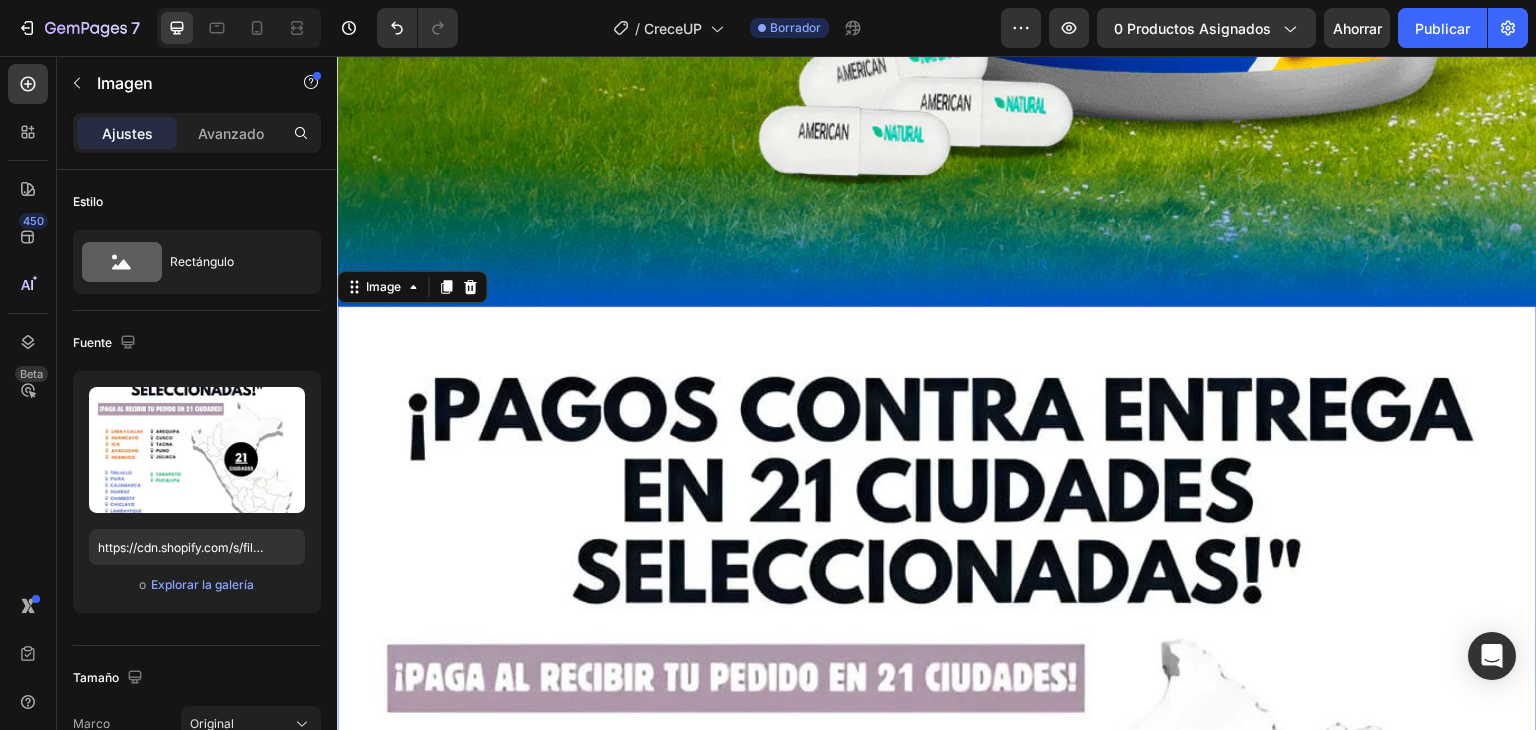 click at bounding box center (937, 906) 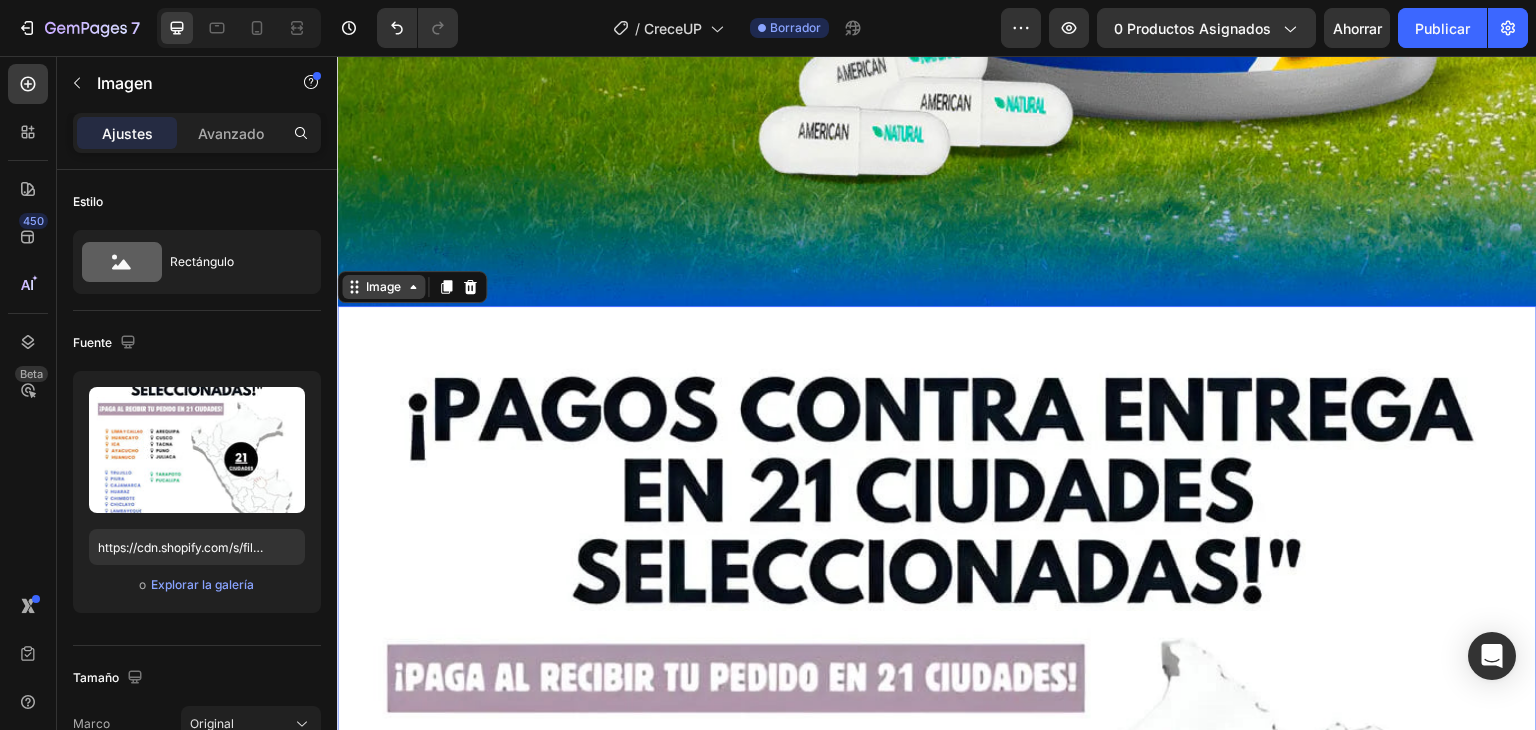 click 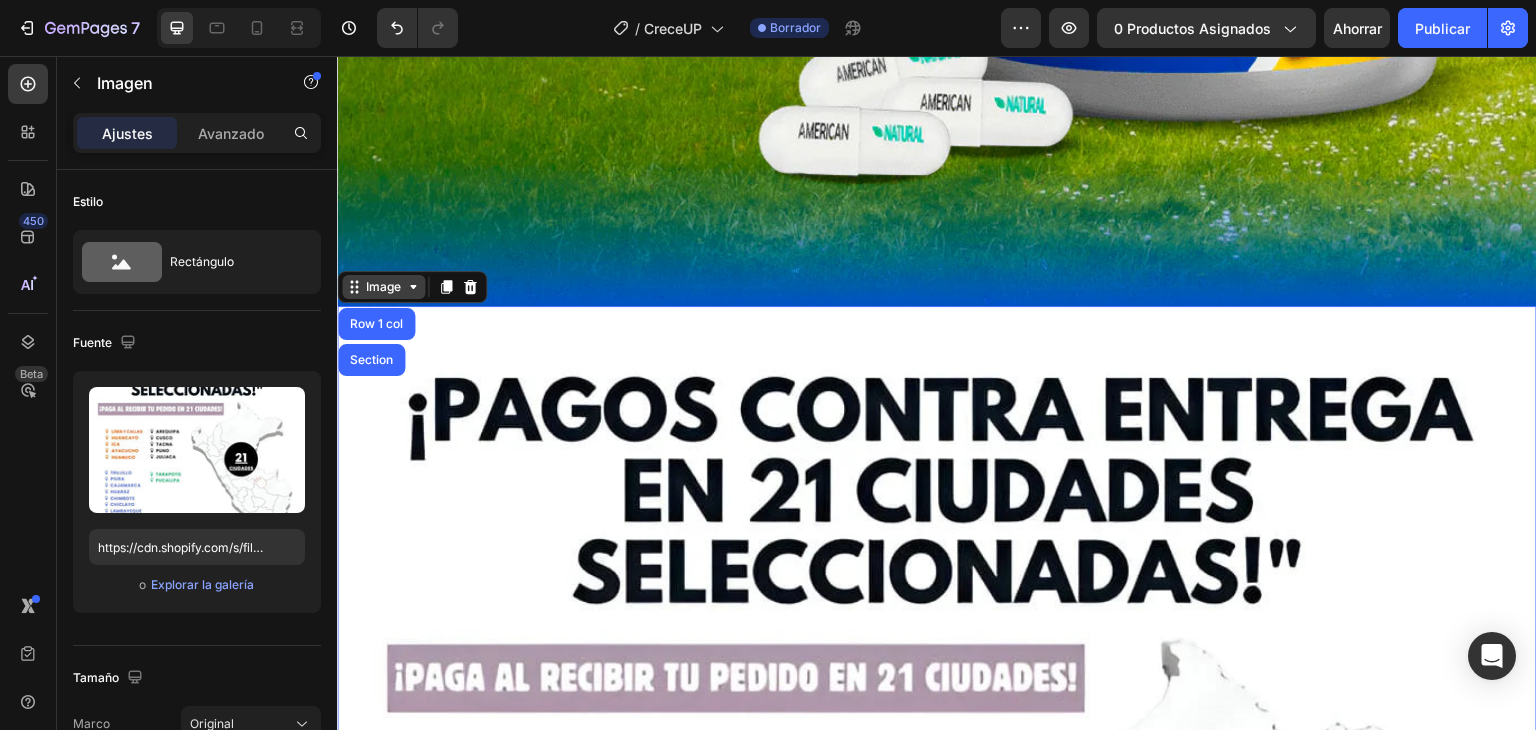click 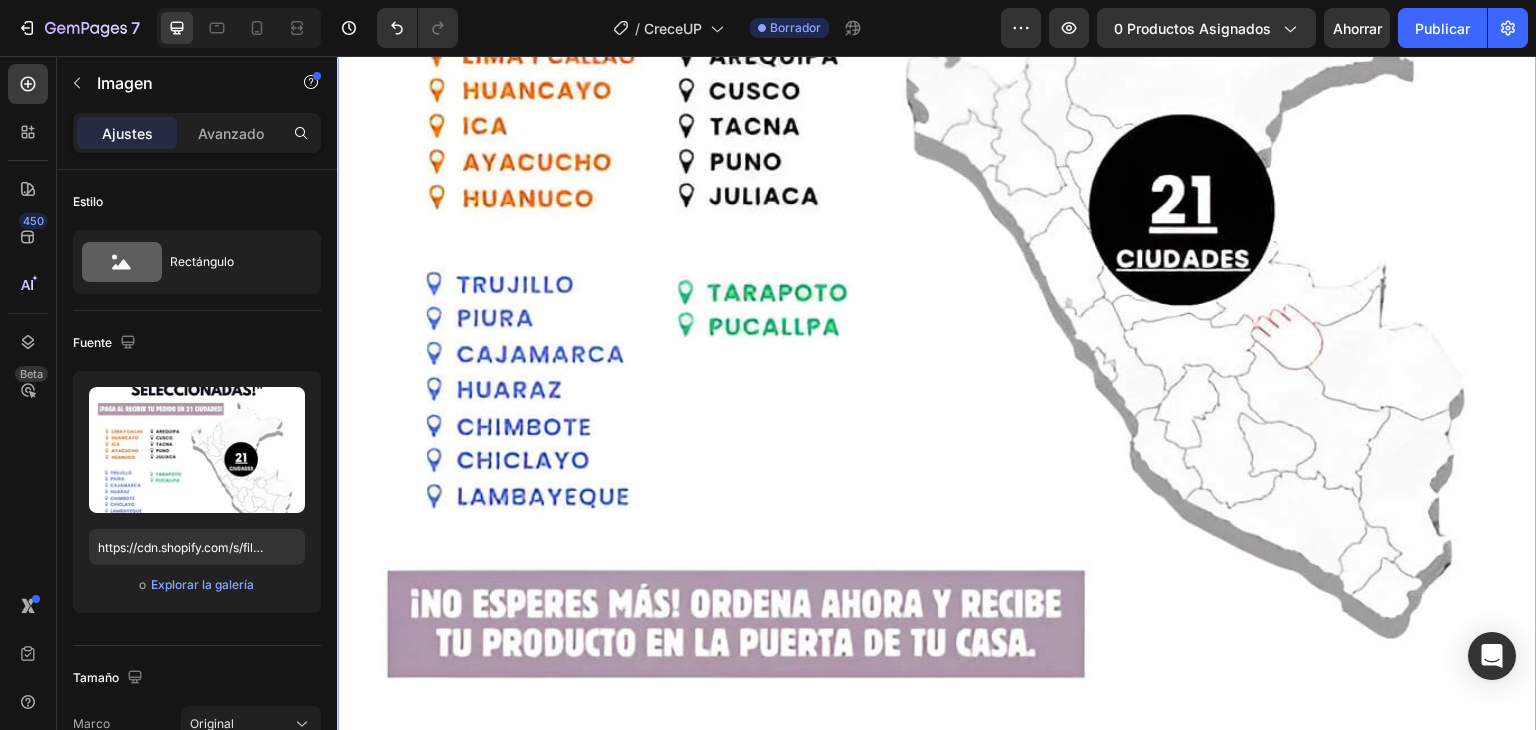 scroll, scrollTop: 12389, scrollLeft: 0, axis: vertical 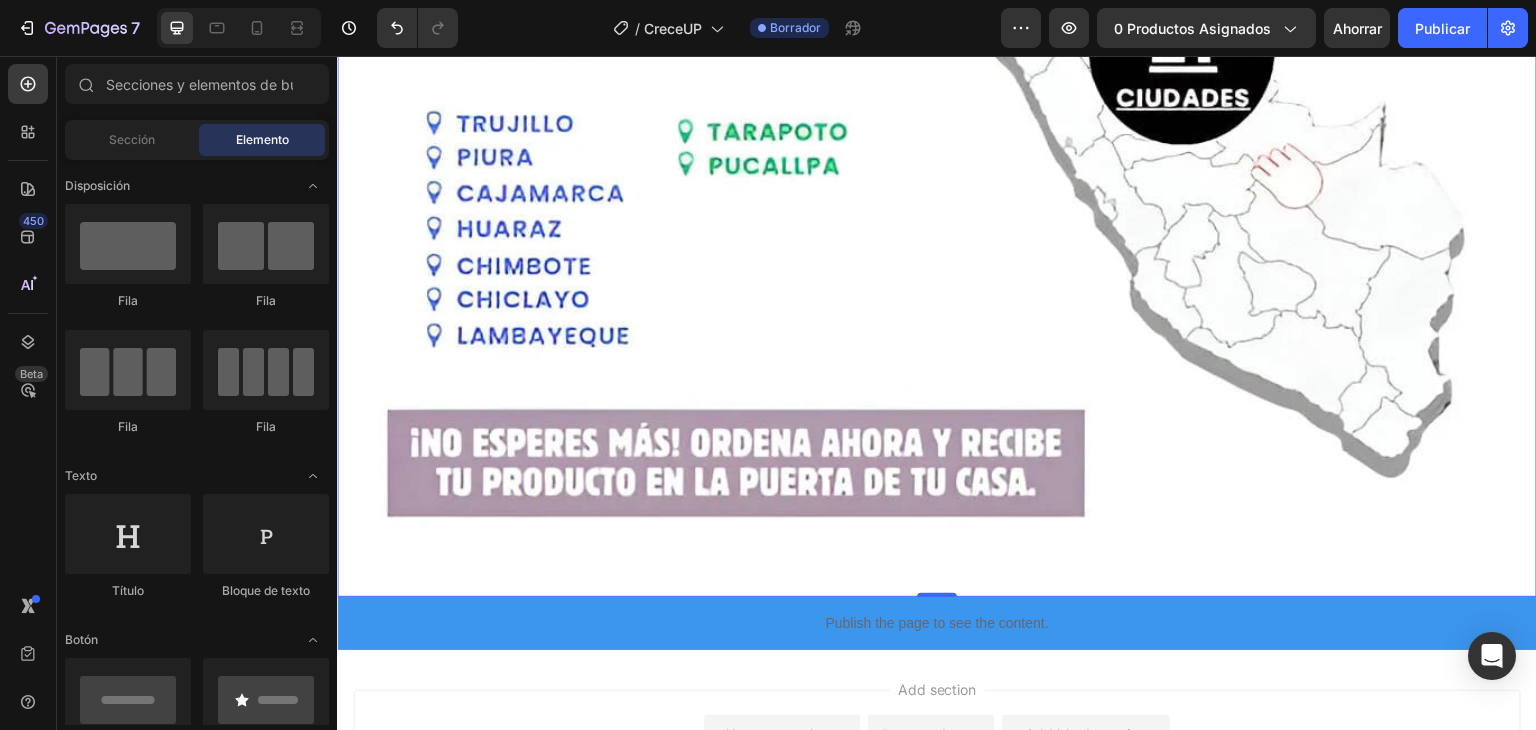 click on "Add section" at bounding box center (937, 689) 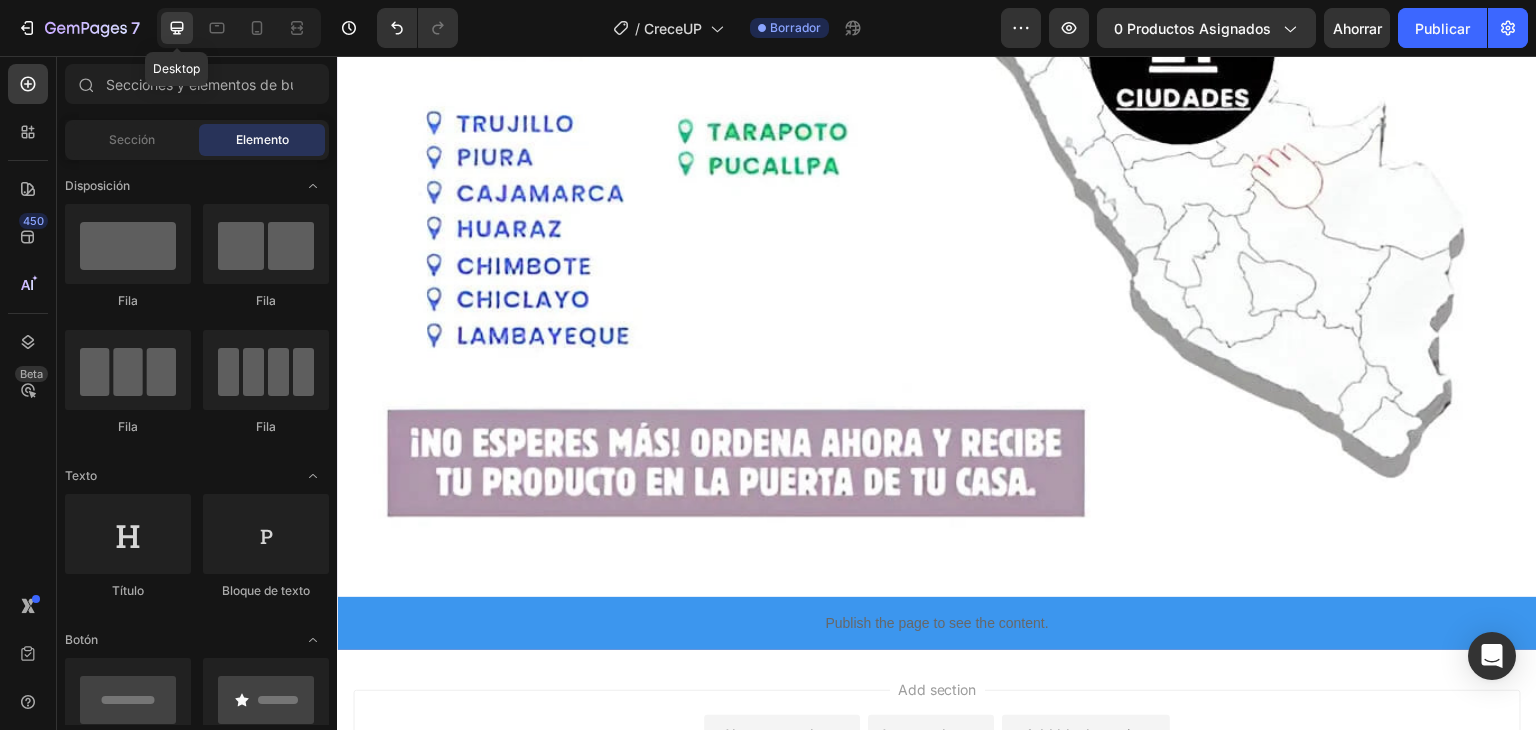 click 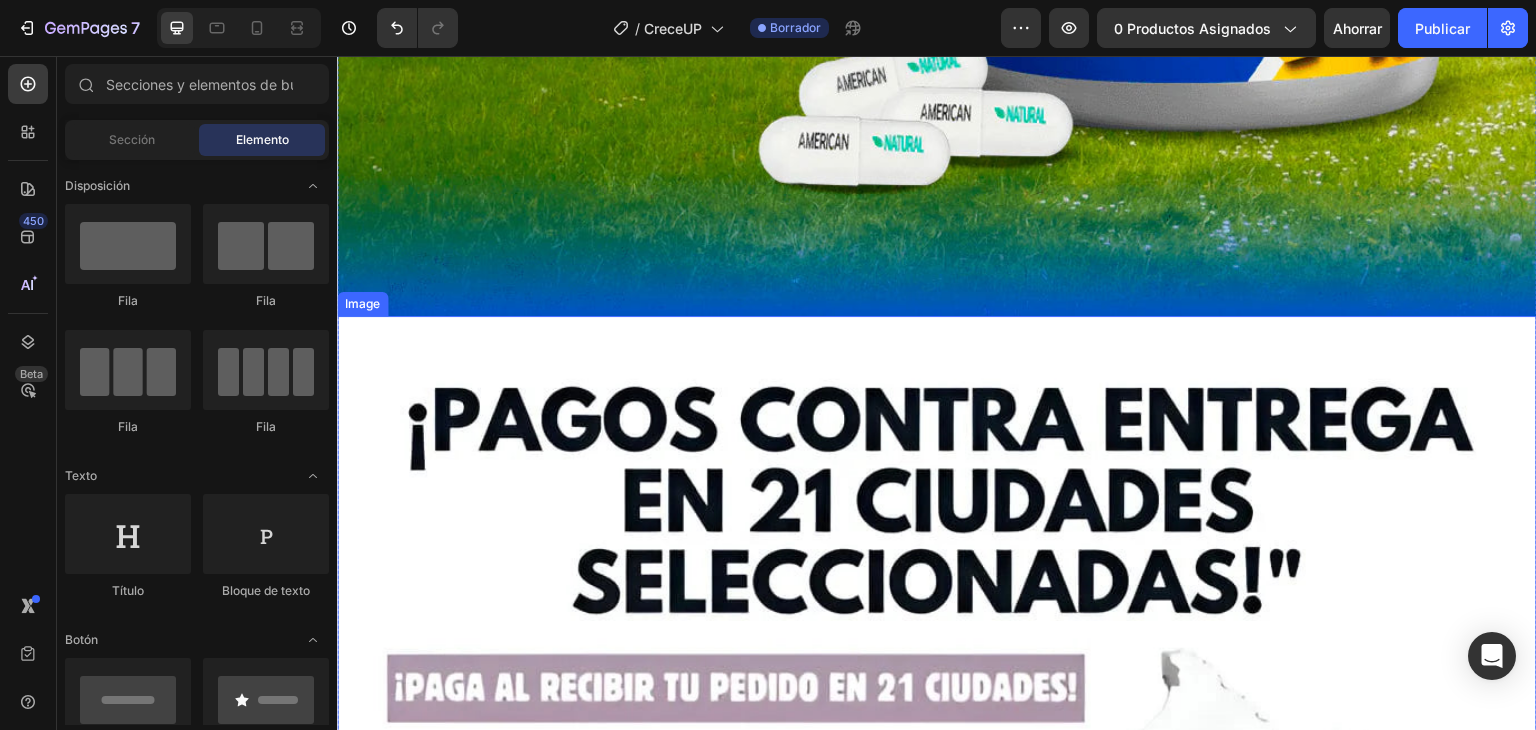 scroll, scrollTop: 11474, scrollLeft: 0, axis: vertical 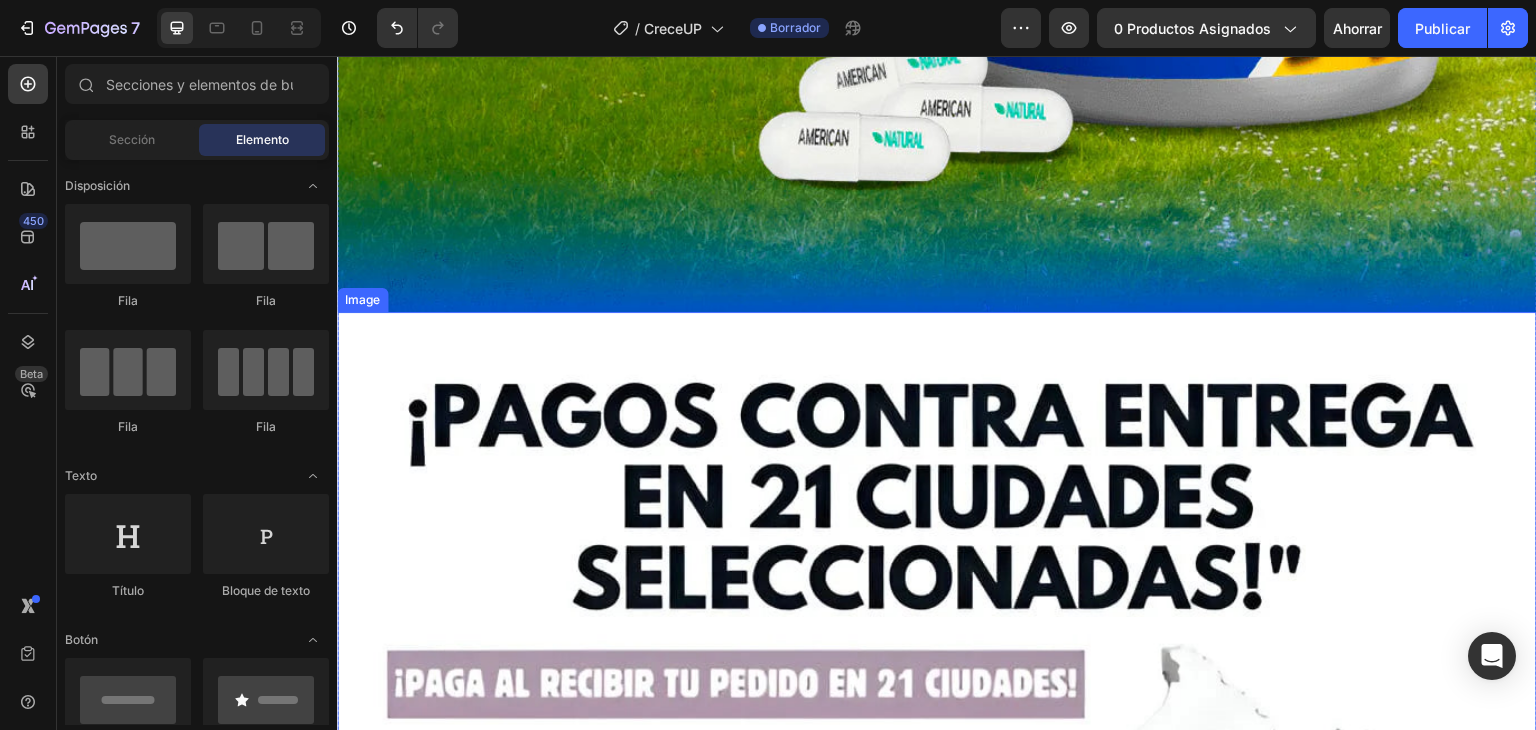 click at bounding box center [937, 912] 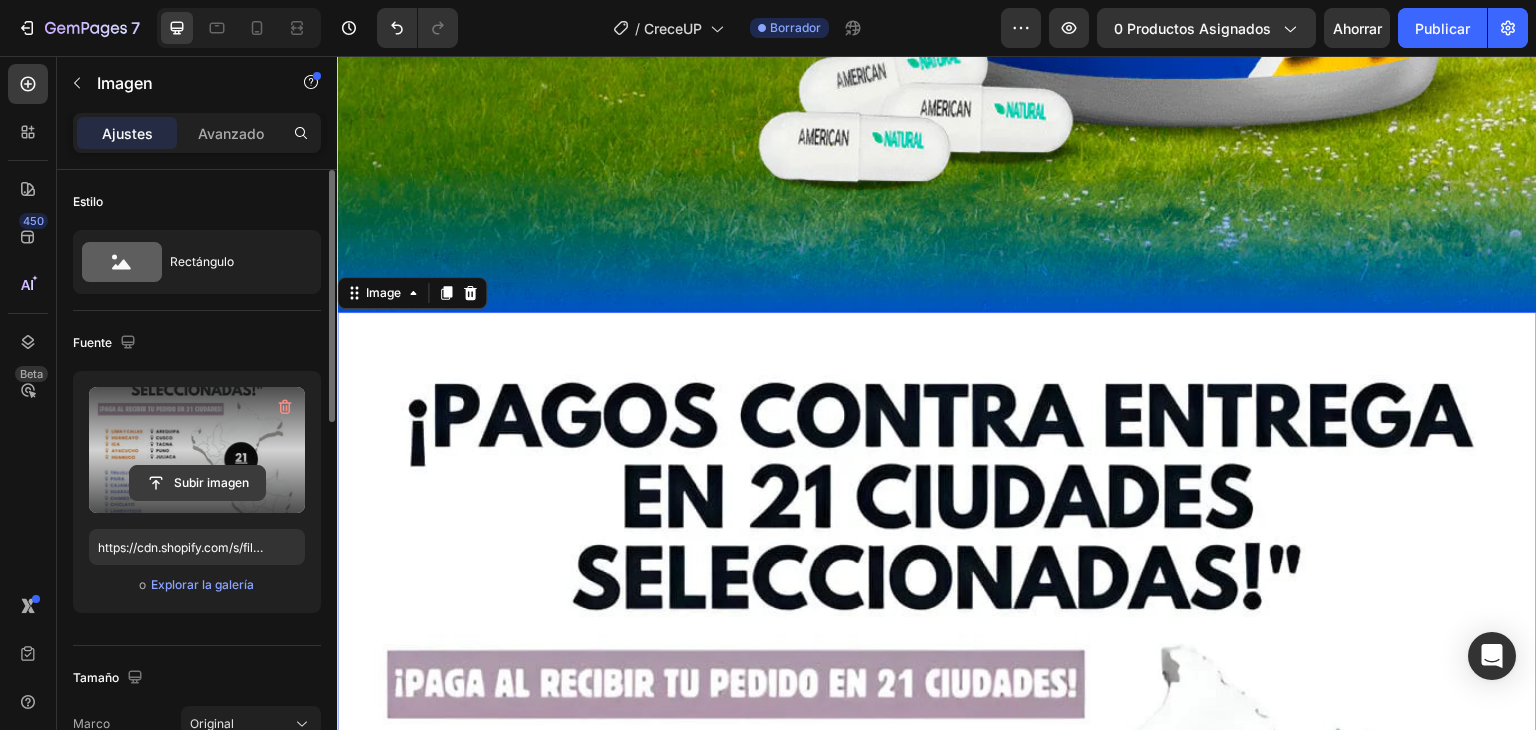 click 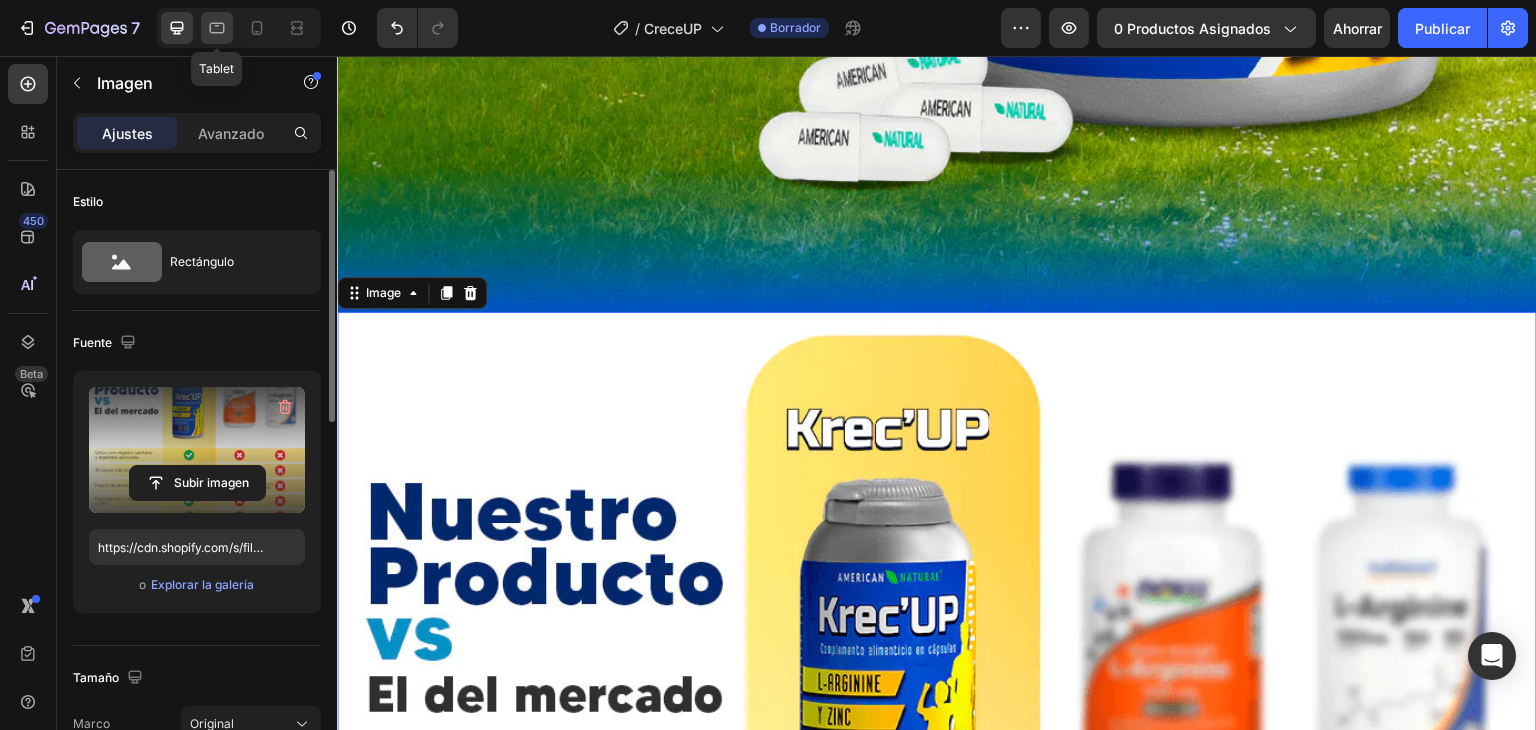 click 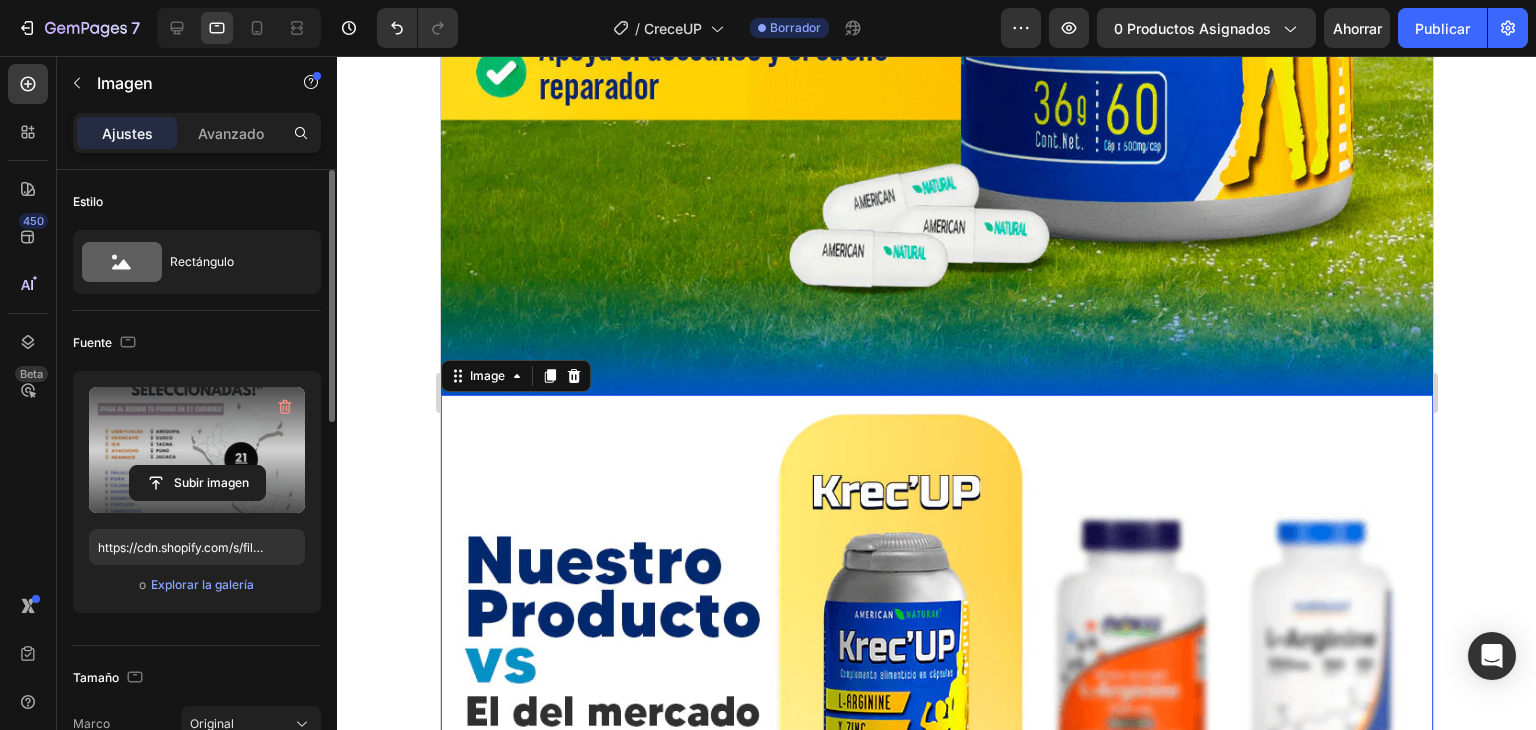 scroll, scrollTop: 9400, scrollLeft: 0, axis: vertical 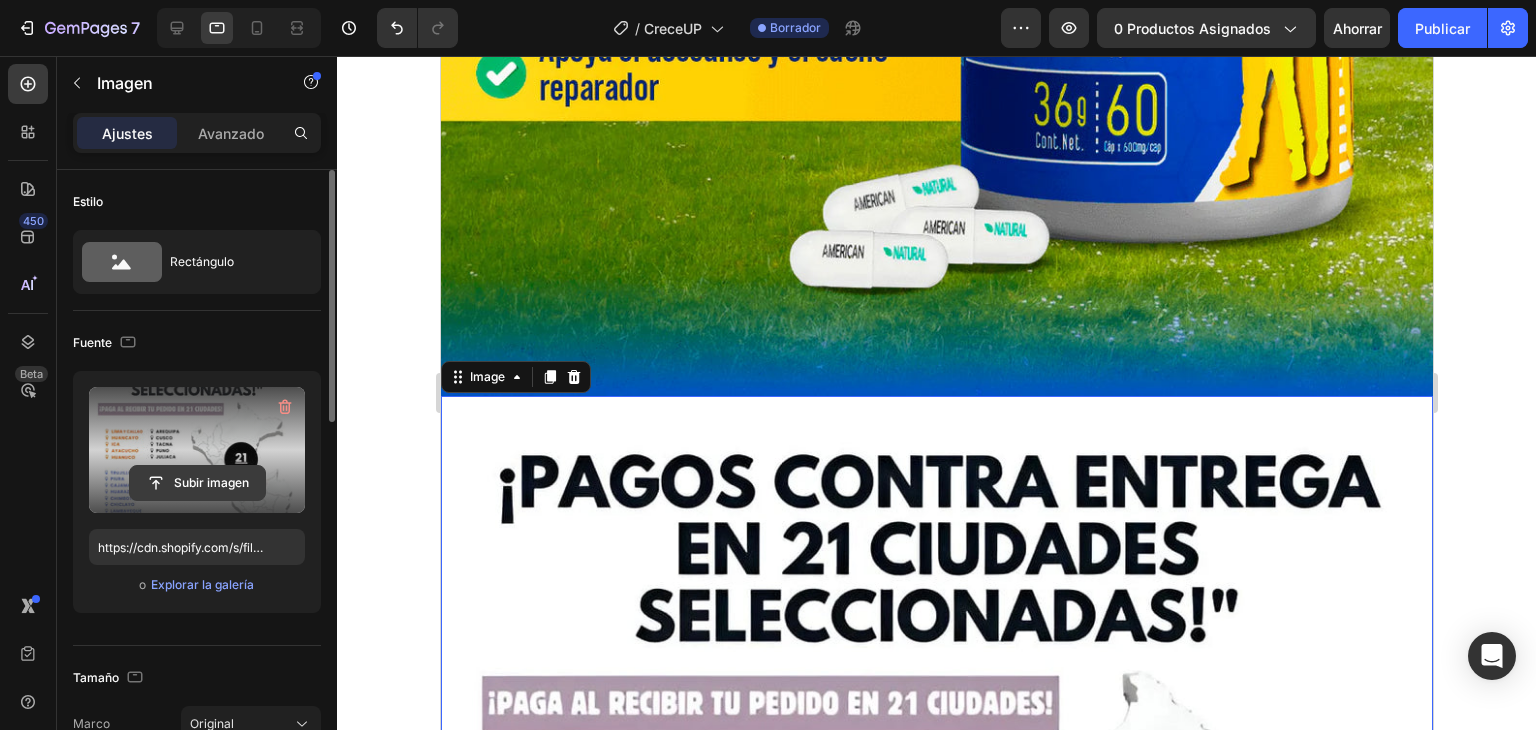 click 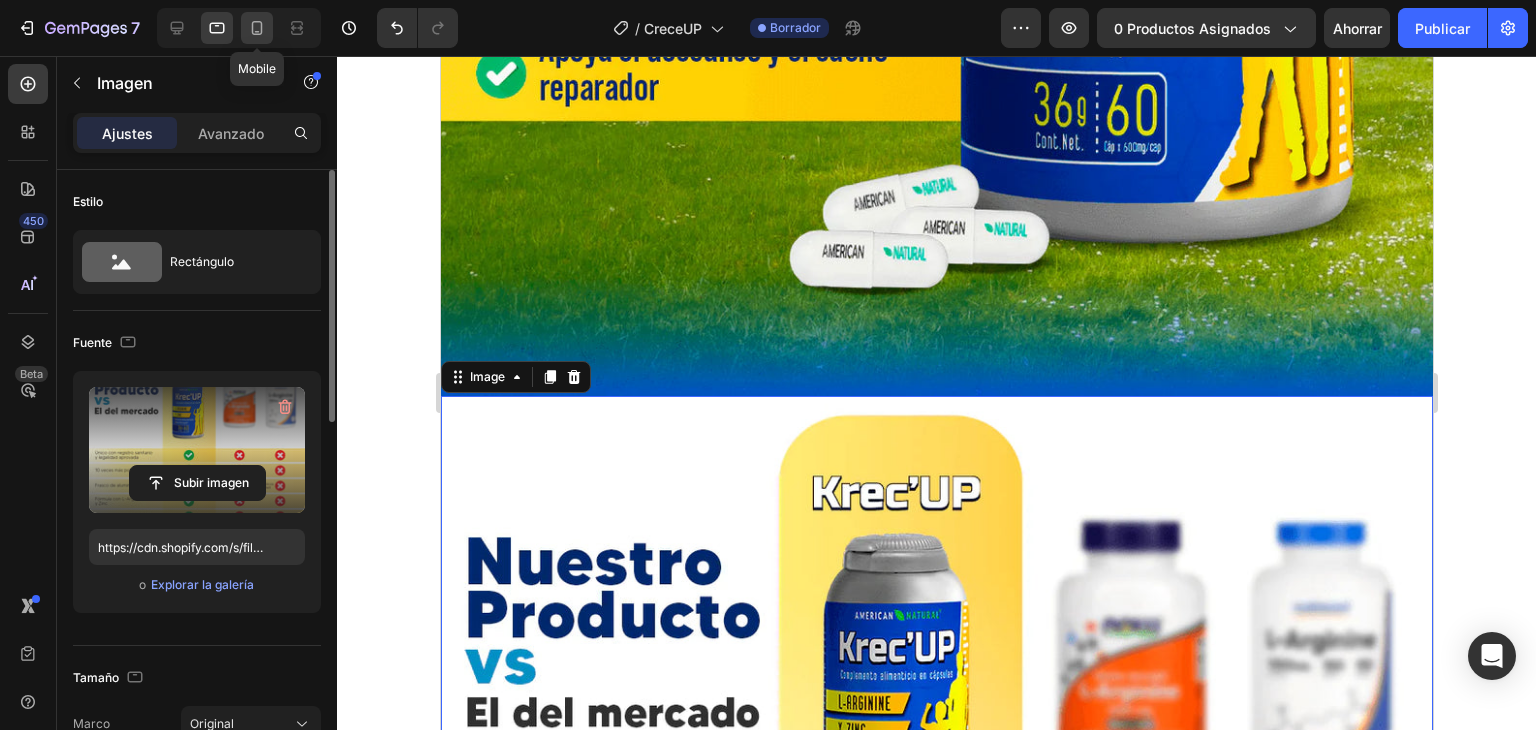 click 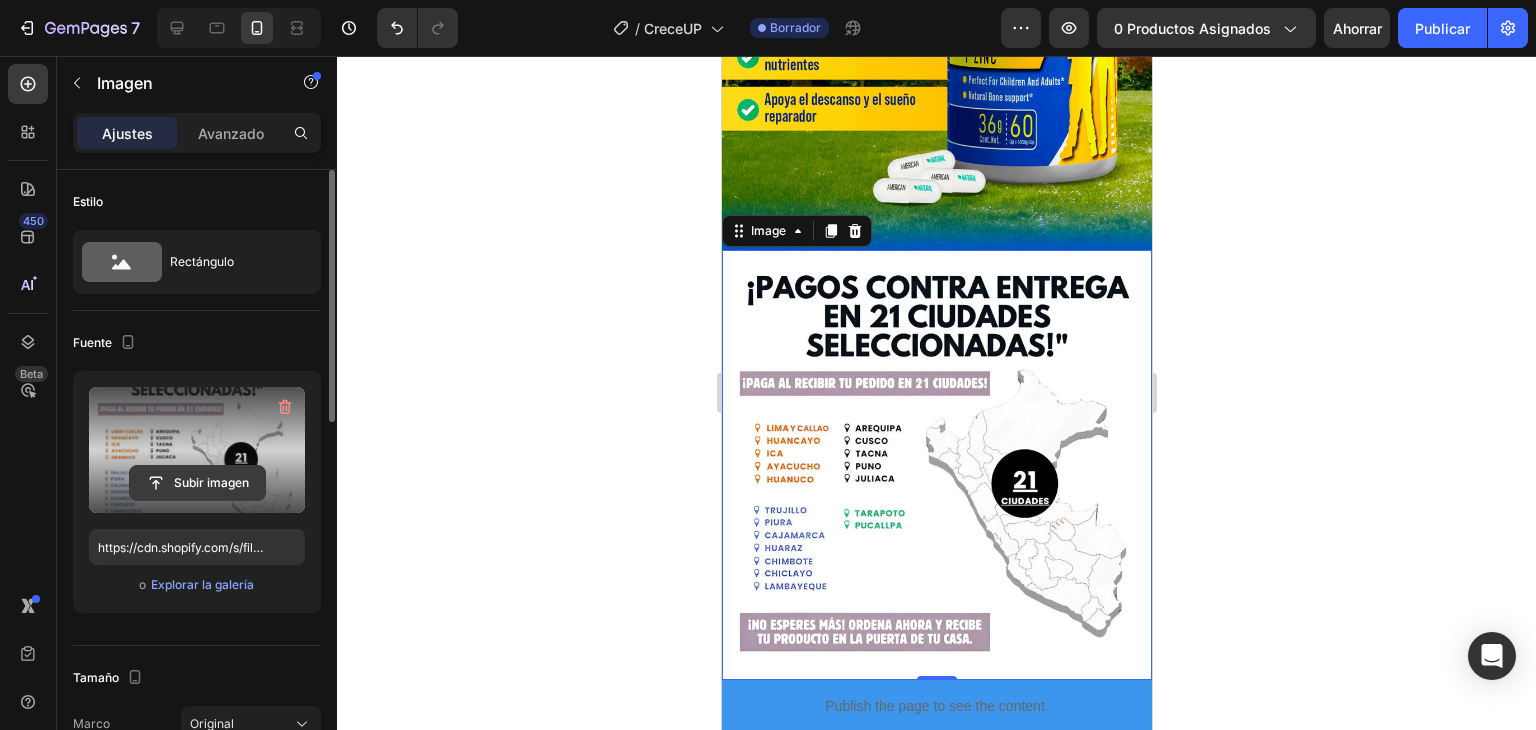 scroll, scrollTop: 4202, scrollLeft: 0, axis: vertical 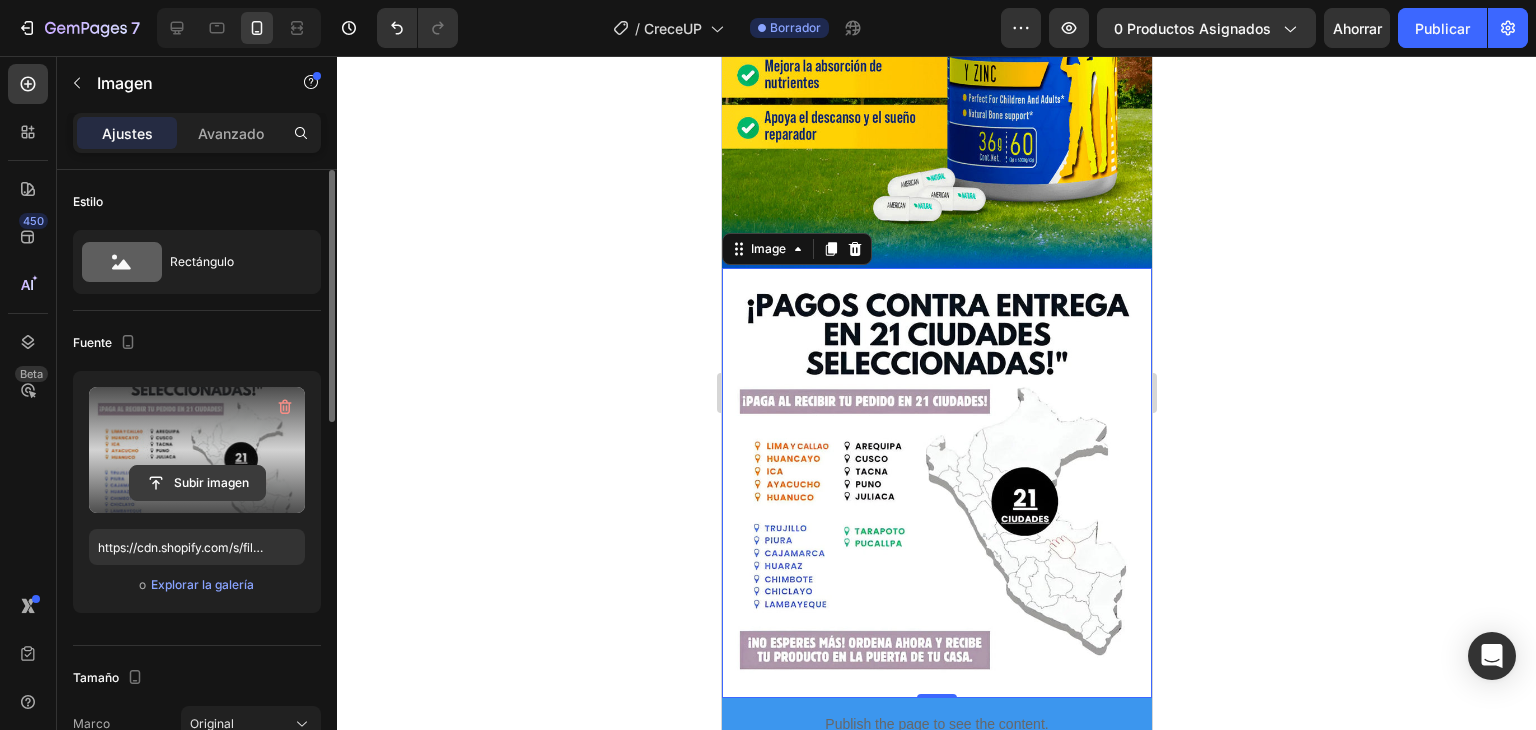 click 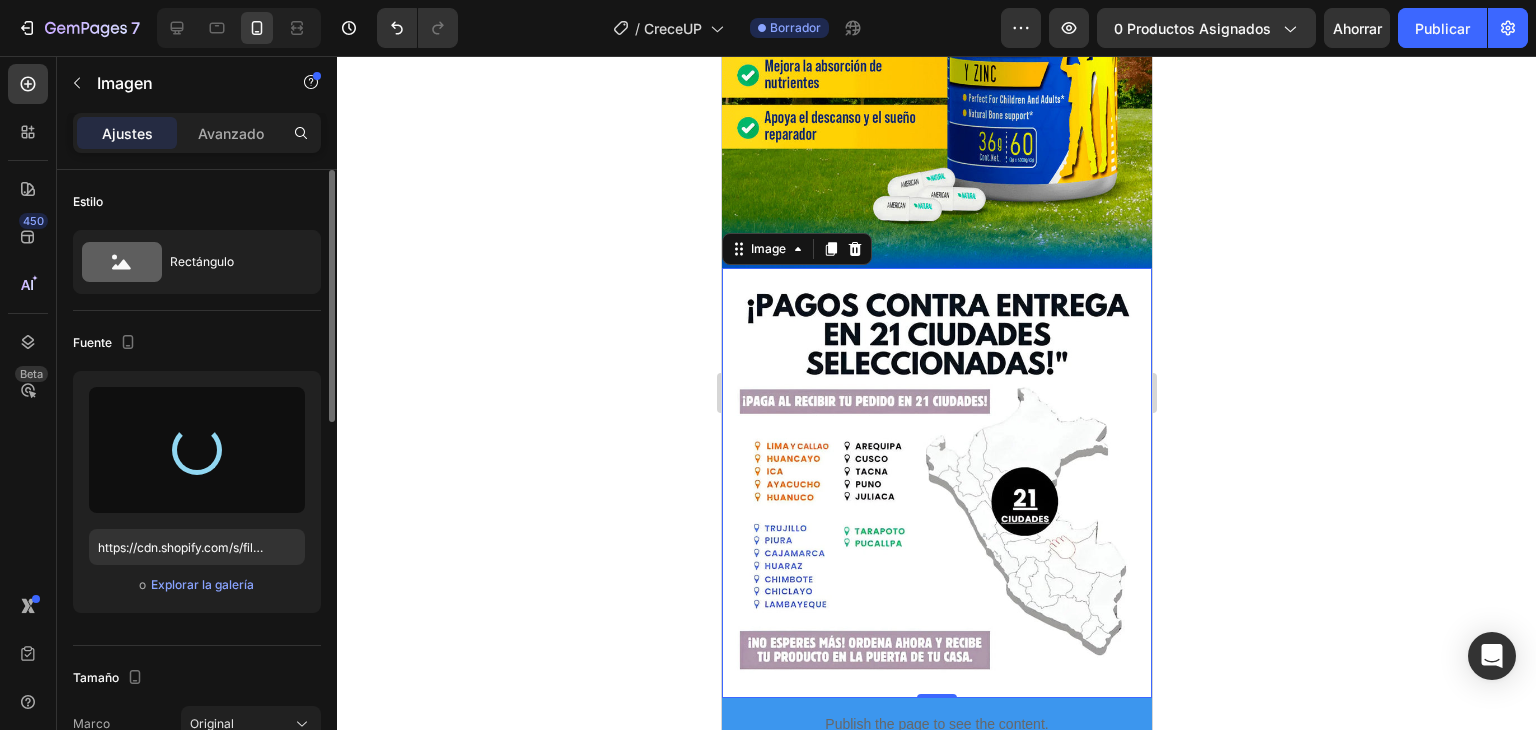 type on "https://cdn.shopify.com/s/files/1/0708/5346/0068/files/gempages_569050837007991829-549ee145-9d77-45fc-83ad-da9db9c00586.webp" 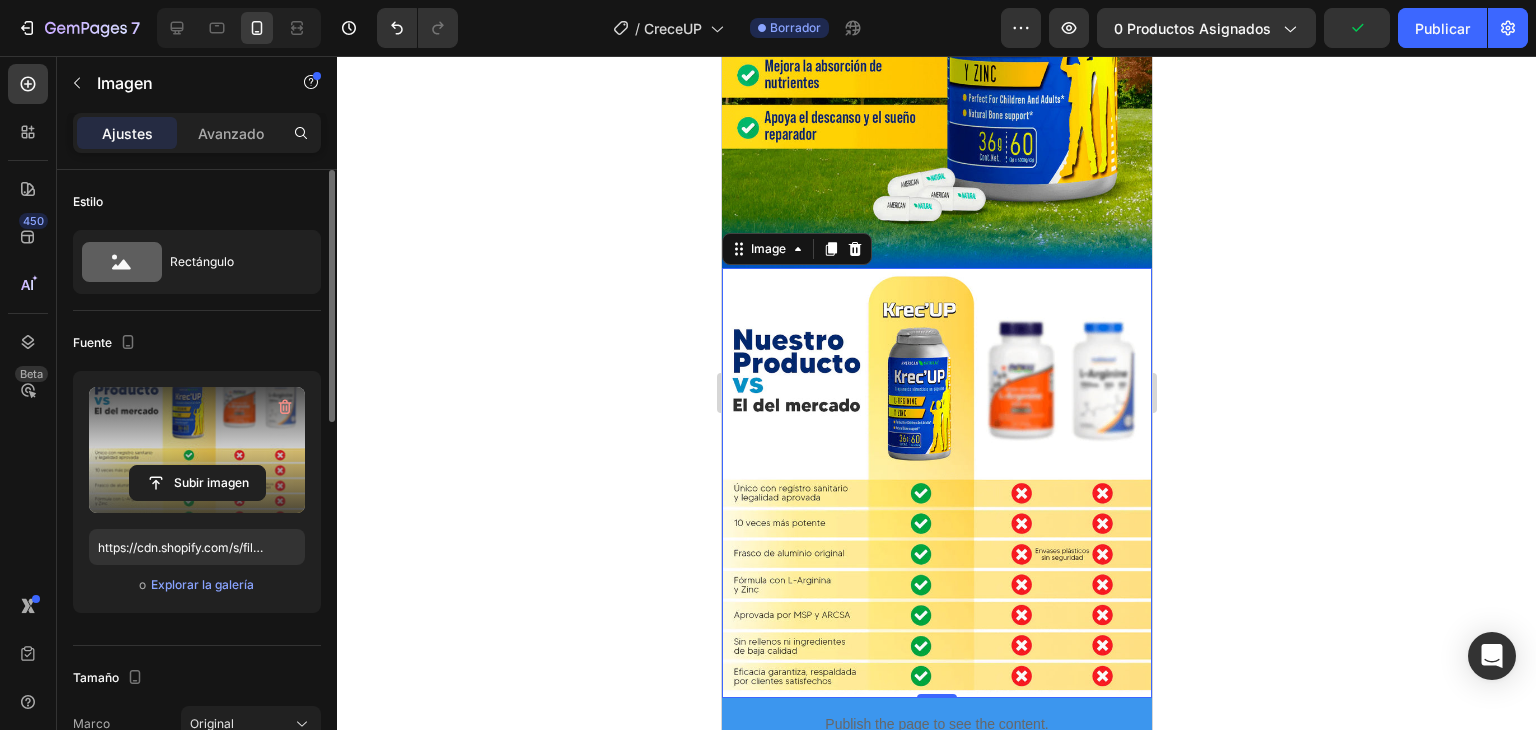 click 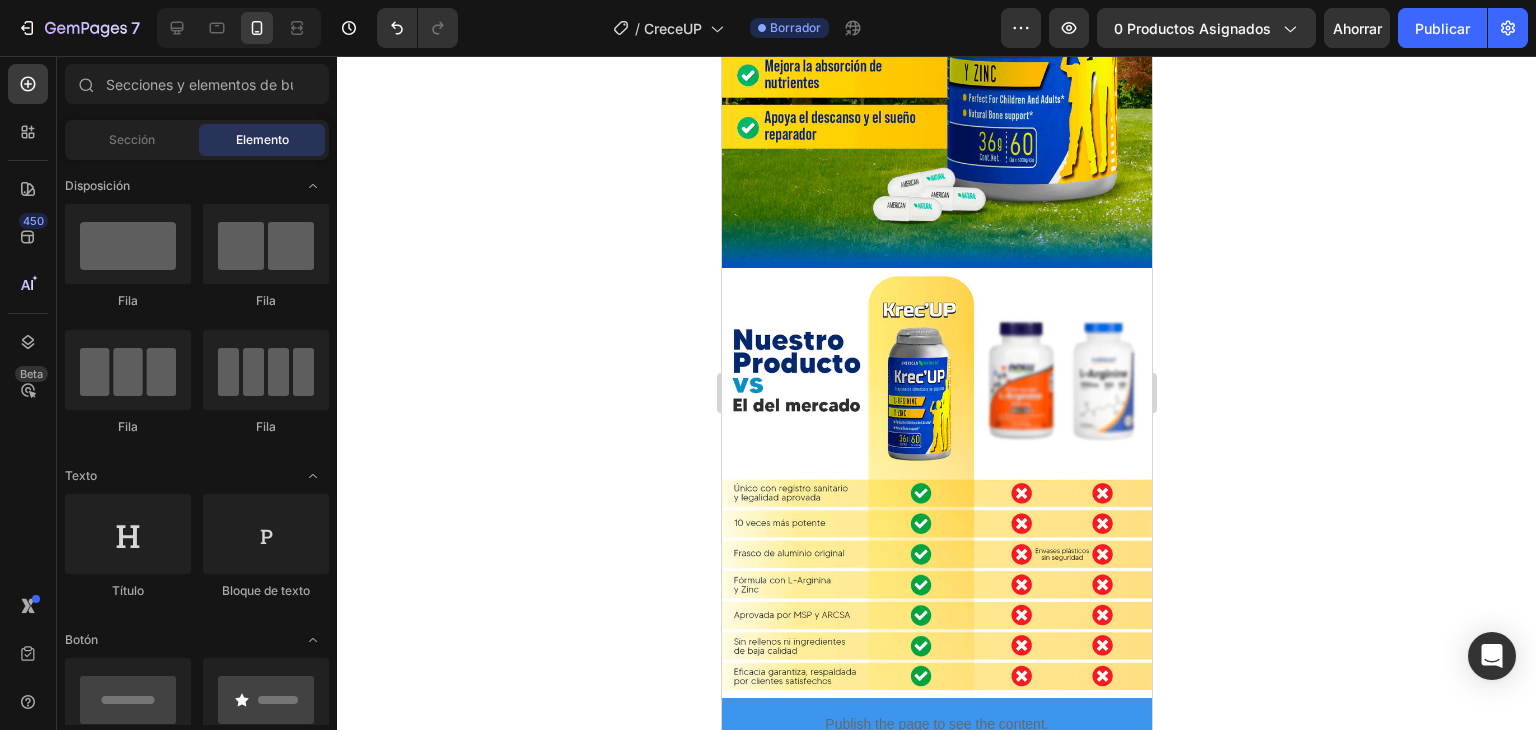 scroll, scrollTop: 4442, scrollLeft: 0, axis: vertical 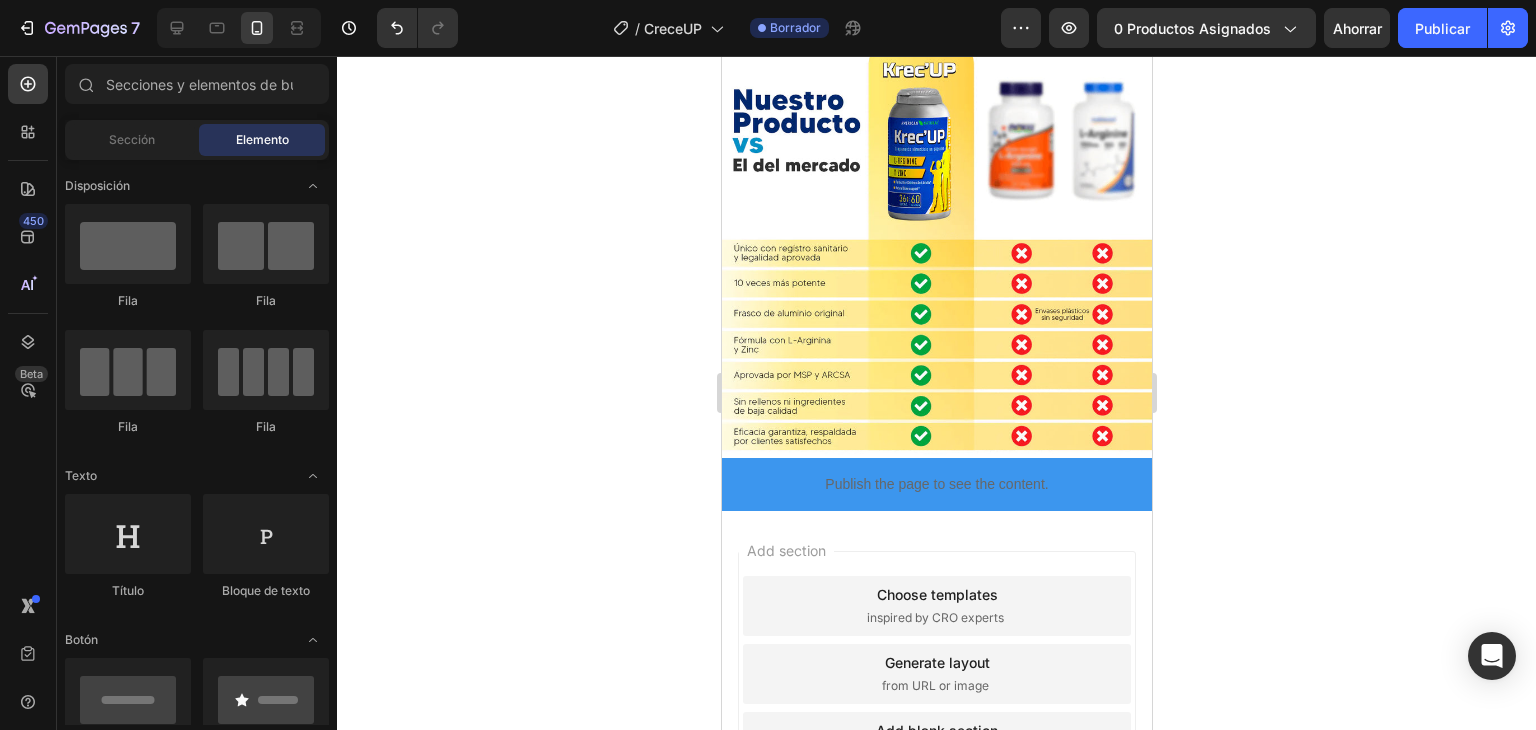 click on "Add section" at bounding box center [785, 550] 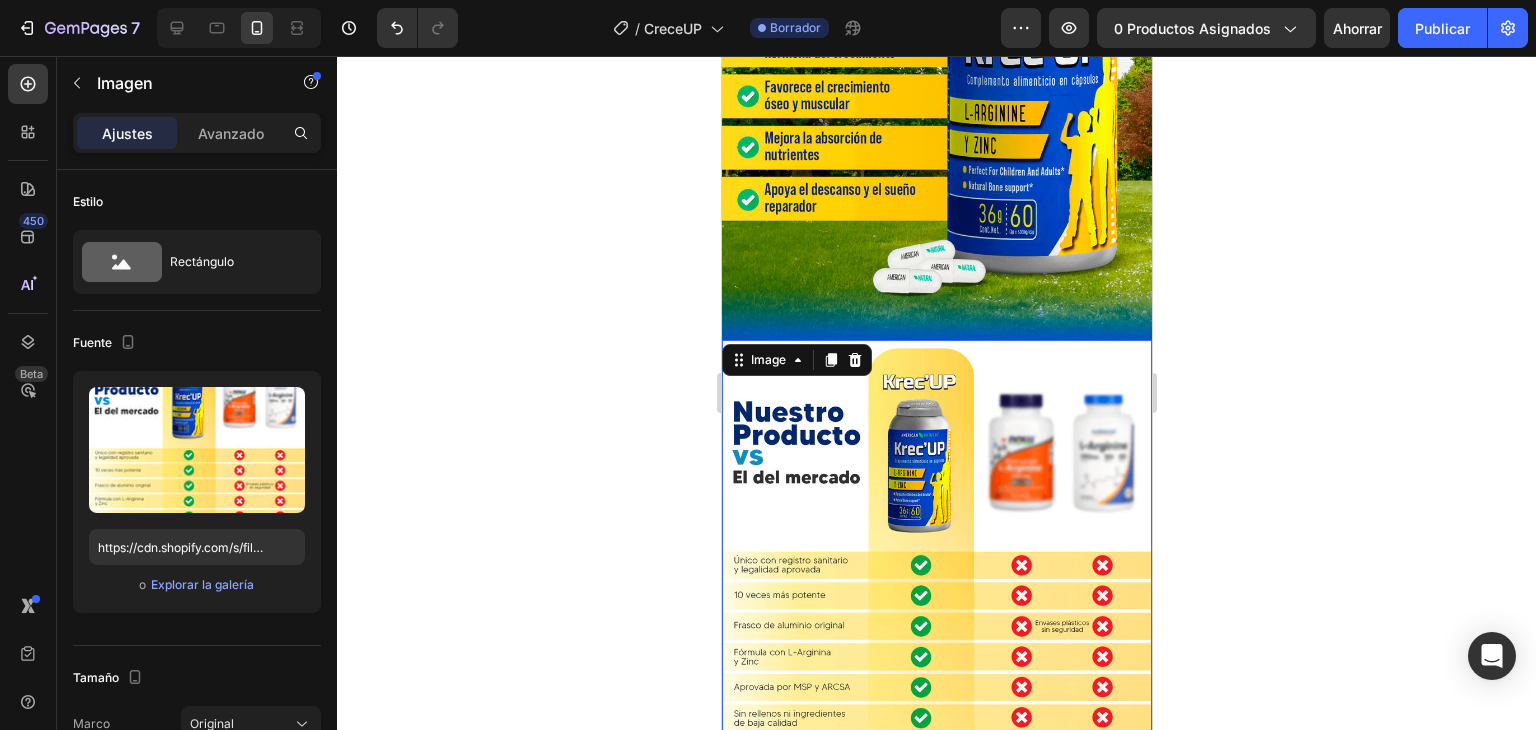 scroll, scrollTop: 4129, scrollLeft: 0, axis: vertical 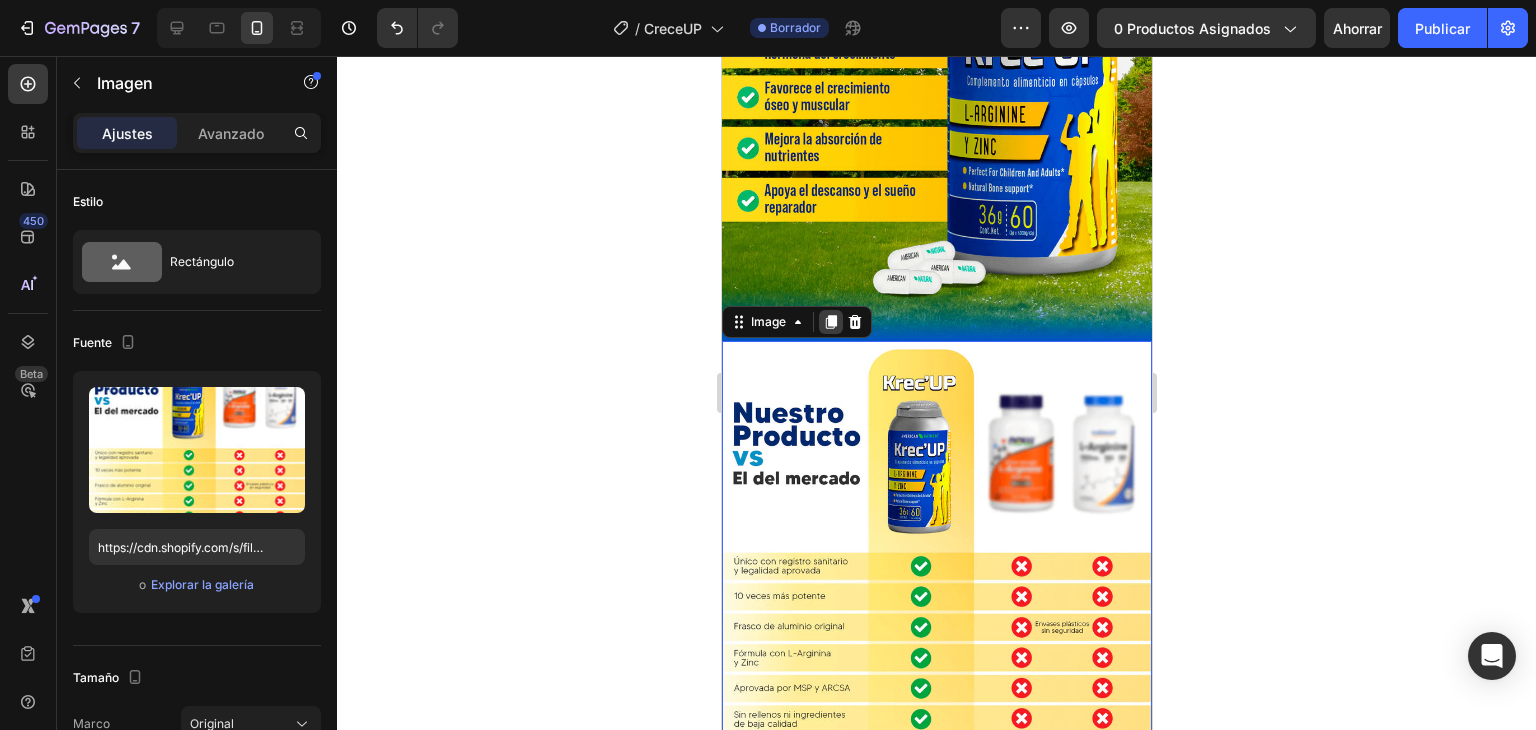click 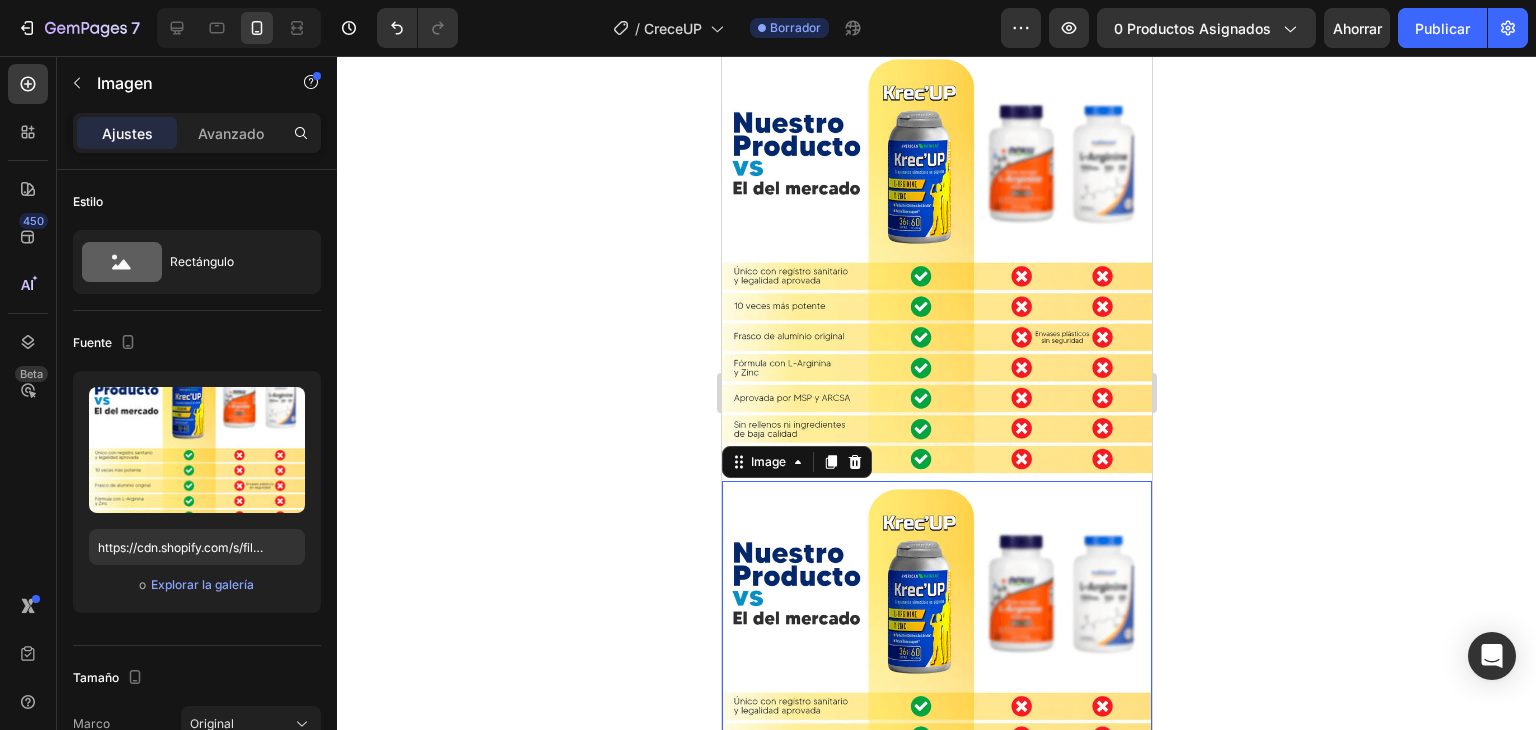 scroll, scrollTop: 4443, scrollLeft: 0, axis: vertical 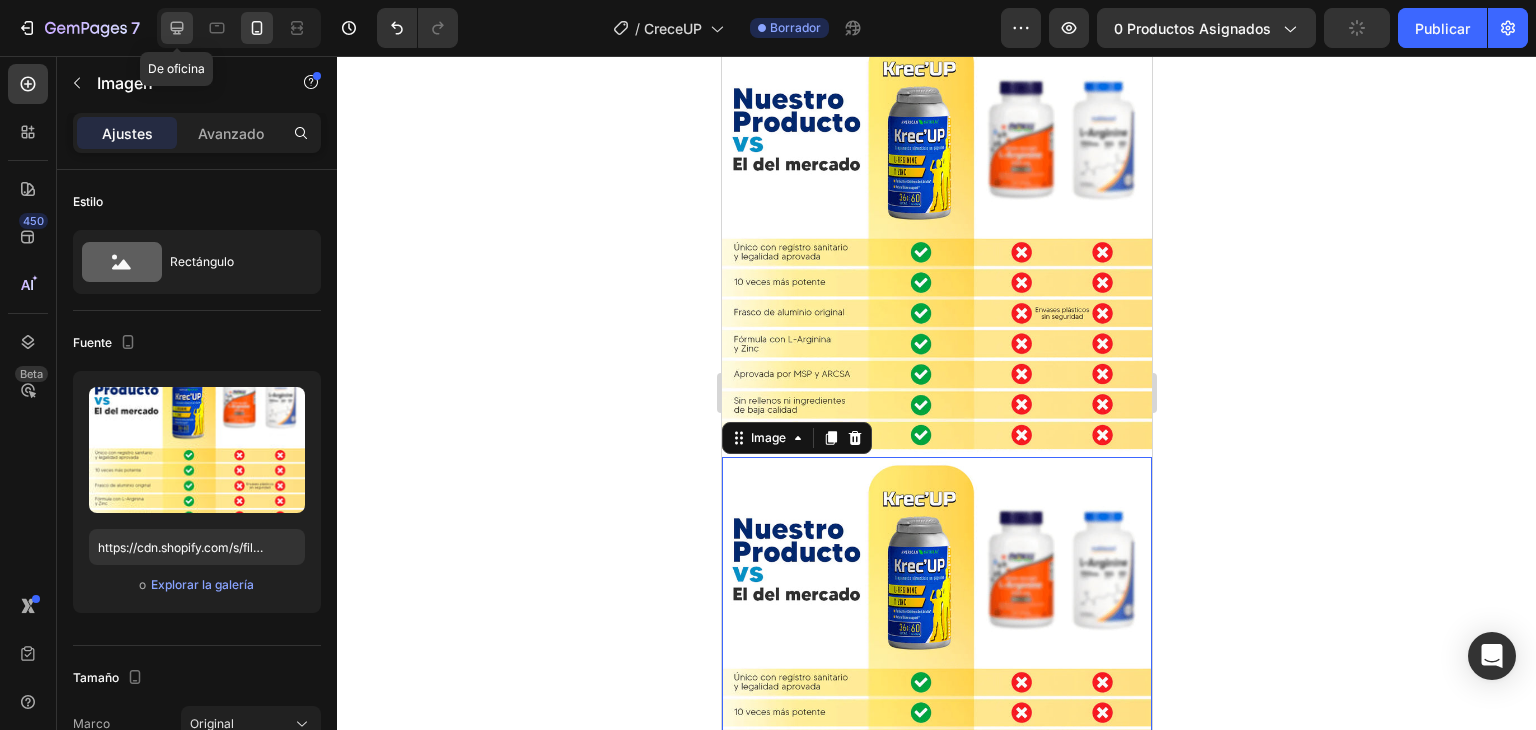 click 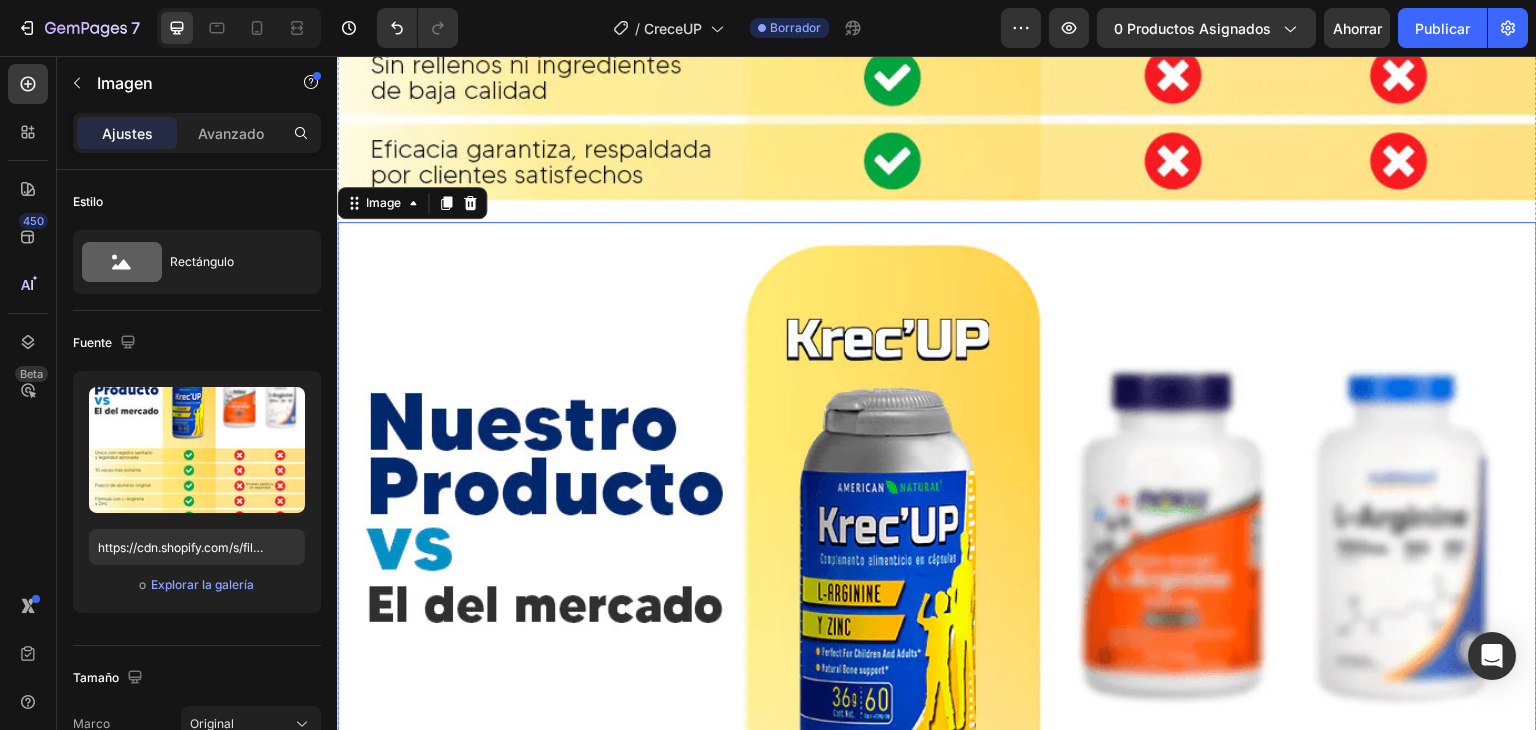 scroll, scrollTop: 12763, scrollLeft: 0, axis: vertical 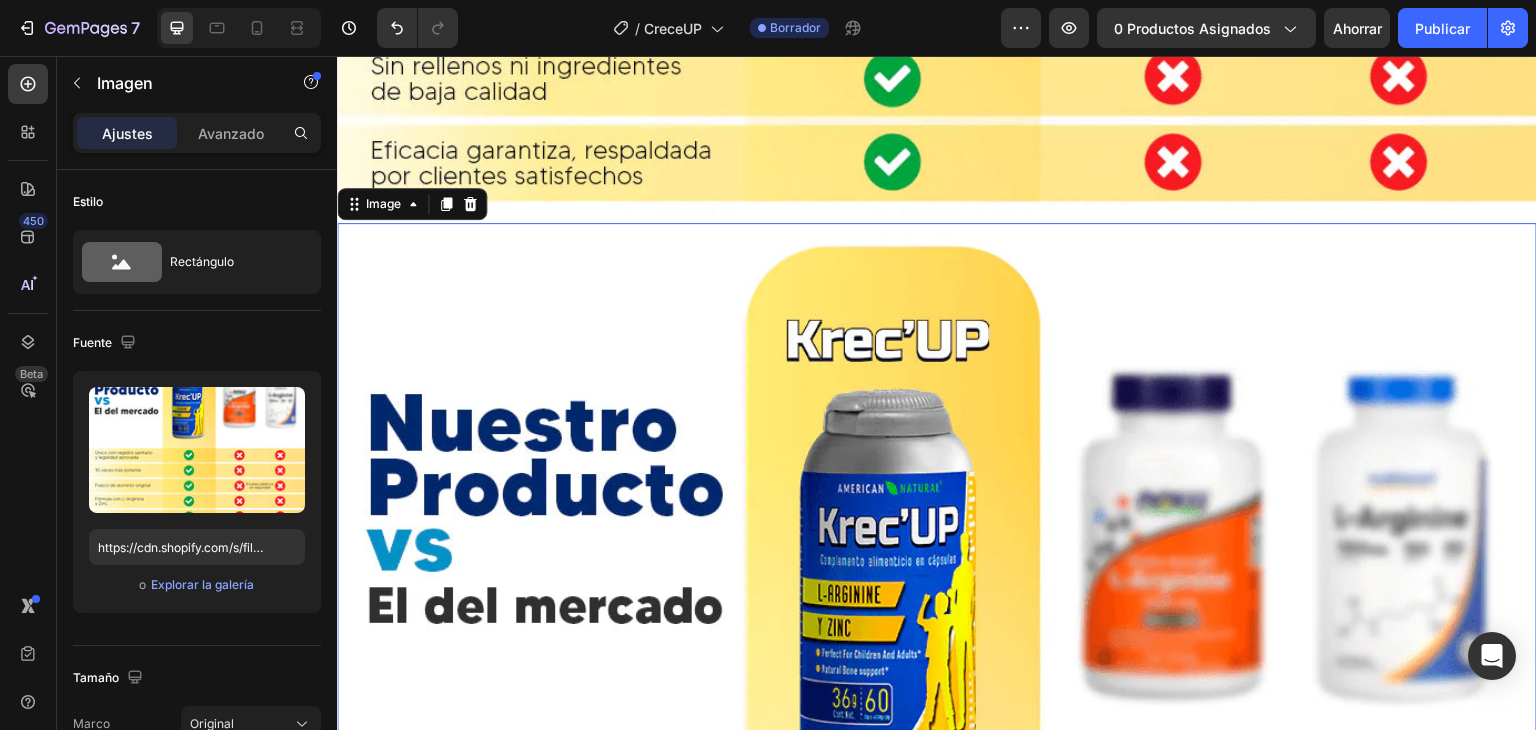click at bounding box center [937, 823] 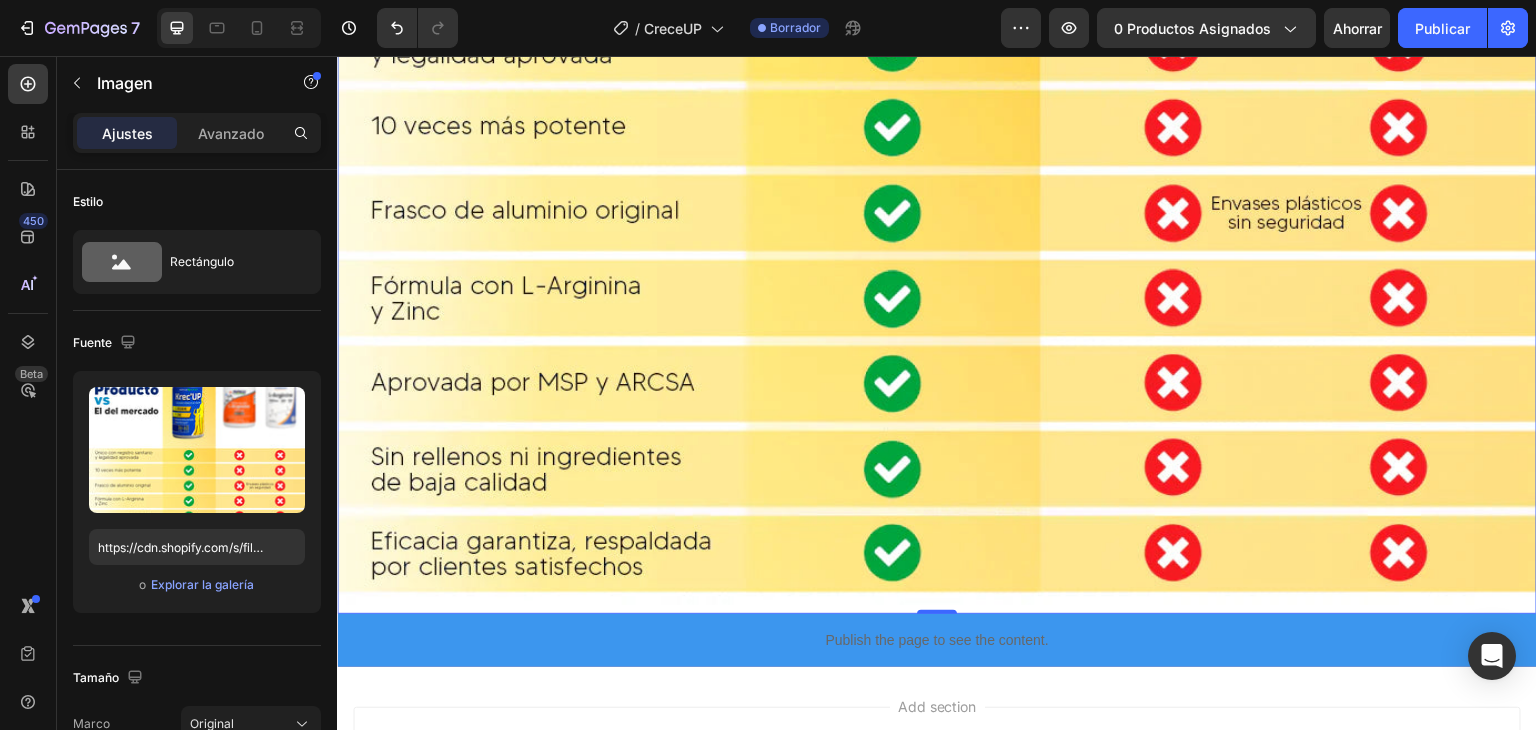 scroll, scrollTop: 13574, scrollLeft: 0, axis: vertical 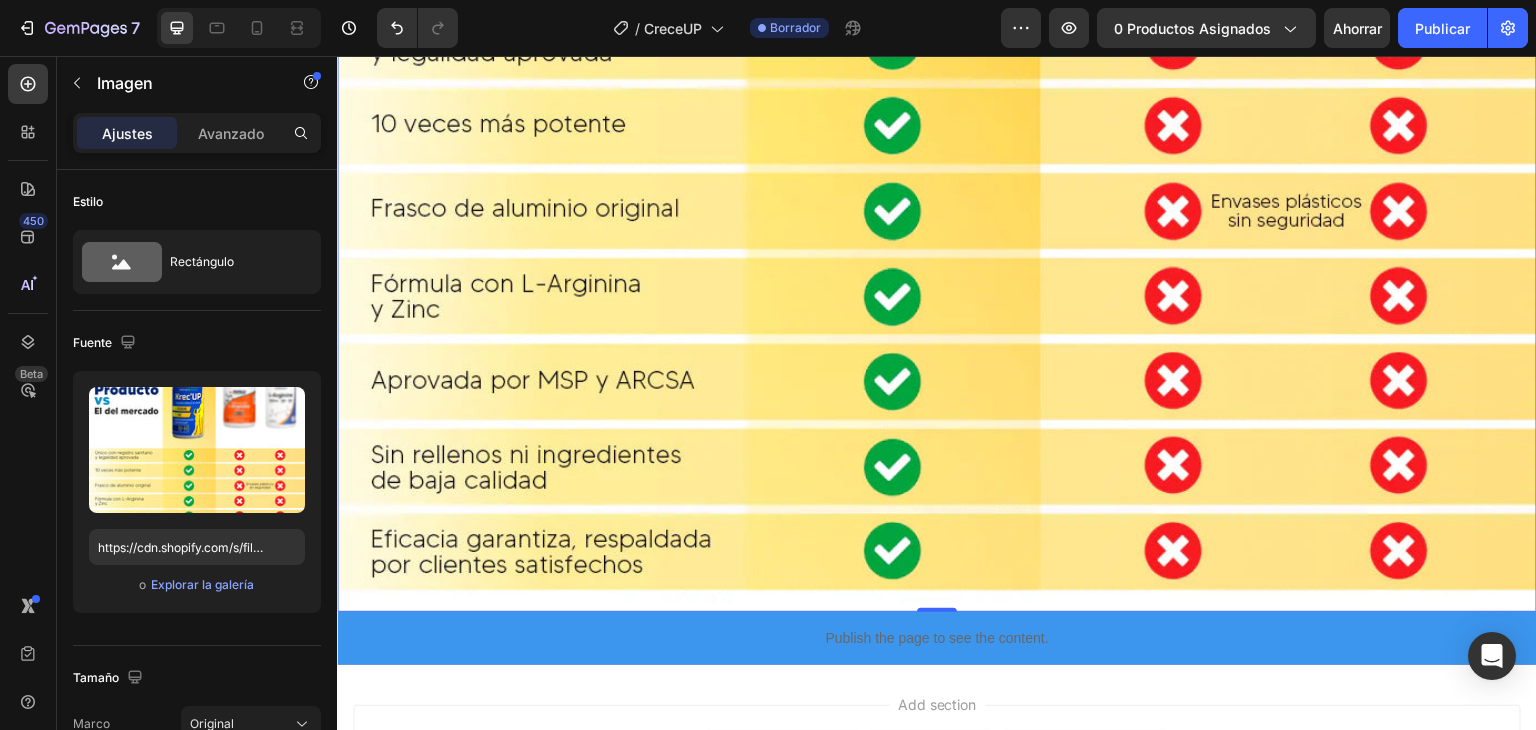 click at bounding box center (937, 12) 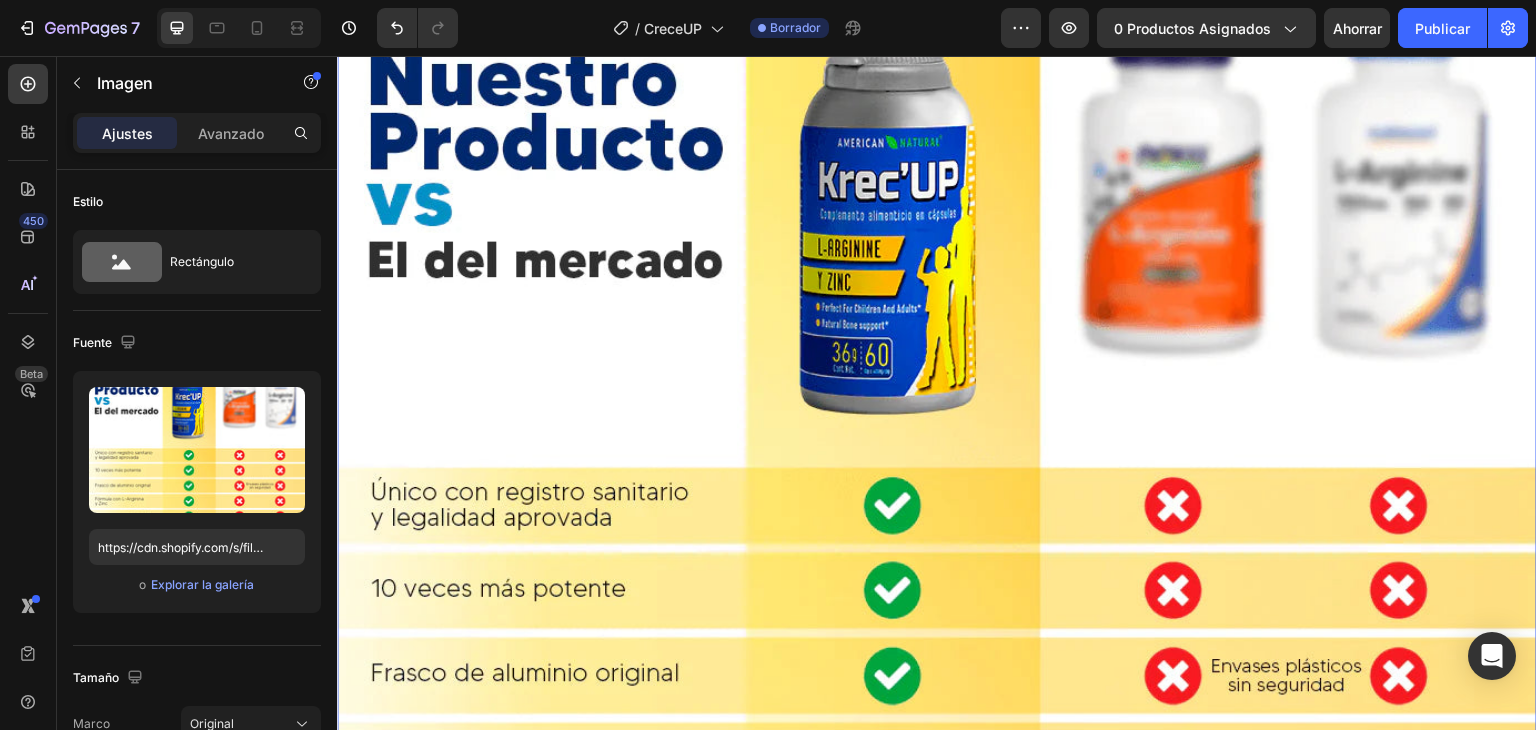 scroll, scrollTop: 13121, scrollLeft: 0, axis: vertical 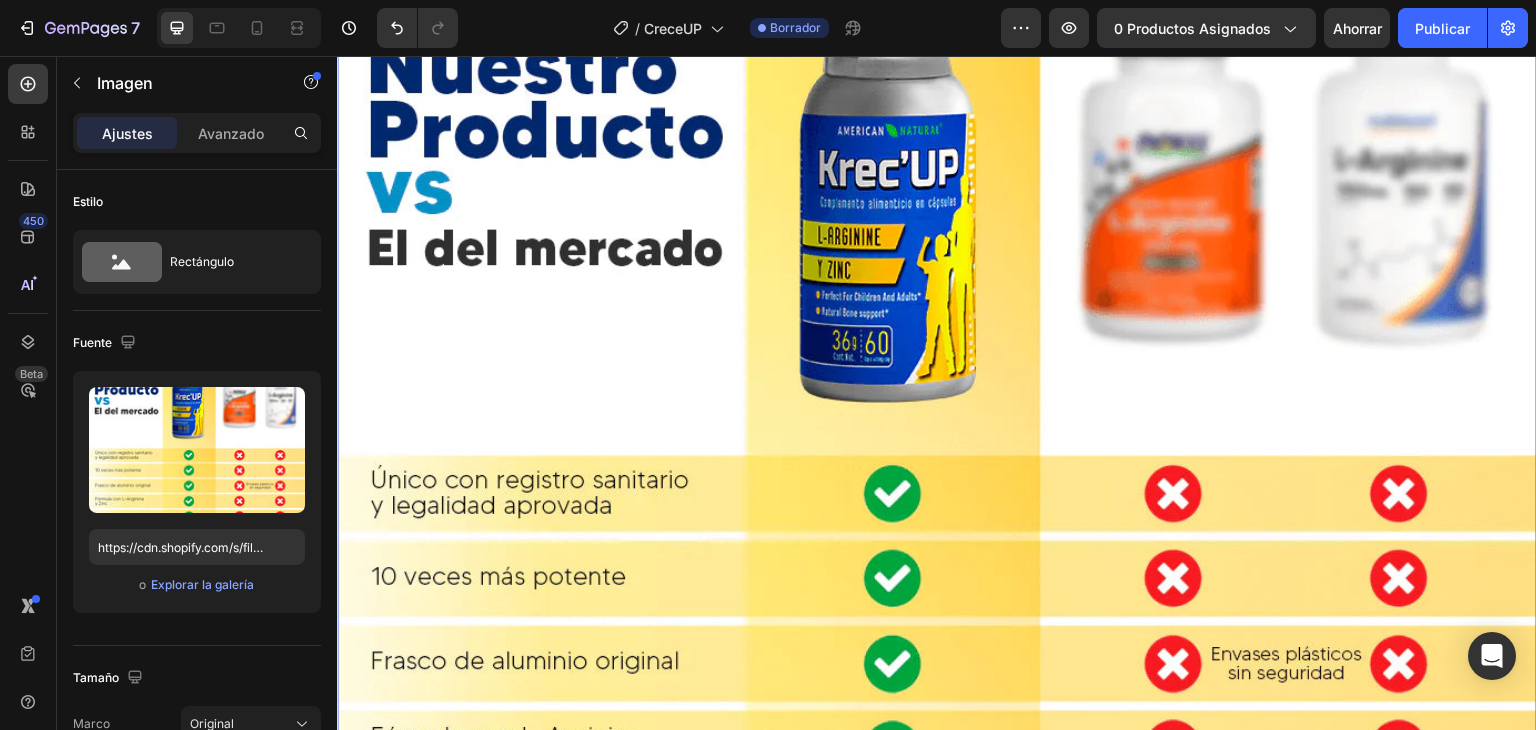 click at bounding box center [937, 465] 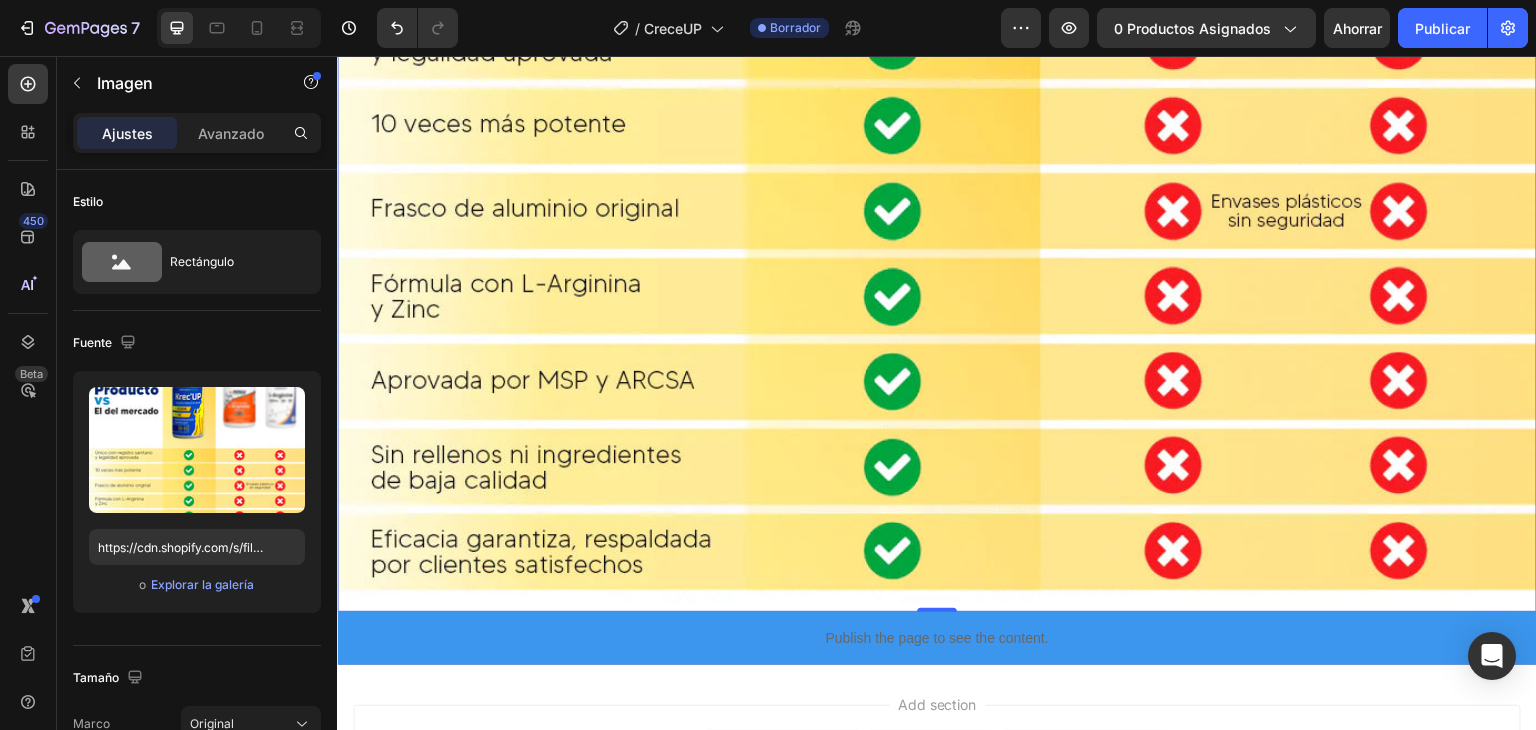 click at bounding box center [937, 12] 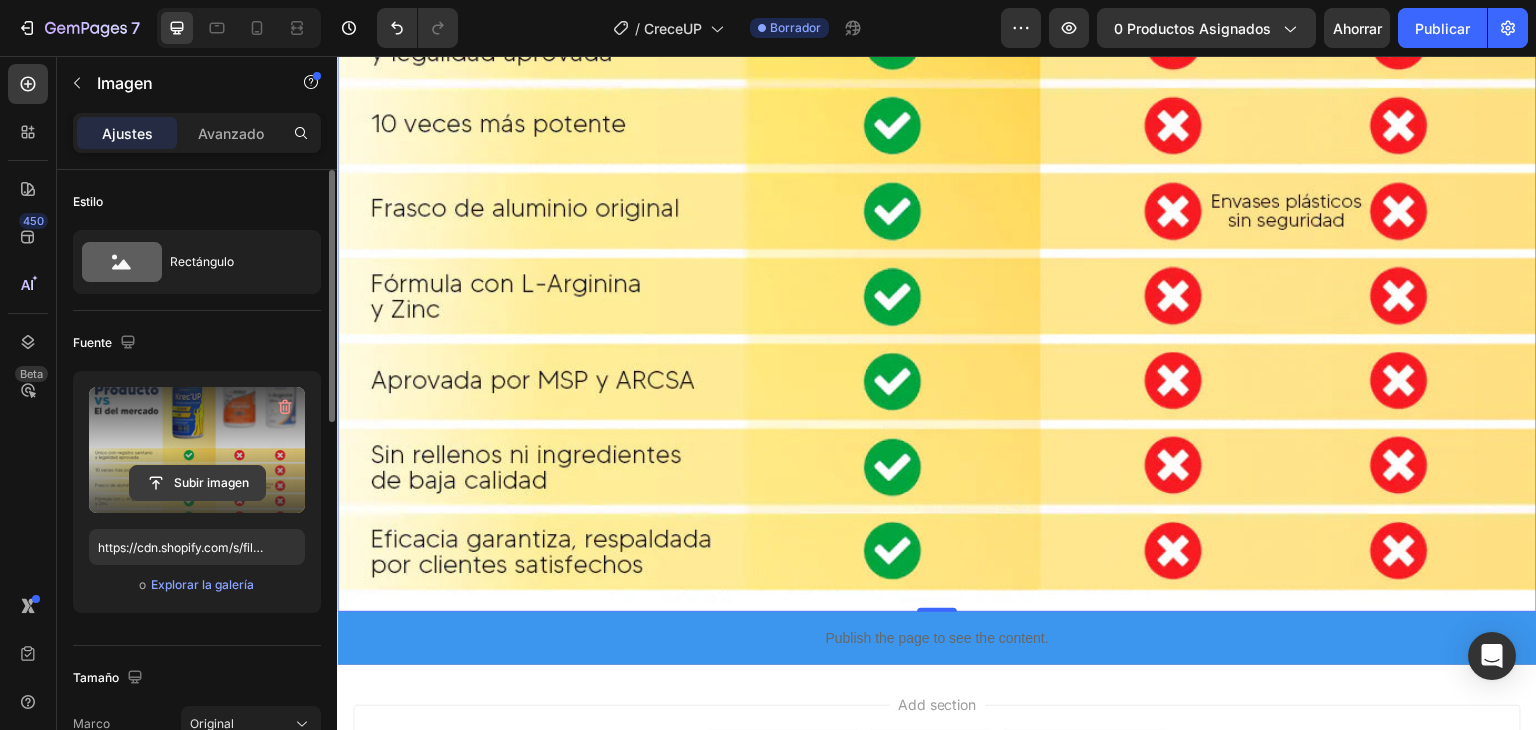 click 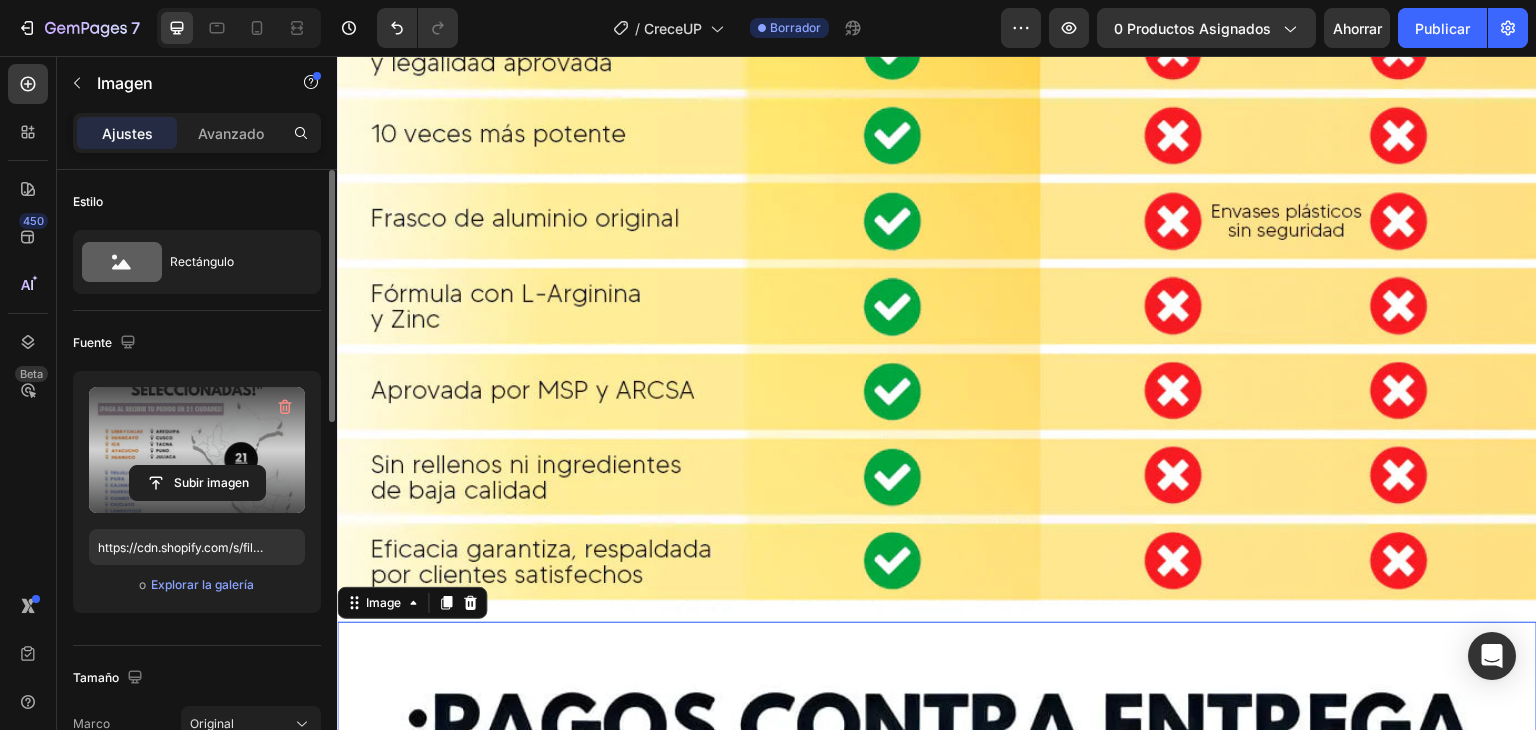 scroll, scrollTop: 12338, scrollLeft: 0, axis: vertical 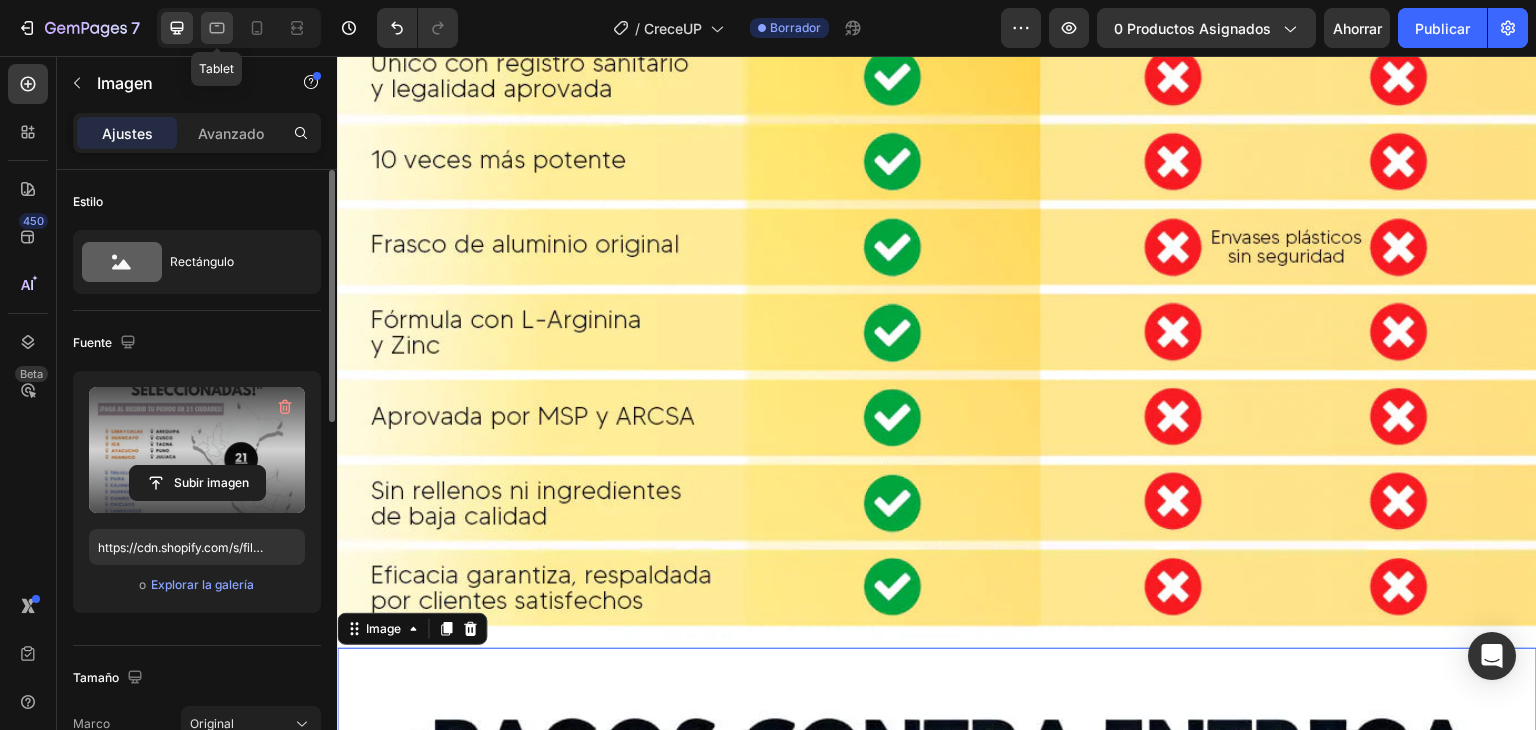 click 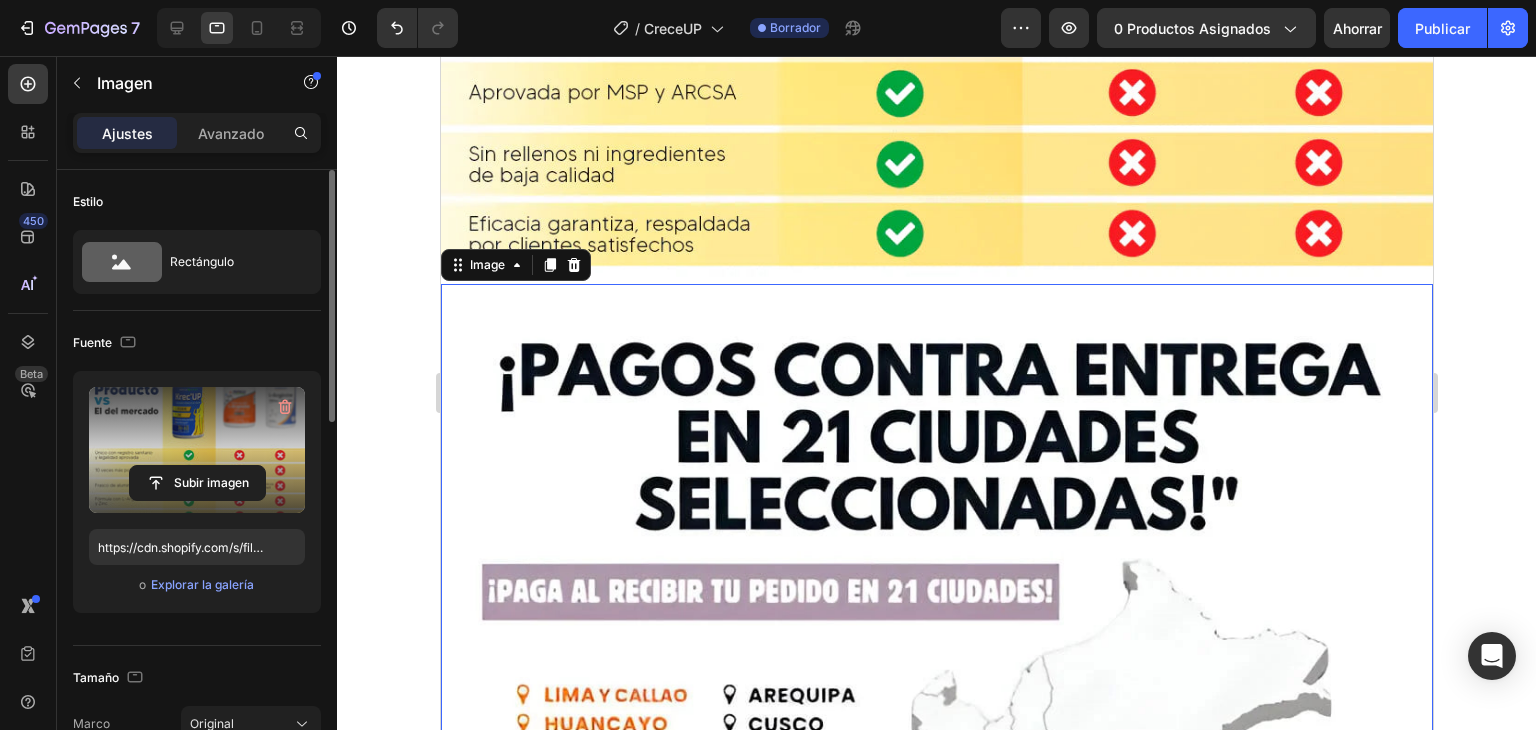 scroll, scrollTop: 11168, scrollLeft: 0, axis: vertical 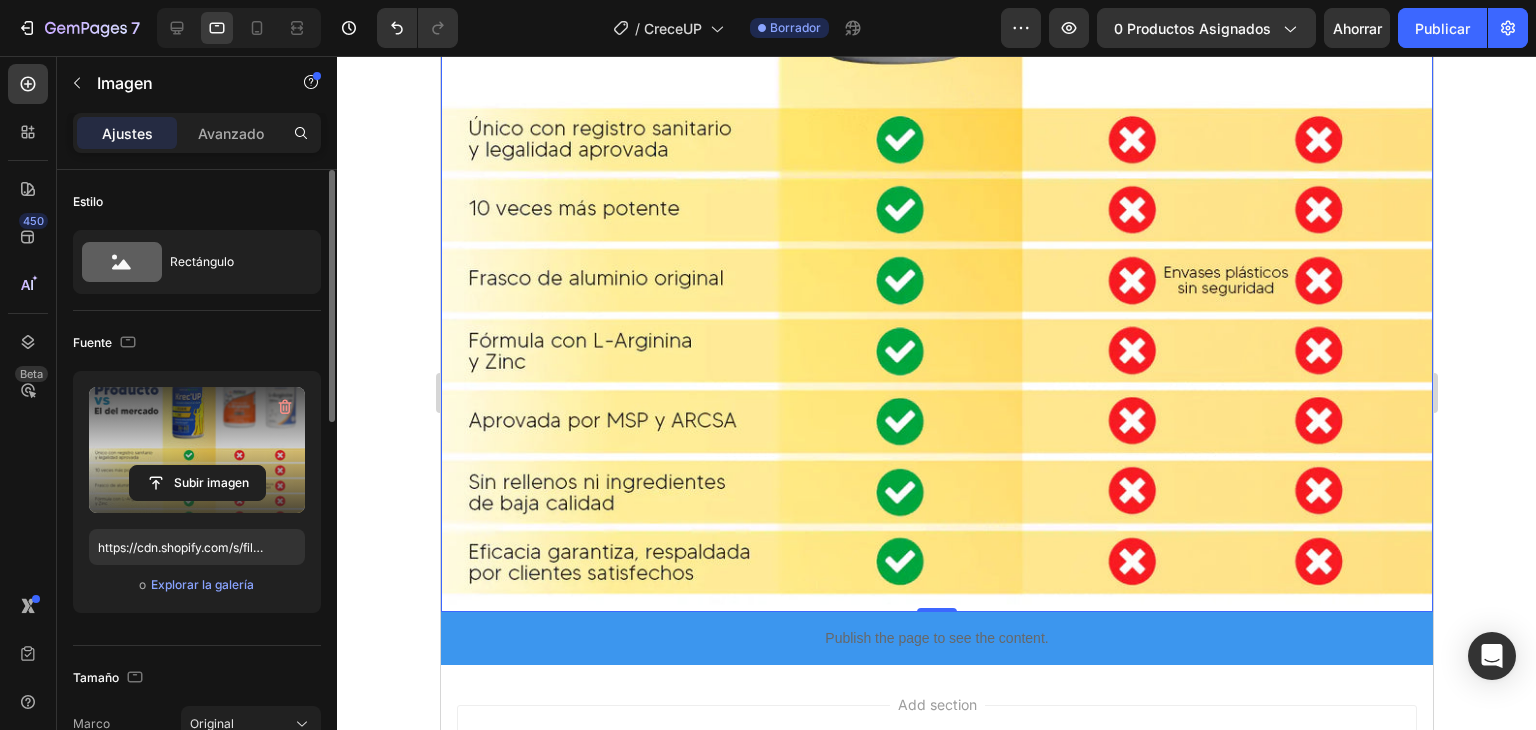 click at bounding box center (936, 116) 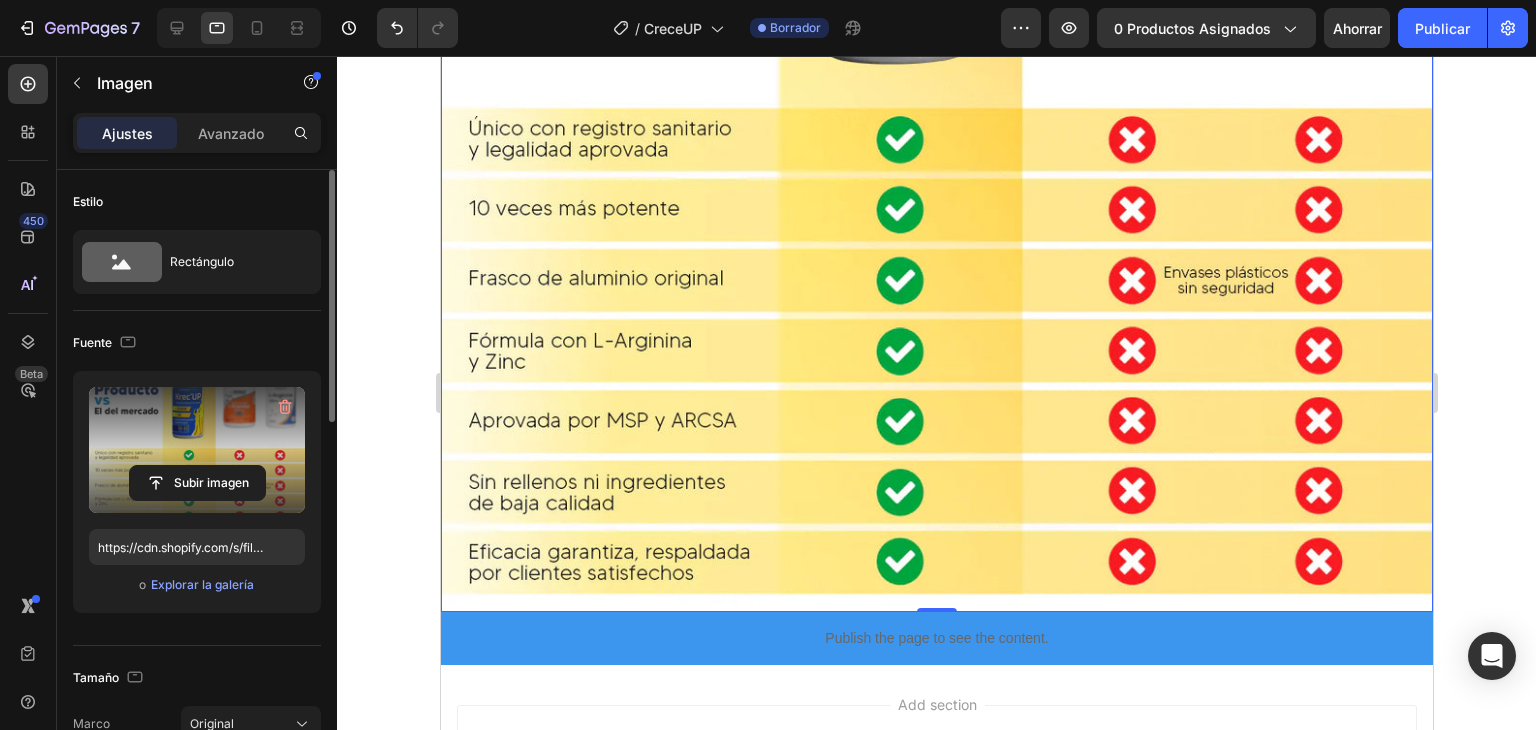 click at bounding box center [197, 450] 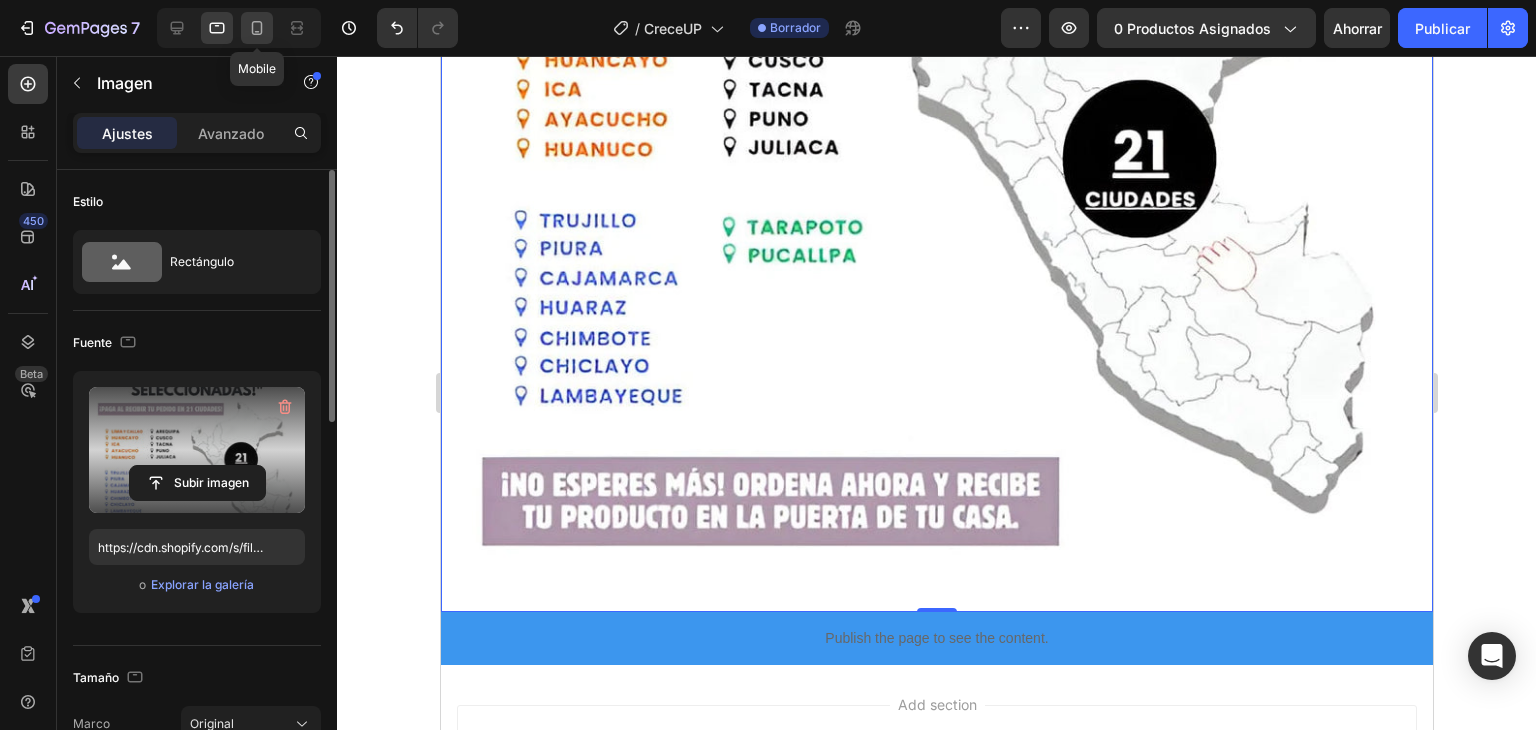 click 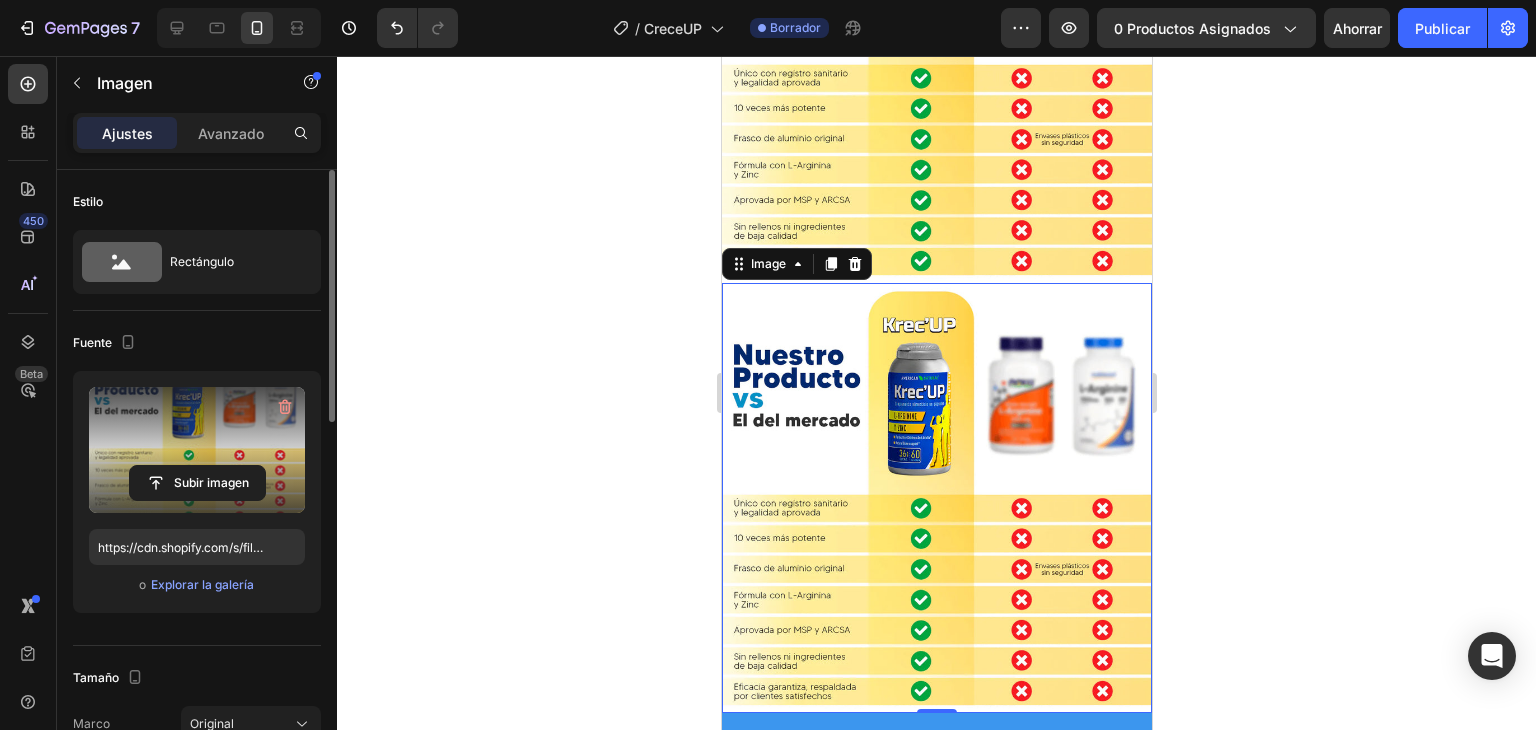 scroll, scrollTop: 4857, scrollLeft: 0, axis: vertical 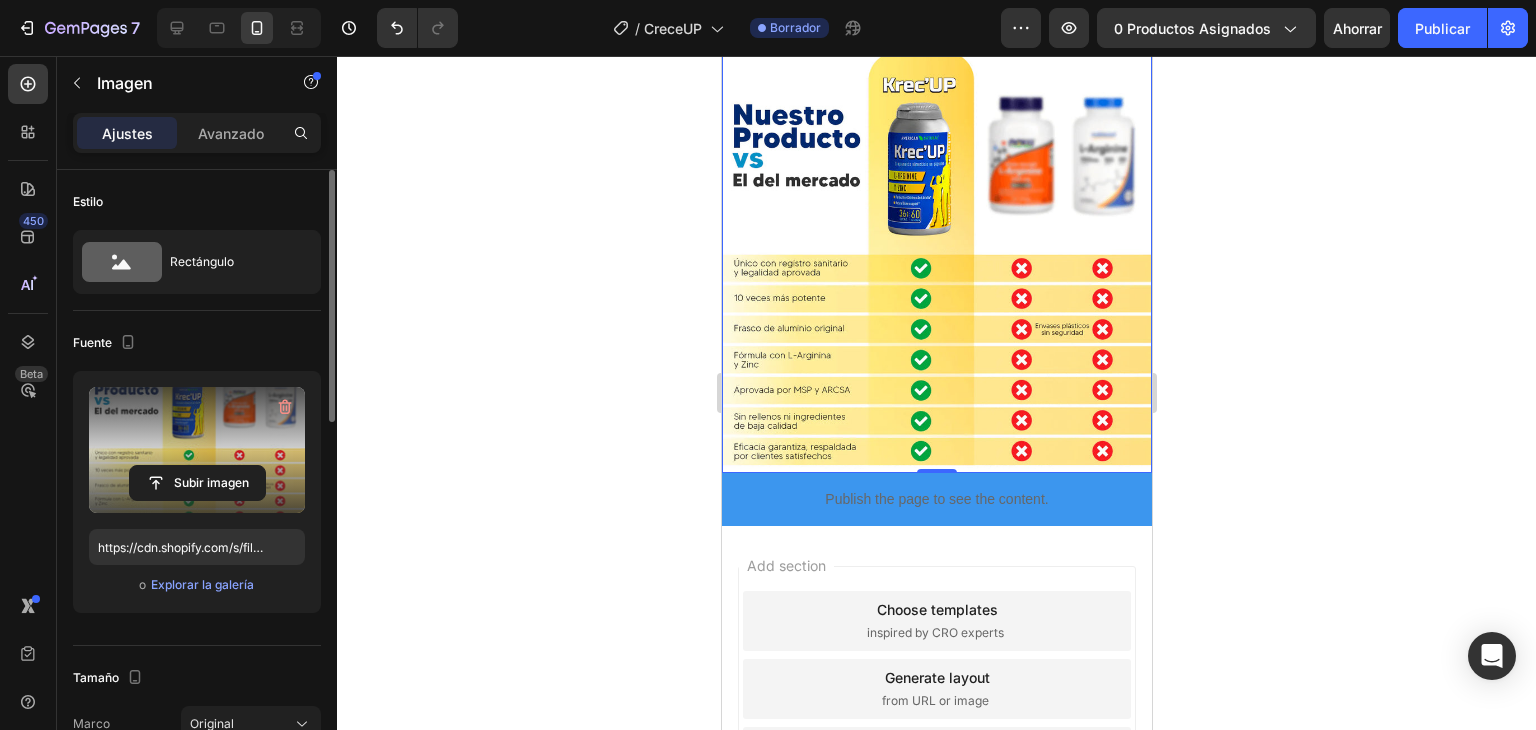 click at bounding box center (936, 258) 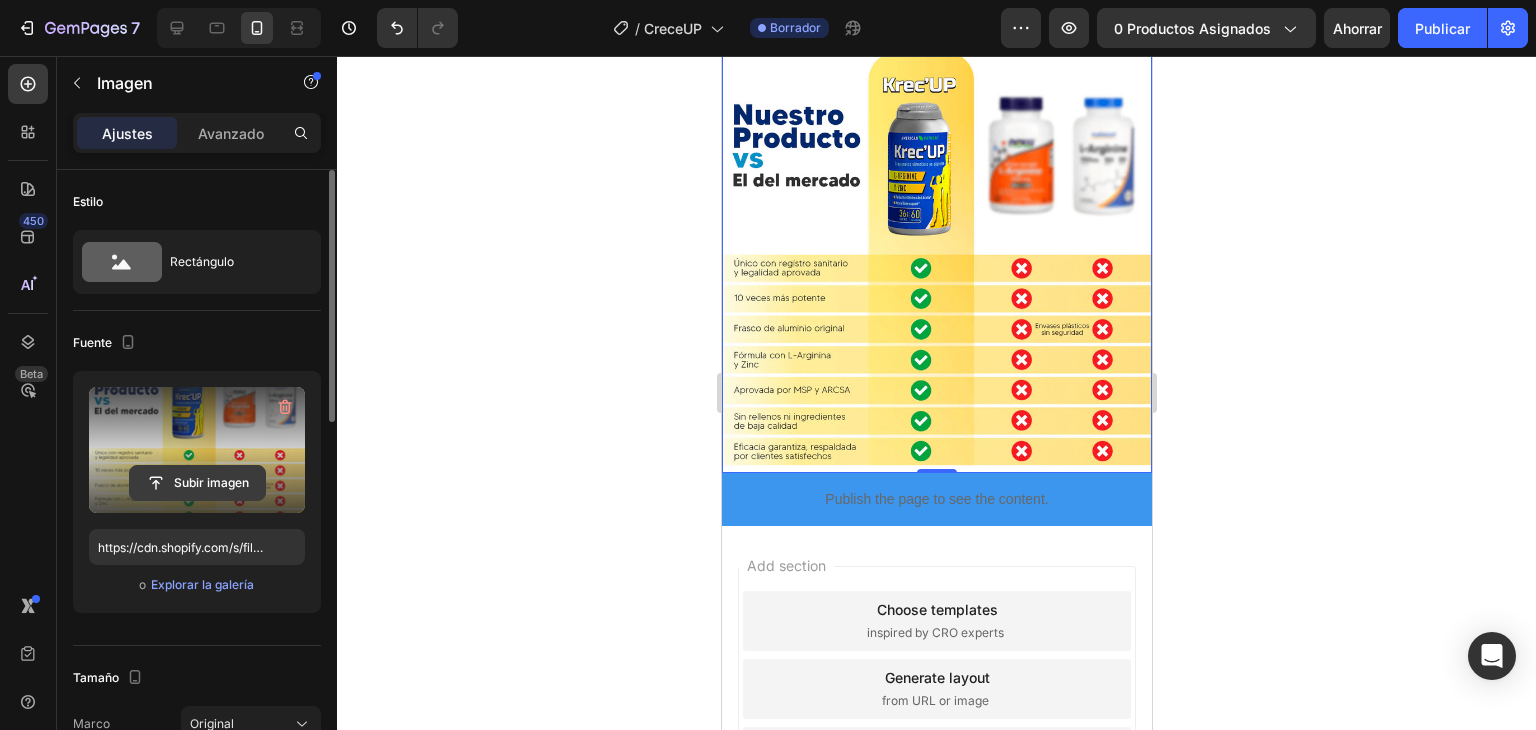 click 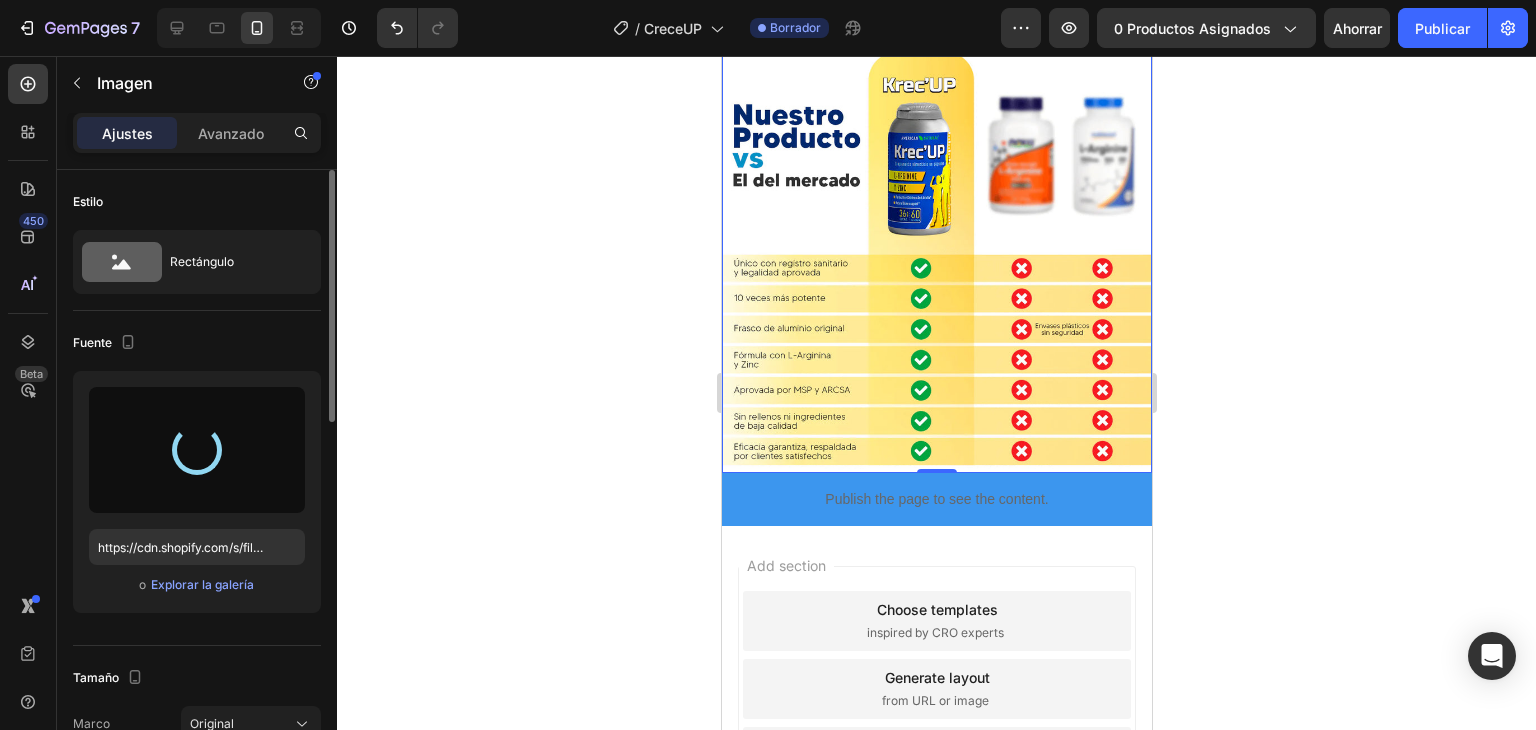 type on "https://cdn.shopify.com/s/files/1/0708/5346/0068/files/gempages_569050837007991829-7e0e118d-dcd2-4170-8e56-209268d6e501.webp" 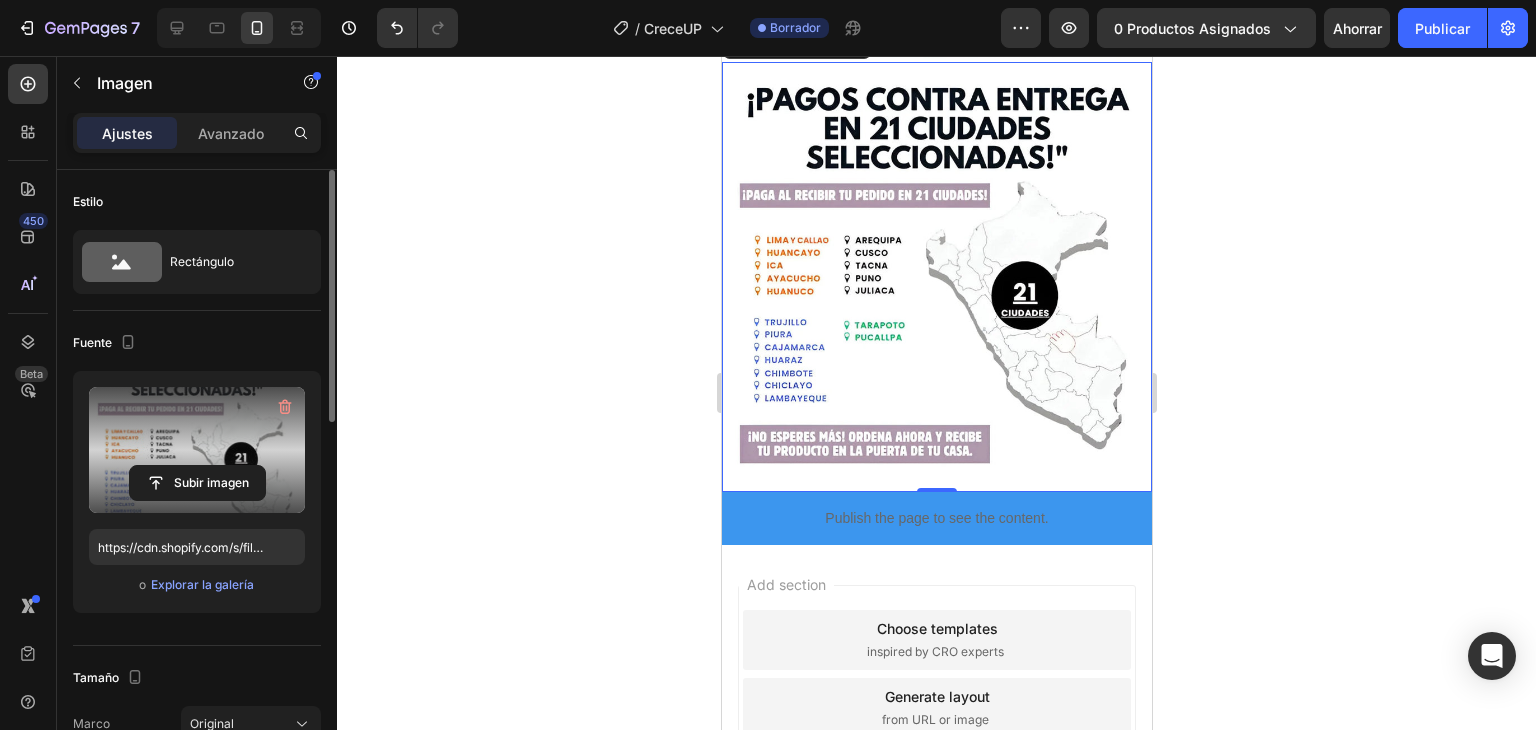 scroll, scrollTop: 4857, scrollLeft: 0, axis: vertical 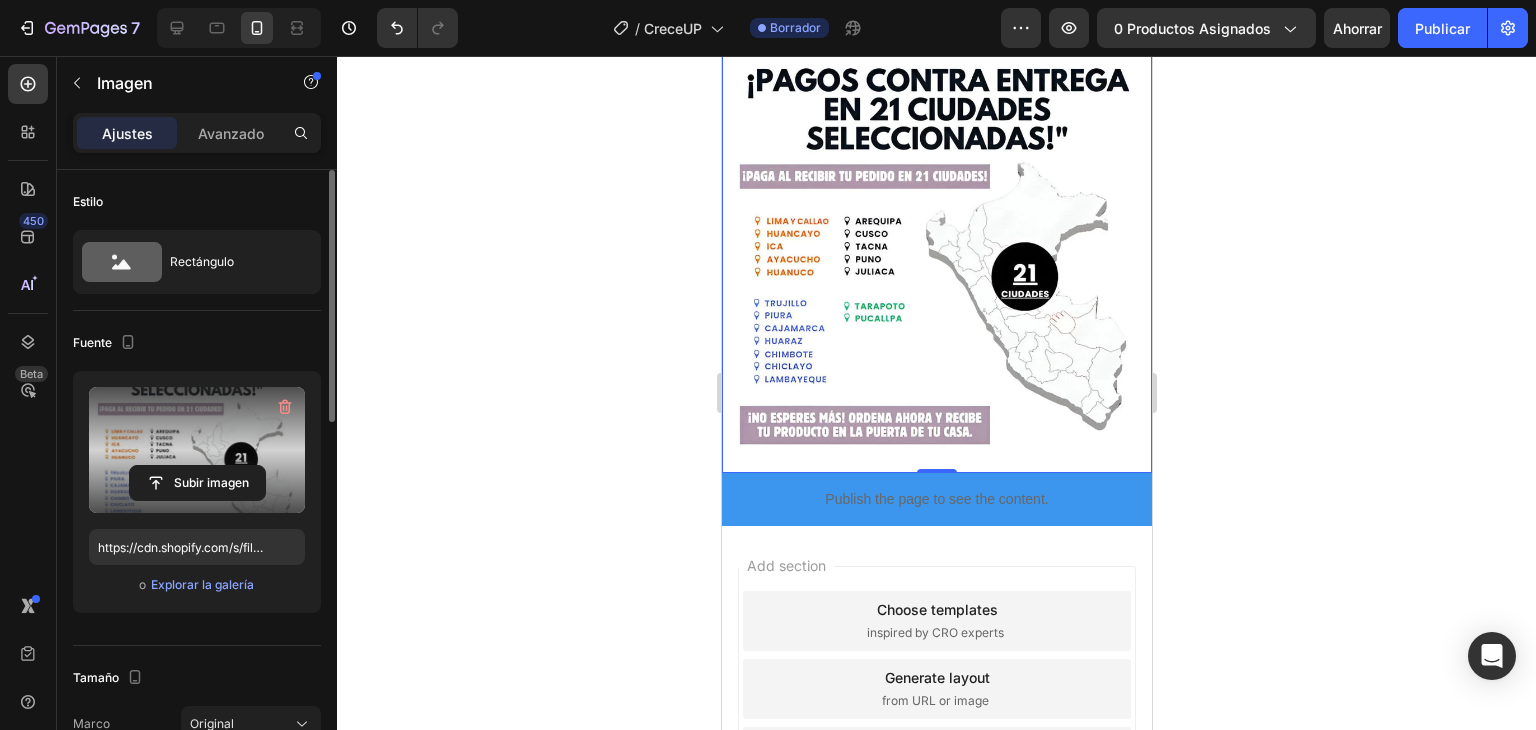click 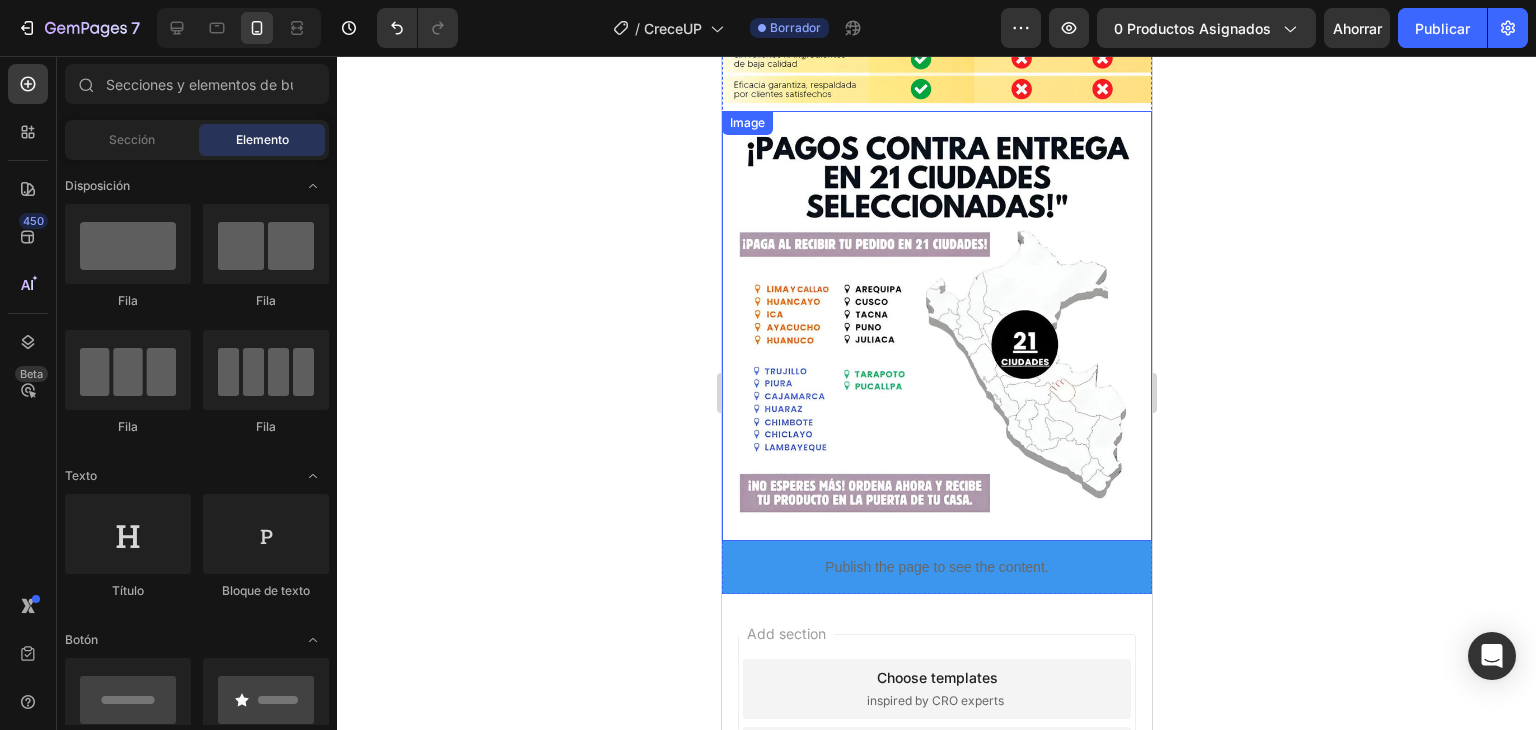 scroll, scrollTop: 4857, scrollLeft: 0, axis: vertical 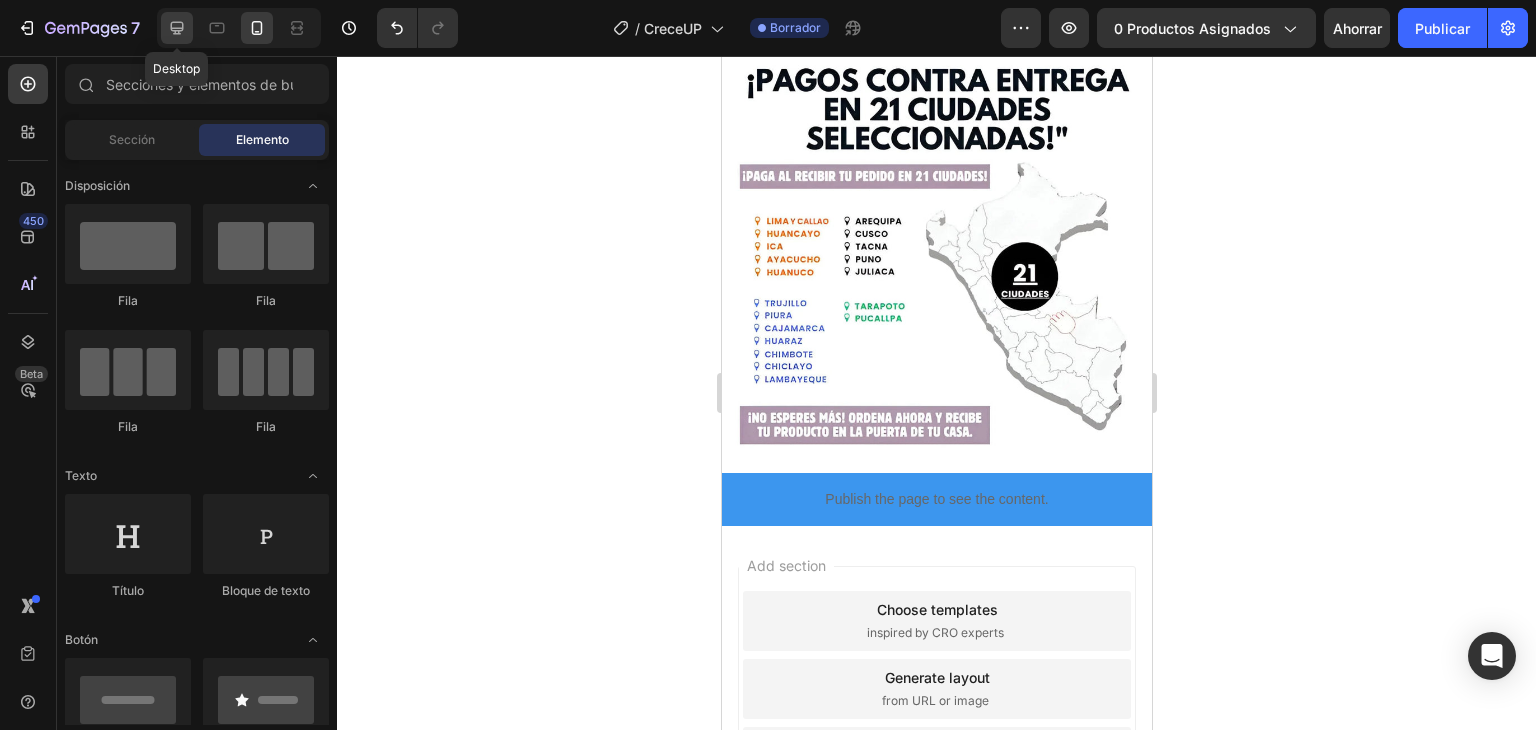 click 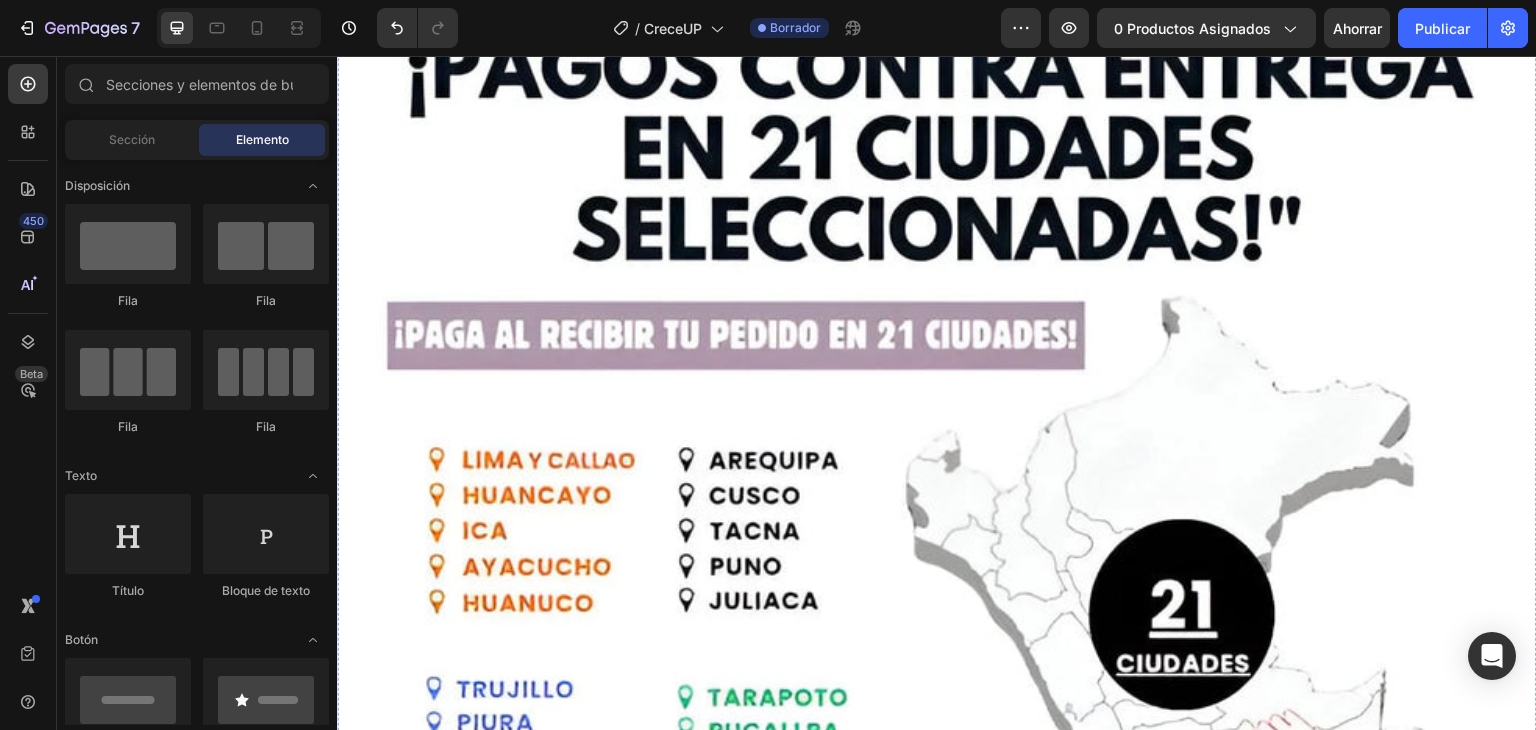 scroll, scrollTop: 13574, scrollLeft: 0, axis: vertical 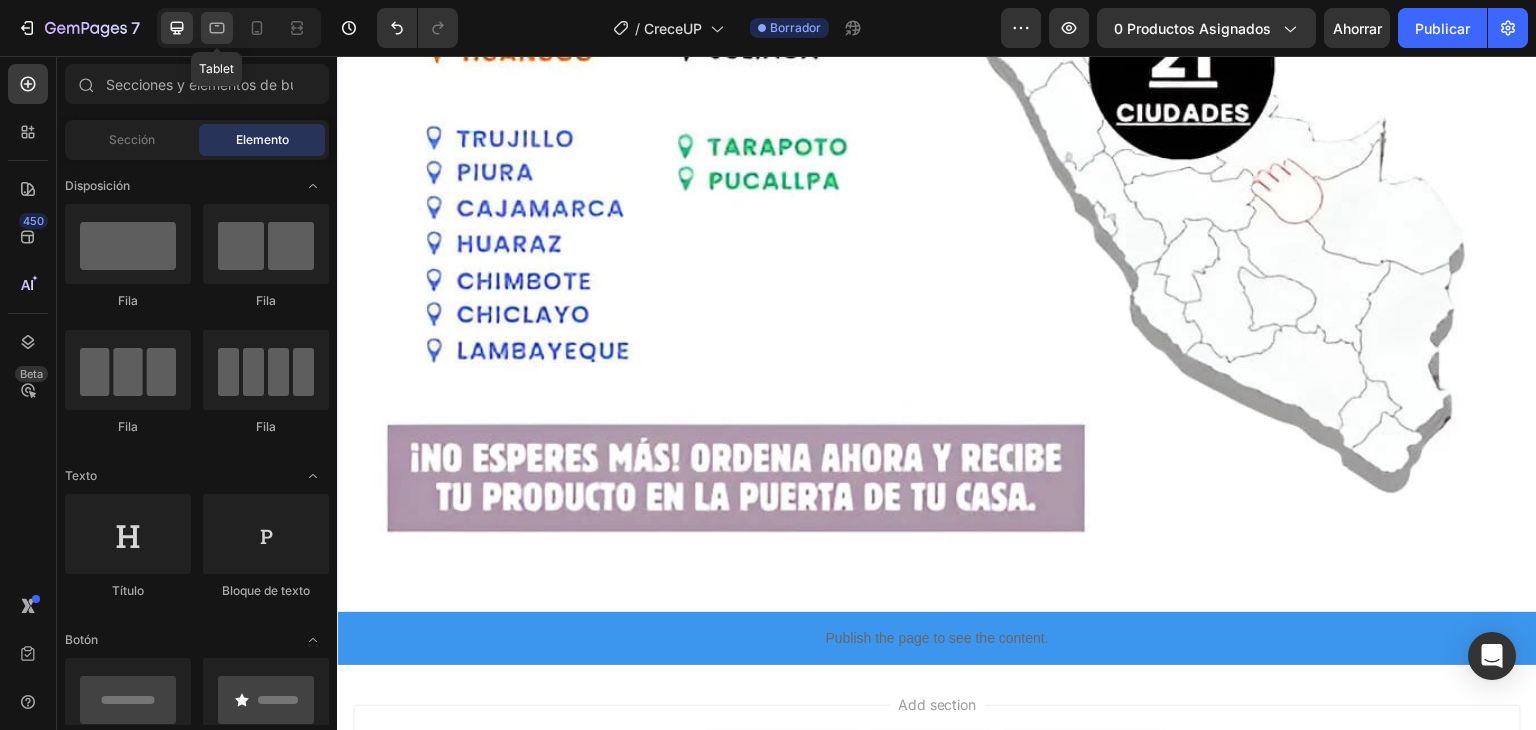 click 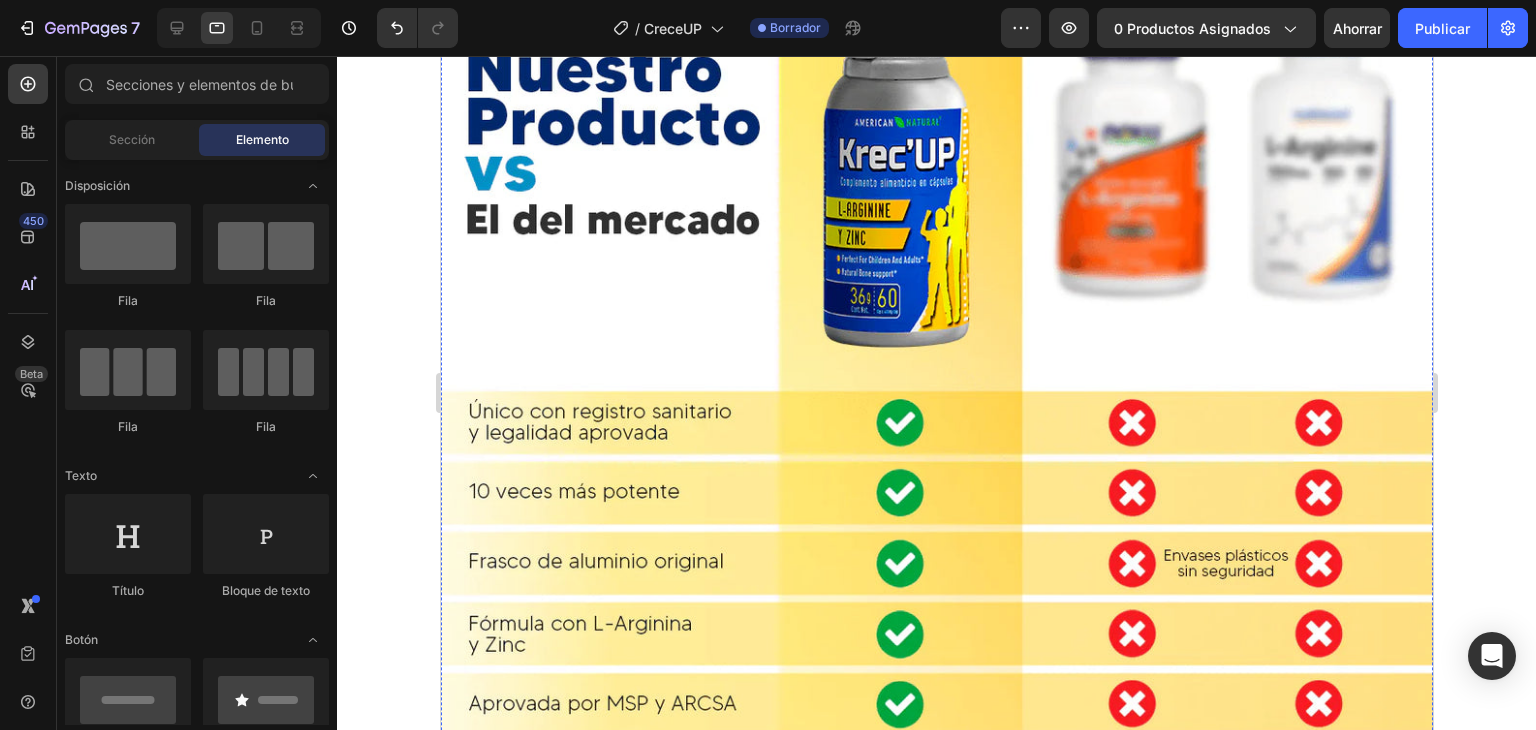 scroll, scrollTop: 9876, scrollLeft: 0, axis: vertical 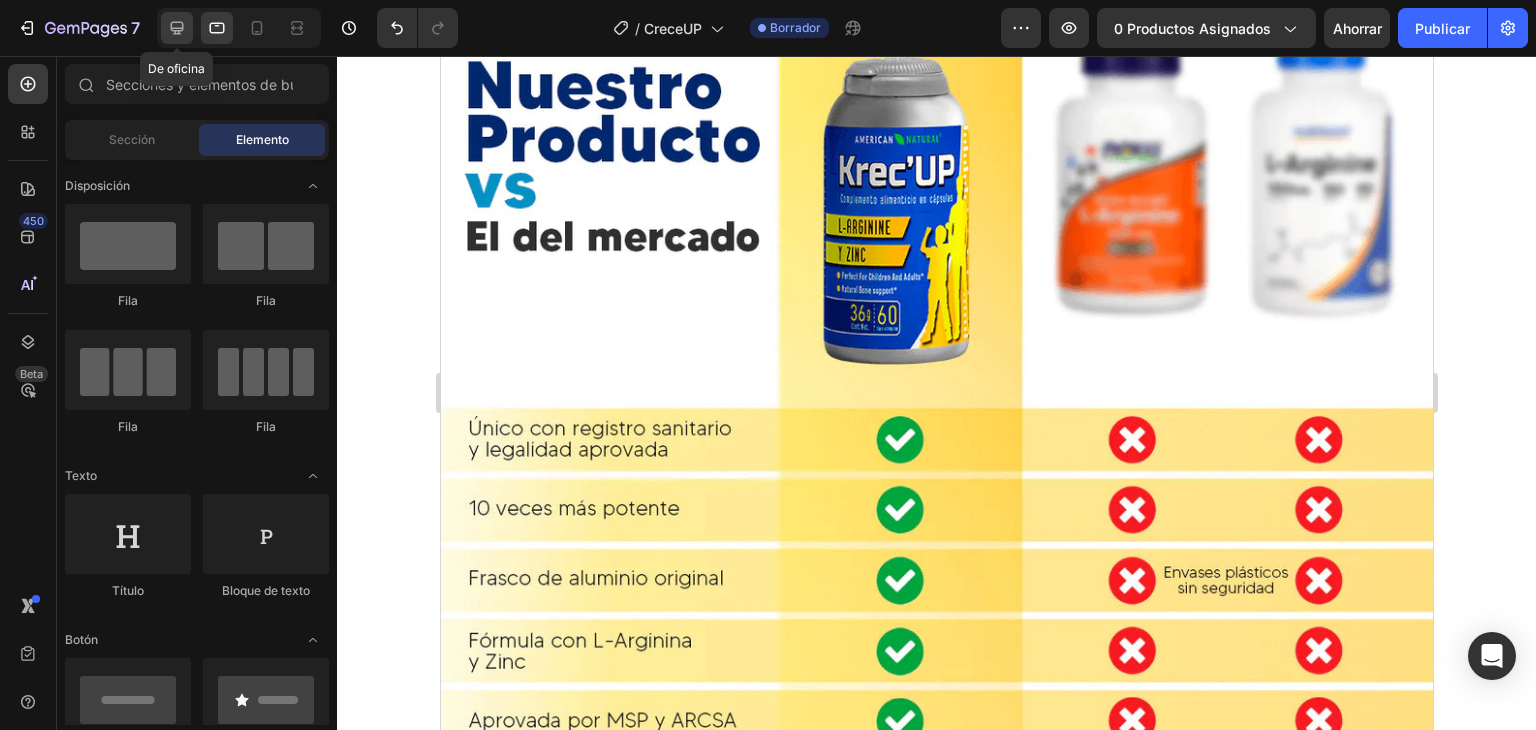 click 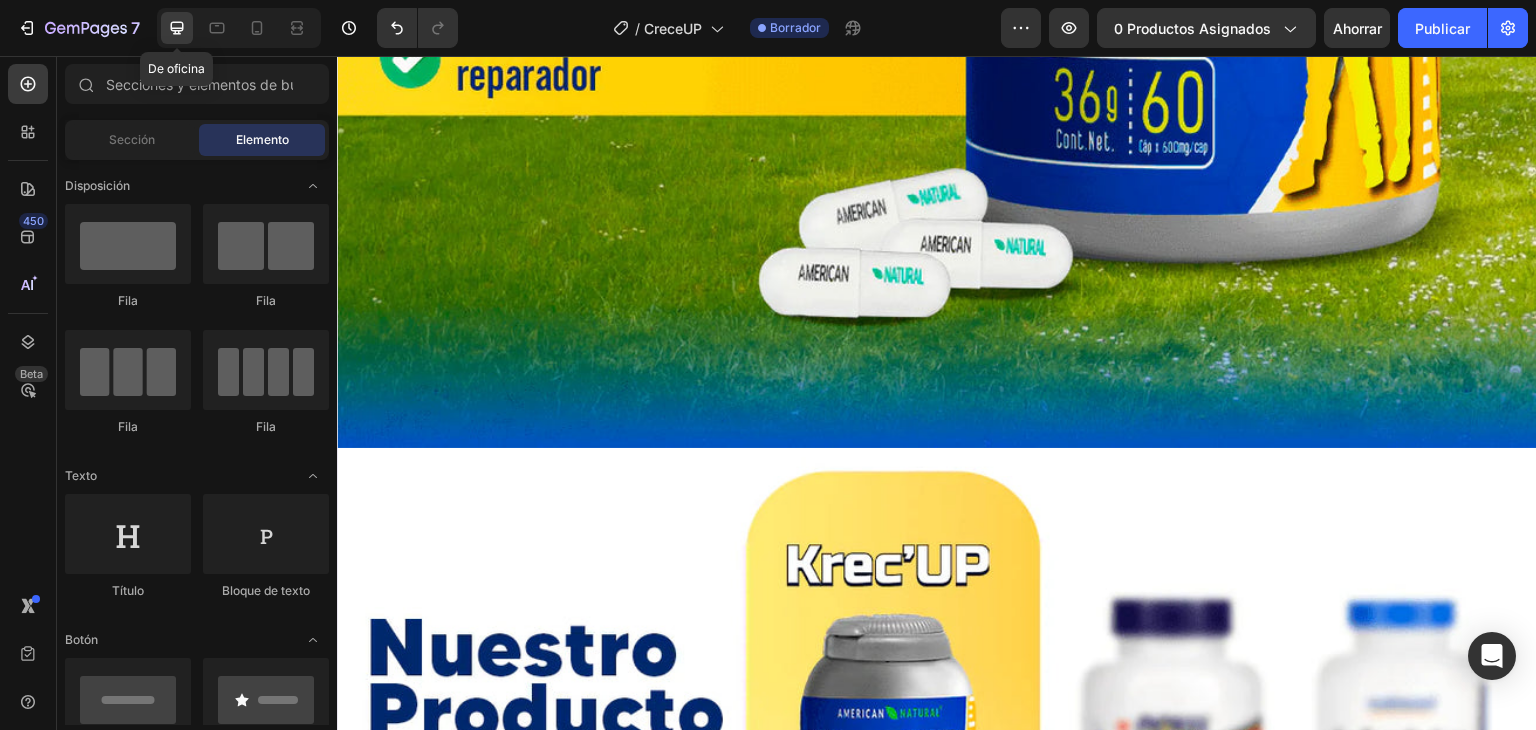 scroll, scrollTop: 11347, scrollLeft: 0, axis: vertical 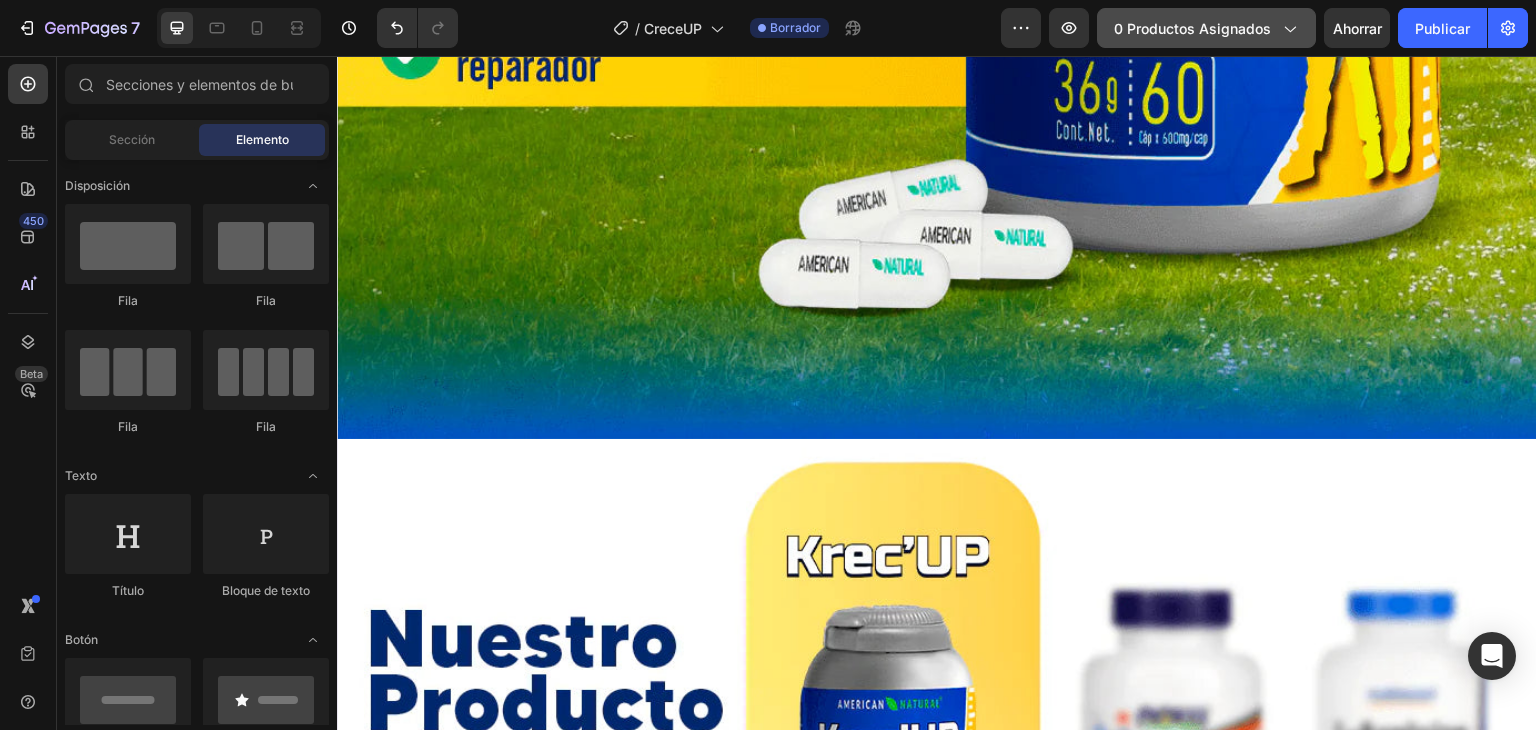 click 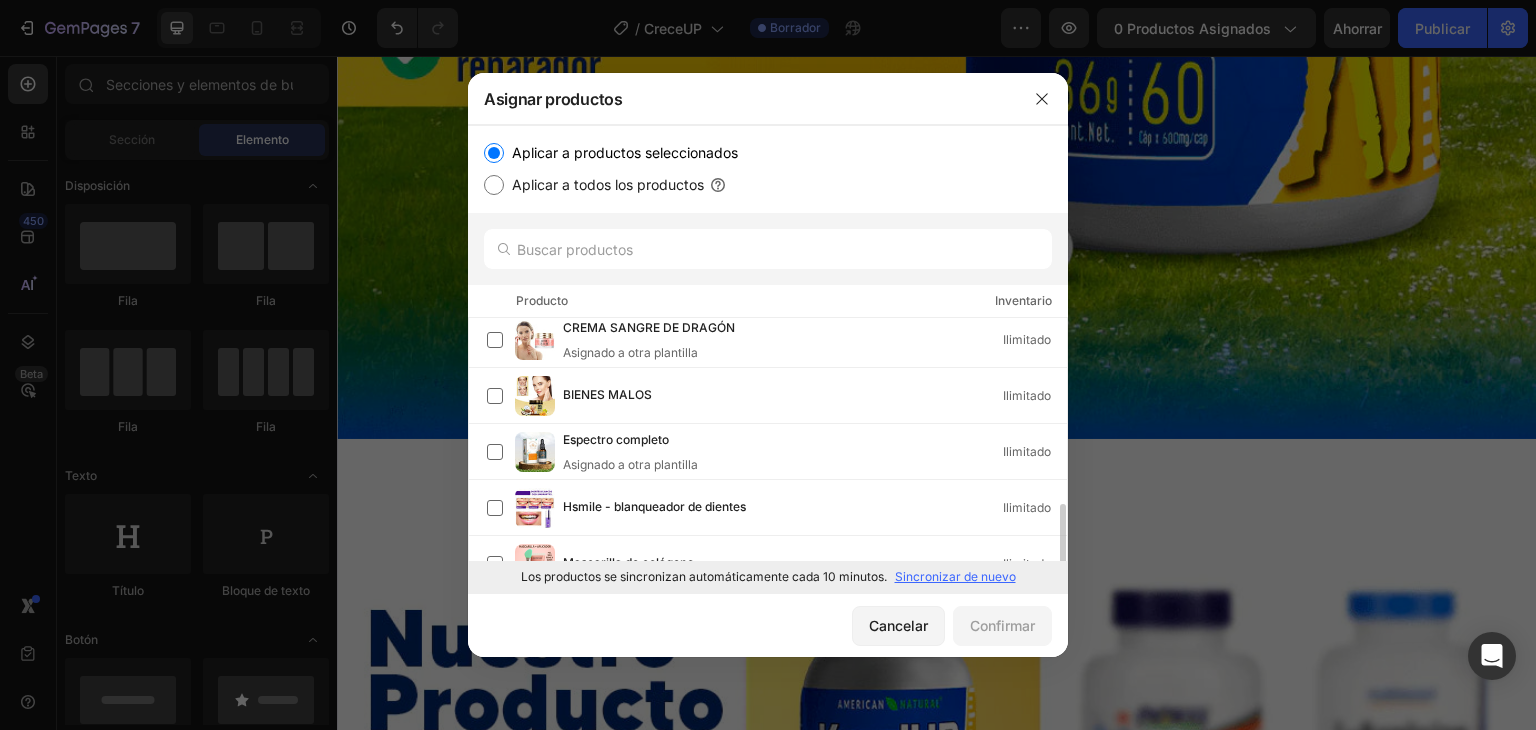scroll, scrollTop: 0, scrollLeft: 0, axis: both 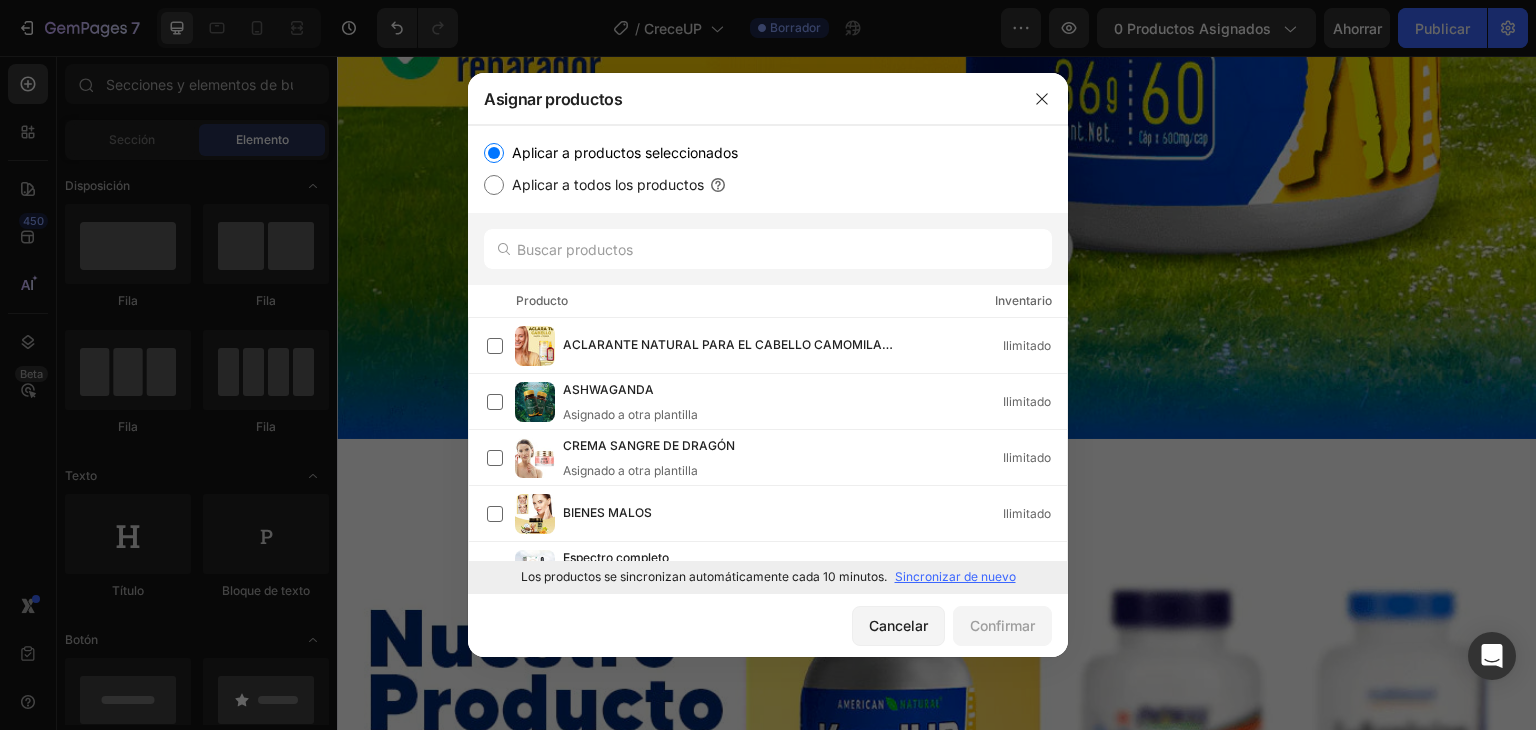 click on "Sincronizar de nuevo" at bounding box center (955, 576) 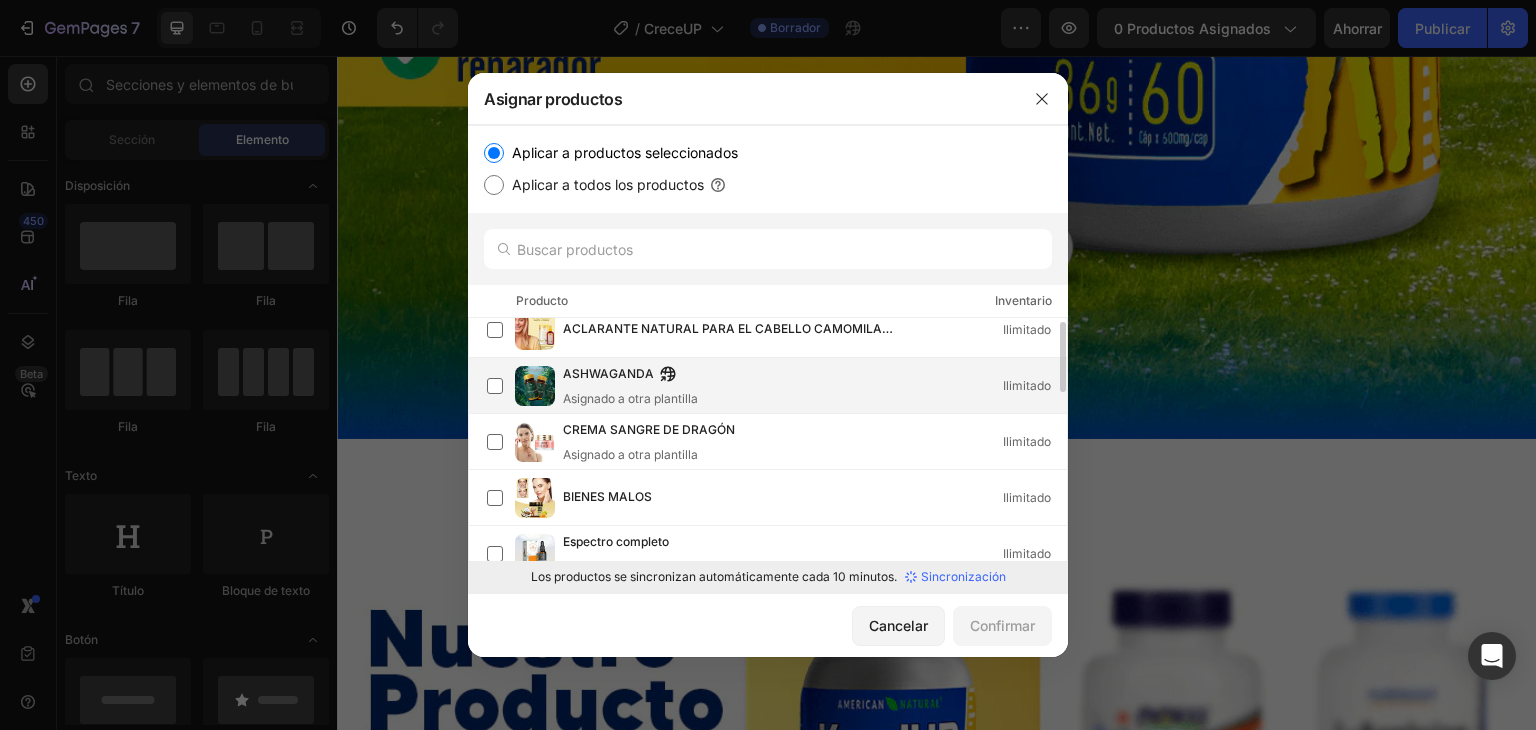 scroll, scrollTop: 0, scrollLeft: 0, axis: both 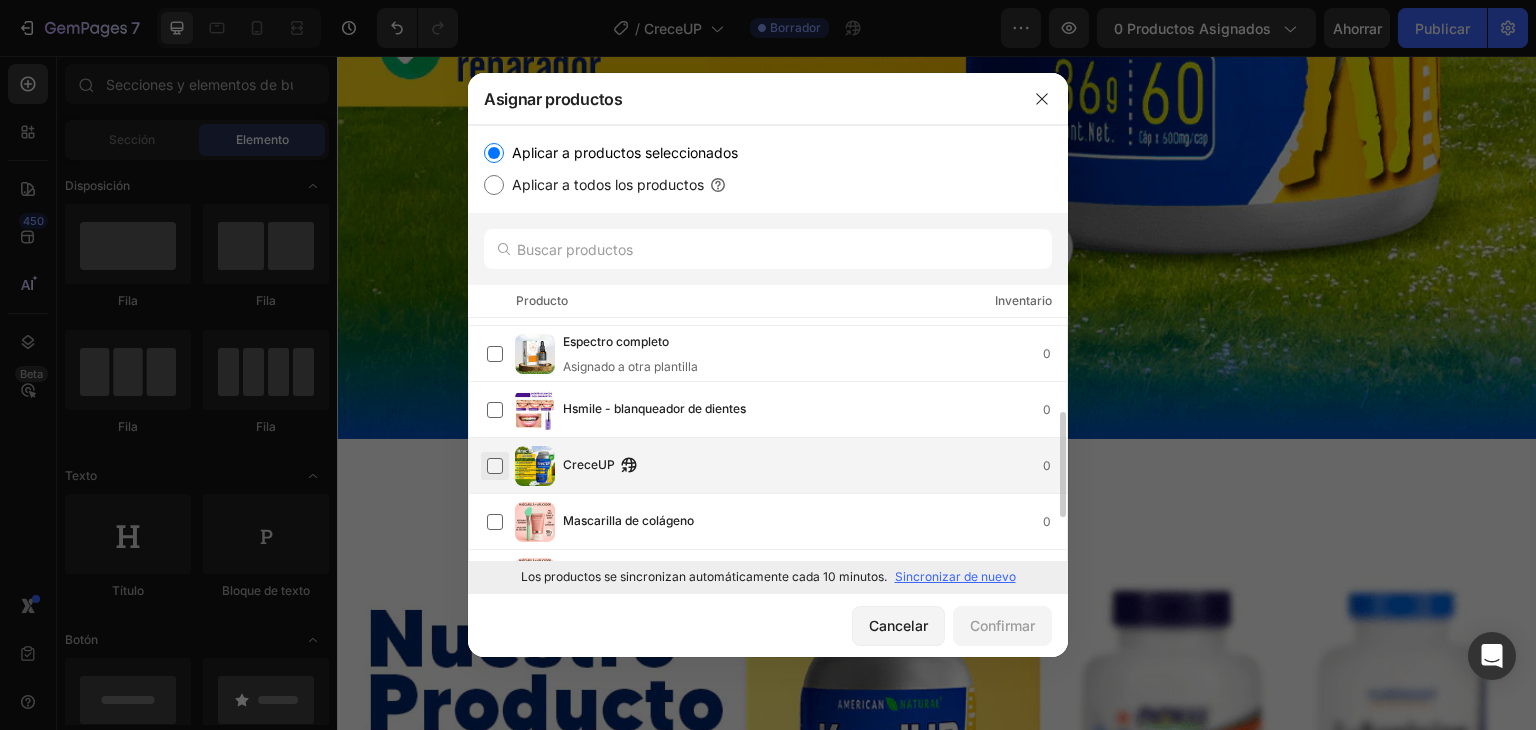 click at bounding box center [495, 466] 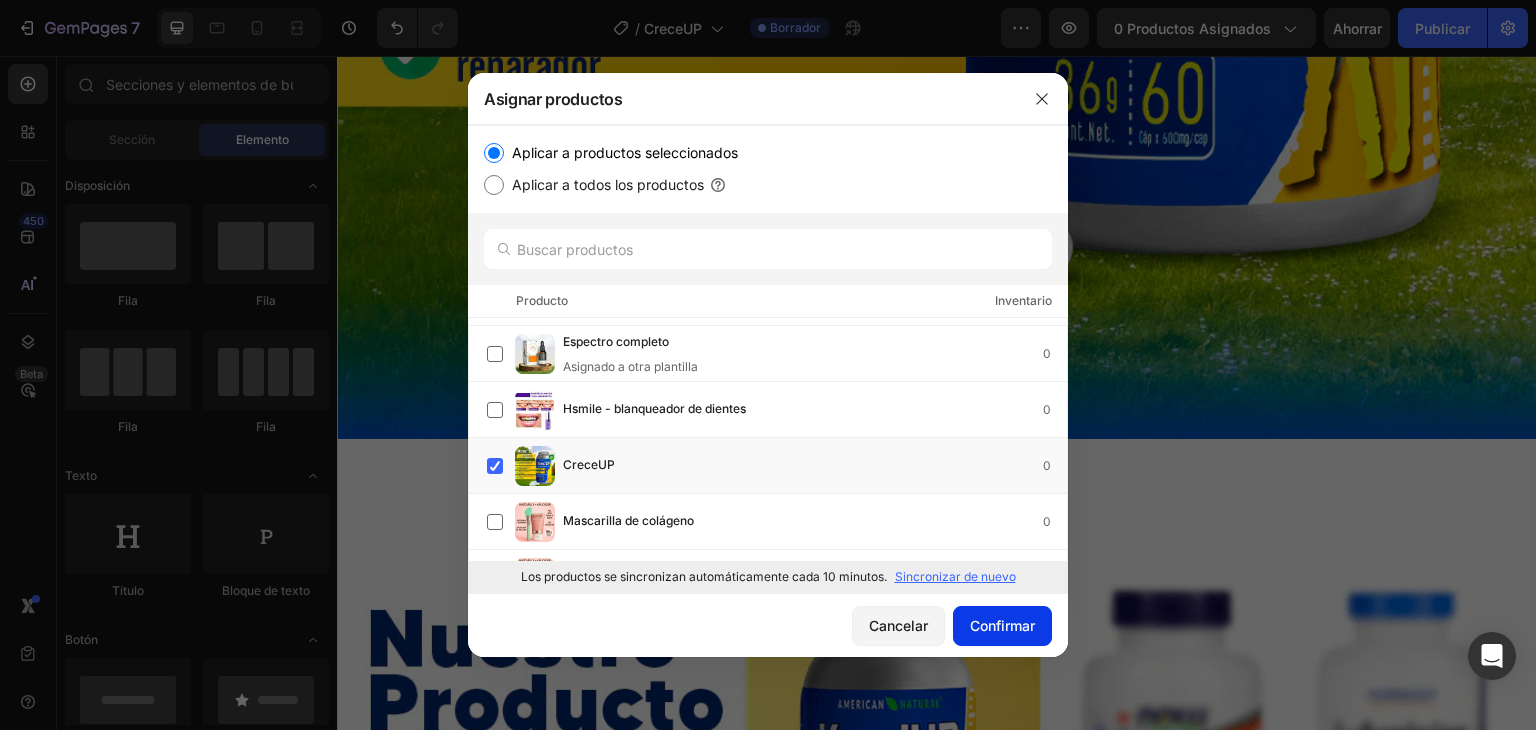 click on "Confirmar" at bounding box center (1002, 625) 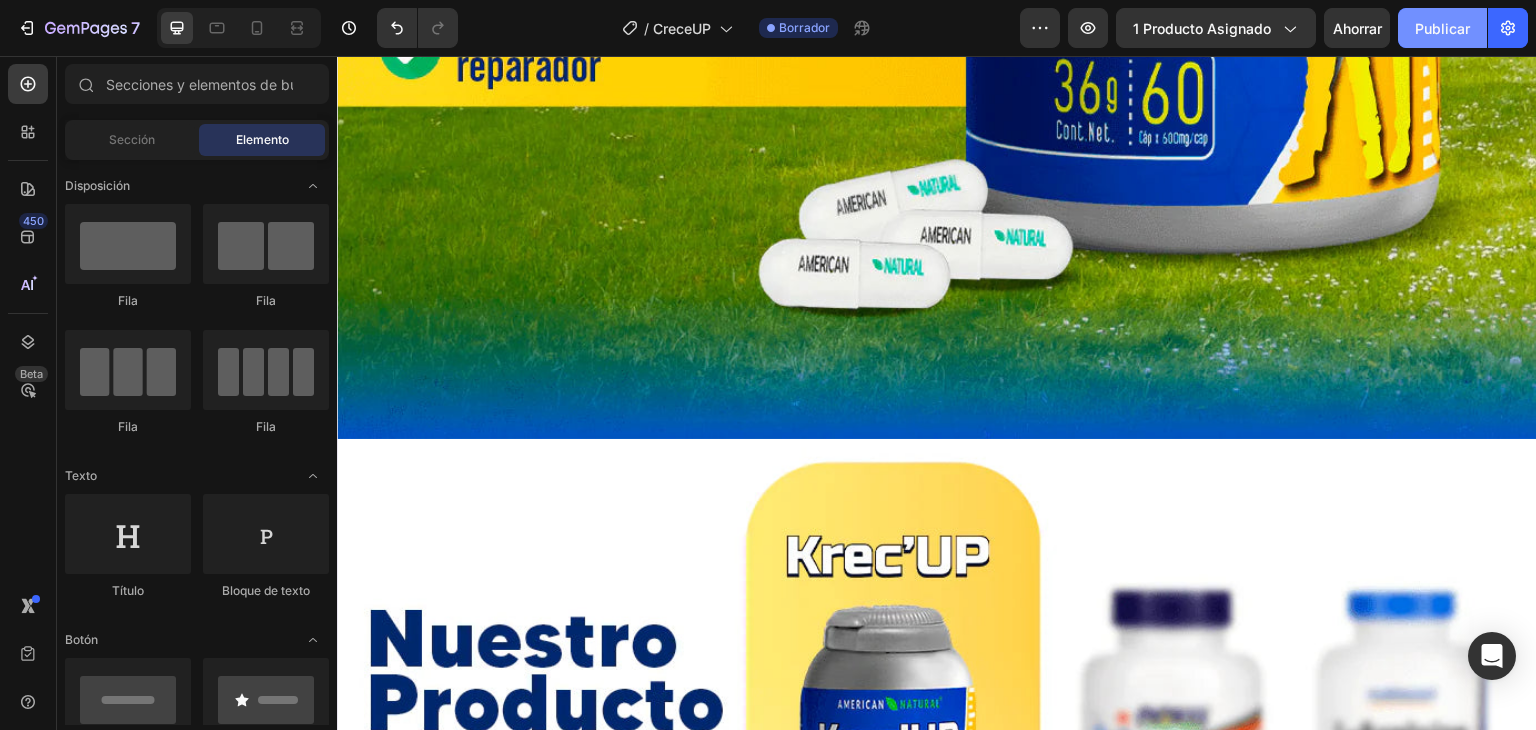 click on "Publicar" at bounding box center (1442, 28) 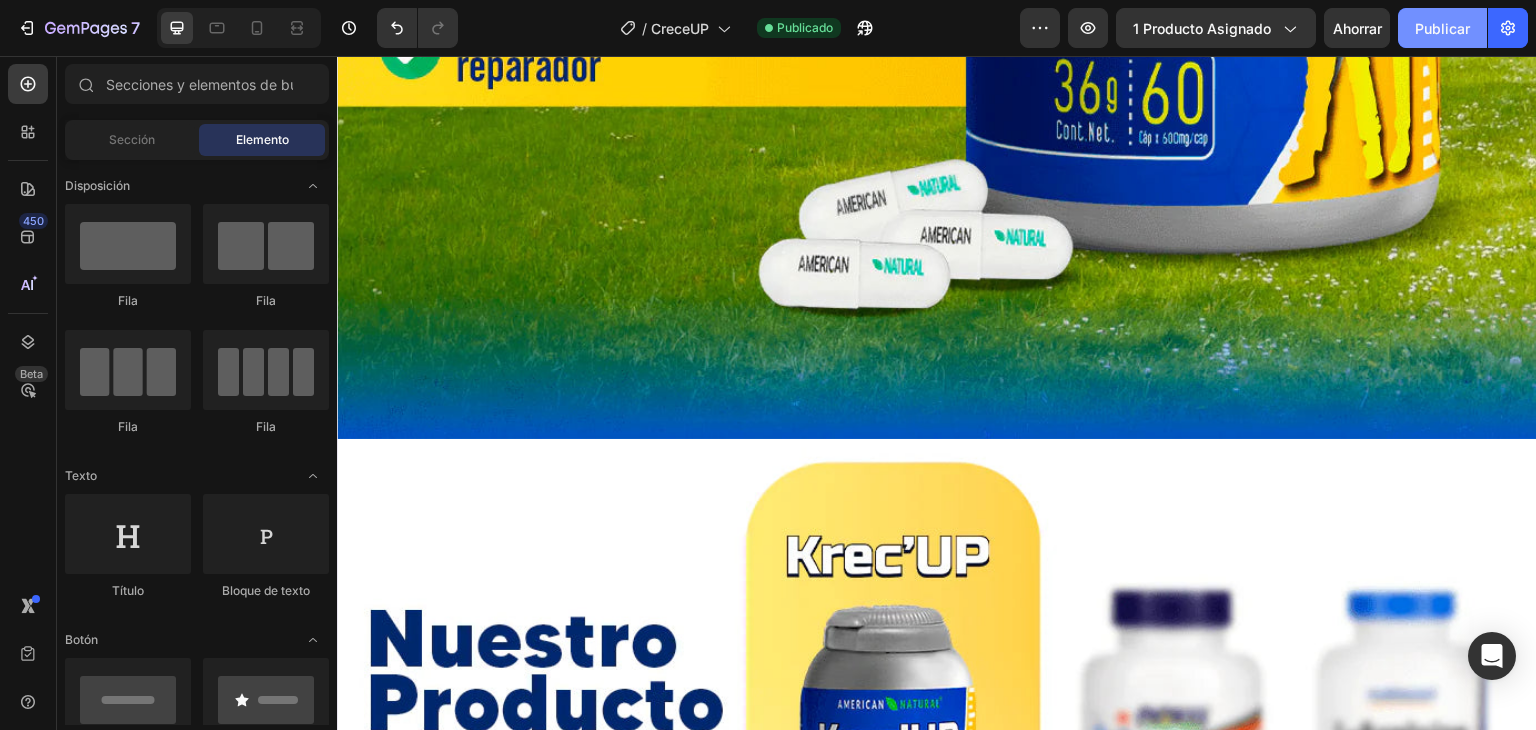 click on "Publicar" 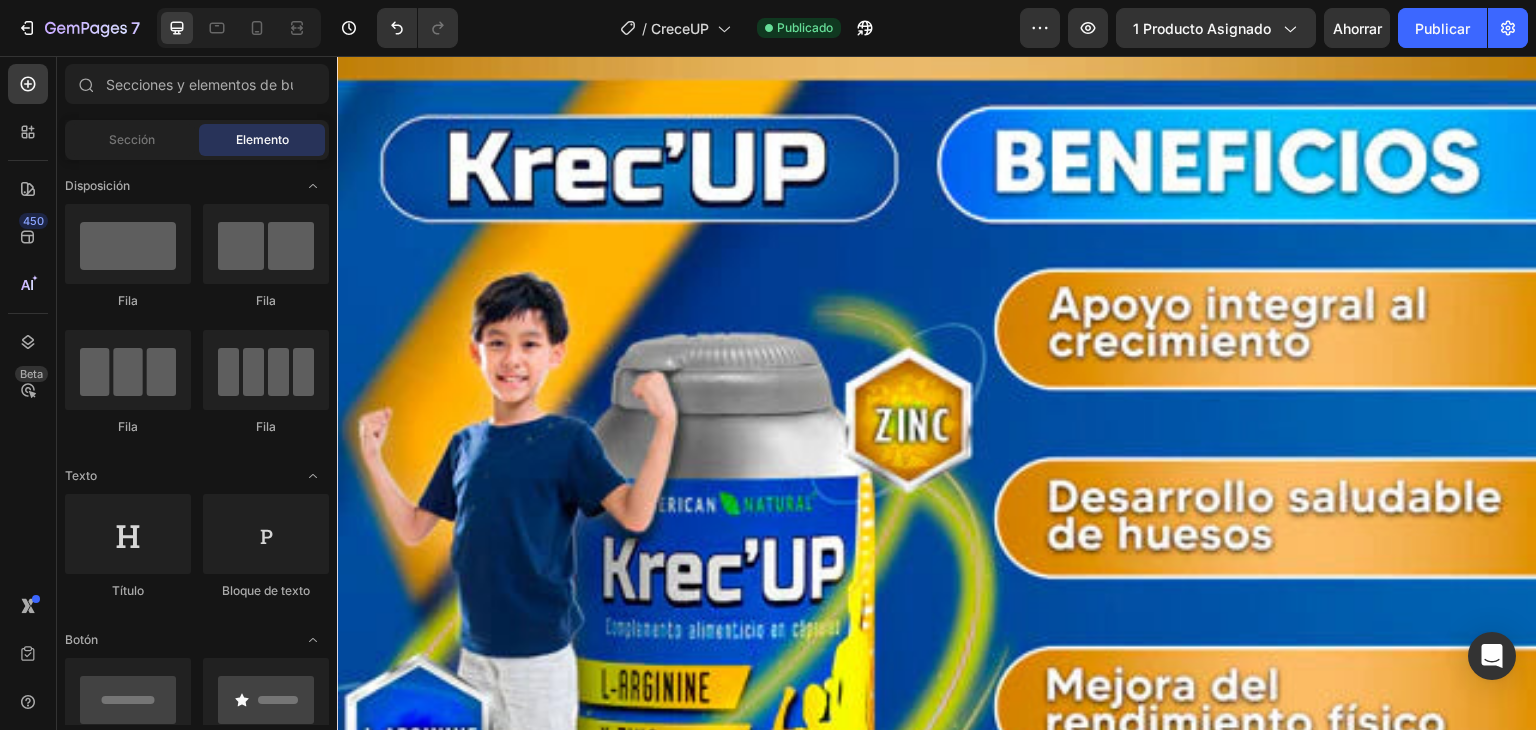 scroll, scrollTop: 5633, scrollLeft: 0, axis: vertical 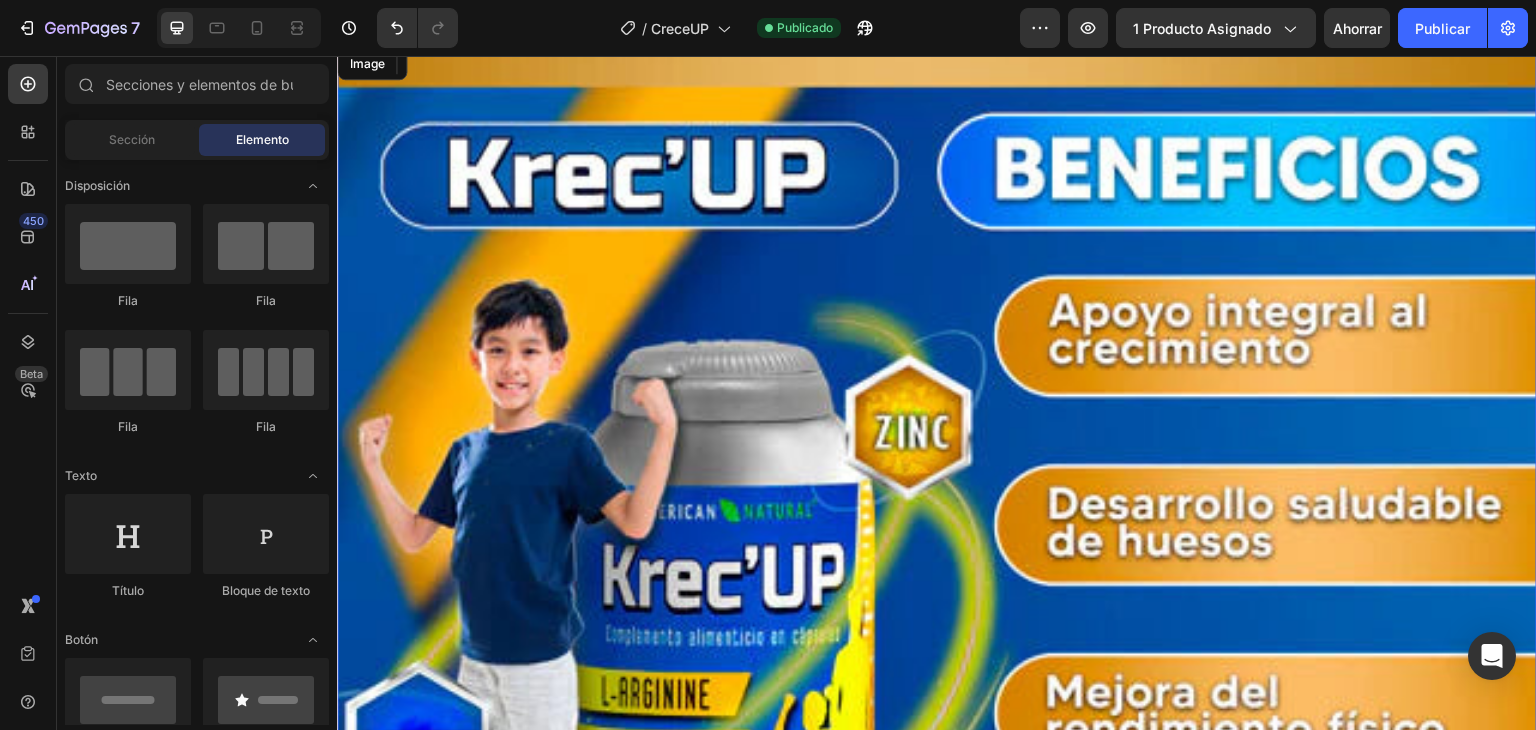 click at bounding box center (937, 691) 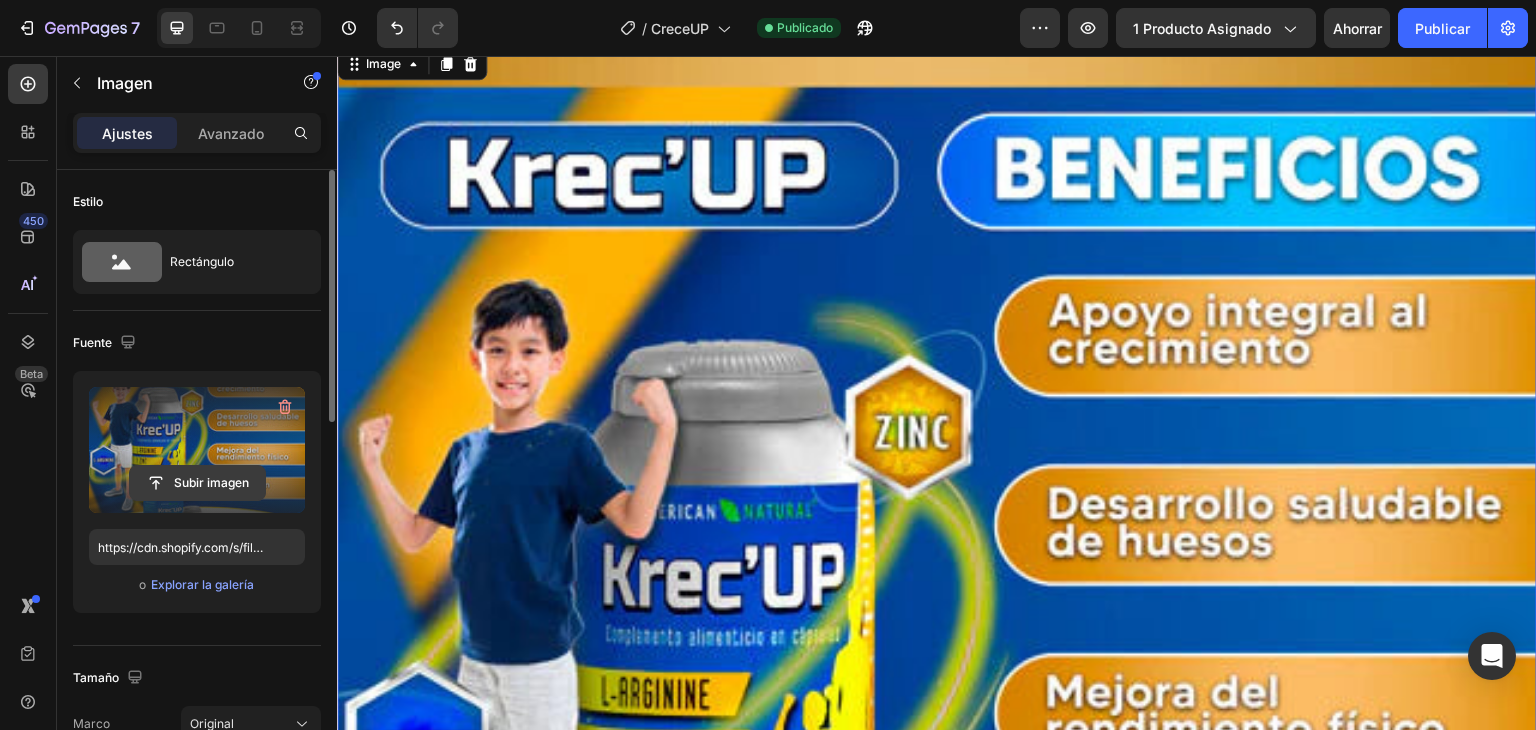 click 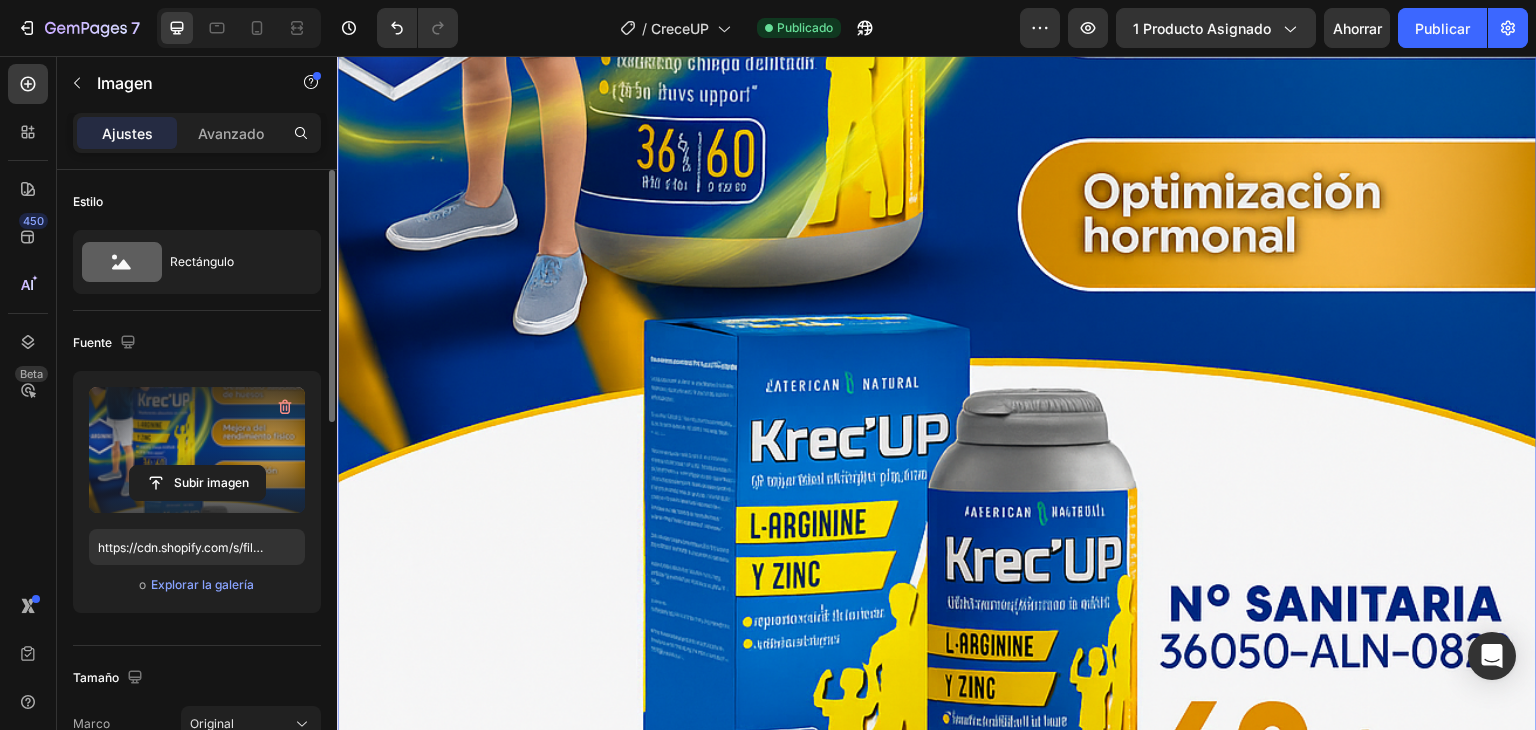 scroll, scrollTop: 6804, scrollLeft: 0, axis: vertical 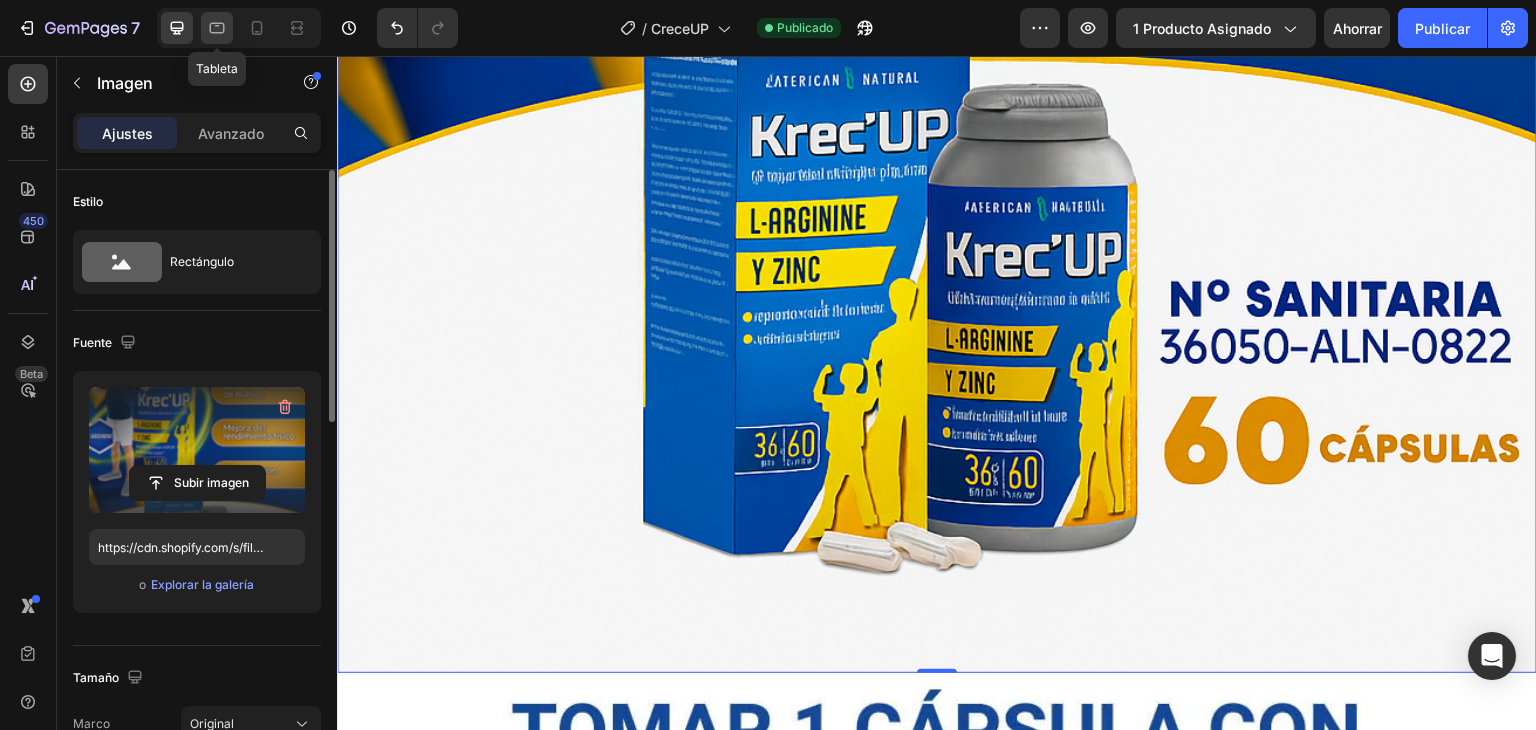 click 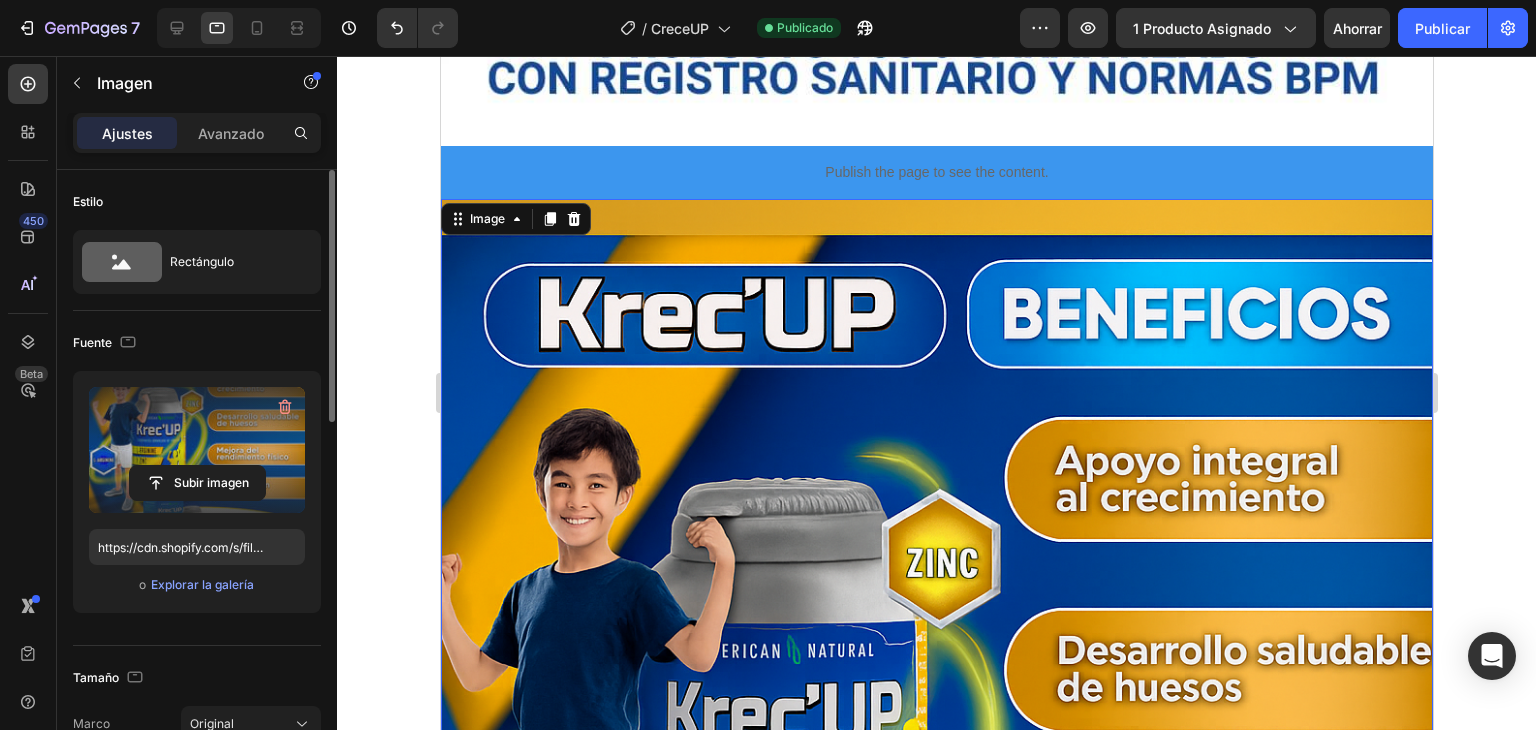 scroll, scrollTop: 4616, scrollLeft: 0, axis: vertical 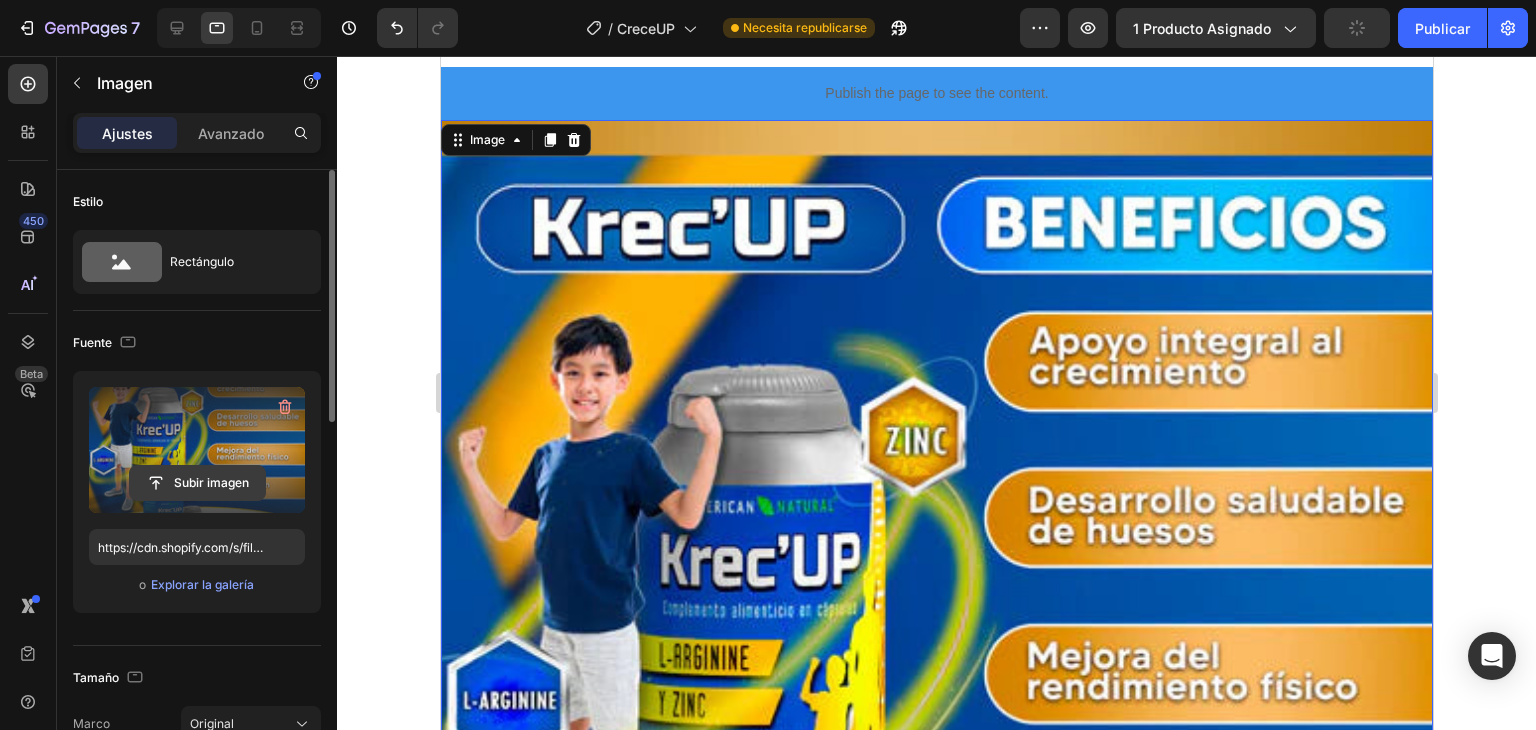 click 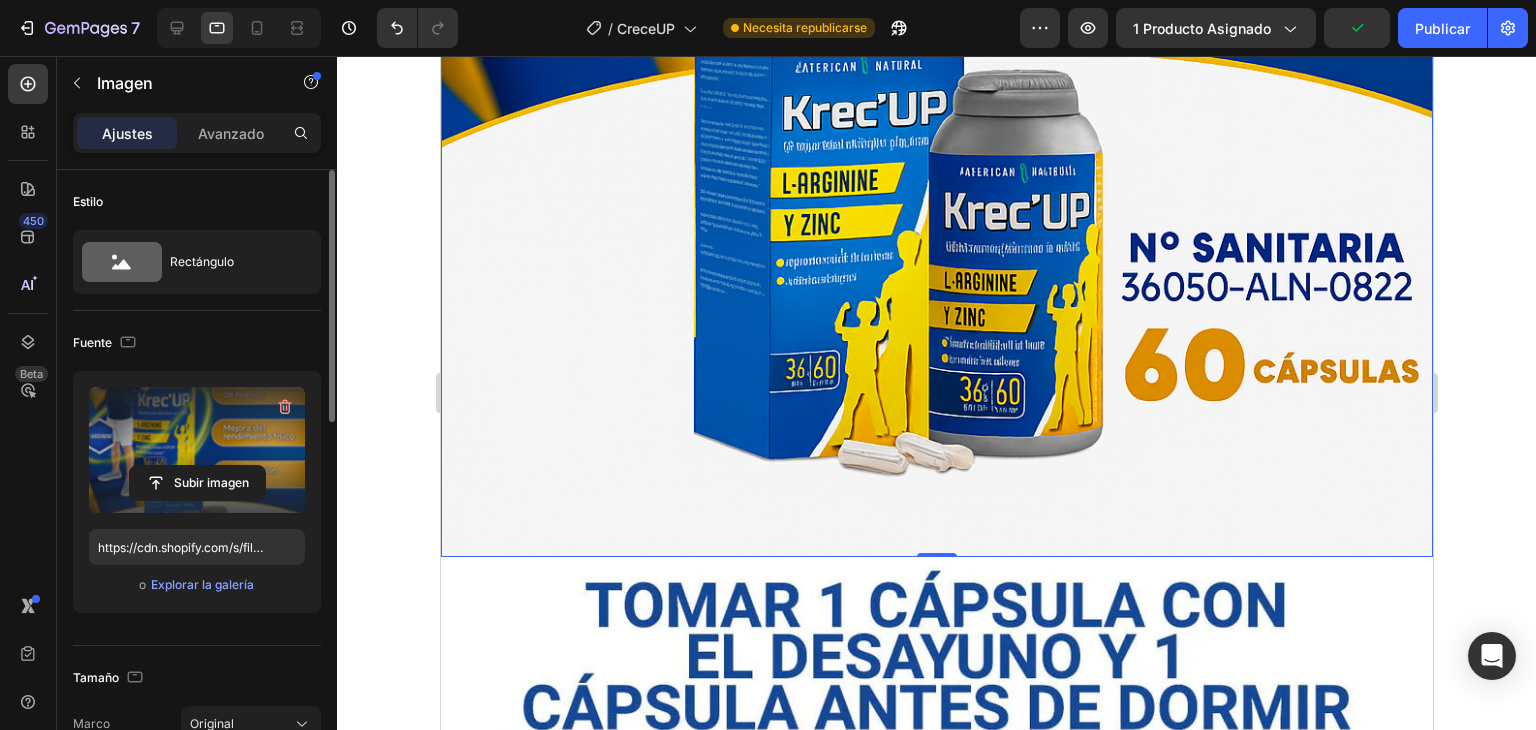 scroll, scrollTop: 5596, scrollLeft: 0, axis: vertical 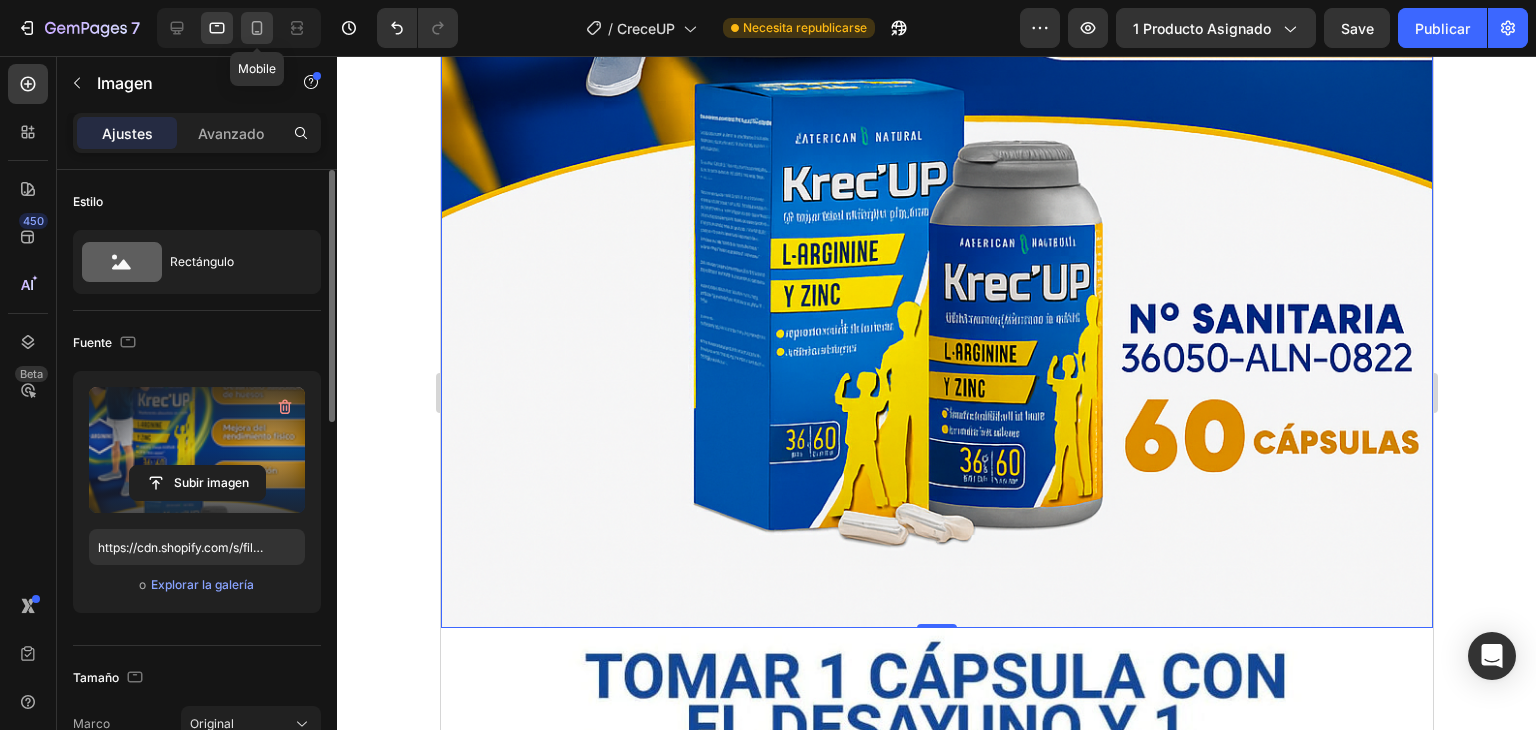 click 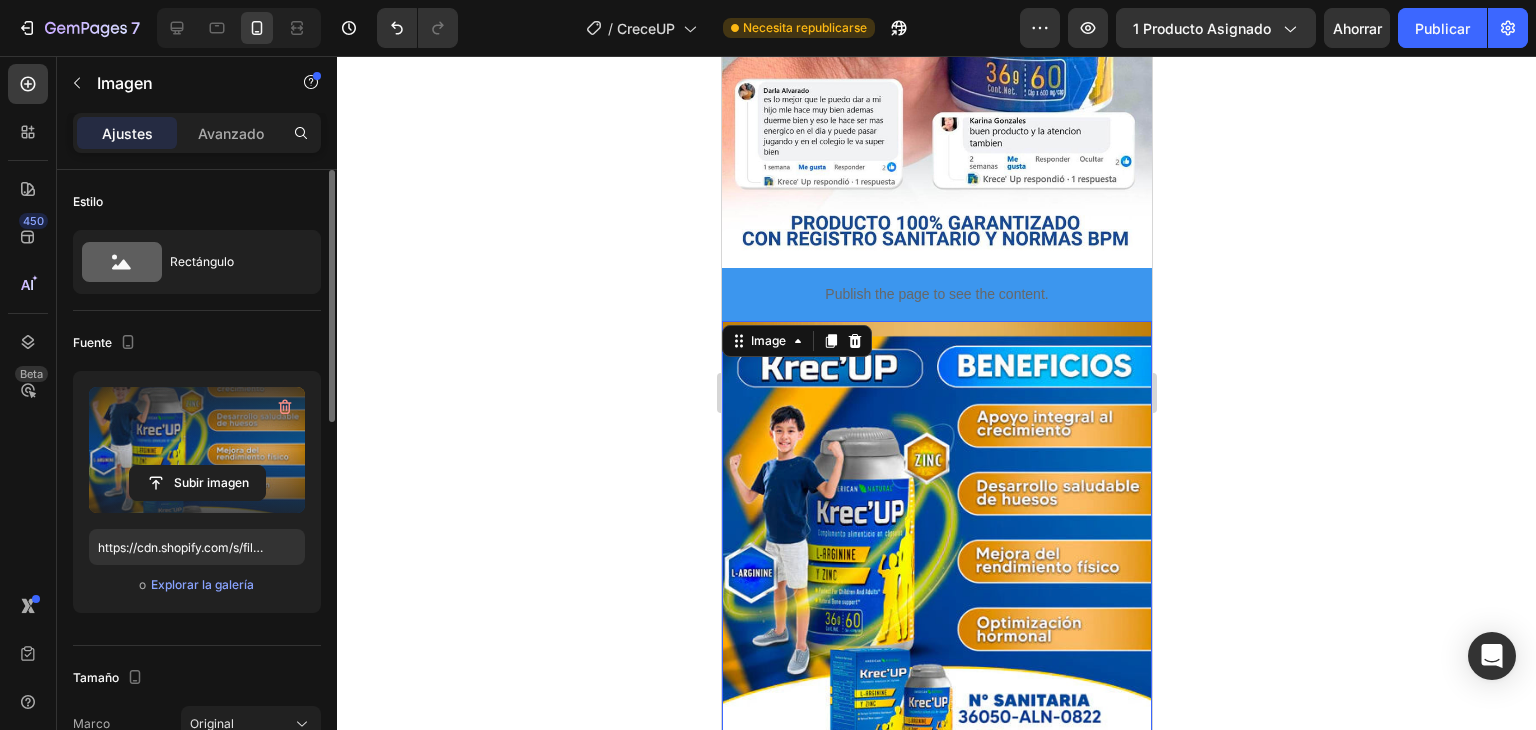 scroll, scrollTop: 1836, scrollLeft: 0, axis: vertical 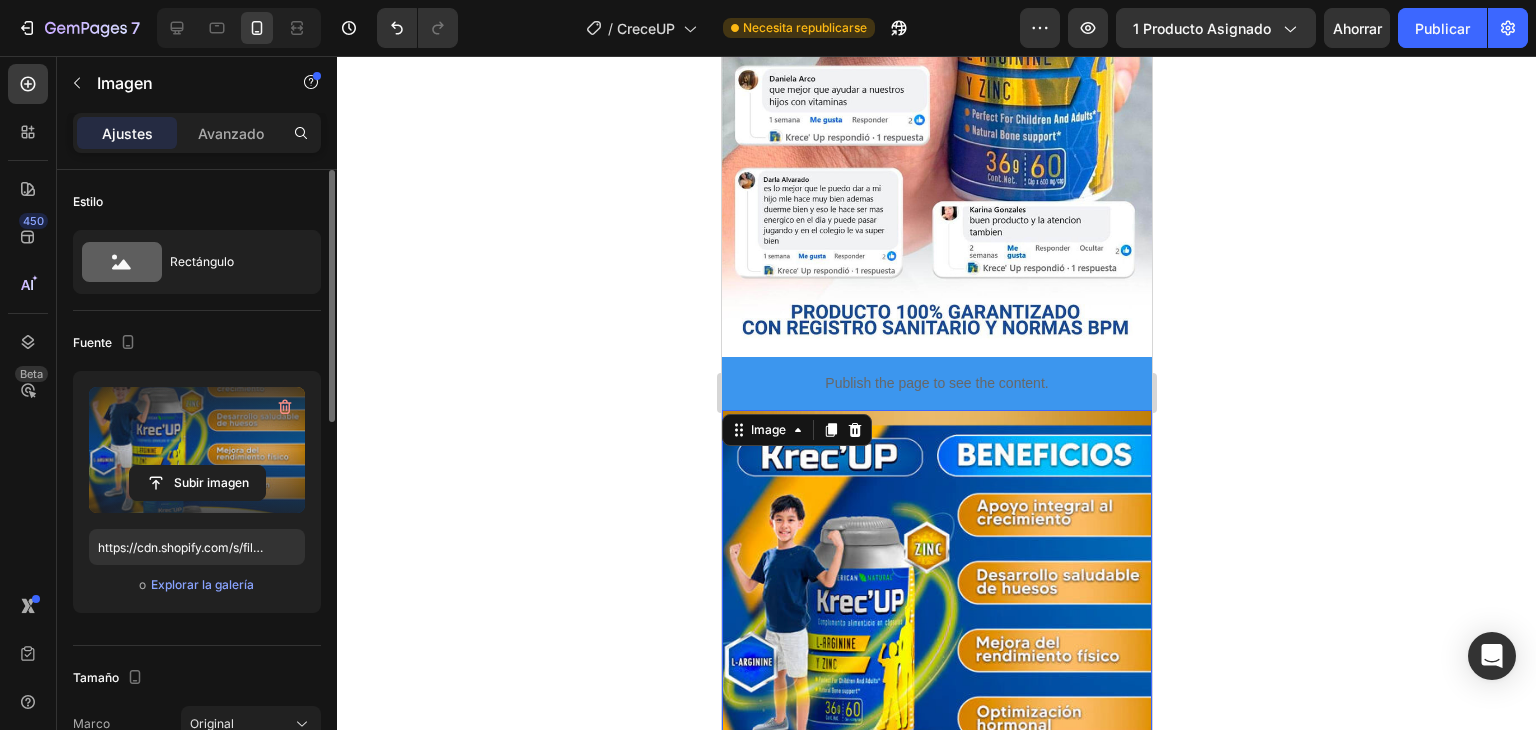 click at bounding box center [936, 642] 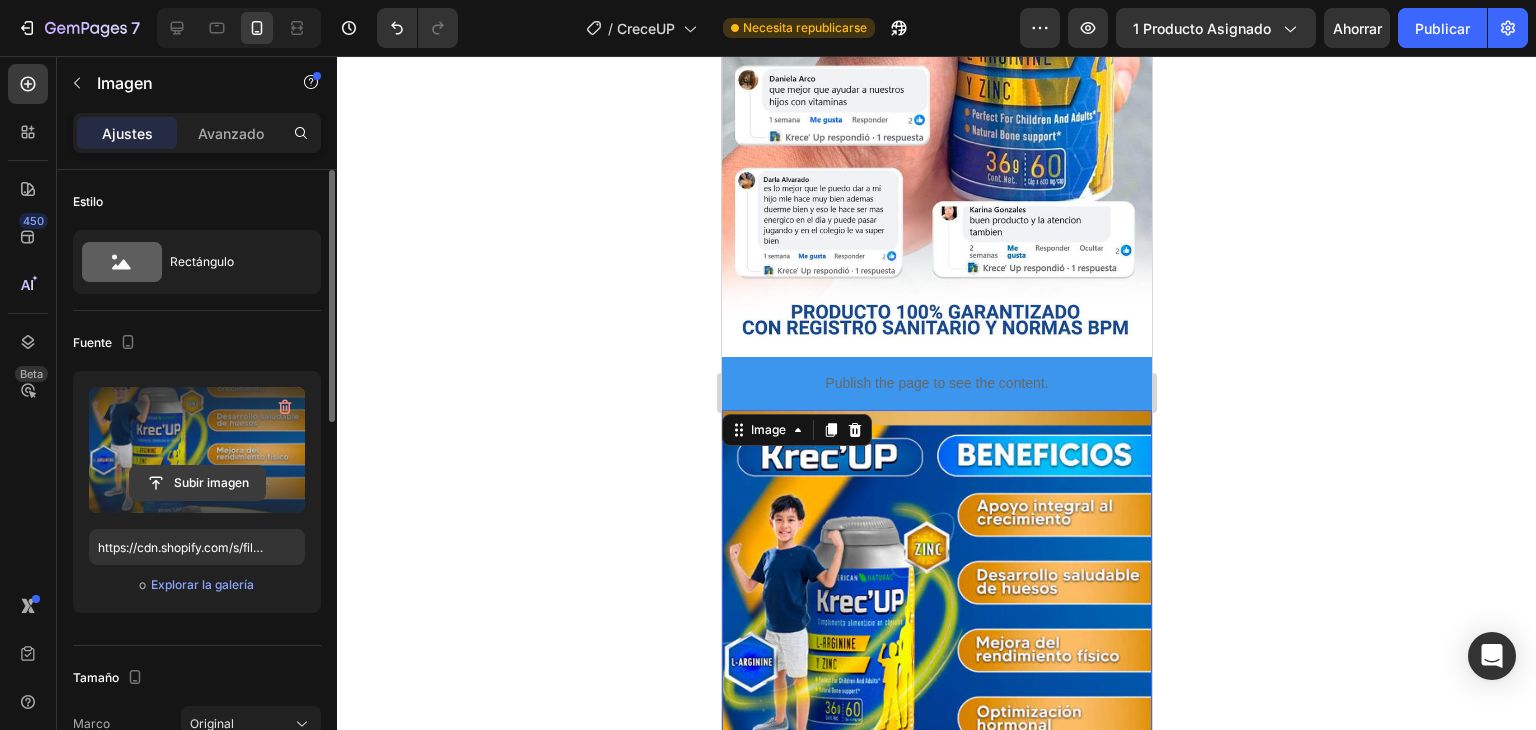 click 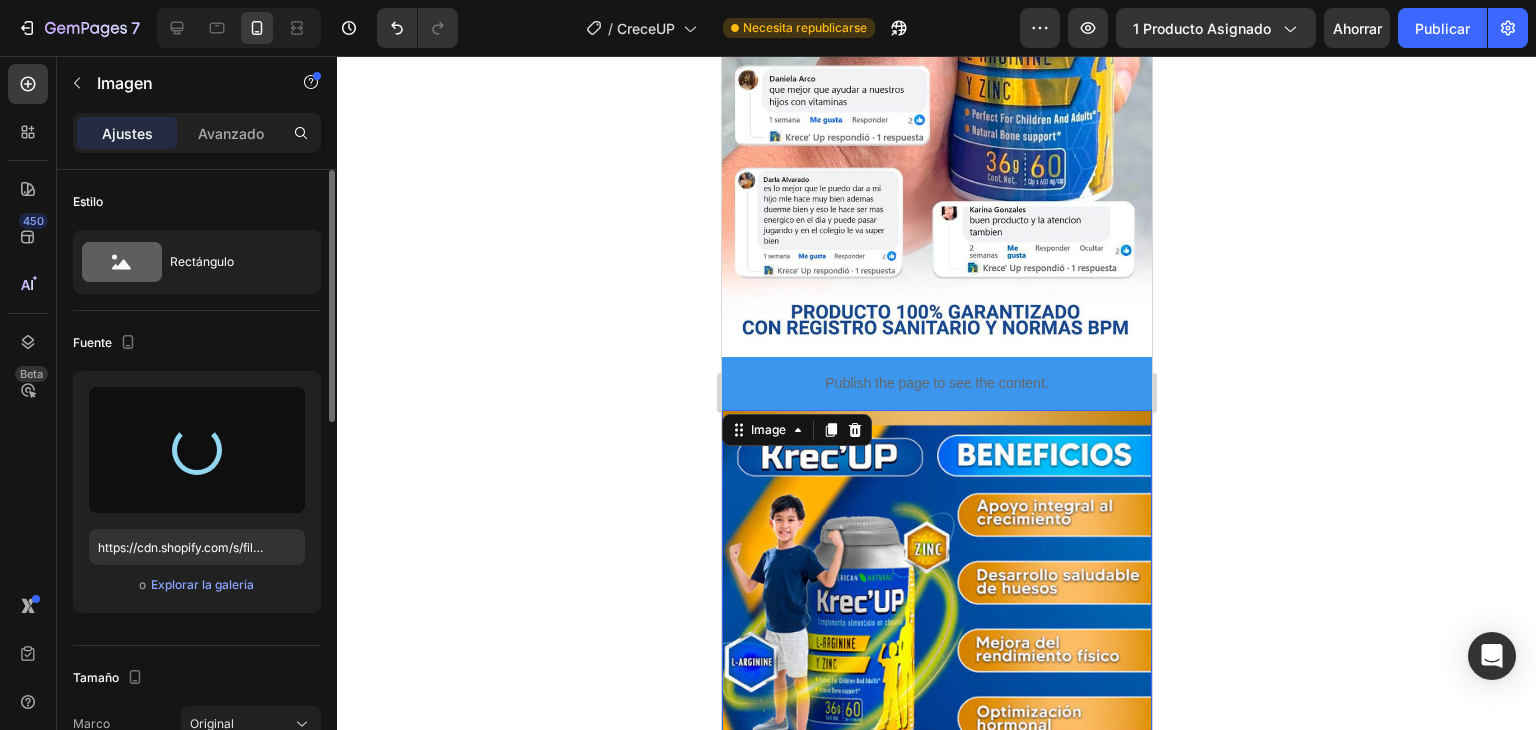 type on "https://cdn.shopify.com/s/files/1/0708/5346/0068/files/gempages_569050837007991829-41ae0f6f-b06b-480d-852f-e788005542a3.png" 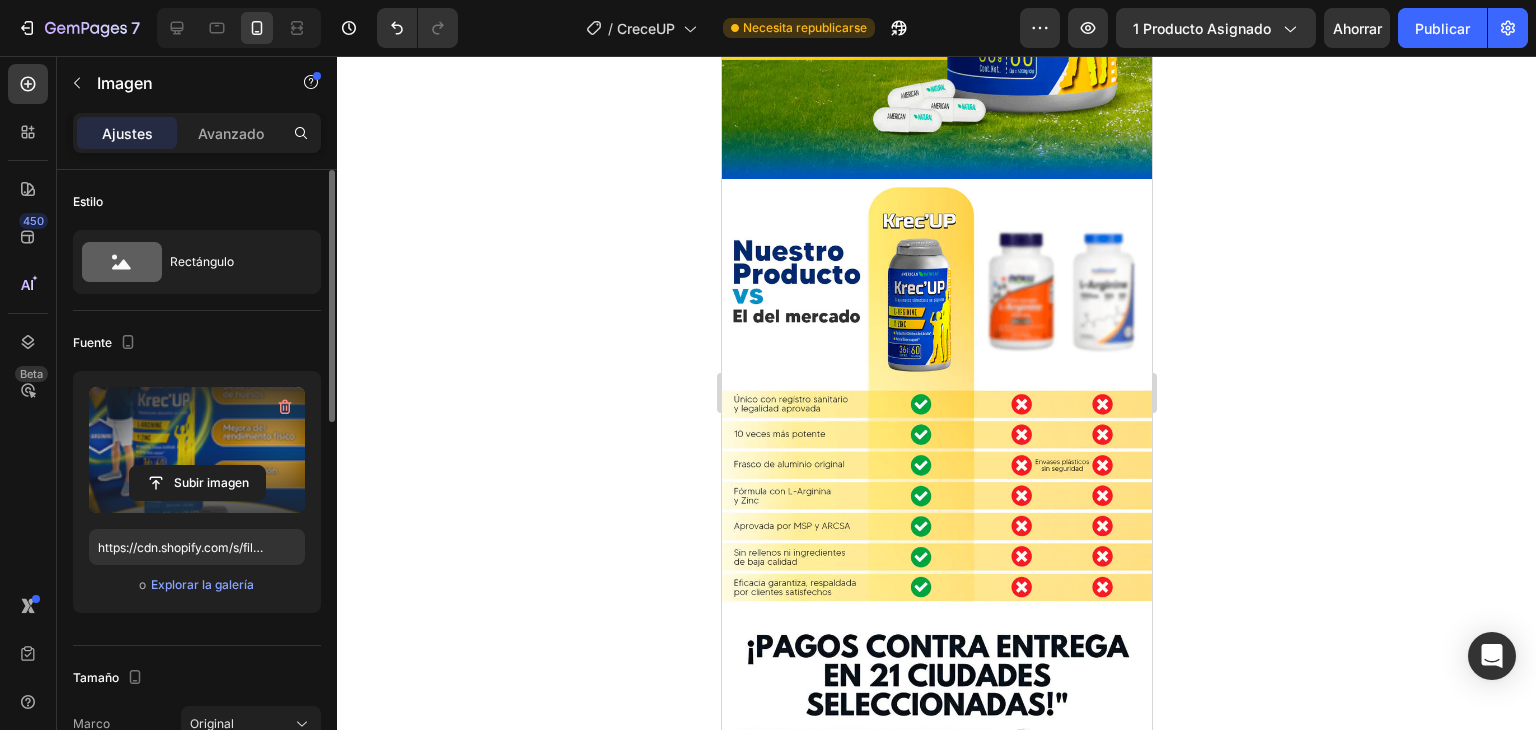 scroll, scrollTop: 5032, scrollLeft: 0, axis: vertical 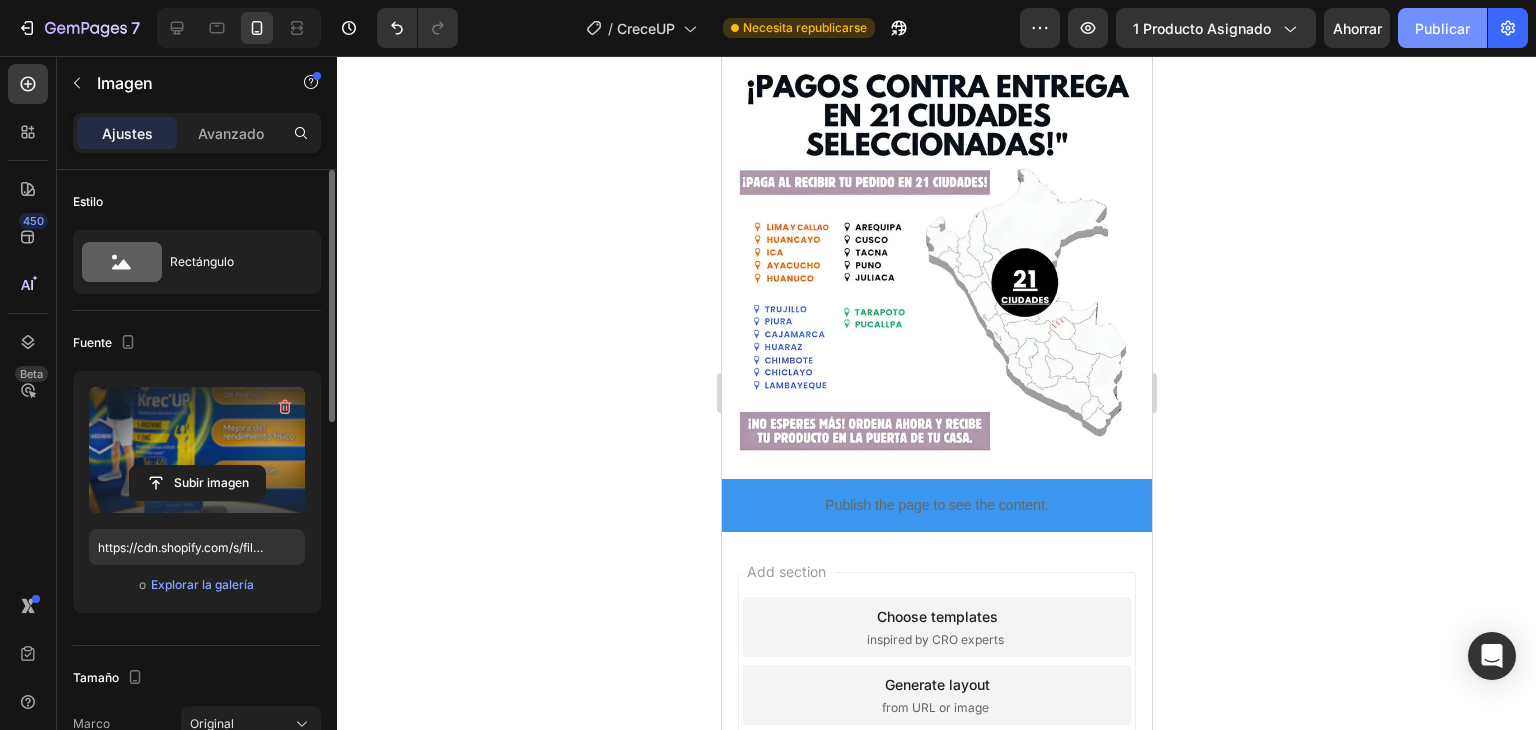 click on "Publicar" at bounding box center (1442, 28) 